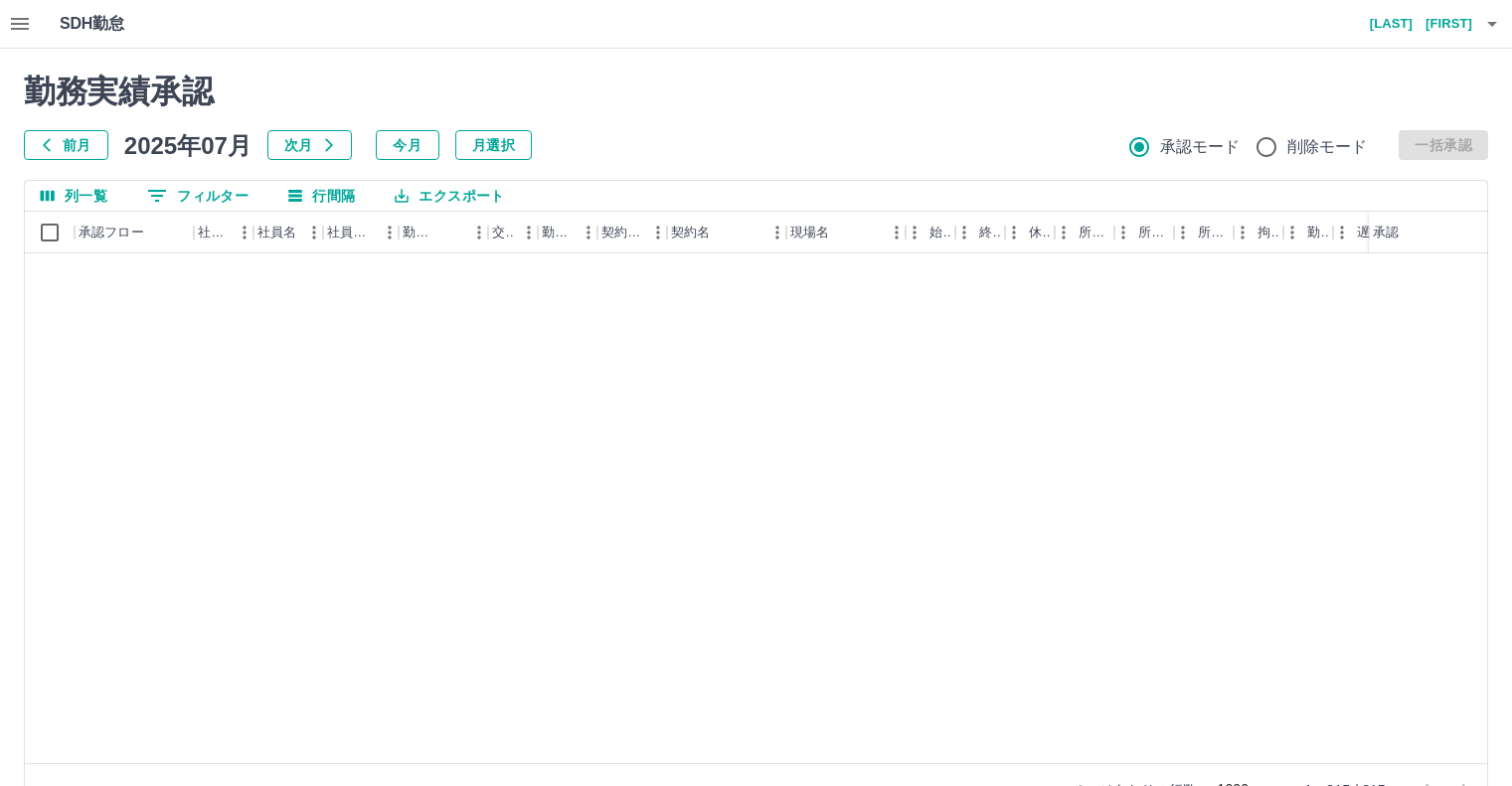 scroll, scrollTop: 54, scrollLeft: 0, axis: vertical 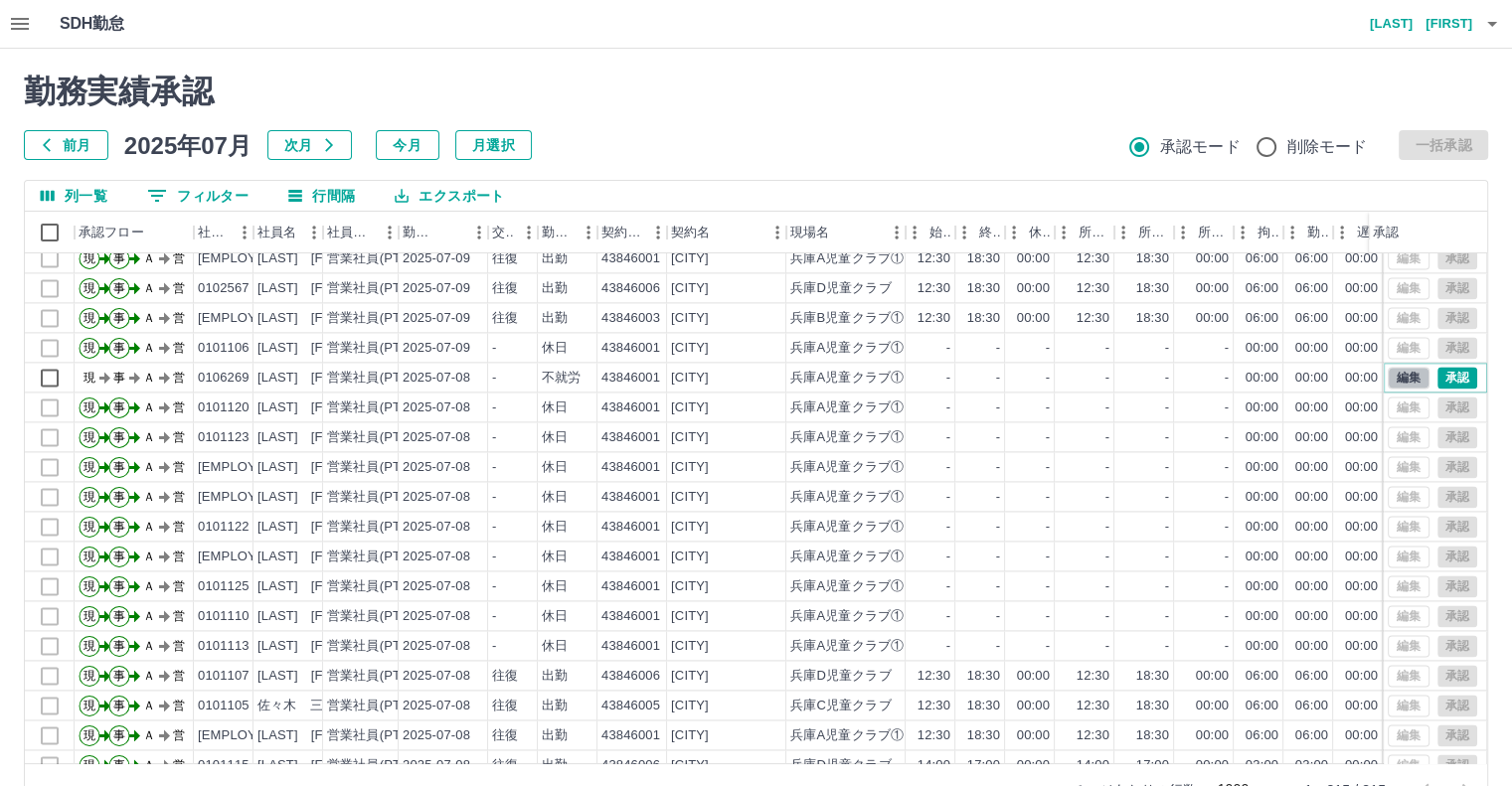 click on "編集" at bounding box center (1409, 378) 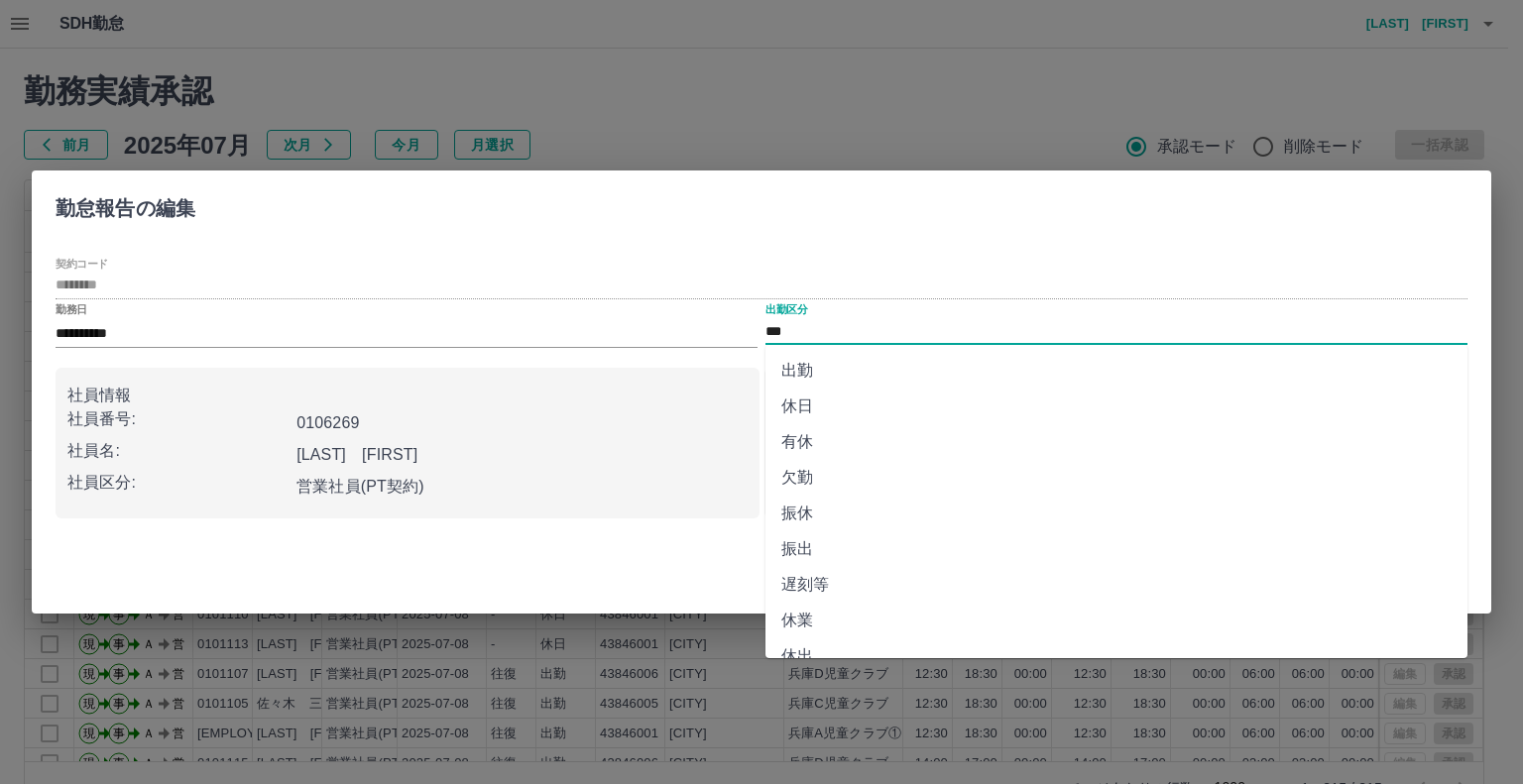 click on "***" at bounding box center [1116, 331] 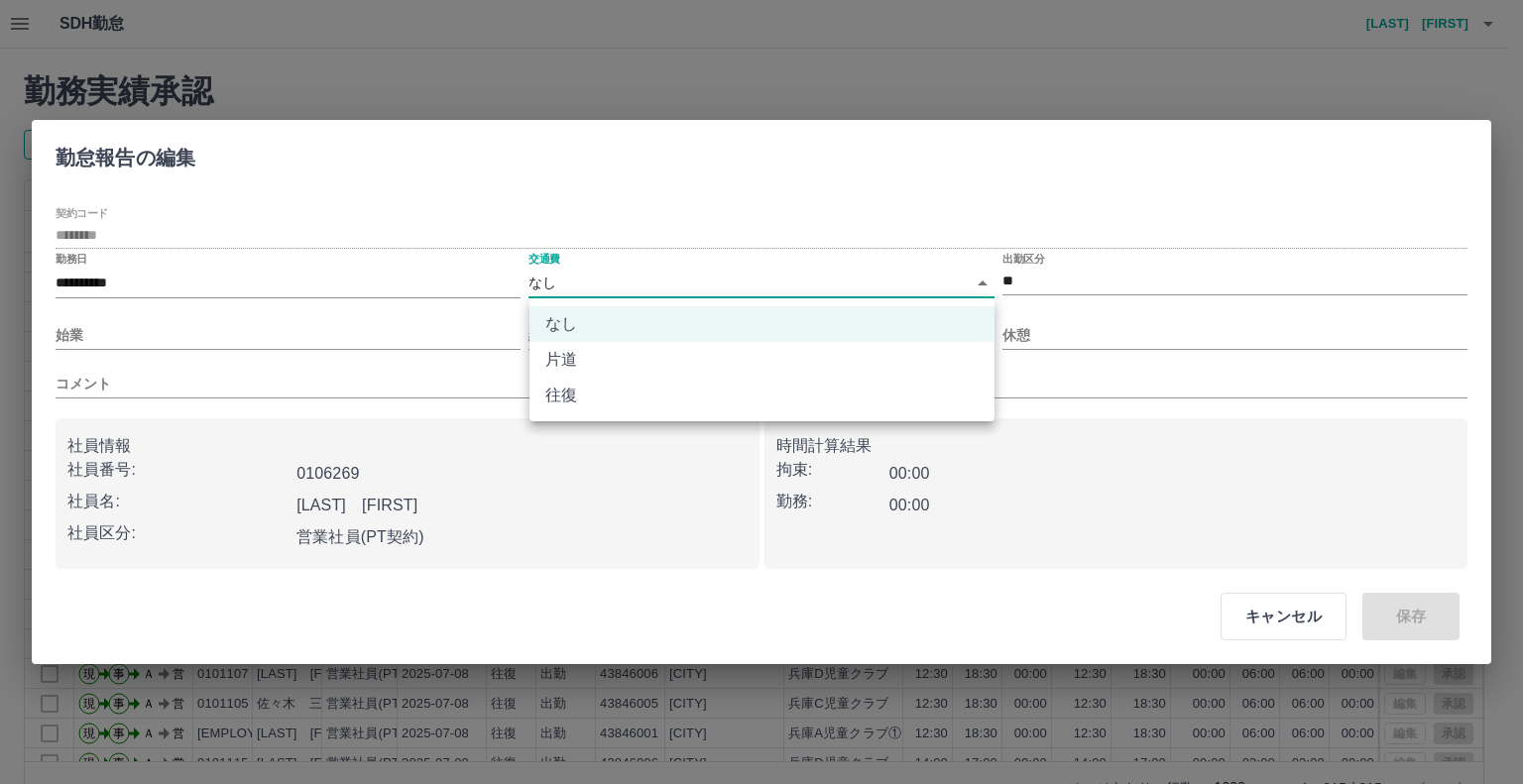 click on "SDH勤怠 真崎　さやか 勤務実績承認 前月 2025年07月 次月 今月 月選択 承認モード 削除モード 一括承認 列一覧 0 フィルター 行間隔 エクスポート 承認フロー 社員番号 社員名 社員区分 勤務日 交通費 勤務区分 契約コード 契約名 現場名 始業 終業 休憩 所定開始 所定終業 所定休憩 拘束 勤務 遅刻等 コメント ステータス 承認 現 事 Ａ 営 0101114 千布　英子 営業社員(PT契約) 2025-07-09 往復 出勤 43846004 佐賀市 兵庫B児童クラブ② 13:30 17:00 00:00 13:30 17:00 00:00 03:30 03:30 00:00 AM承認待 現 事 Ａ 営 0101105 佐々木　三千代 営業社員(PT契約) 2025-07-09 往復 出勤 43846005 佐賀市 兵庫C児童クラブ 12:30 18:30 00:00 12:30 18:30 00:00 06:00 06:00 00:00 AM承認待 現 事 Ａ 営 0059831 江副　恒敬 営業社員(PT契約) 2025-07-09 往復 出勤 43846001 佐賀市 兵庫A児童クラブ① 12:30 18:30 00:00 12:30 18:30 00:00 06:00 06:00 00:00 -" at bounding box center [762, 418] 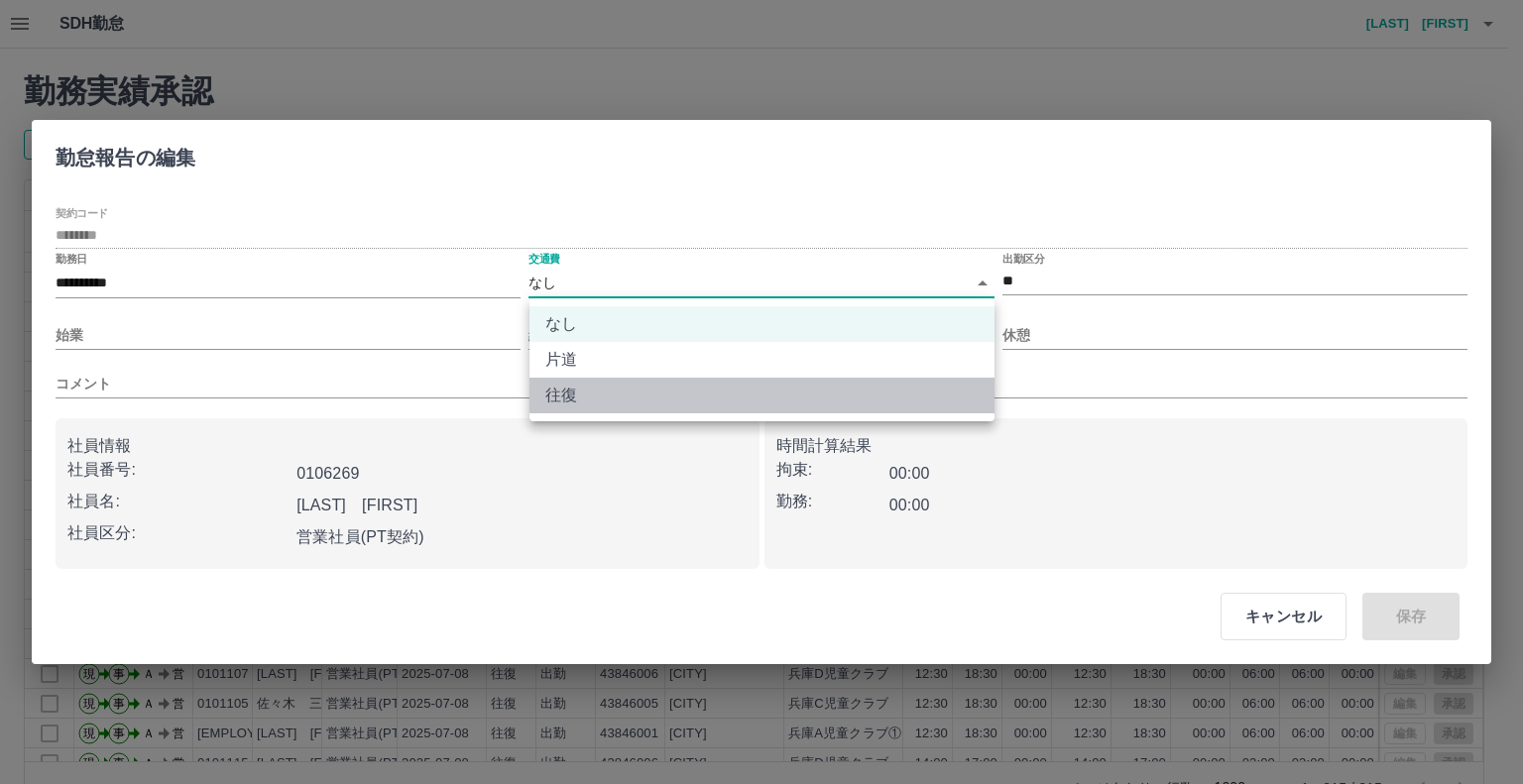 click on "往復" at bounding box center [762, 395] 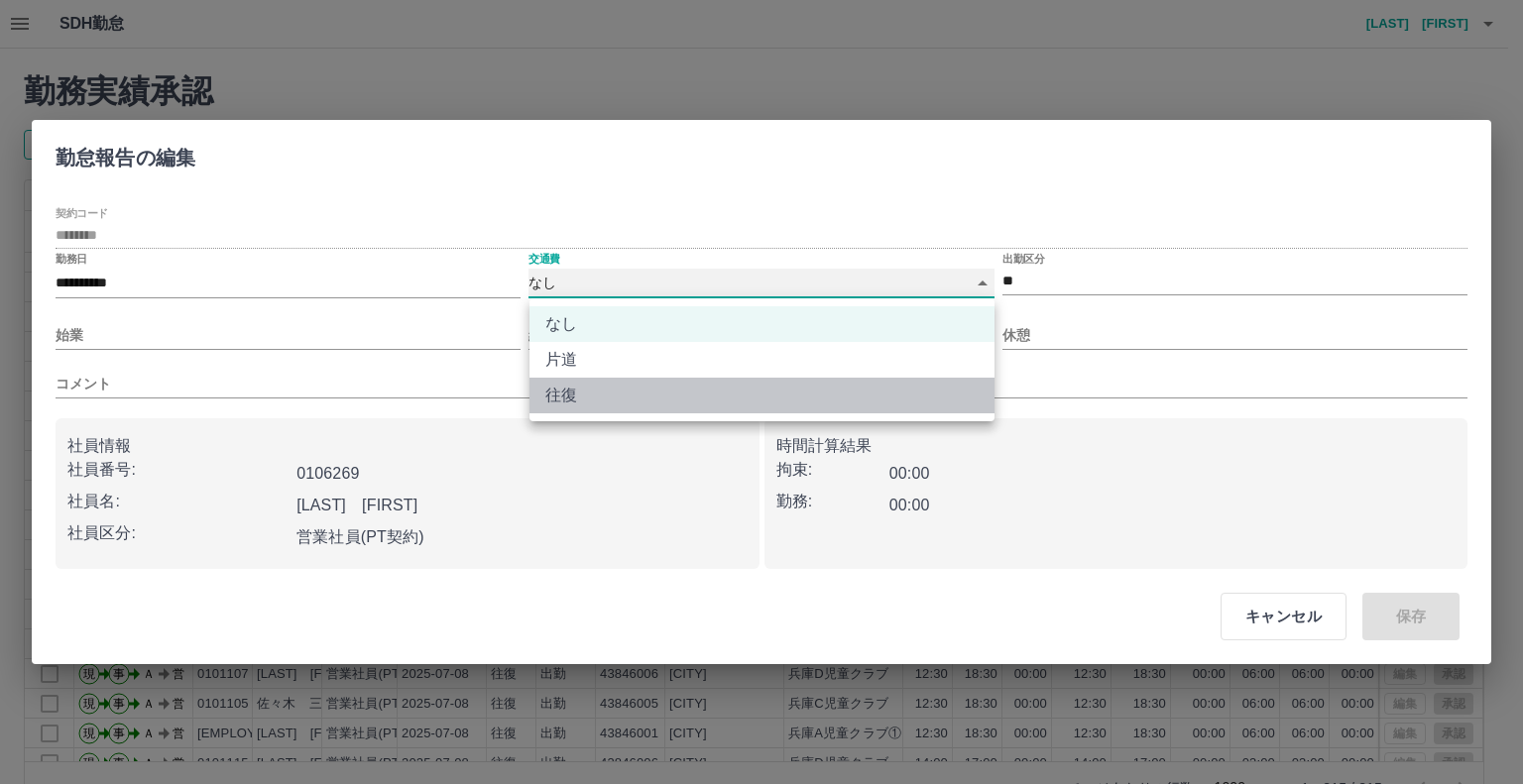 type on "******" 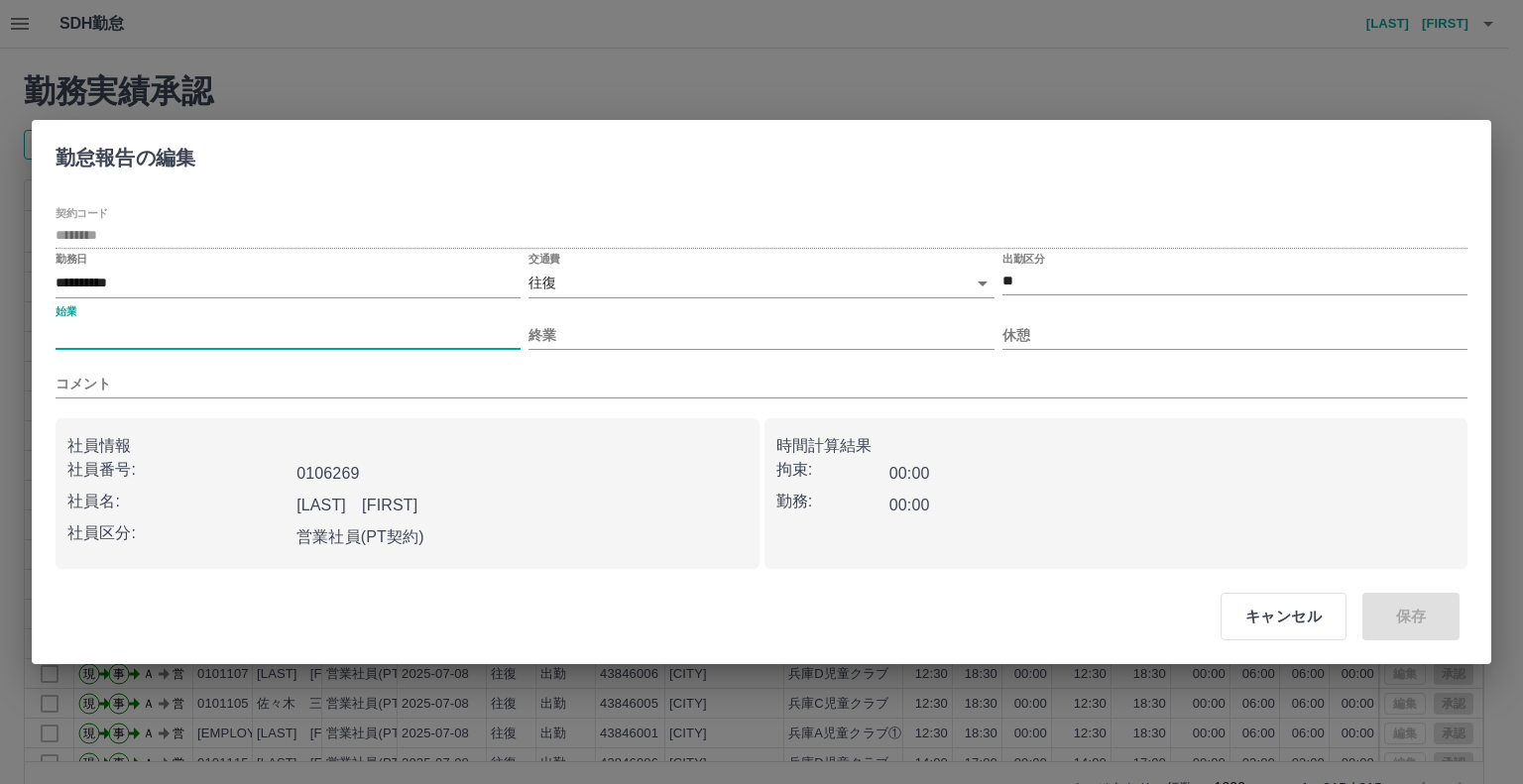 click on "始業" at bounding box center (288, 335) 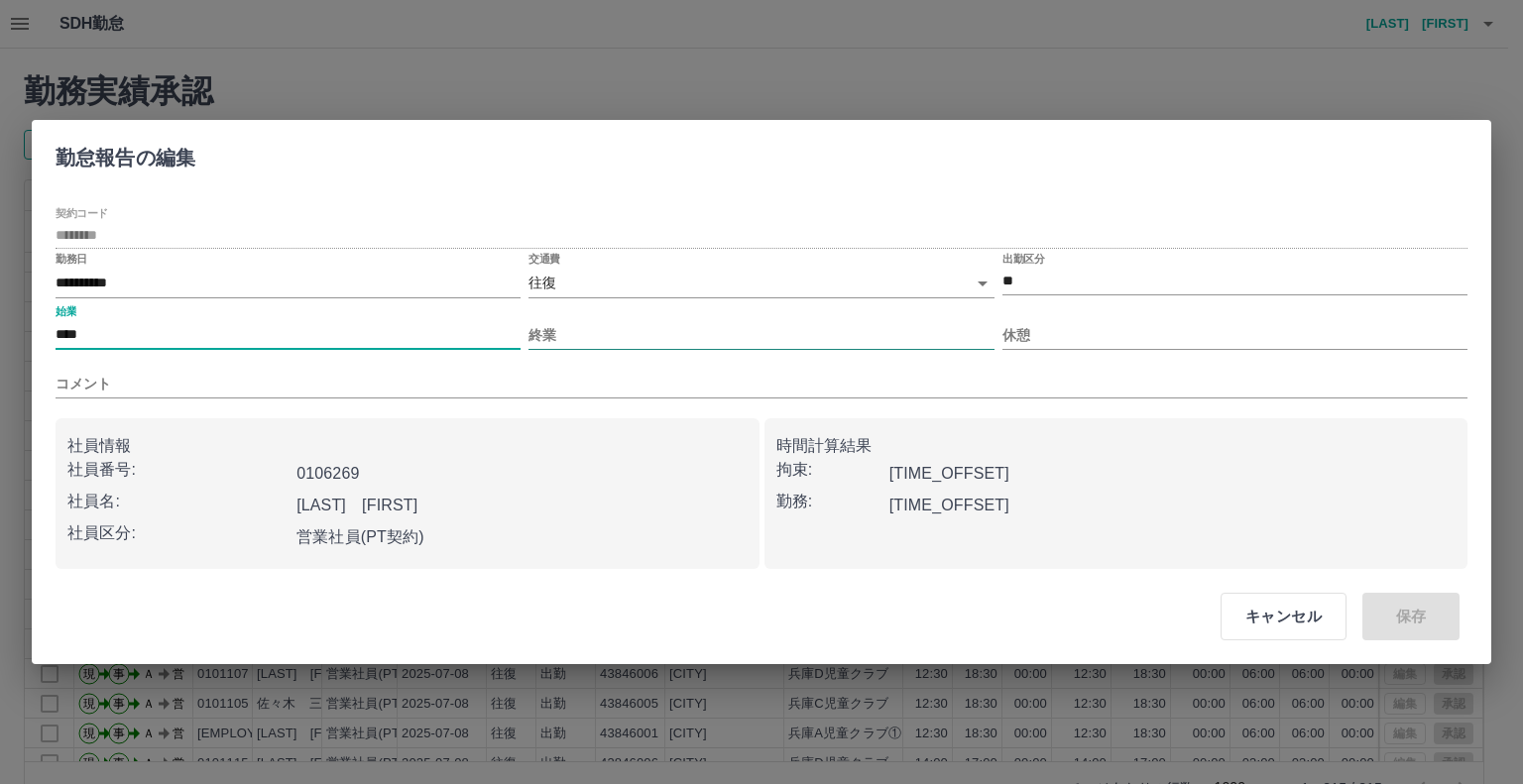 type on "****" 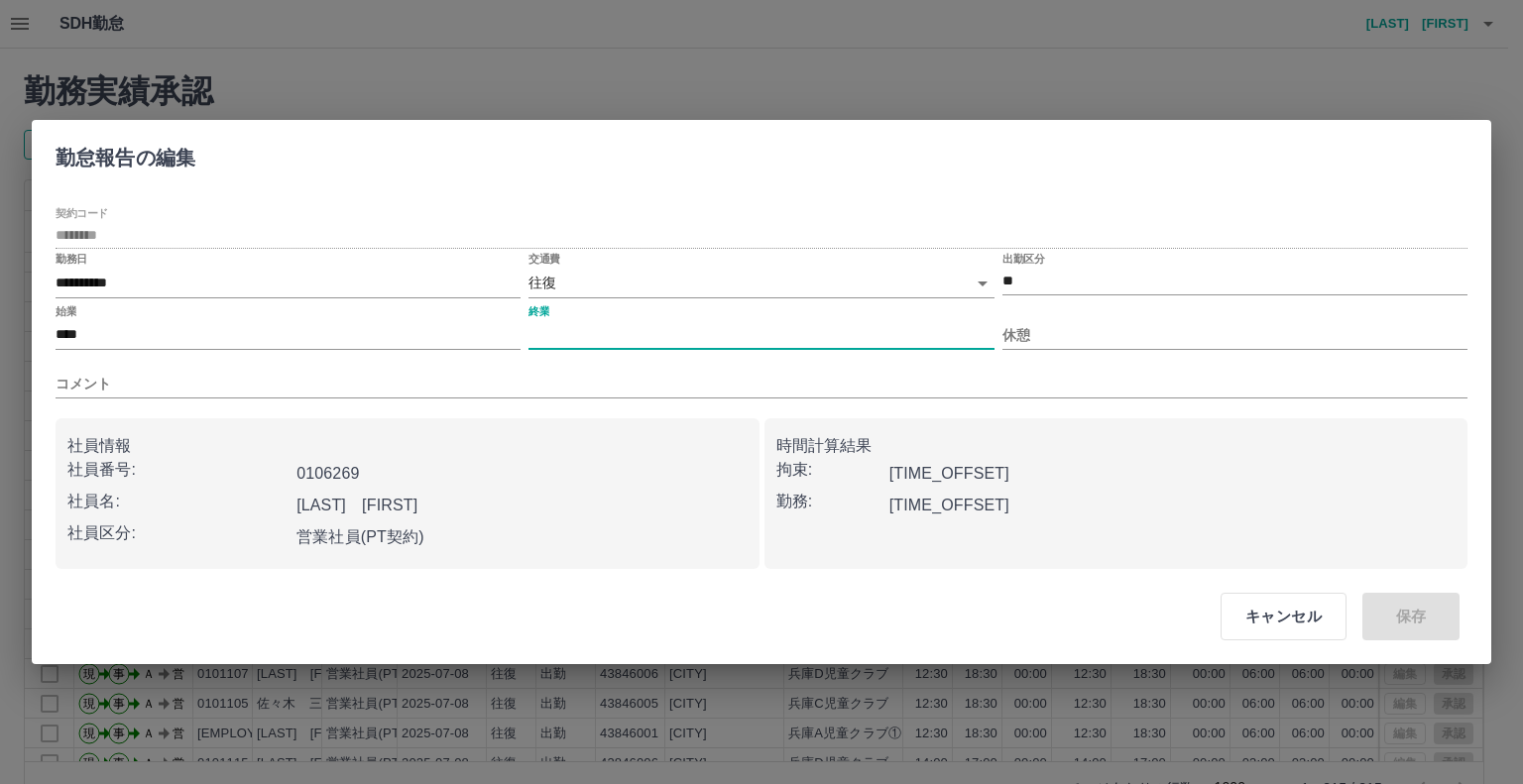 click on "終業" at bounding box center (761, 335) 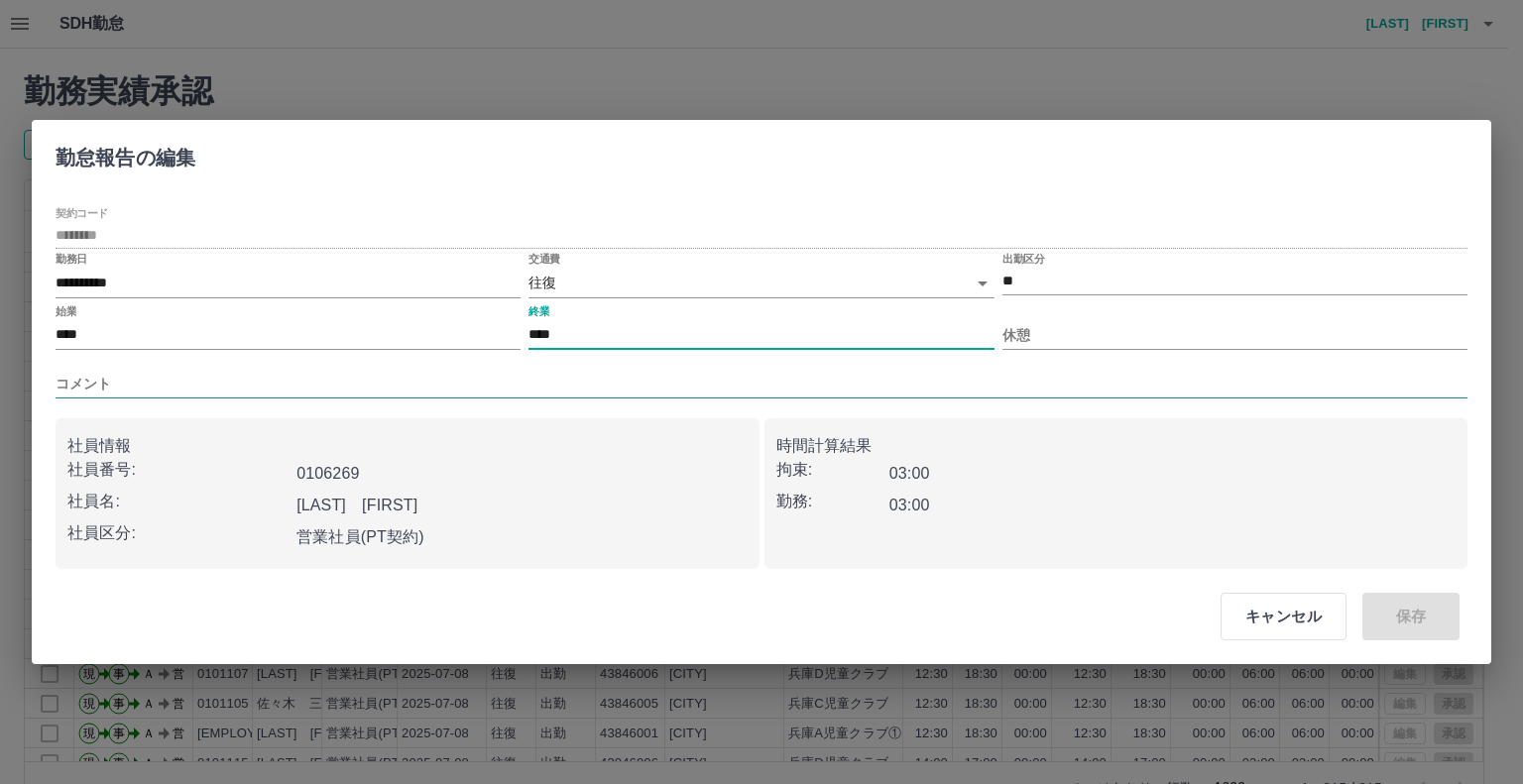 type on "****" 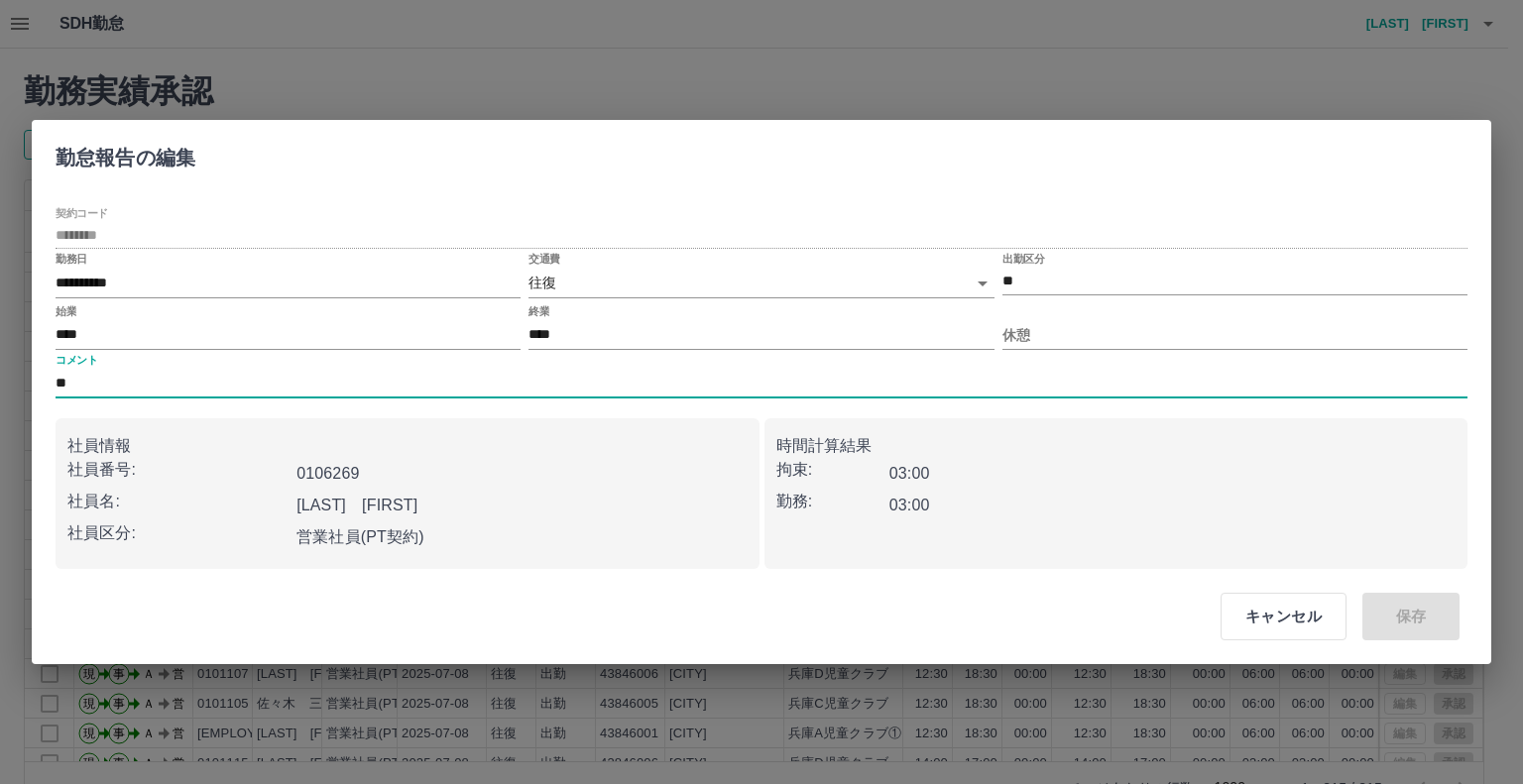 type on "*" 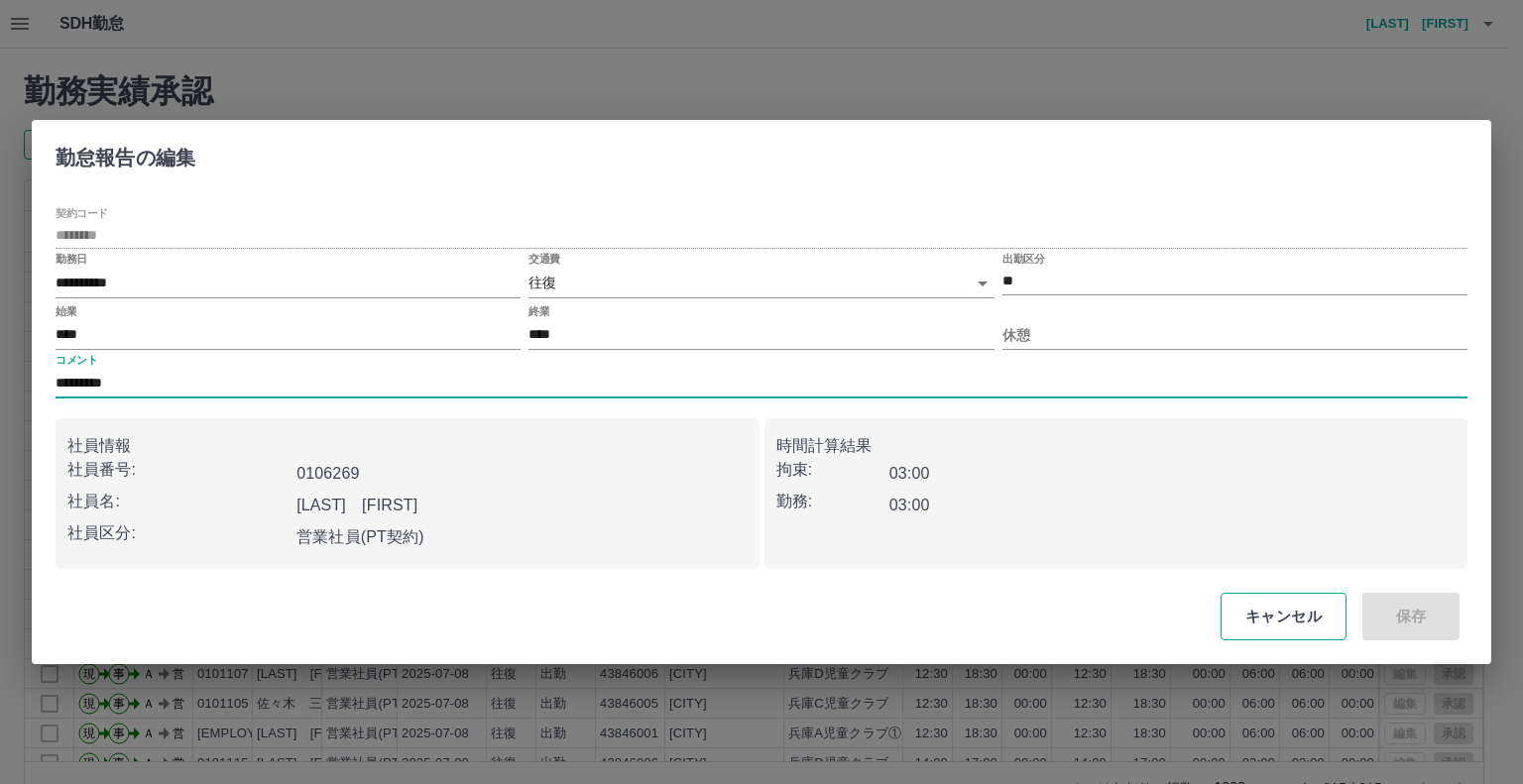 type on "*********" 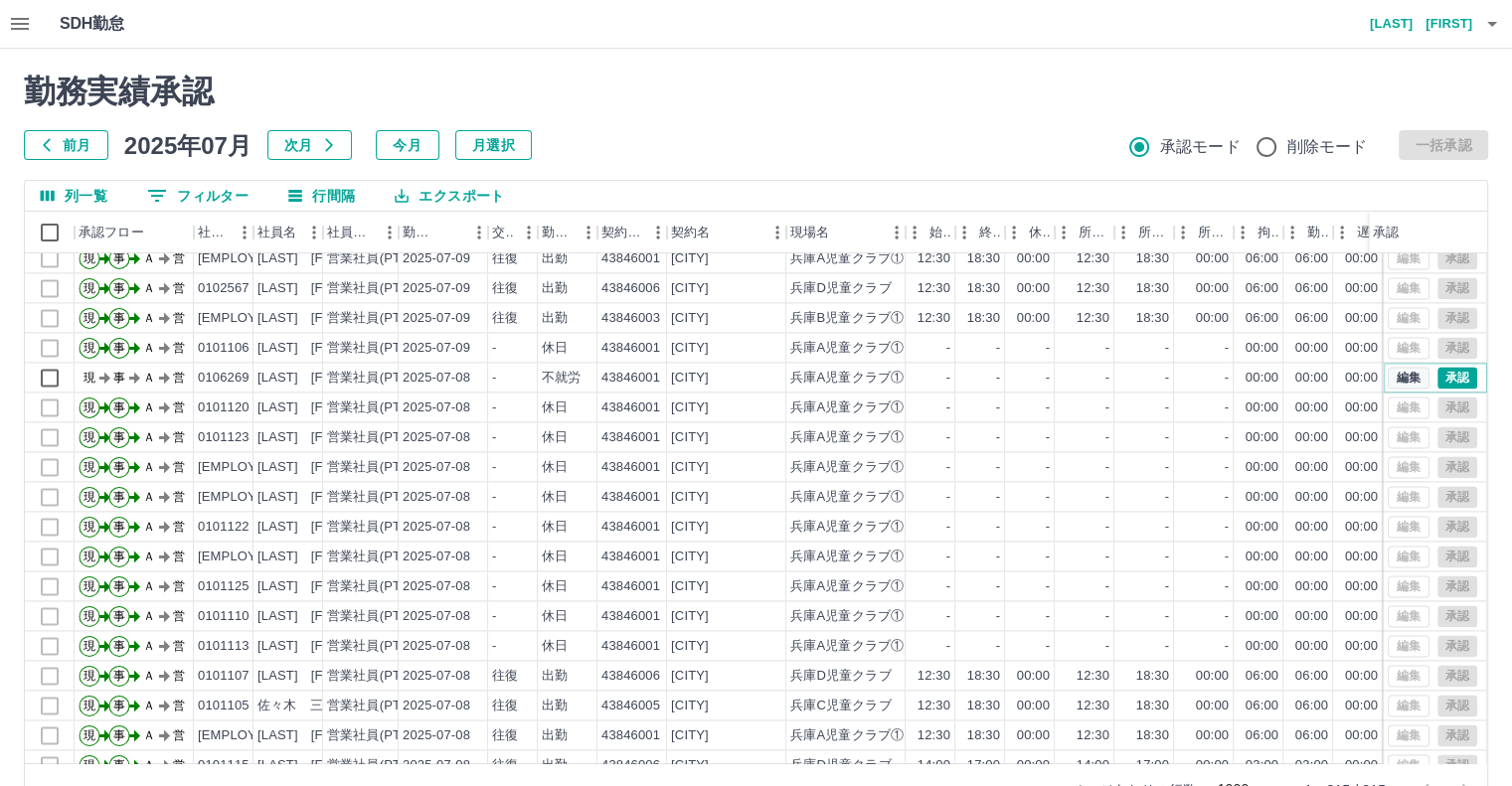 click on "編集" at bounding box center (1409, 378) 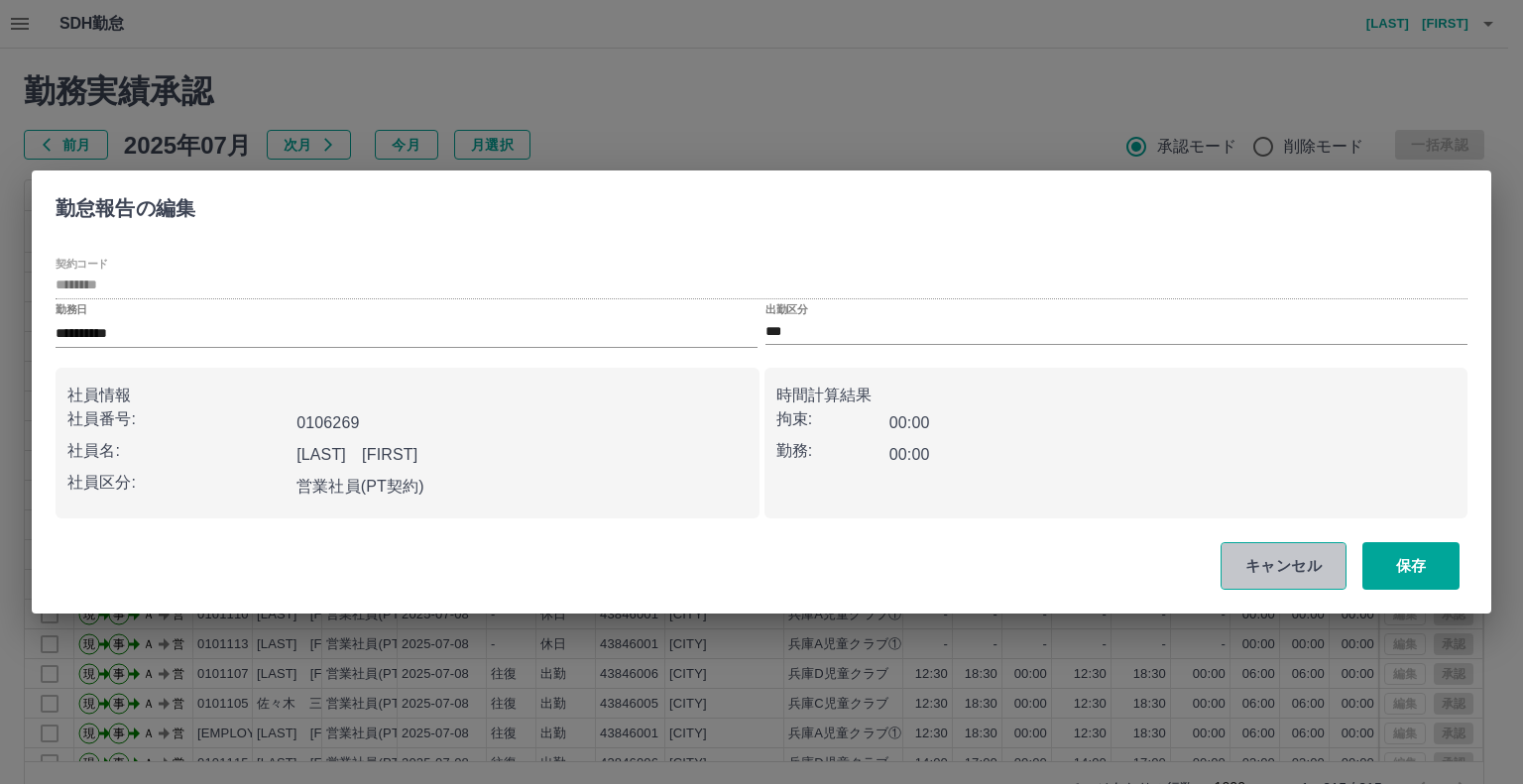 click on "キャンセル" at bounding box center (1283, 566) 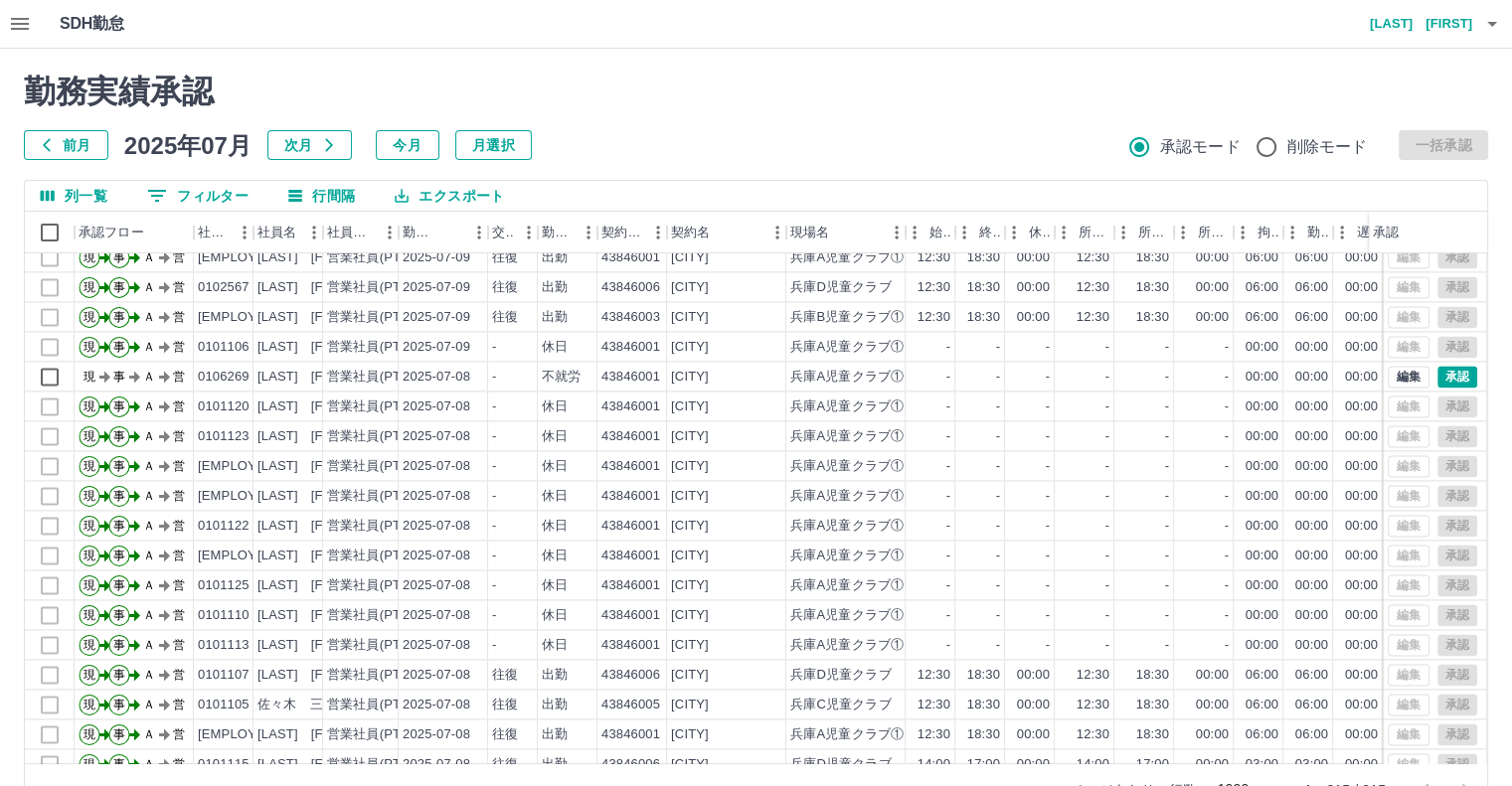 scroll, scrollTop: 17986, scrollLeft: 0, axis: vertical 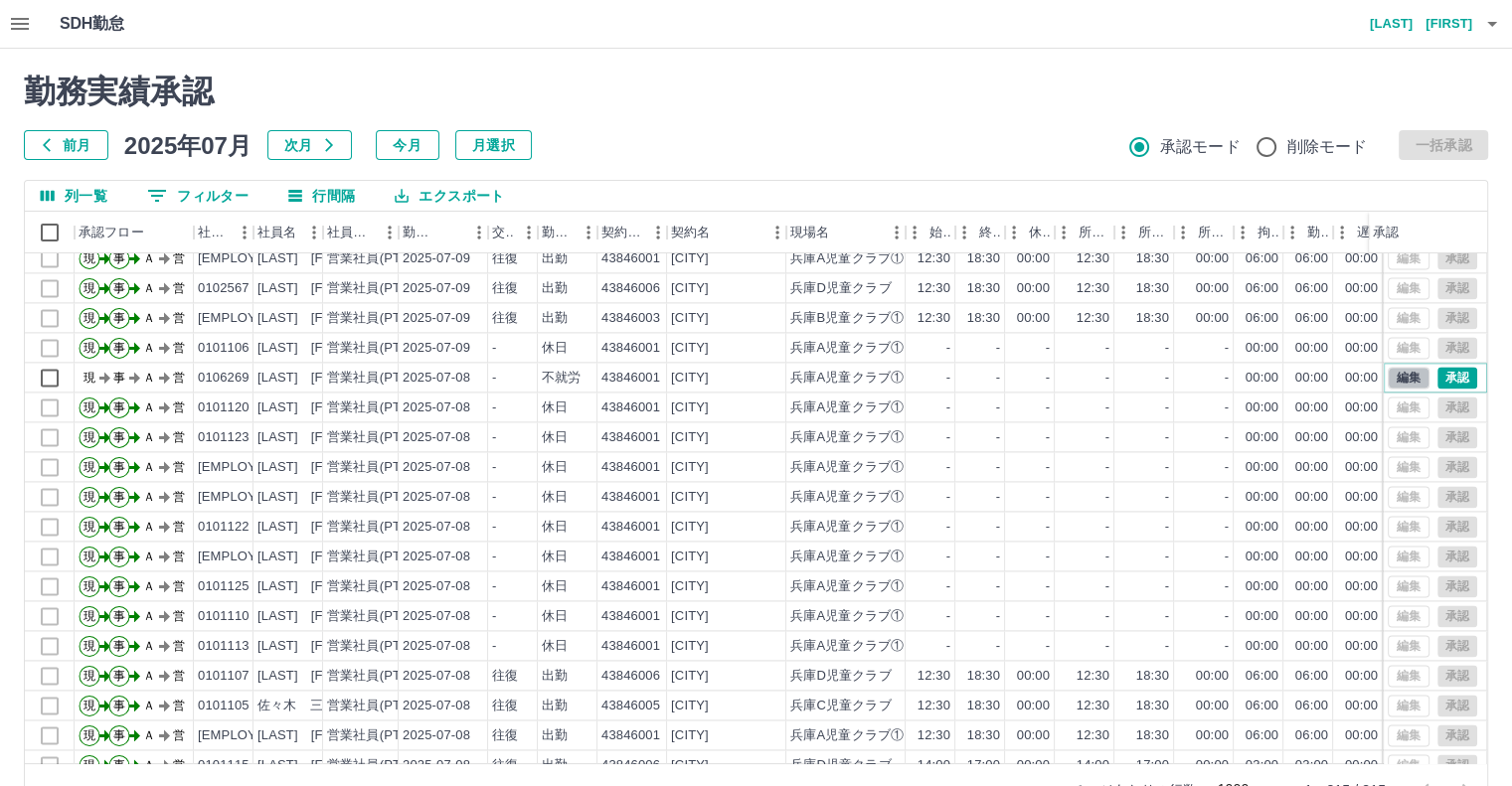 click on "編集" at bounding box center [1409, 378] 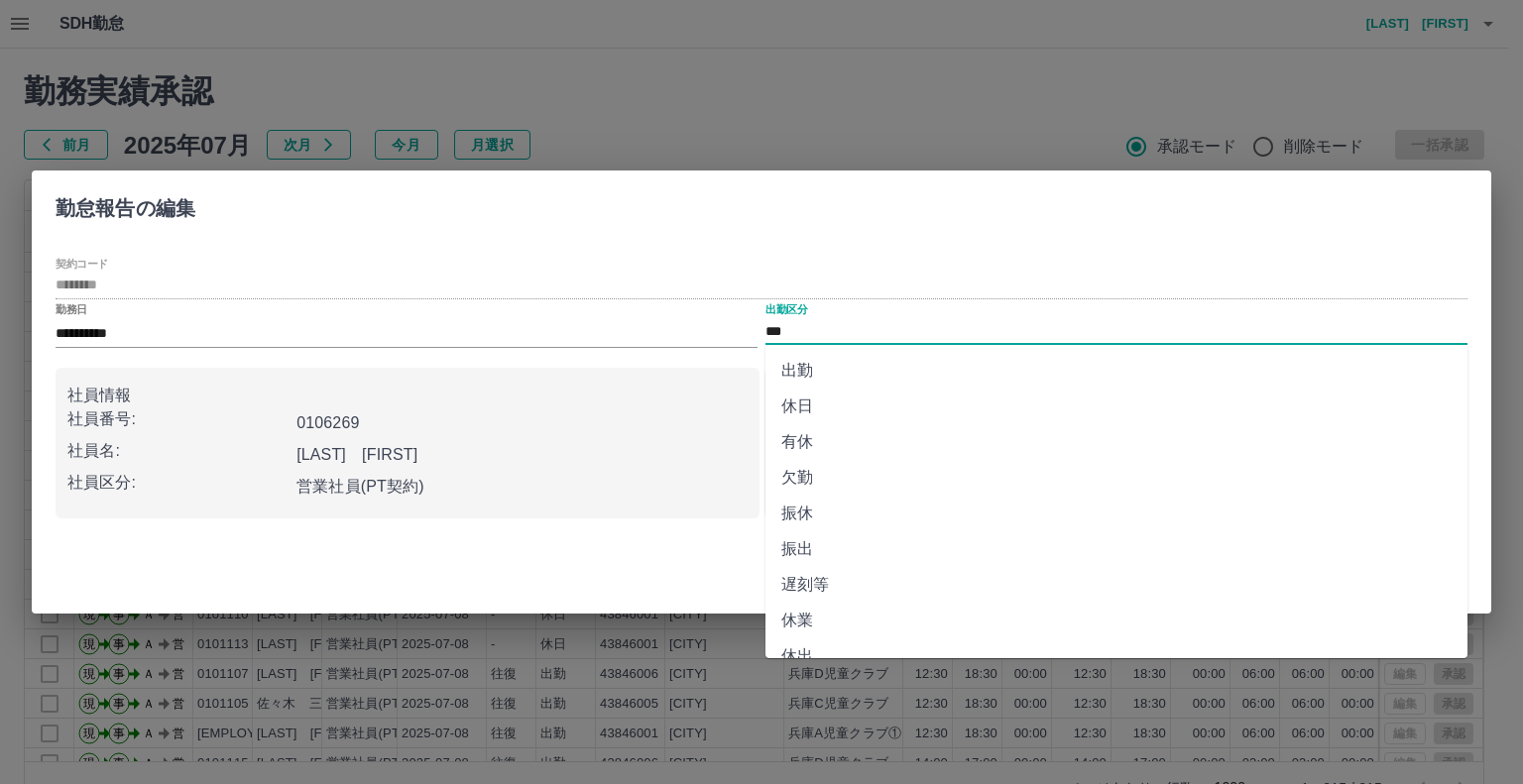 click on "***" at bounding box center (1116, 331) 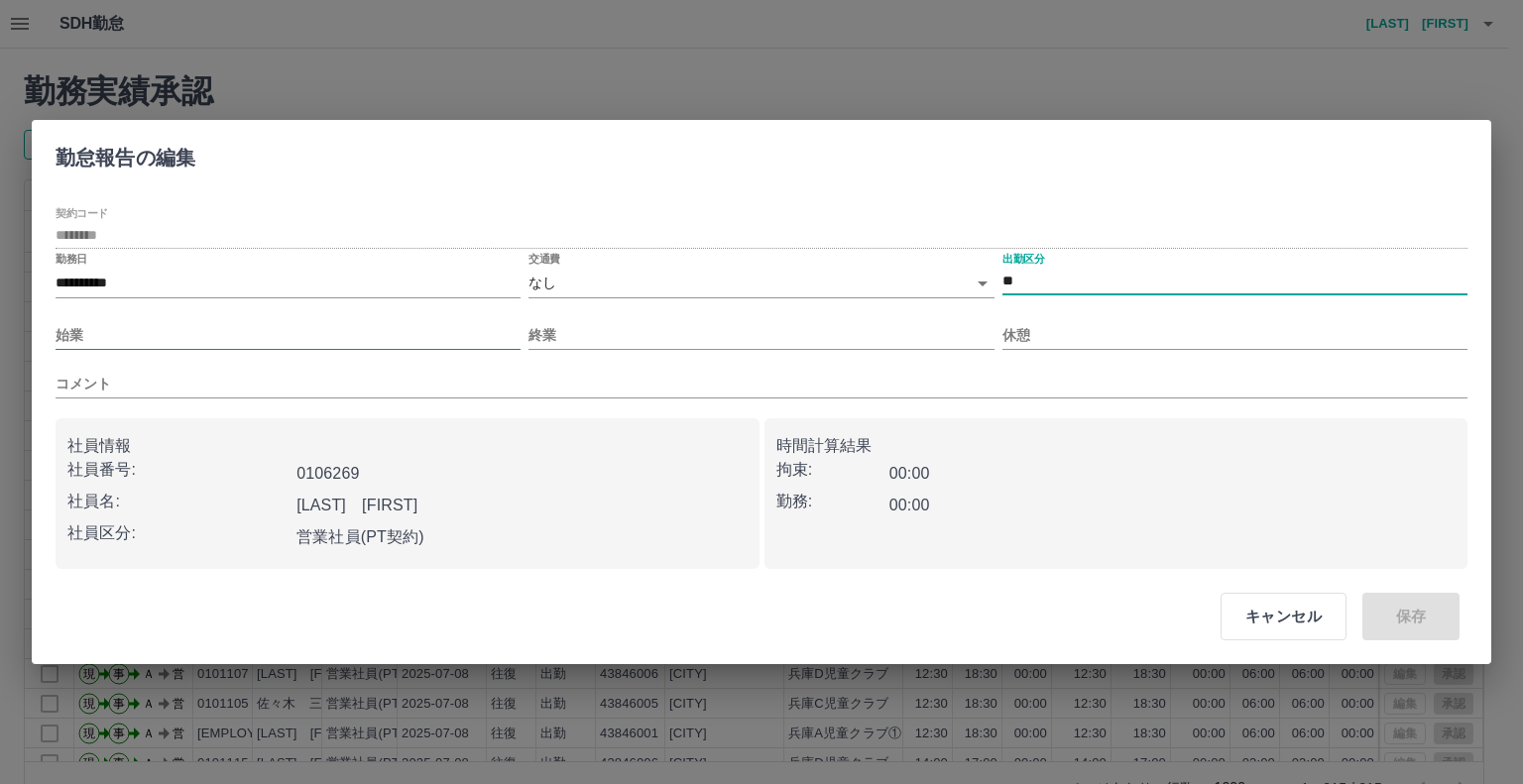 click on "始業" at bounding box center (288, 335) 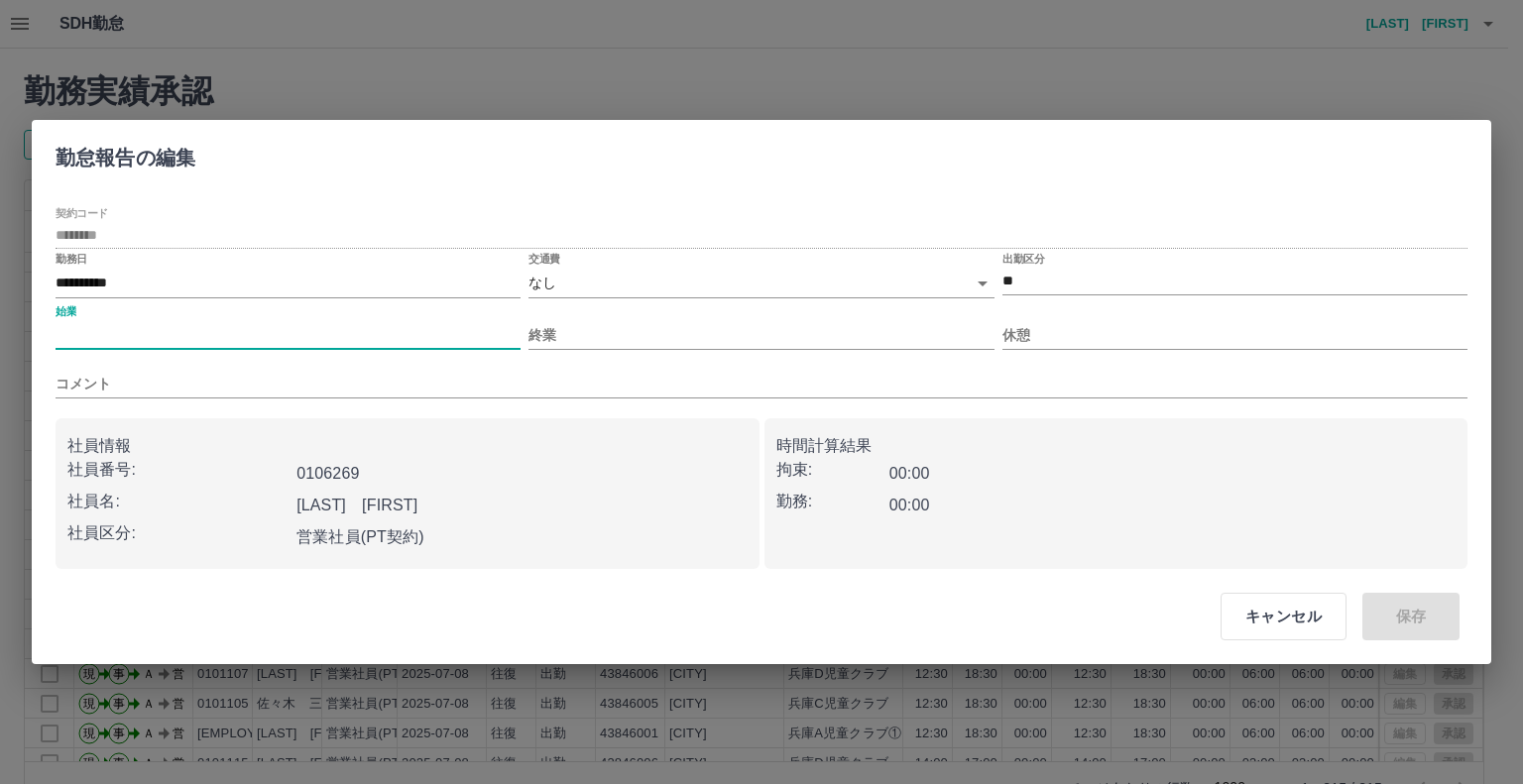 type on "****" 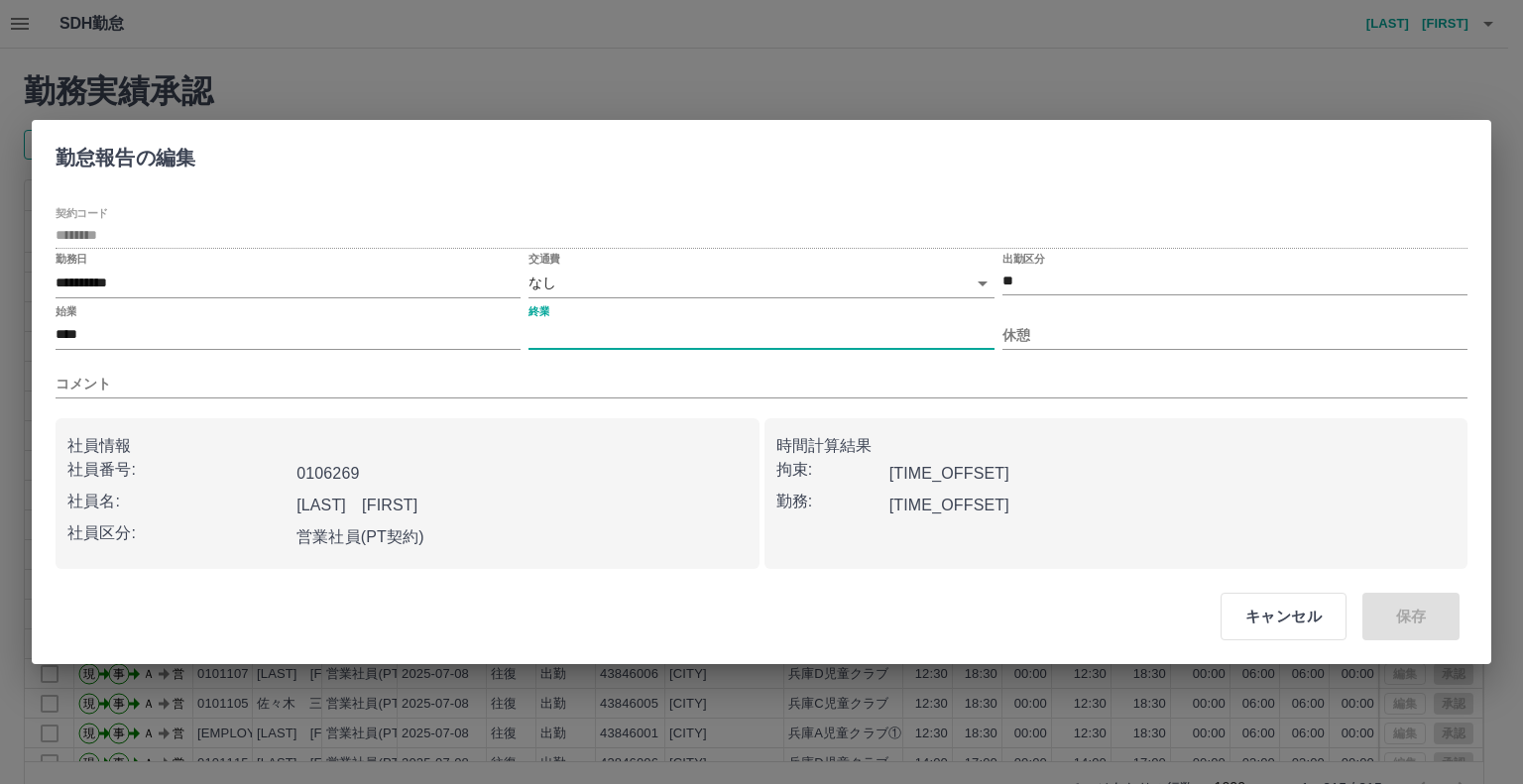 click on "終業" at bounding box center [761, 335] 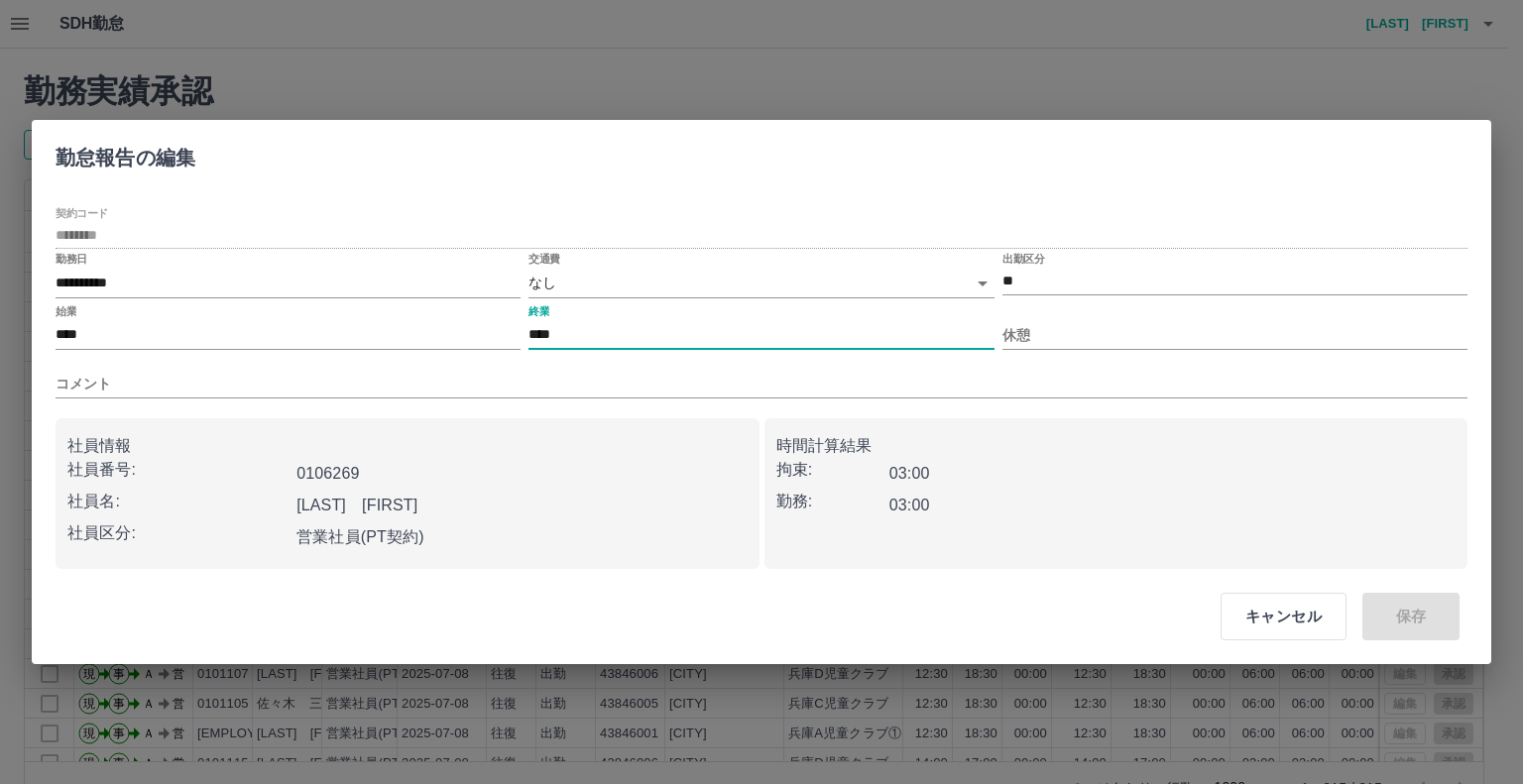 click on "キャンセル 保存" at bounding box center (1332, 616) 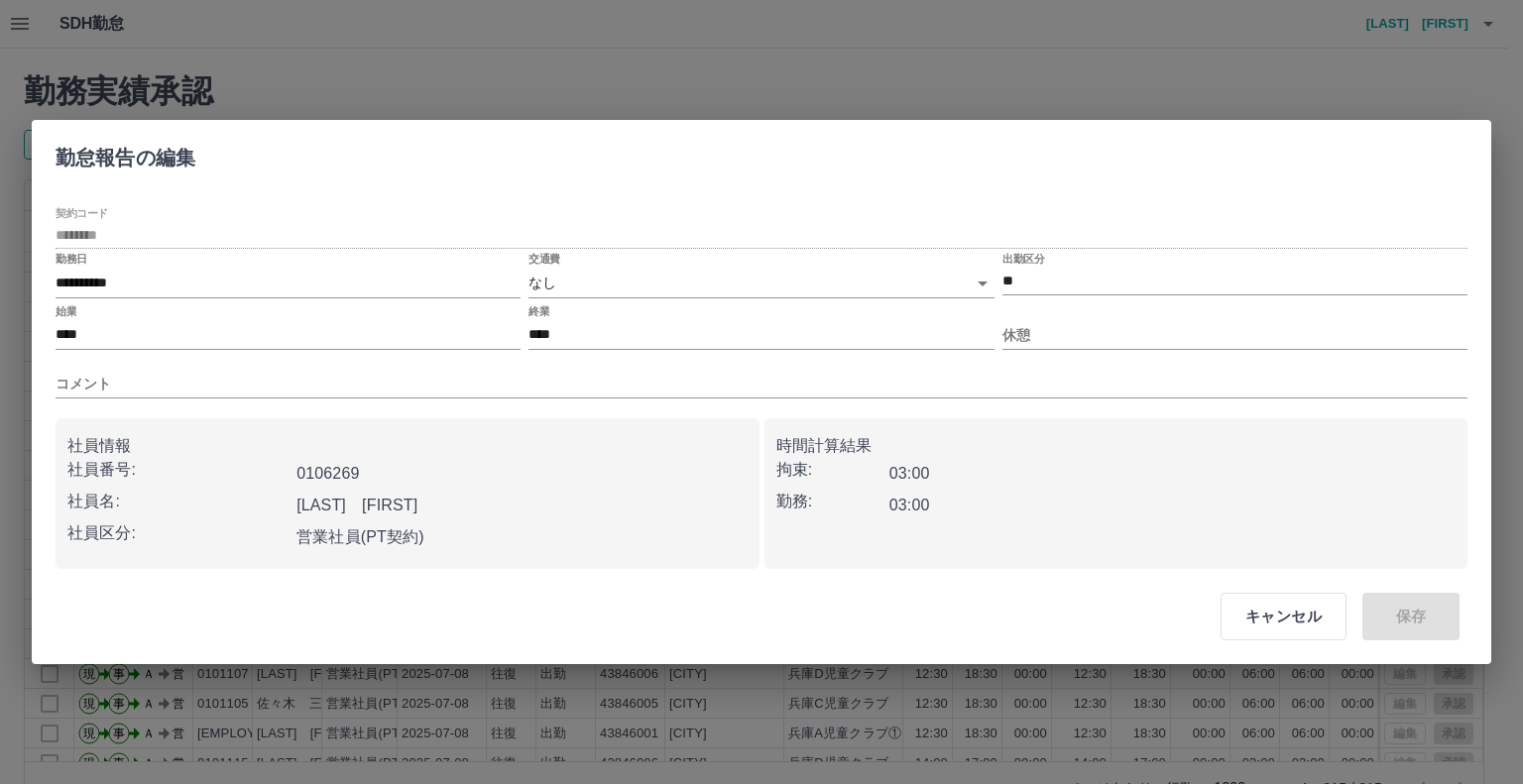 click on "コメント" at bounding box center (762, 376) 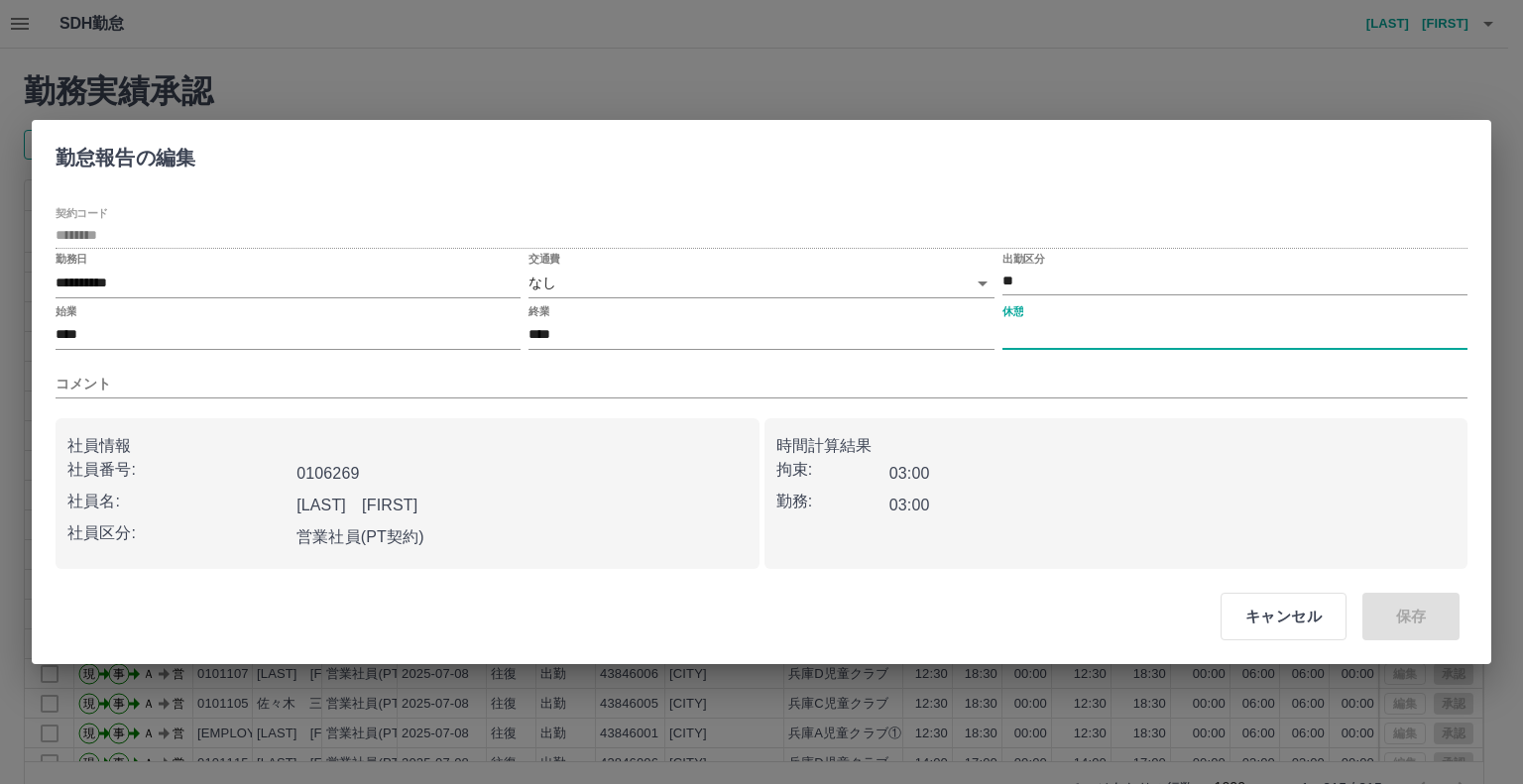 click on "休憩" at bounding box center (1234, 335) 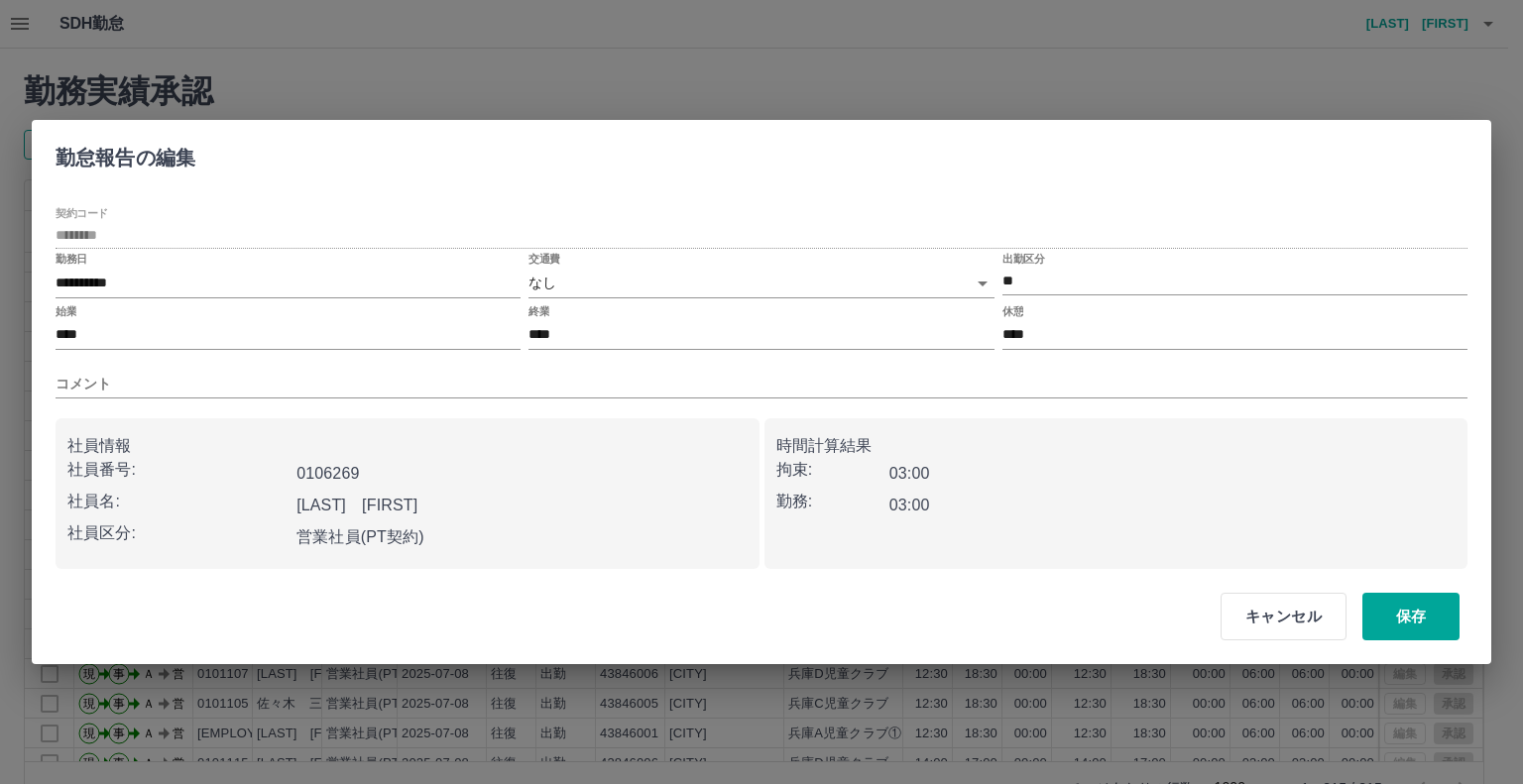 click on "コメント" at bounding box center [762, 376] 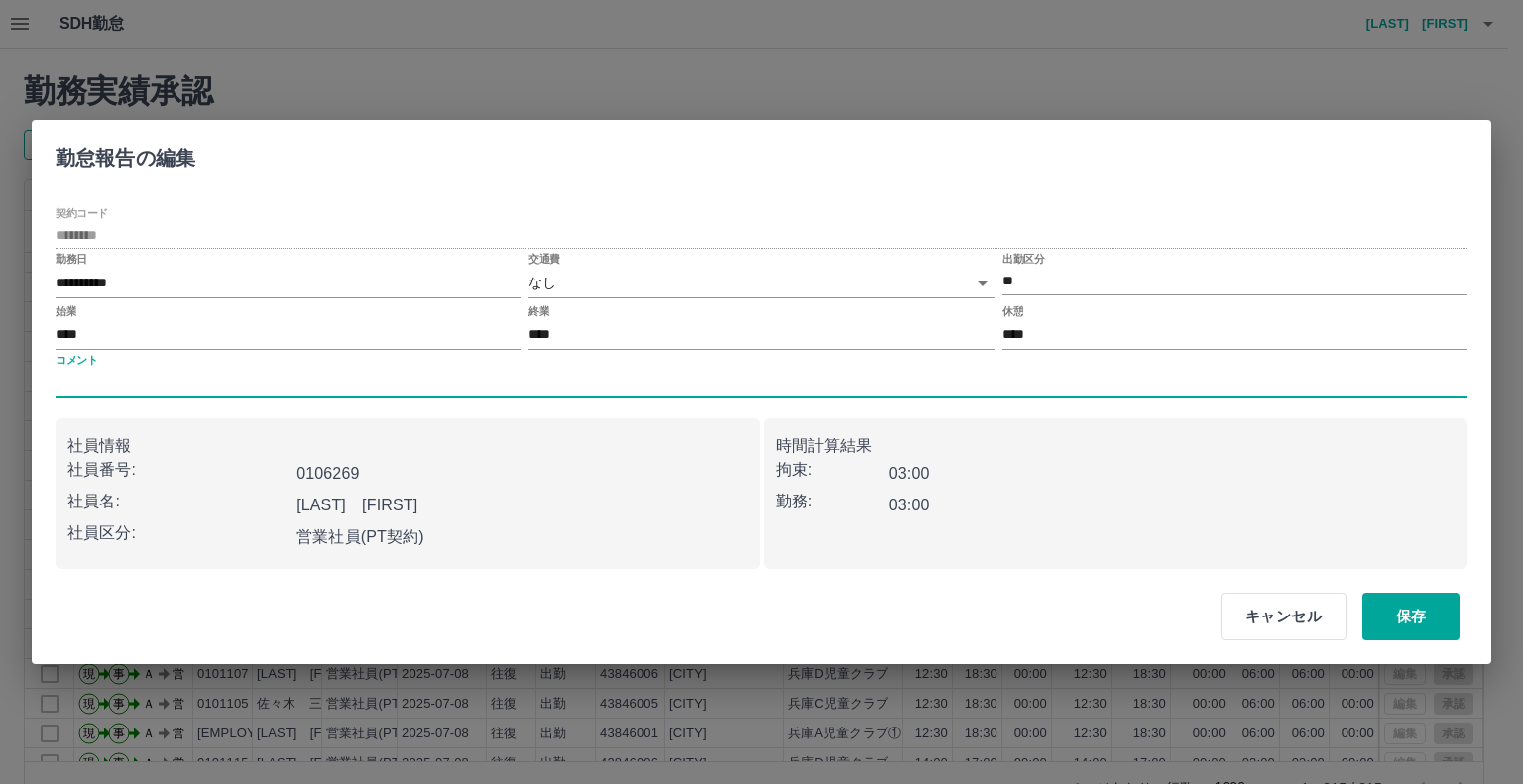 click on "コメント" at bounding box center [762, 384] 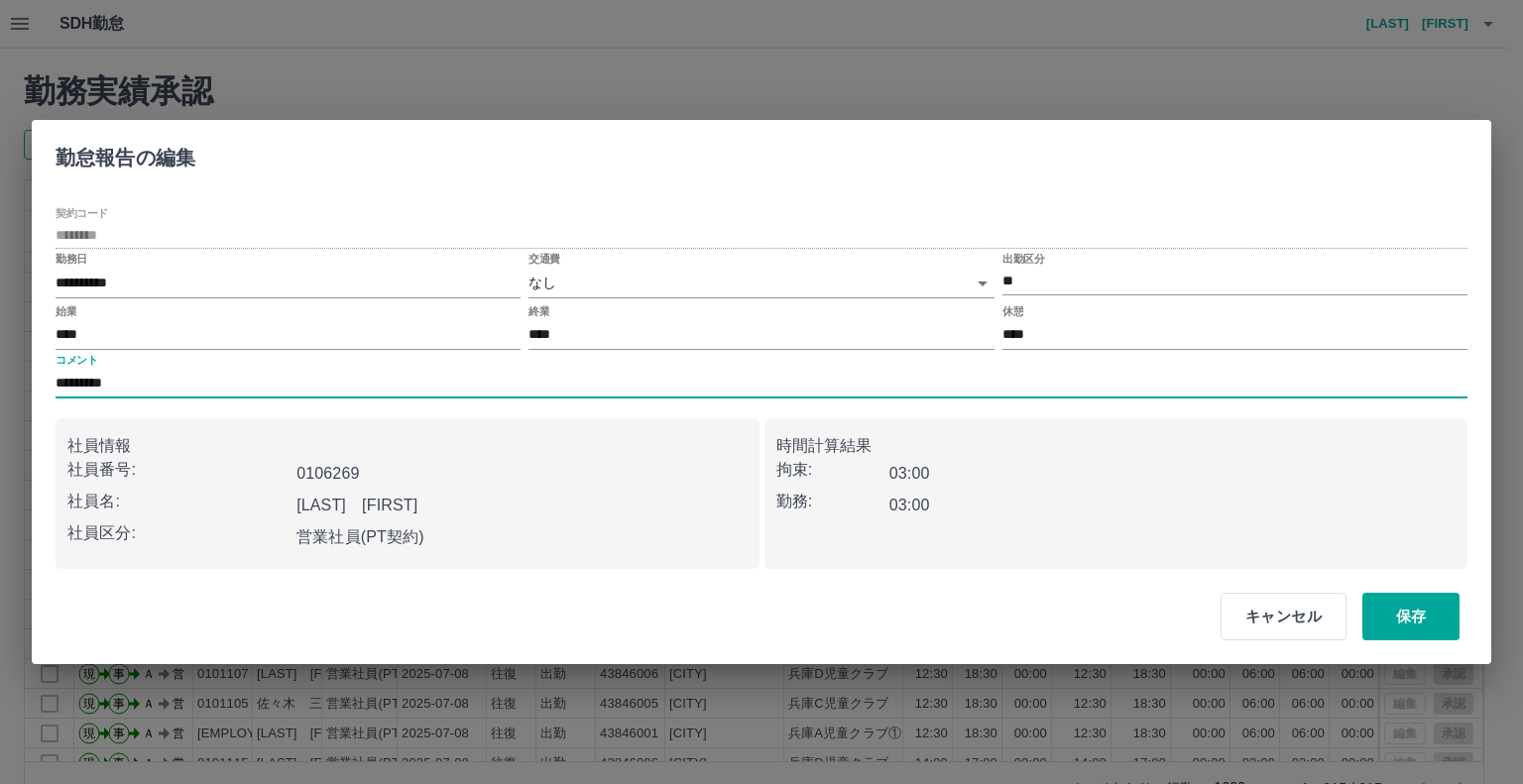 click on "*********" at bounding box center [762, 384] 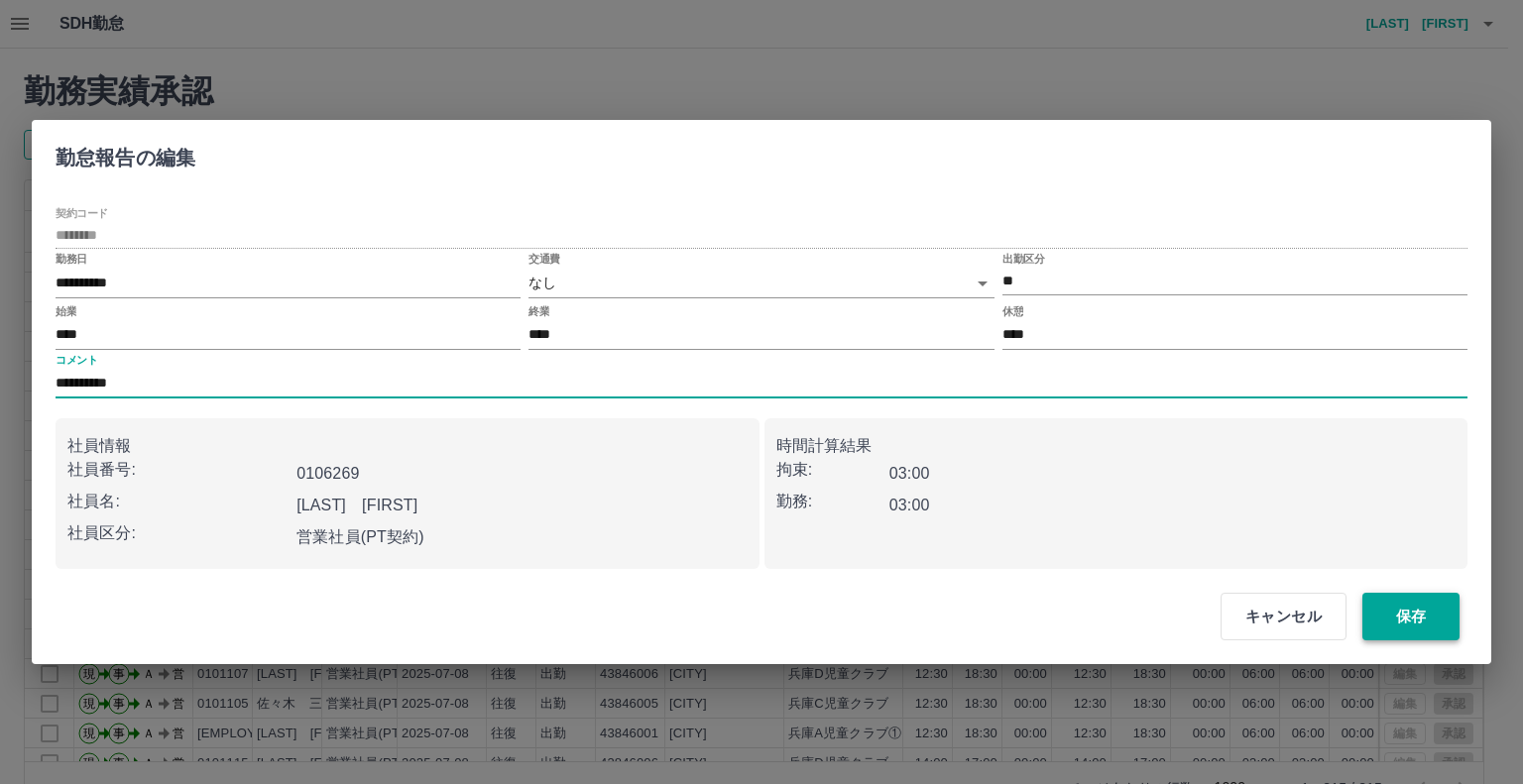type on "**********" 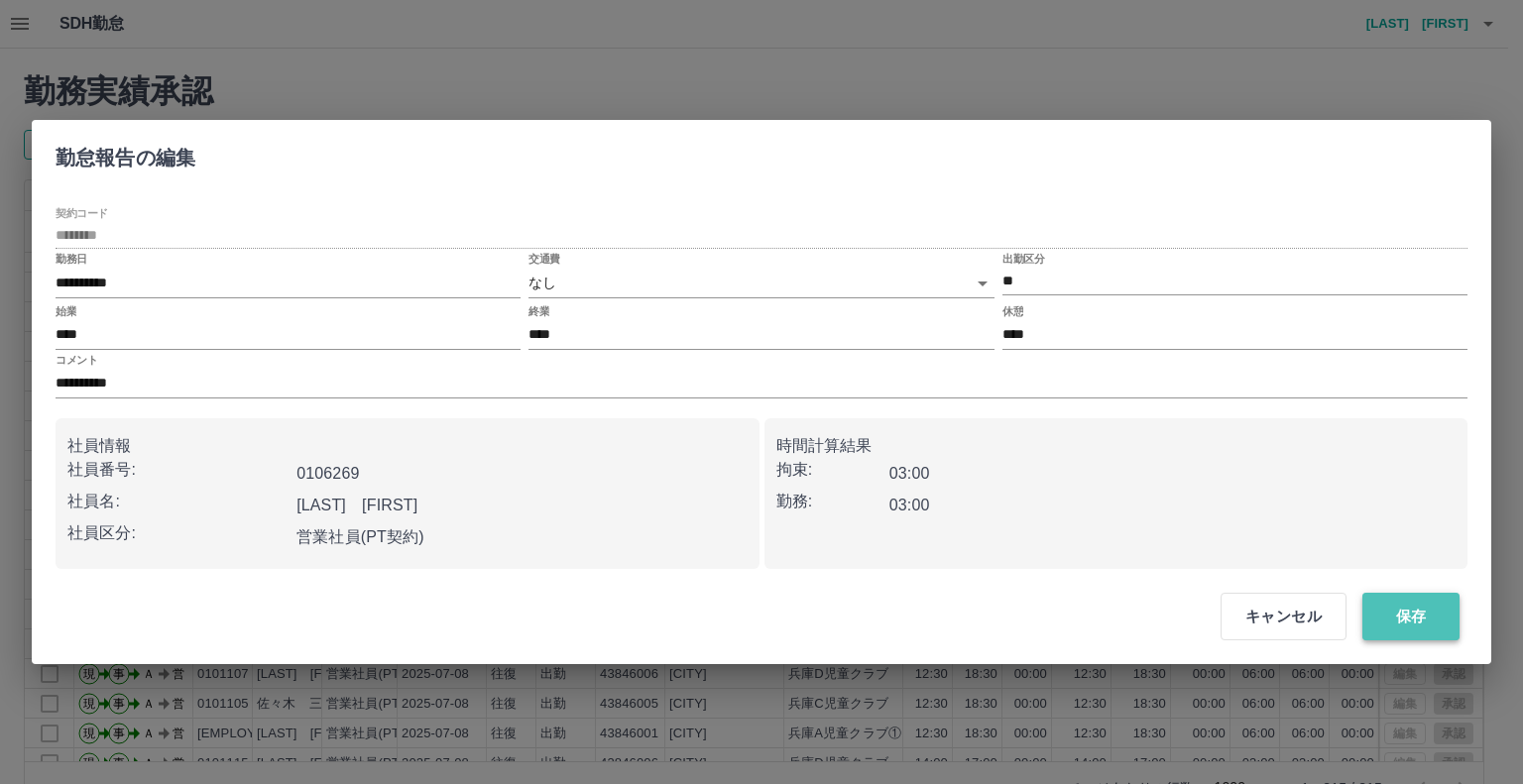 click on "保存" at bounding box center (1411, 616) 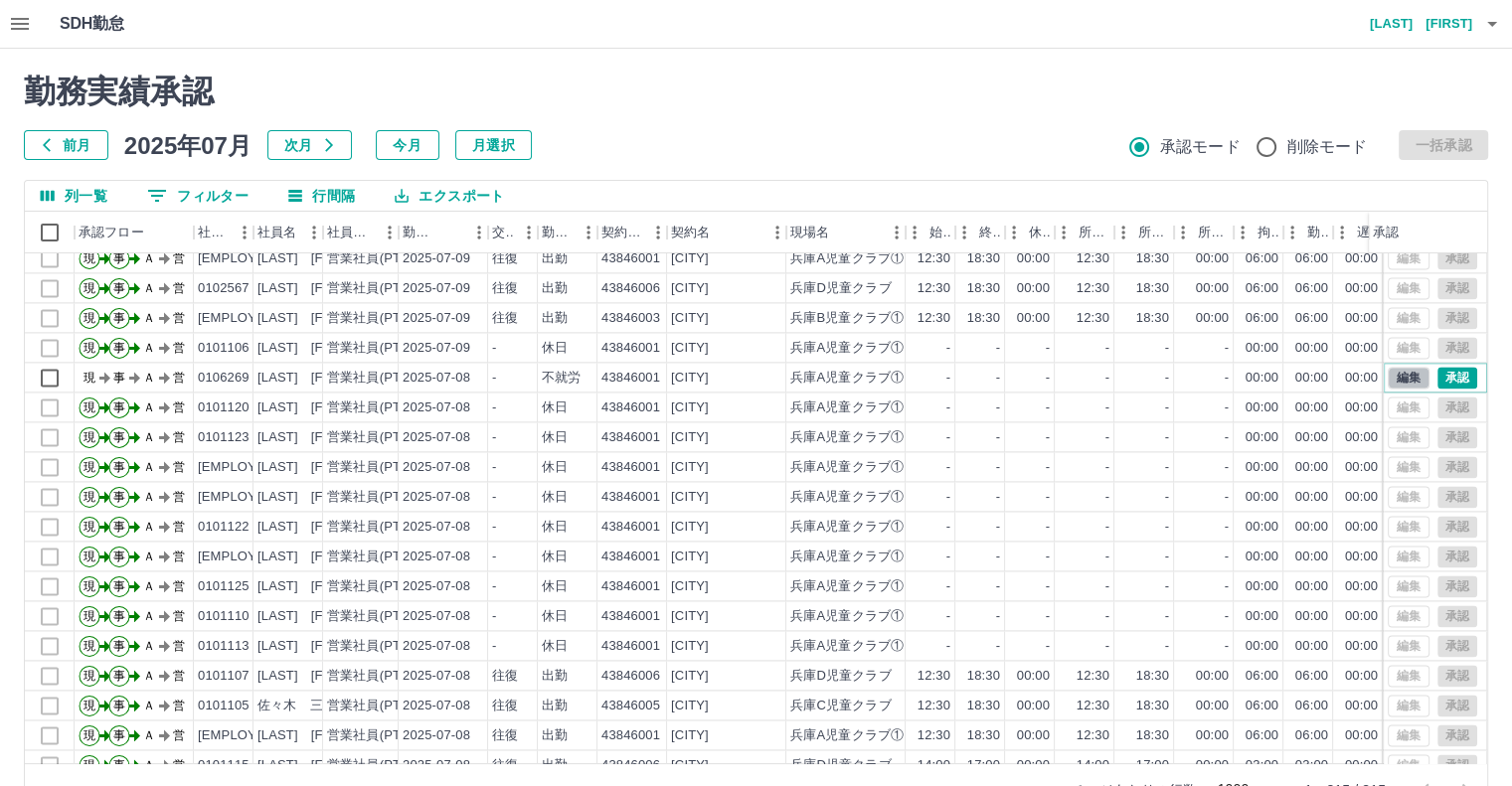 click on "編集" at bounding box center [1409, 378] 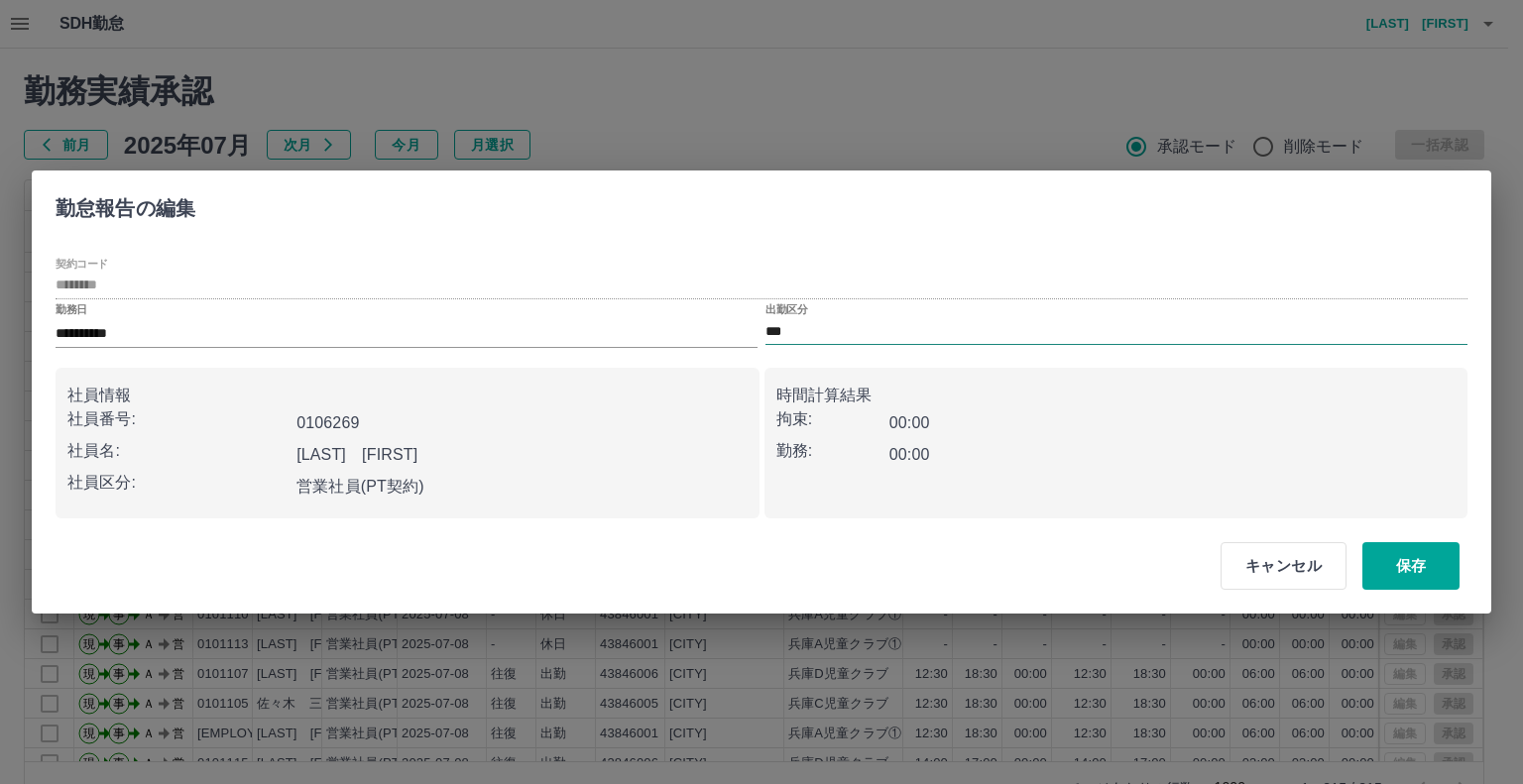 click on "***" at bounding box center (1116, 331) 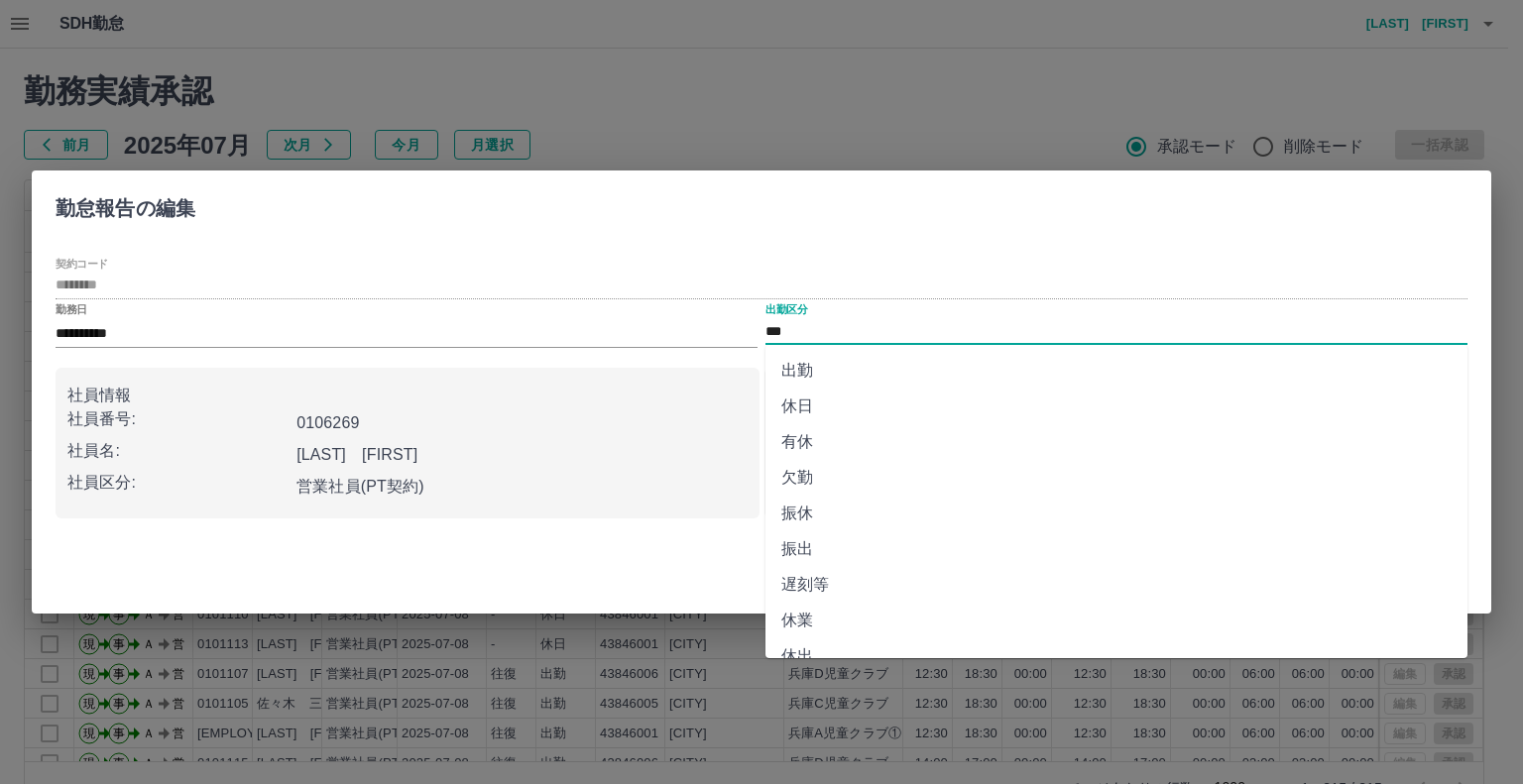 click on "出勤" at bounding box center (1116, 371) 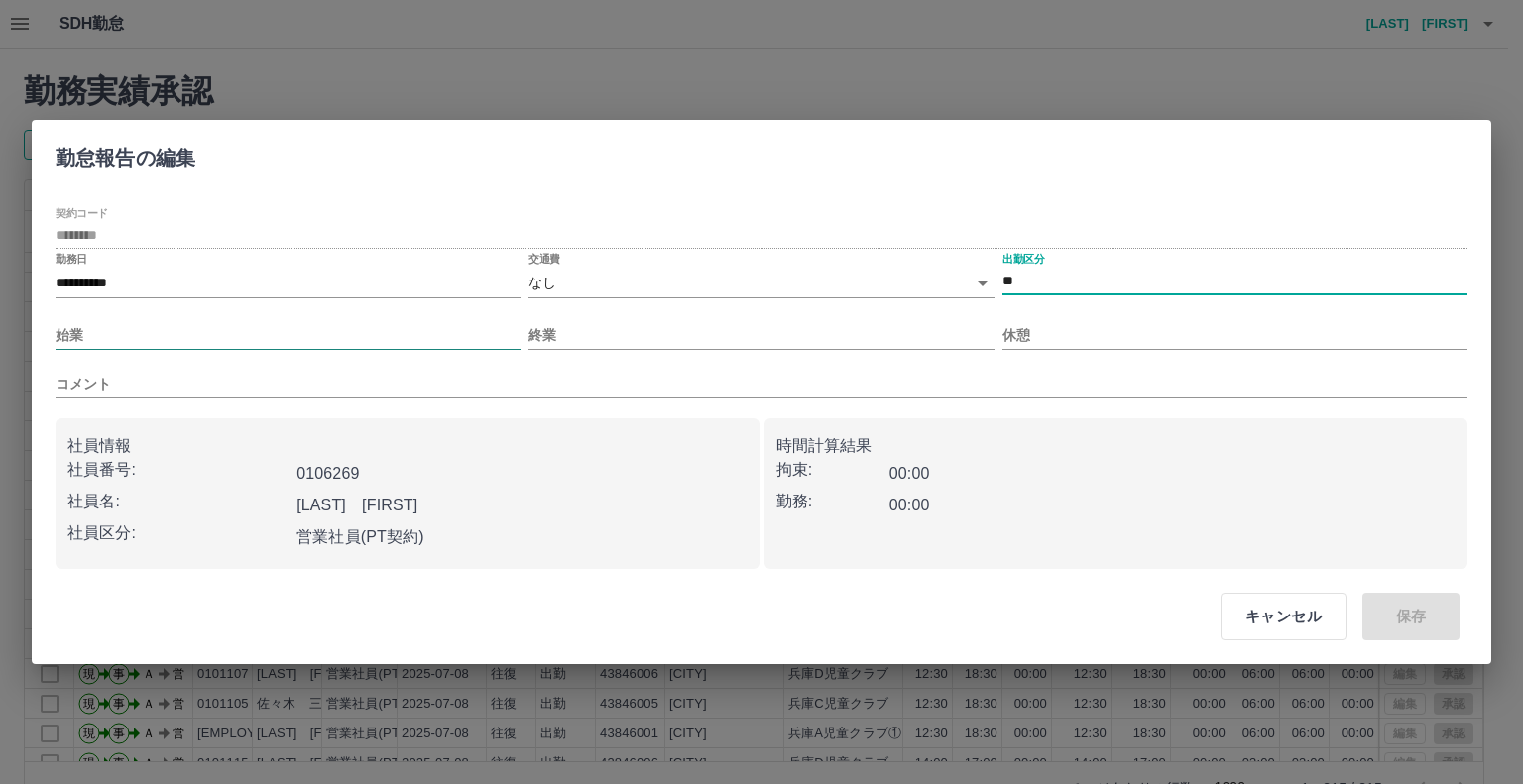 click on "始業" at bounding box center (288, 335) 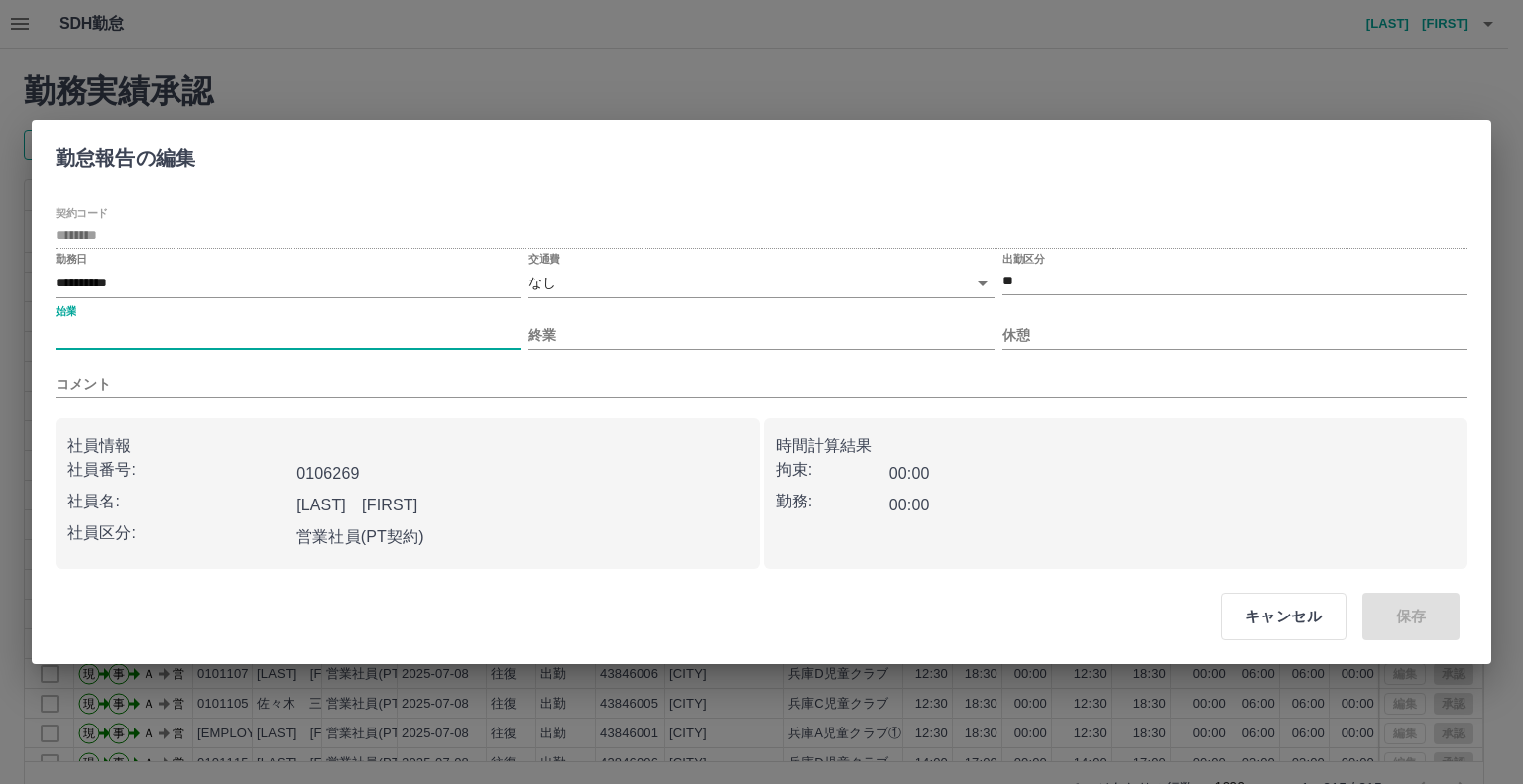 type on "****" 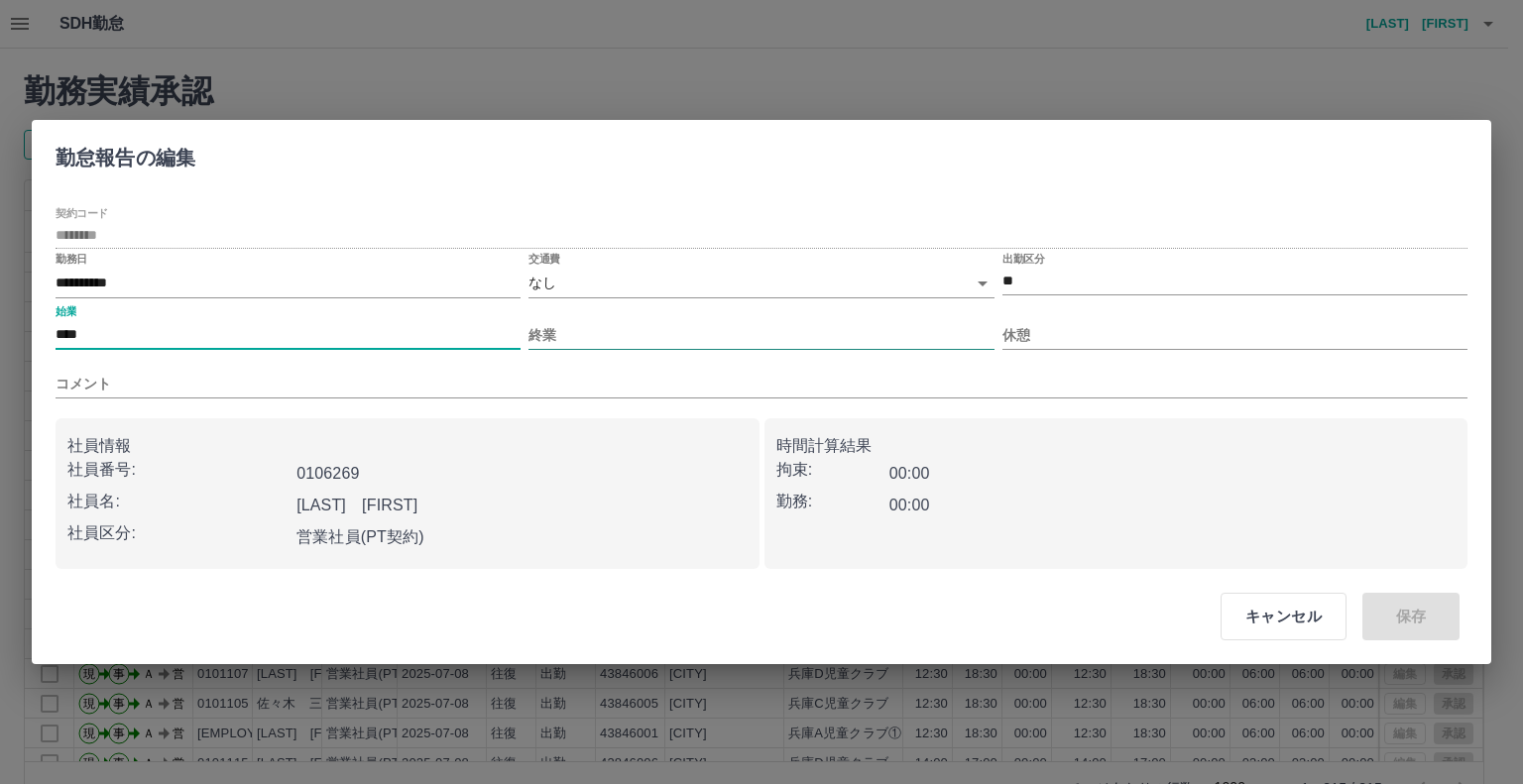click on "終業" at bounding box center (761, 335) 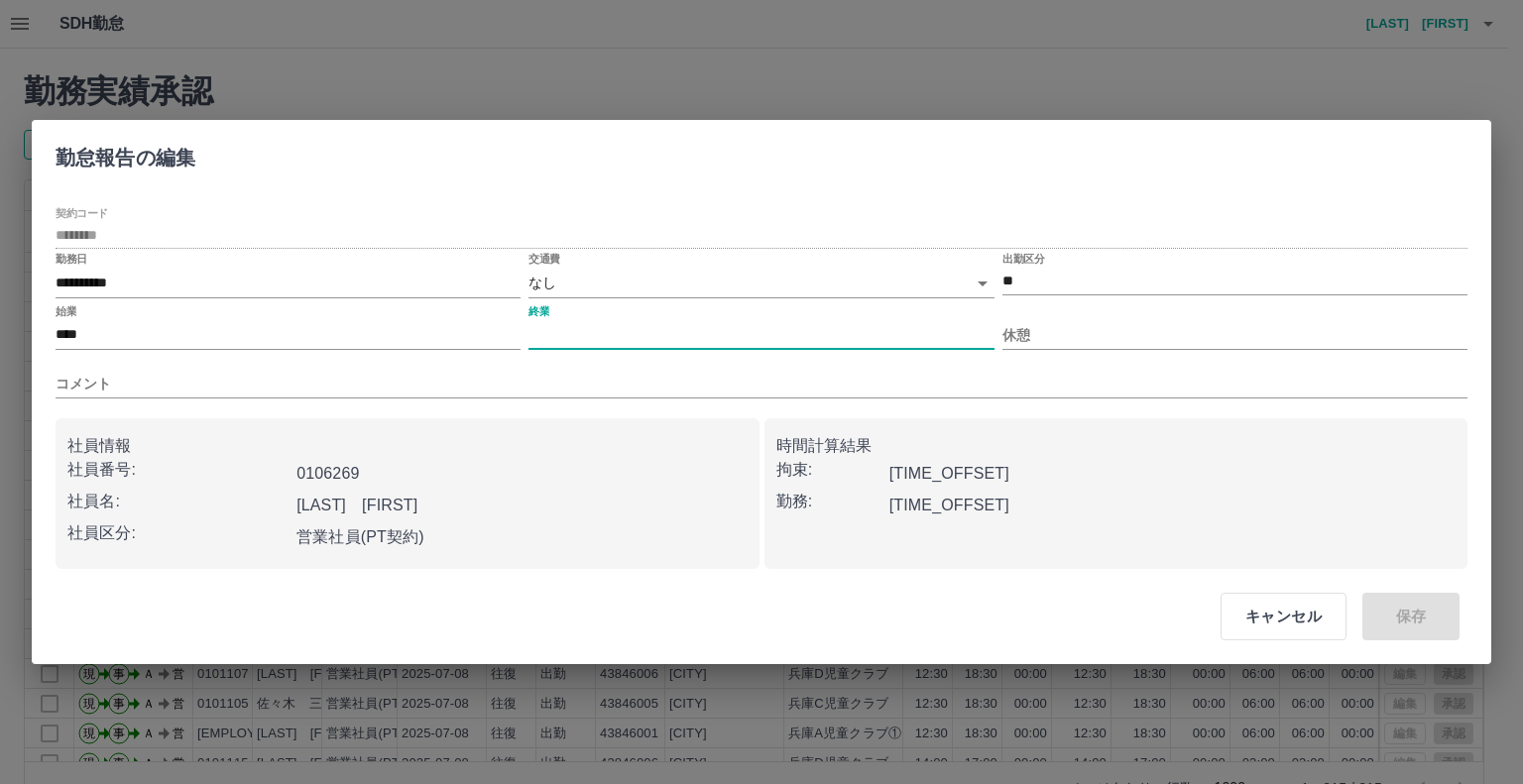 type on "****" 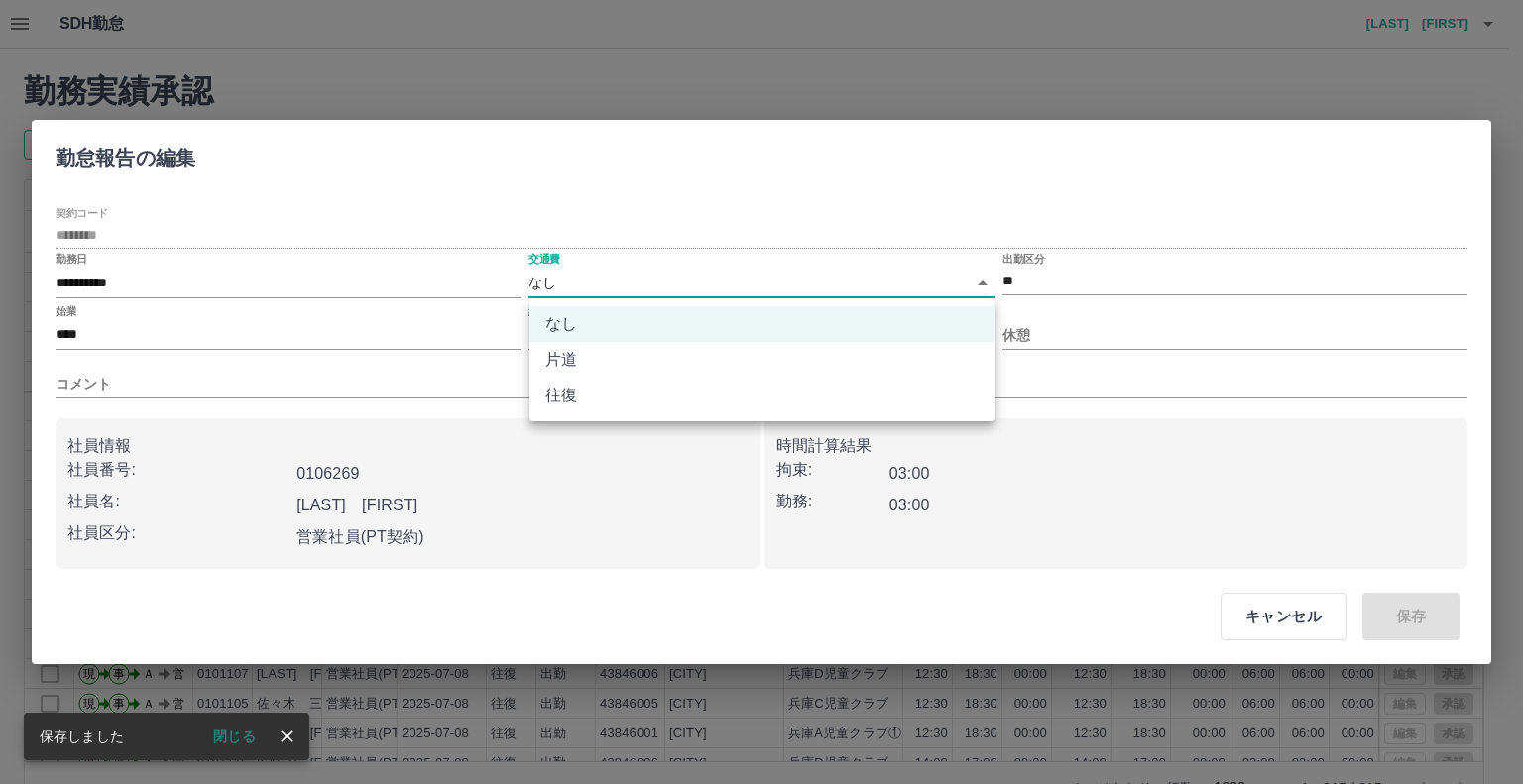 click on "SDH勤怠 真崎　さやか 勤務実績承認 前月 2025年07月 次月 今月 月選択 承認モード 削除モード 一括承認 列一覧 0 フィルター 行間隔 エクスポート 承認フロー 社員番号 社員名 社員区分 勤務日 交通費 勤務区分 契約コード 契約名 現場名 始業 終業 休憩 所定開始 所定終業 所定休憩 拘束 勤務 遅刻等 コメント ステータス 承認 現 事 Ａ 営 0101114 千布　英子 営業社員(PT契約) 2025-07-09 往復 出勤 43846004 佐賀市 兵庫B児童クラブ② 13:30 17:00 00:00 13:30 17:00 00:00 03:30 03:30 00:00 AM承認待 現 事 Ａ 営 0101105 佐々木　三千代 営業社員(PT契約) 2025-07-09 往復 出勤 43846005 佐賀市 兵庫C児童クラブ 12:30 18:30 00:00 12:30 18:30 00:00 06:00 06:00 00:00 AM承認待 現 事 Ａ 営 0059831 江副　恒敬 営業社員(PT契約) 2025-07-09 往復 出勤 43846001 佐賀市 兵庫A児童クラブ① 12:30 18:30 00:00 12:30 18:30 00:00 06:00 06:00 00:00 -" at bounding box center (762, 418) 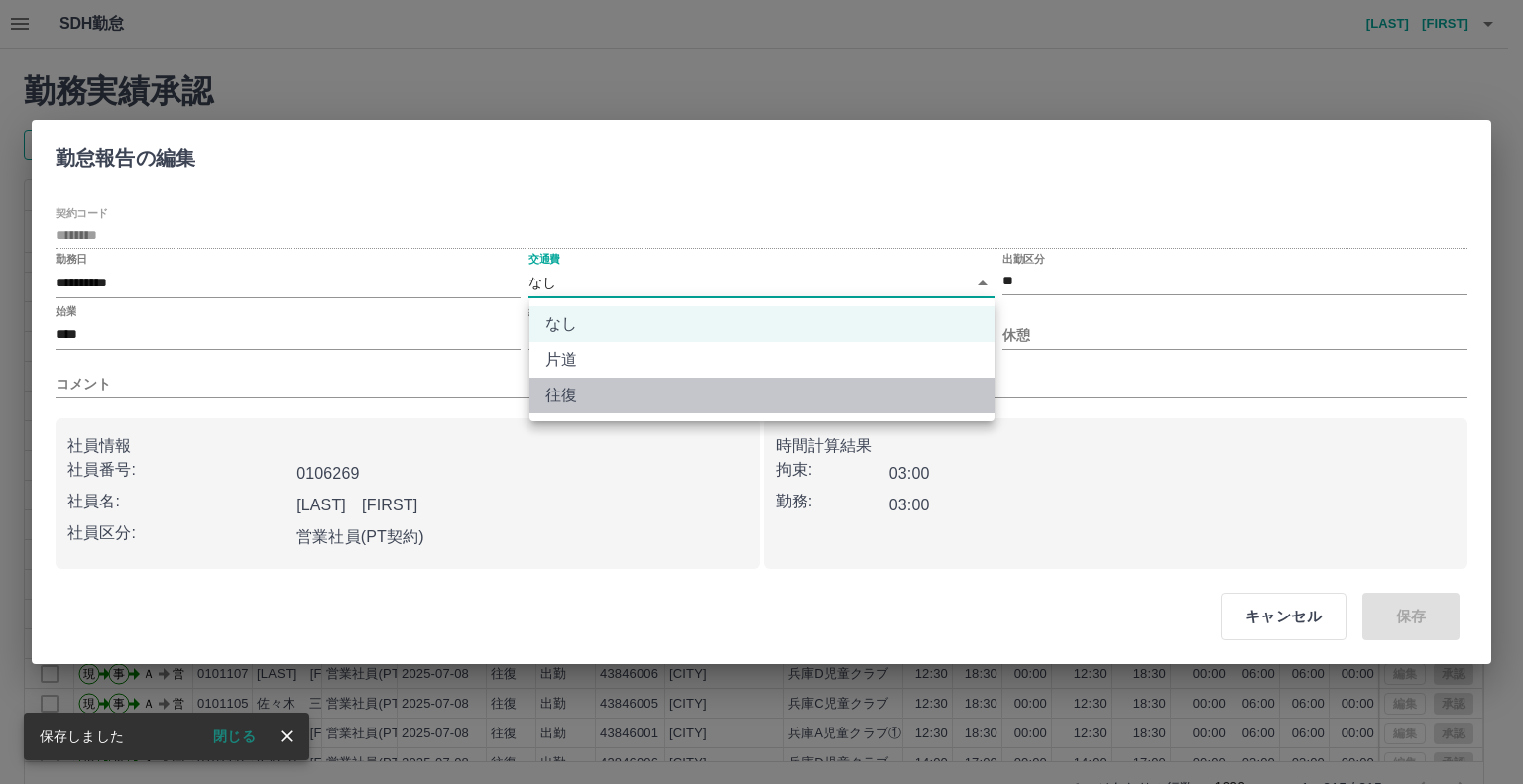 click on "往復" at bounding box center [762, 395] 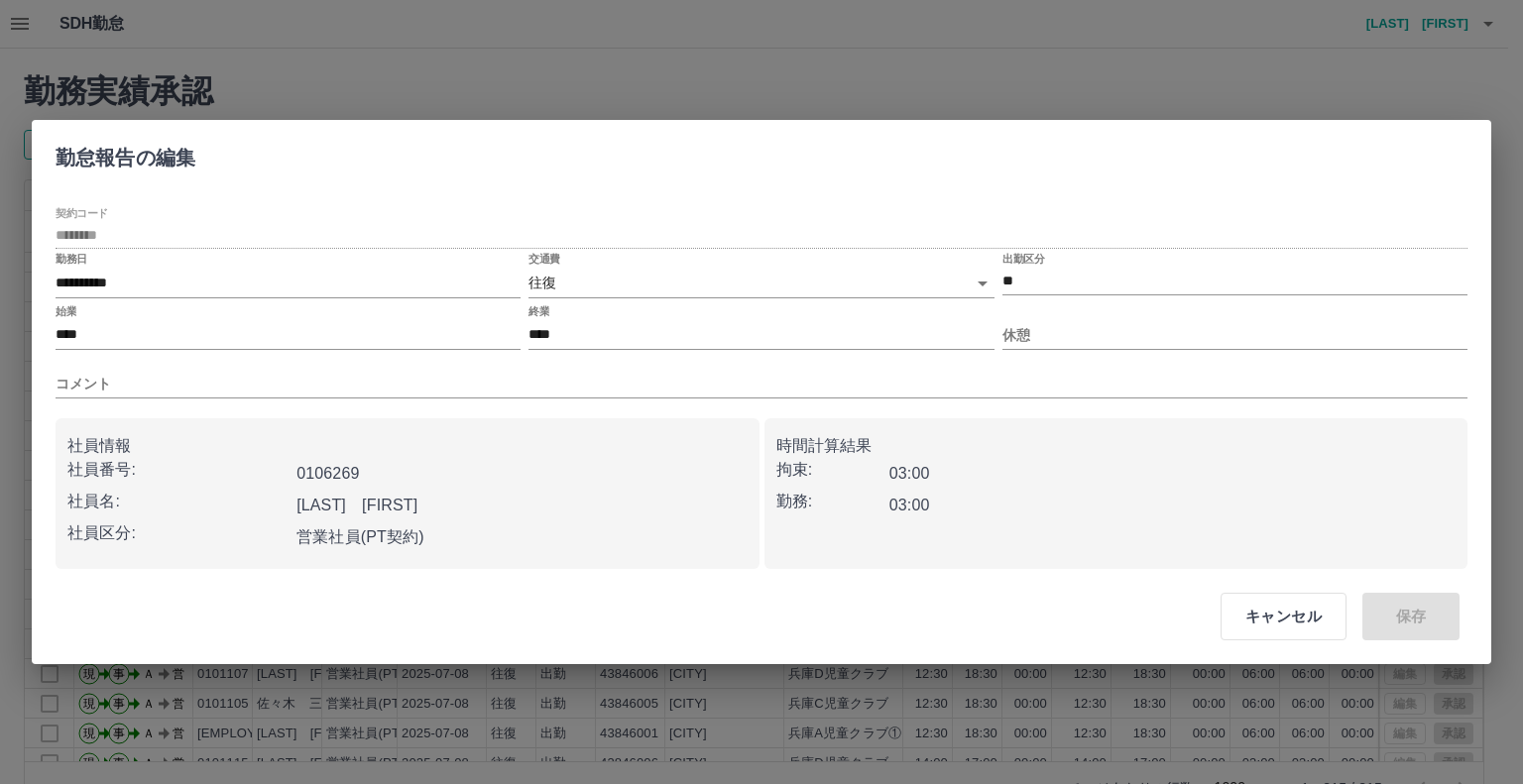 type on "******" 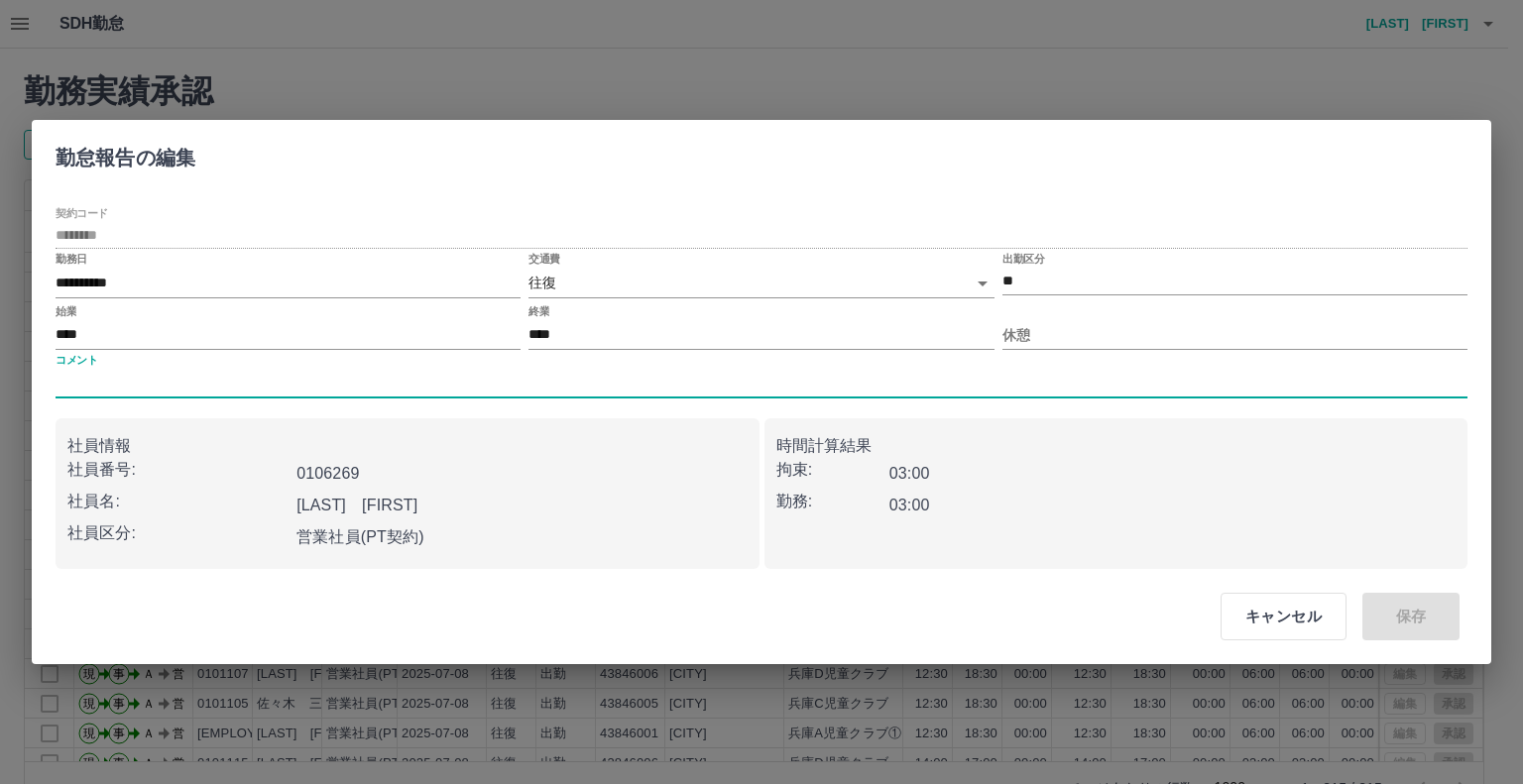 click on "コメント" at bounding box center [762, 384] 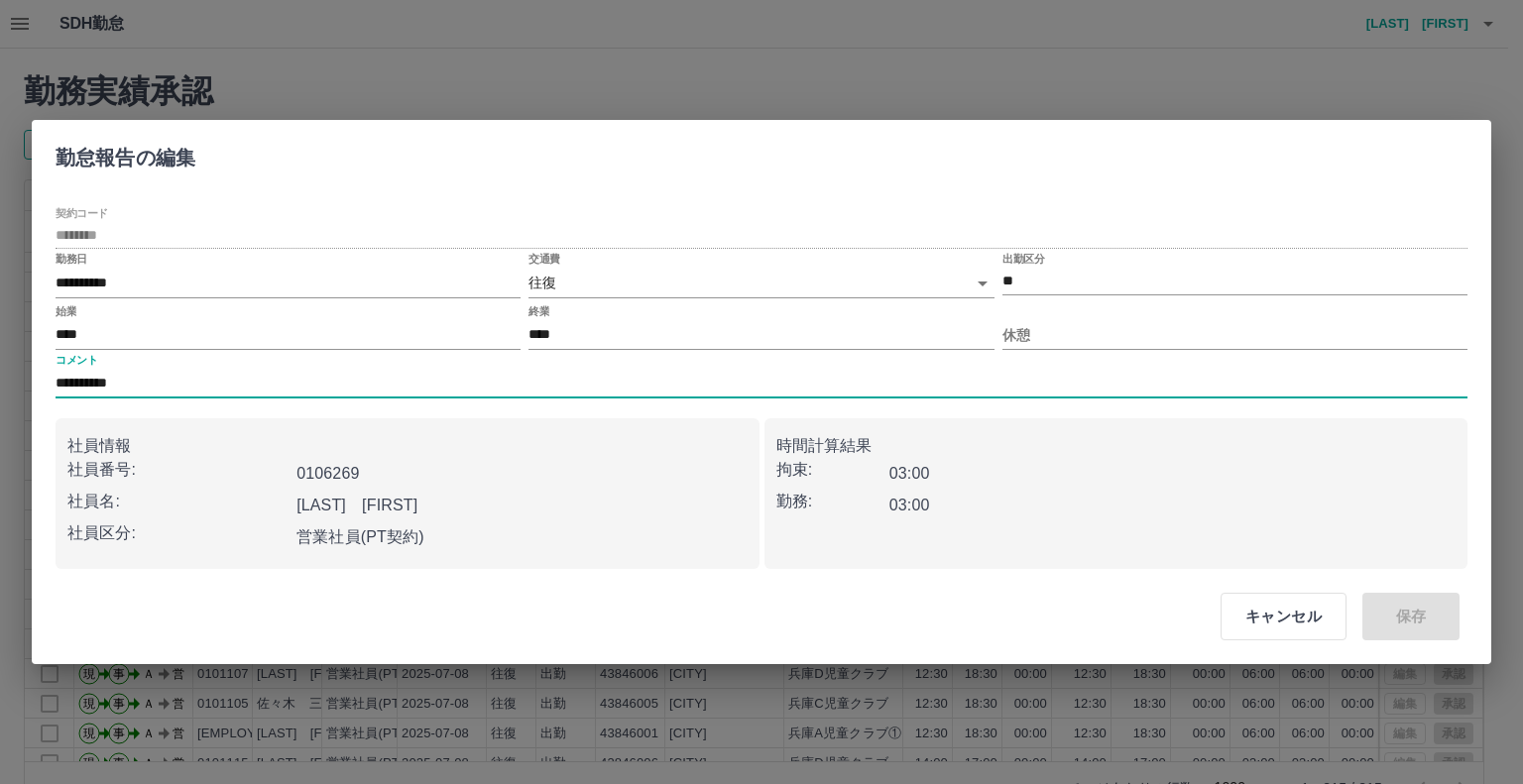 click on "**********" at bounding box center (762, 384) 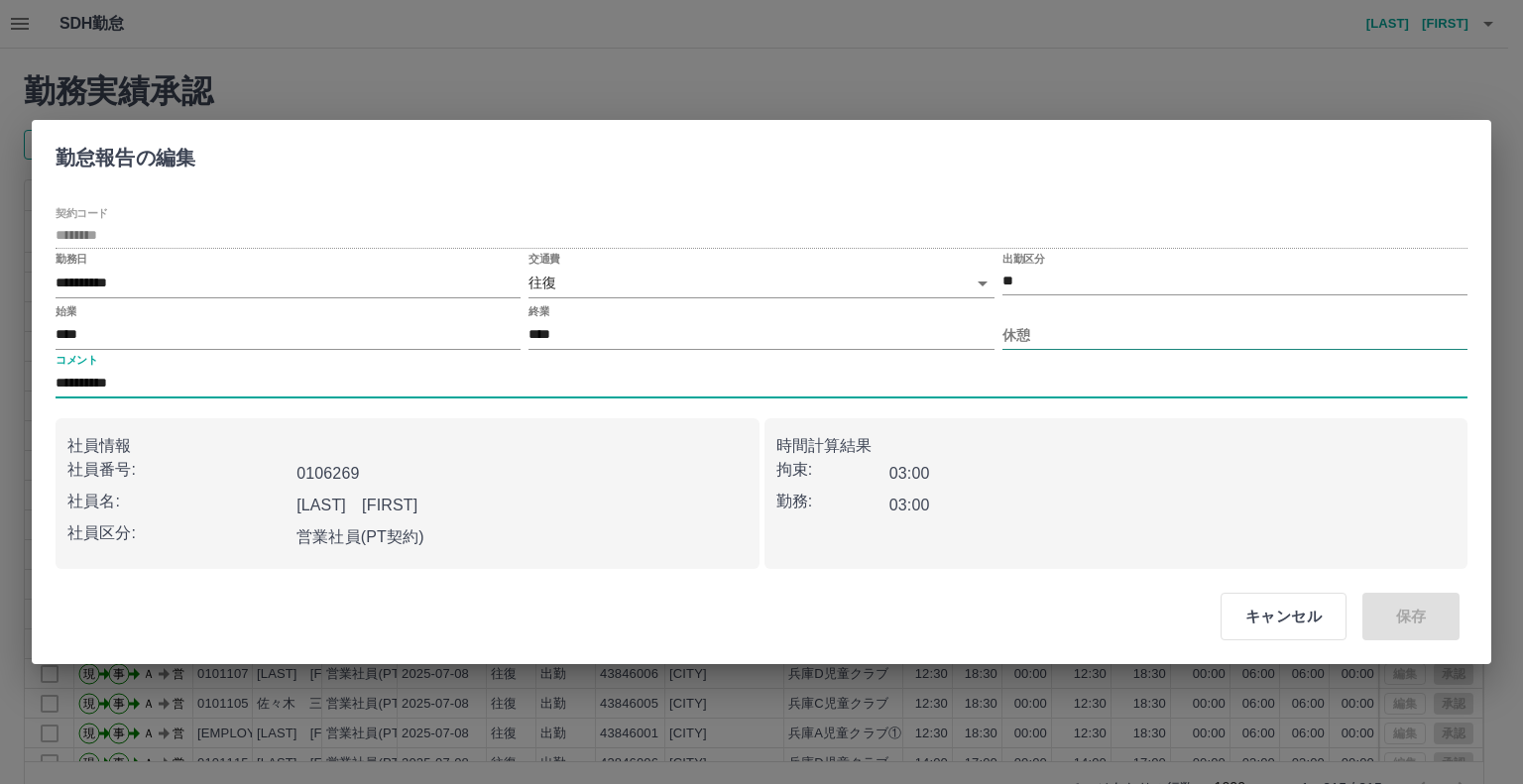 click on "休憩" at bounding box center (1234, 335) 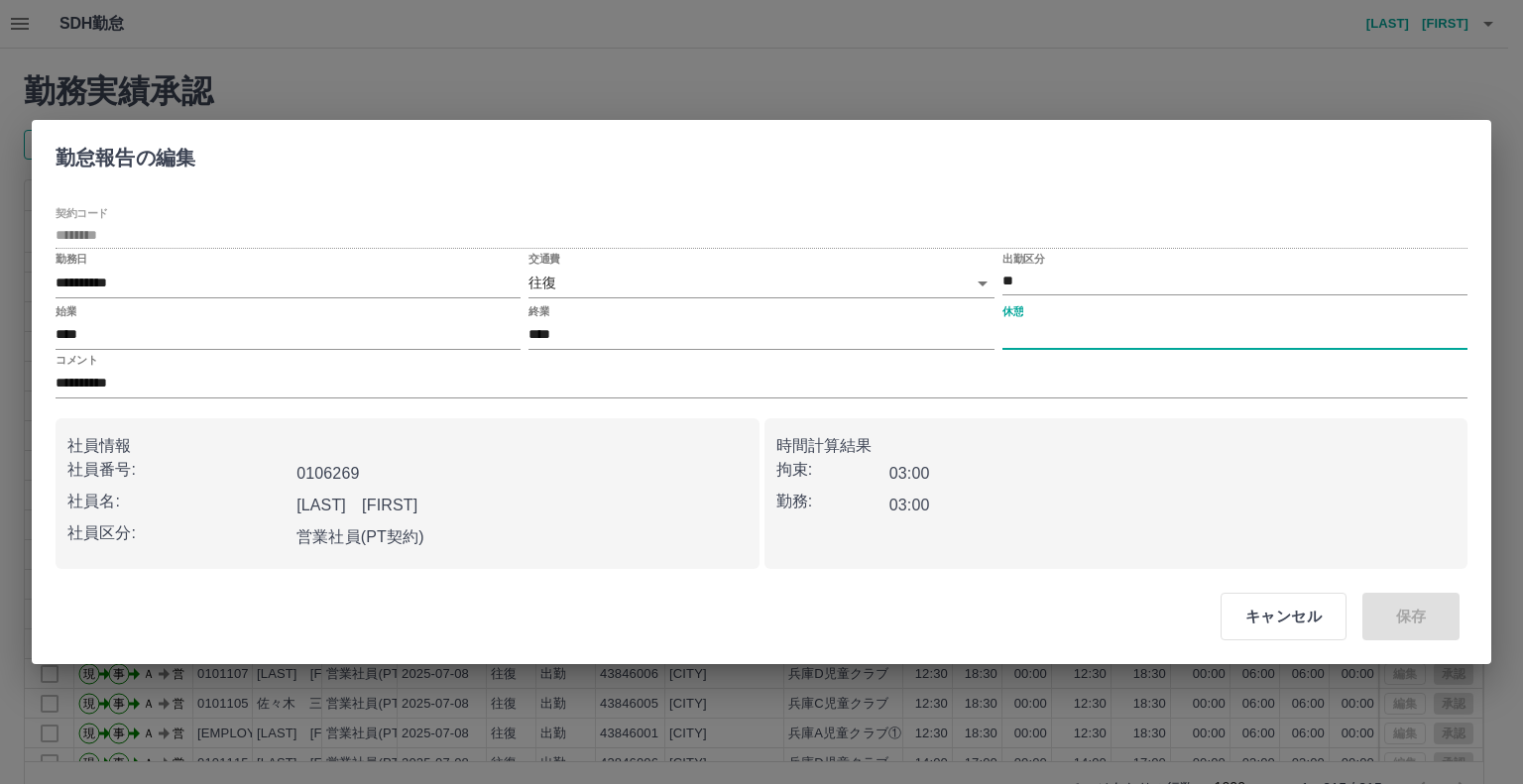 type on "***" 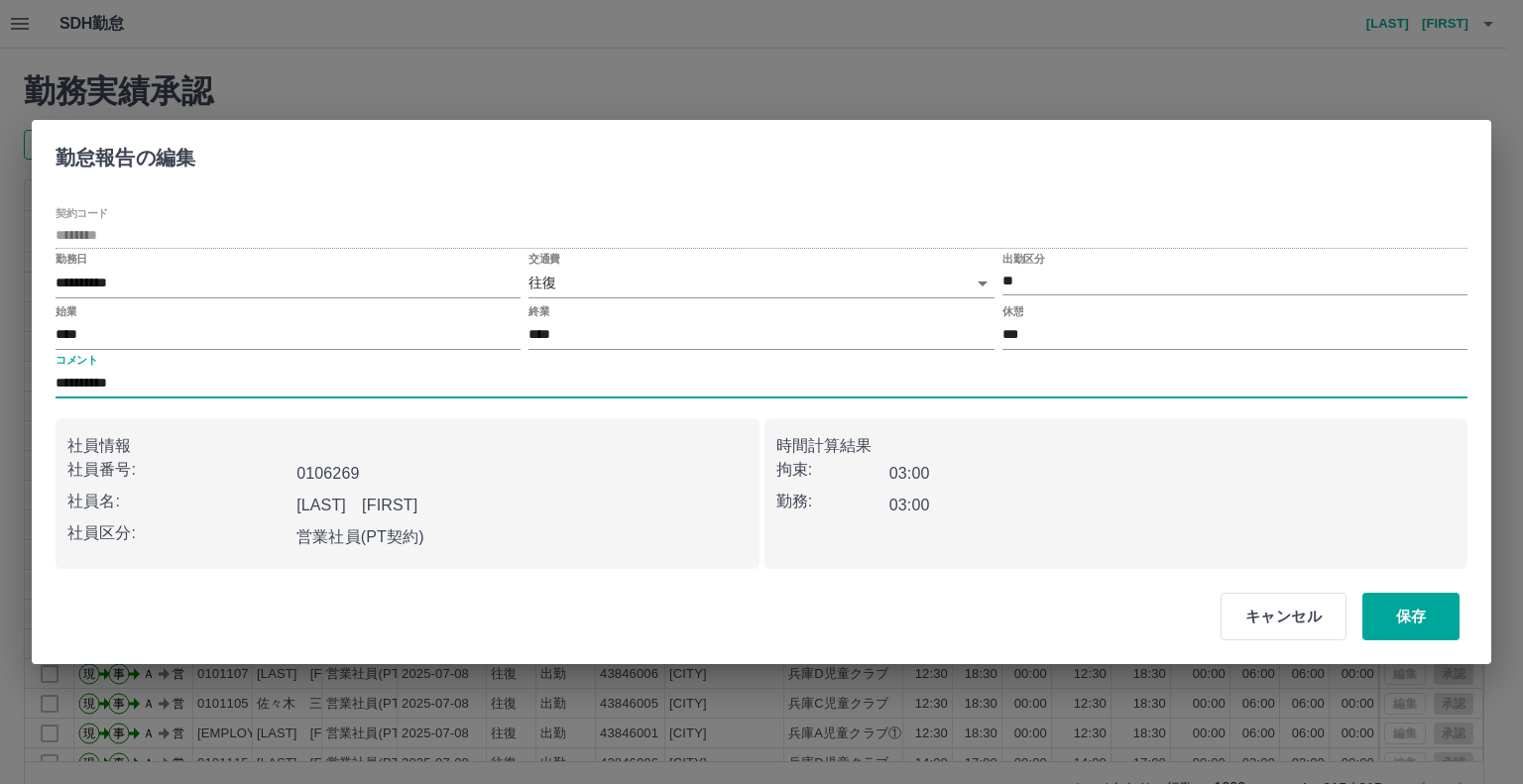 click on "**********" at bounding box center (762, 384) 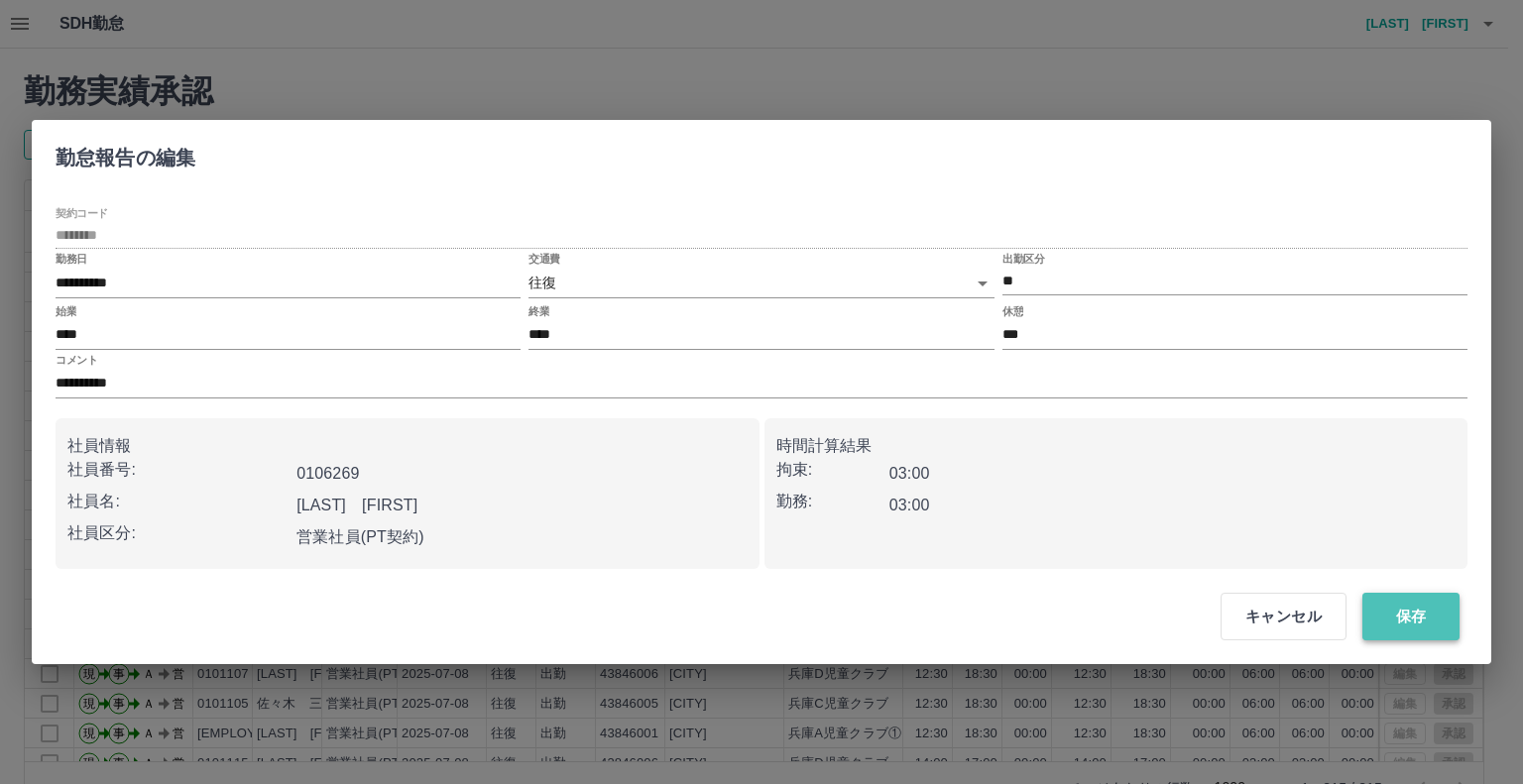 click on "保存" at bounding box center (1411, 616) 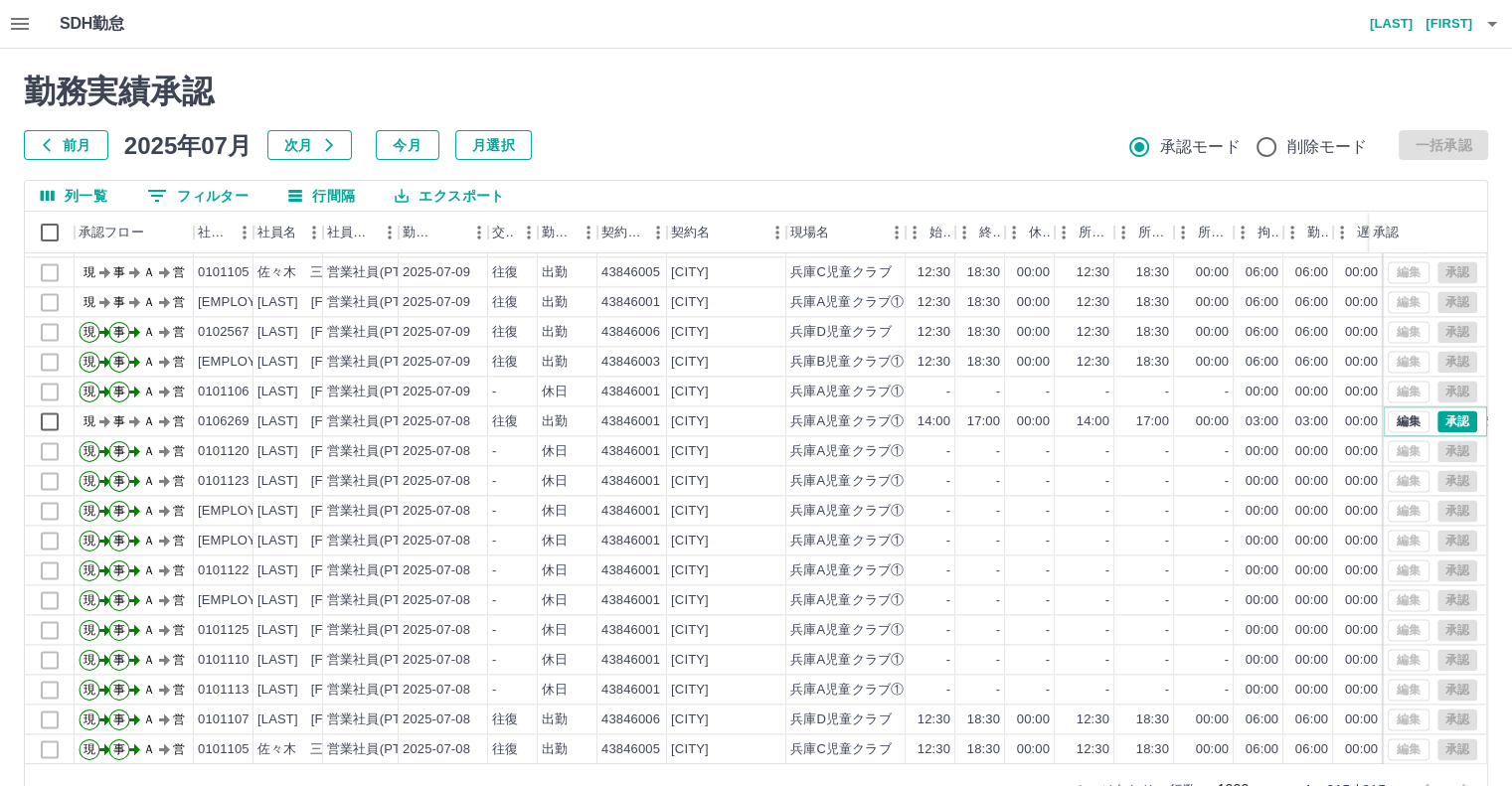 scroll, scrollTop: 17886, scrollLeft: 0, axis: vertical 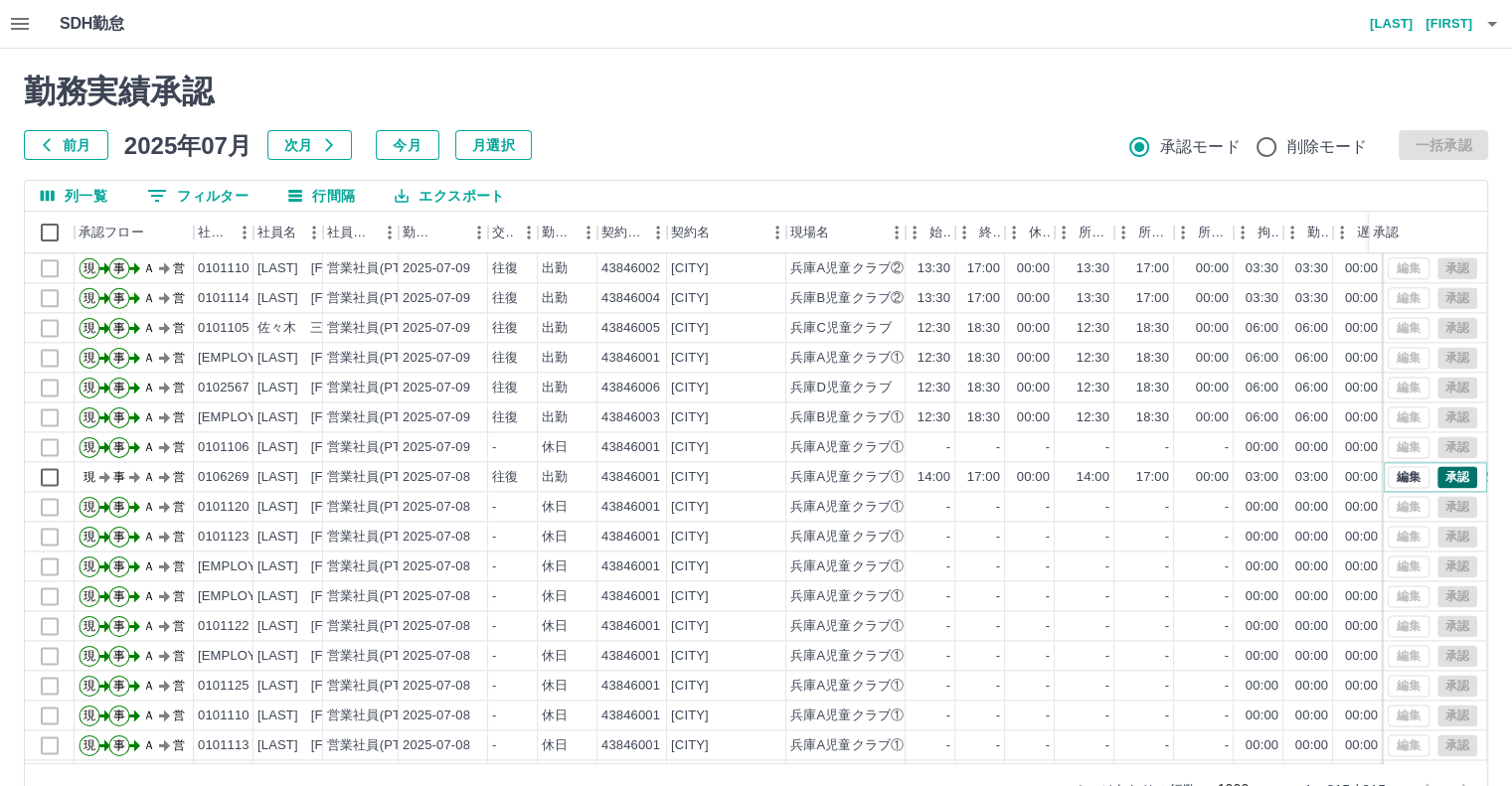 click on "承認" at bounding box center (1457, 477) 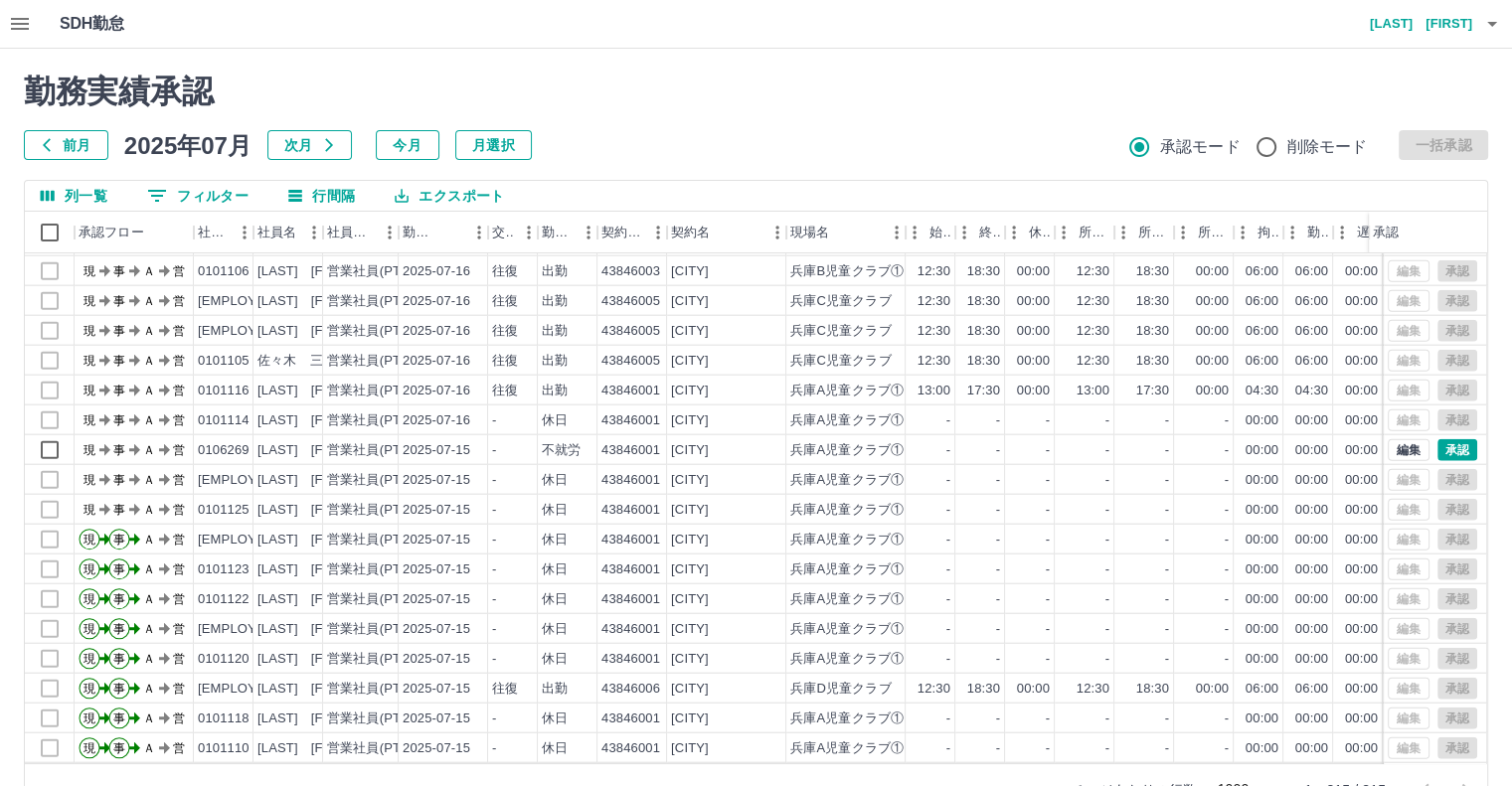 scroll, scrollTop: 12421, scrollLeft: 0, axis: vertical 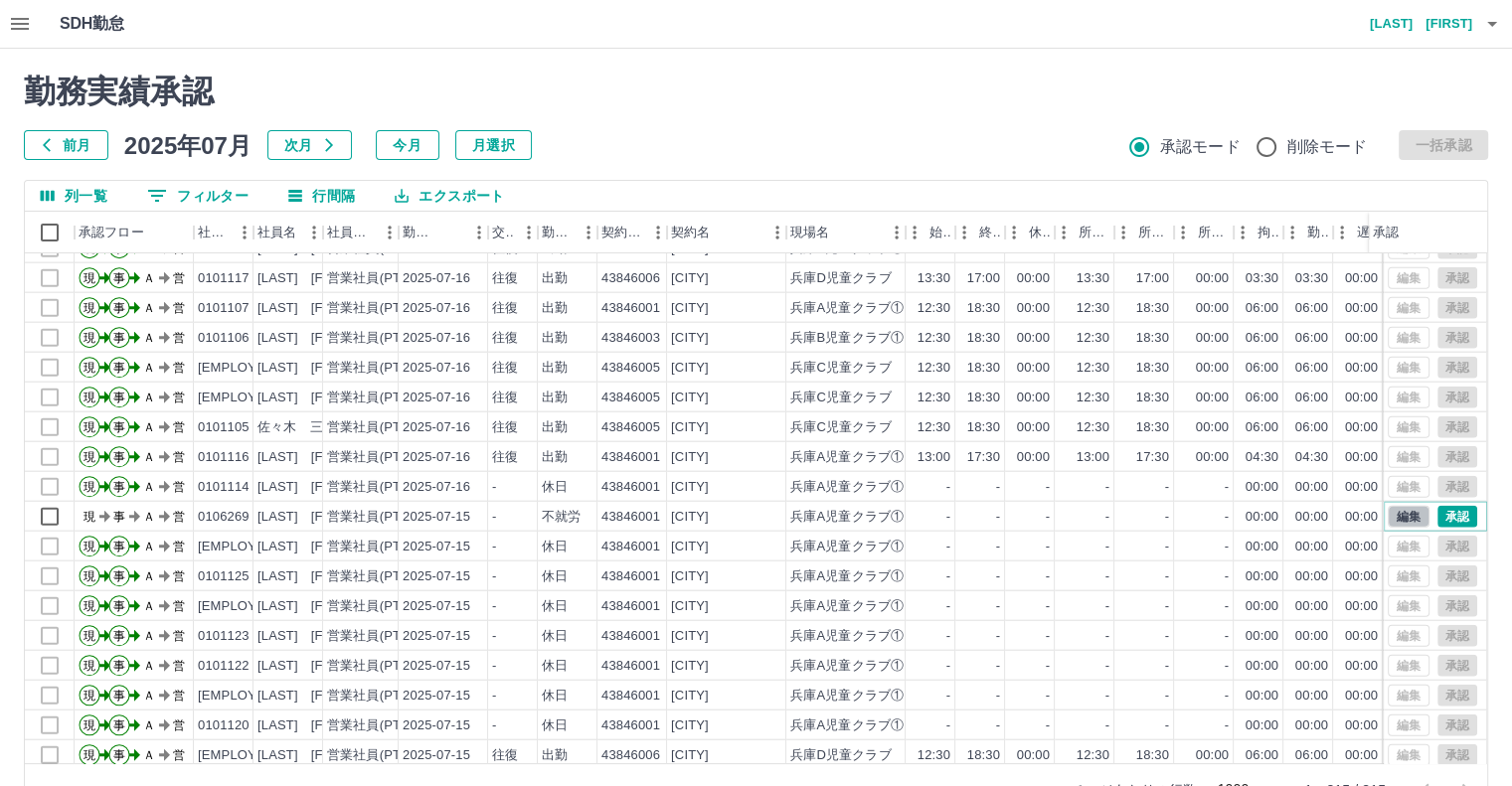 click on "編集" at bounding box center [1409, 517] 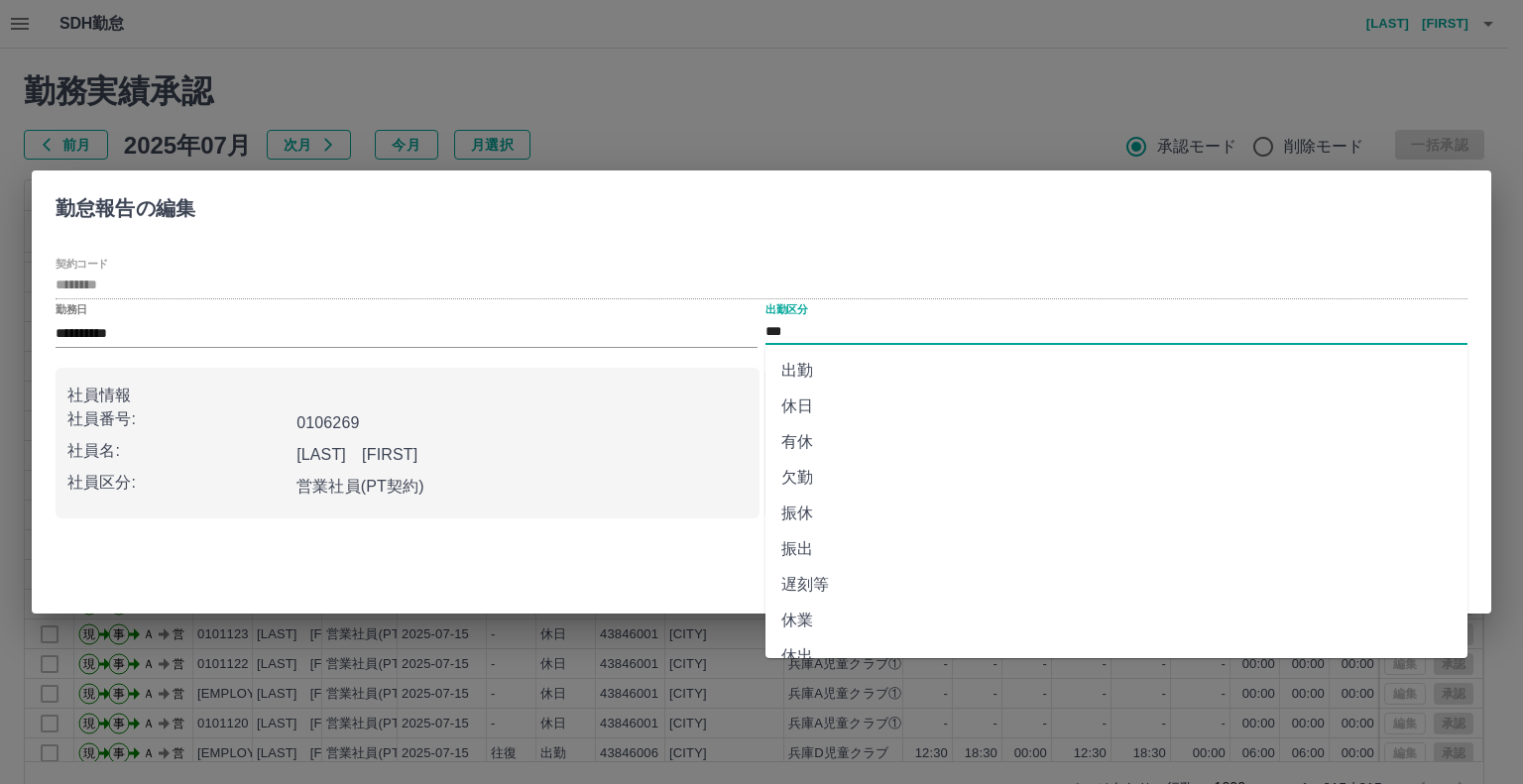 click on "***" at bounding box center [1116, 331] 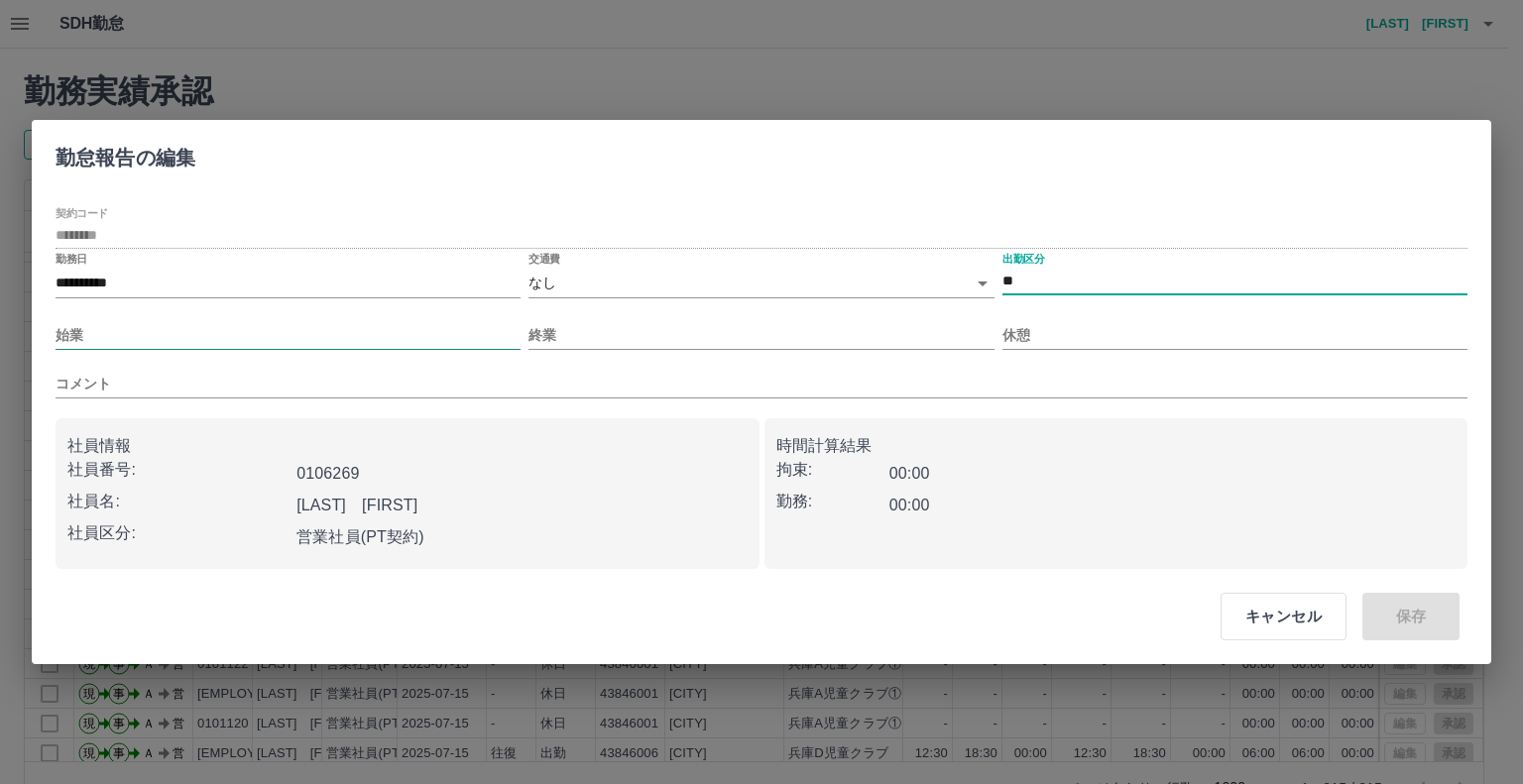 click on "始業" at bounding box center [288, 335] 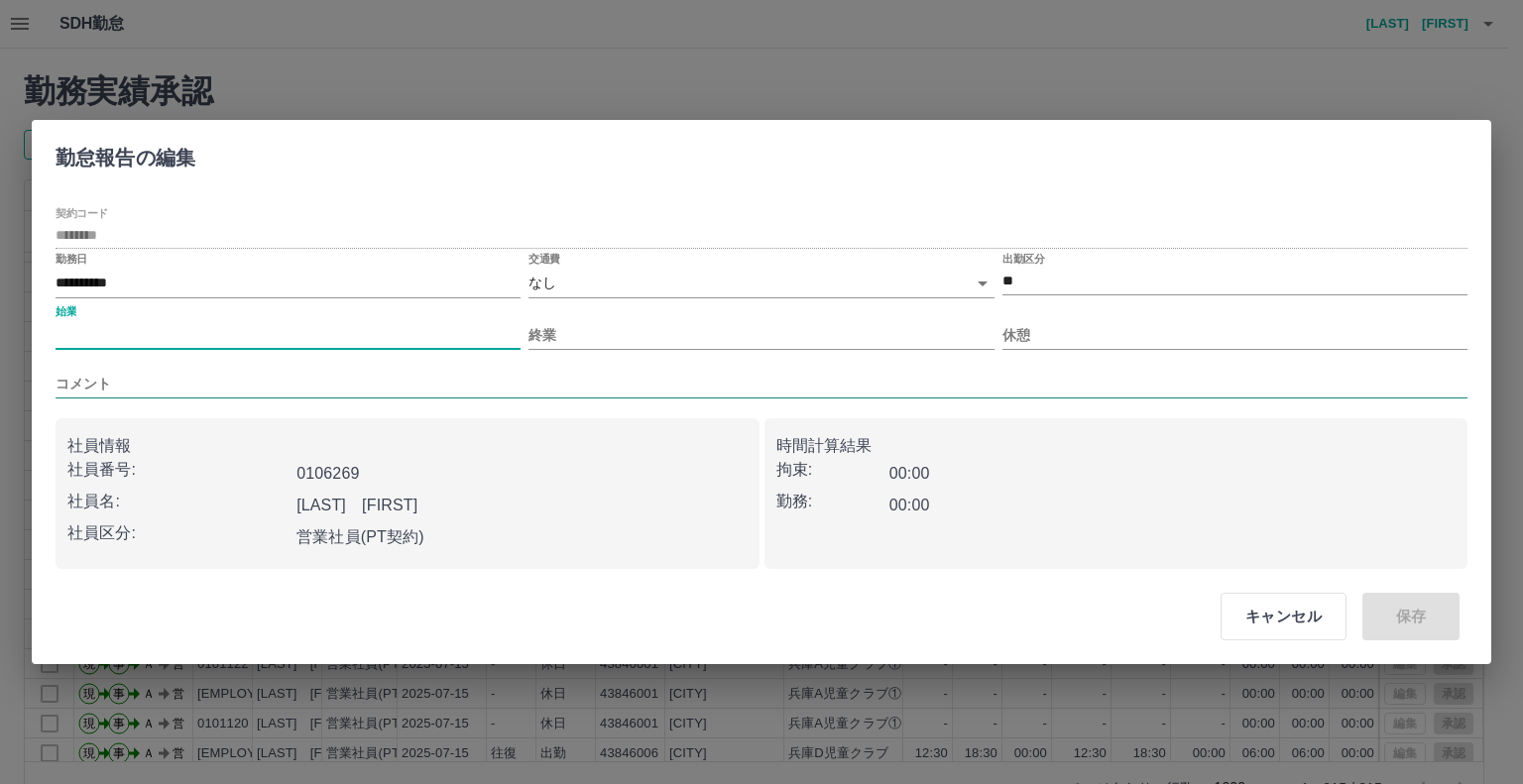 type on "****" 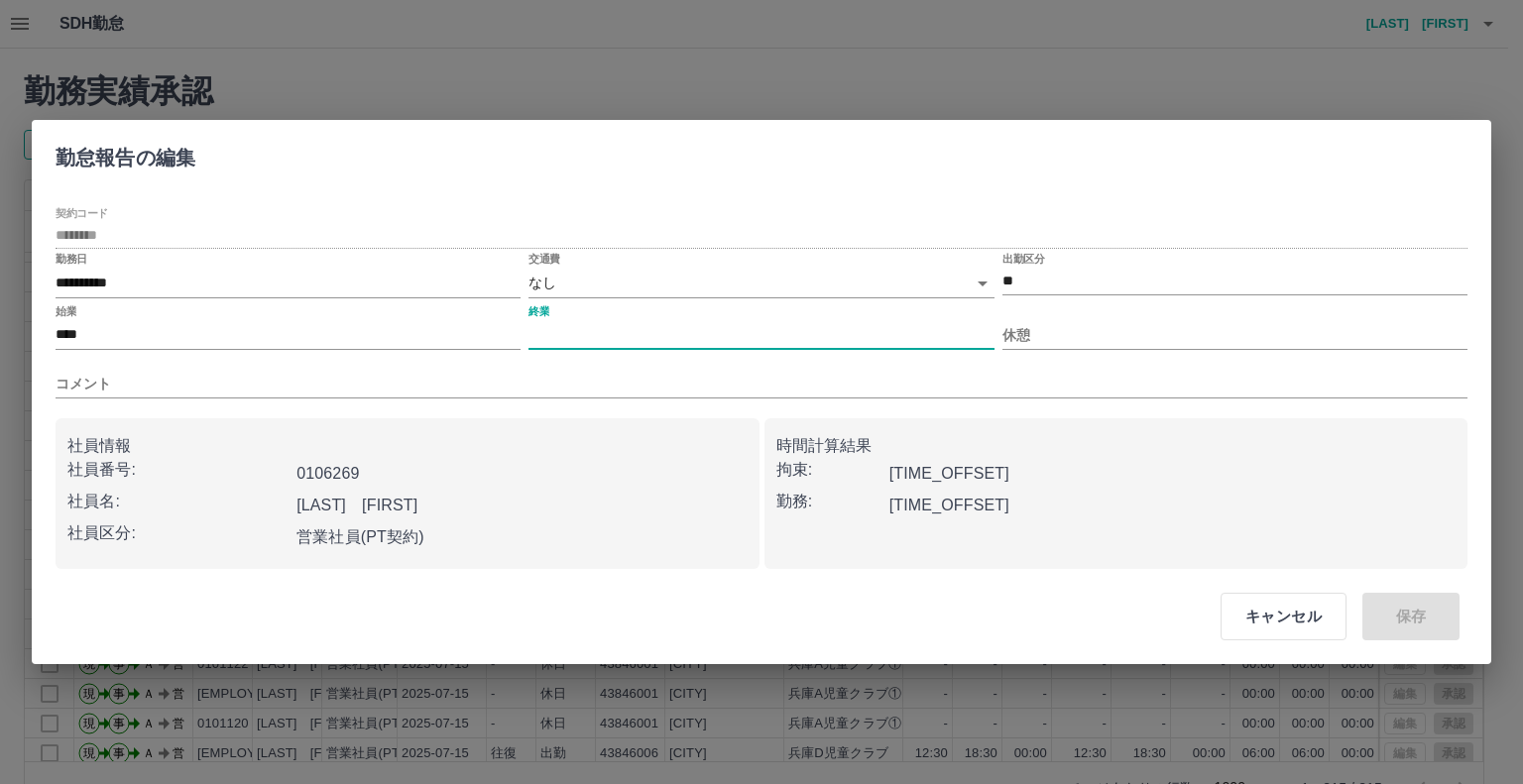 click on "終業" at bounding box center [761, 335] 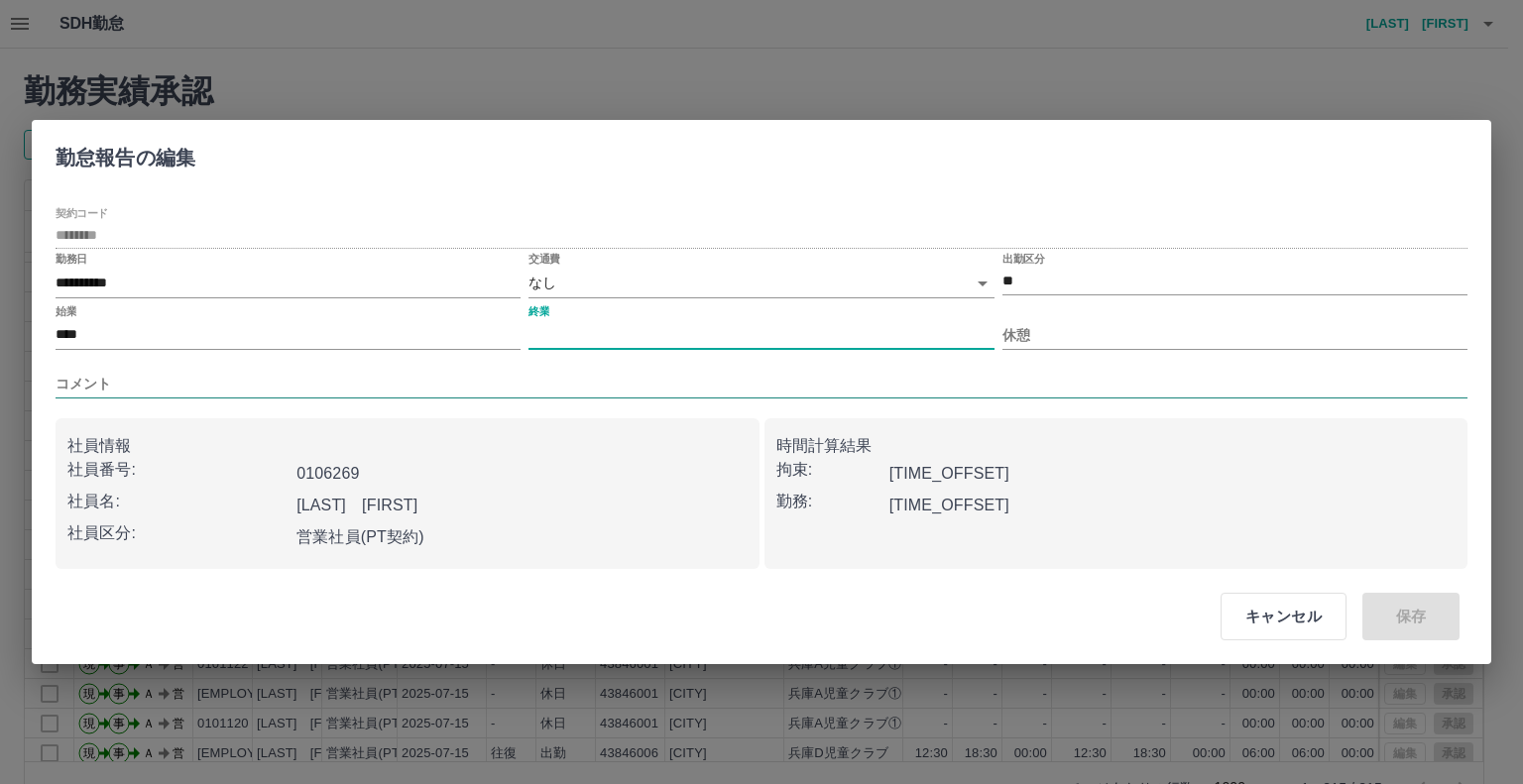 type on "****" 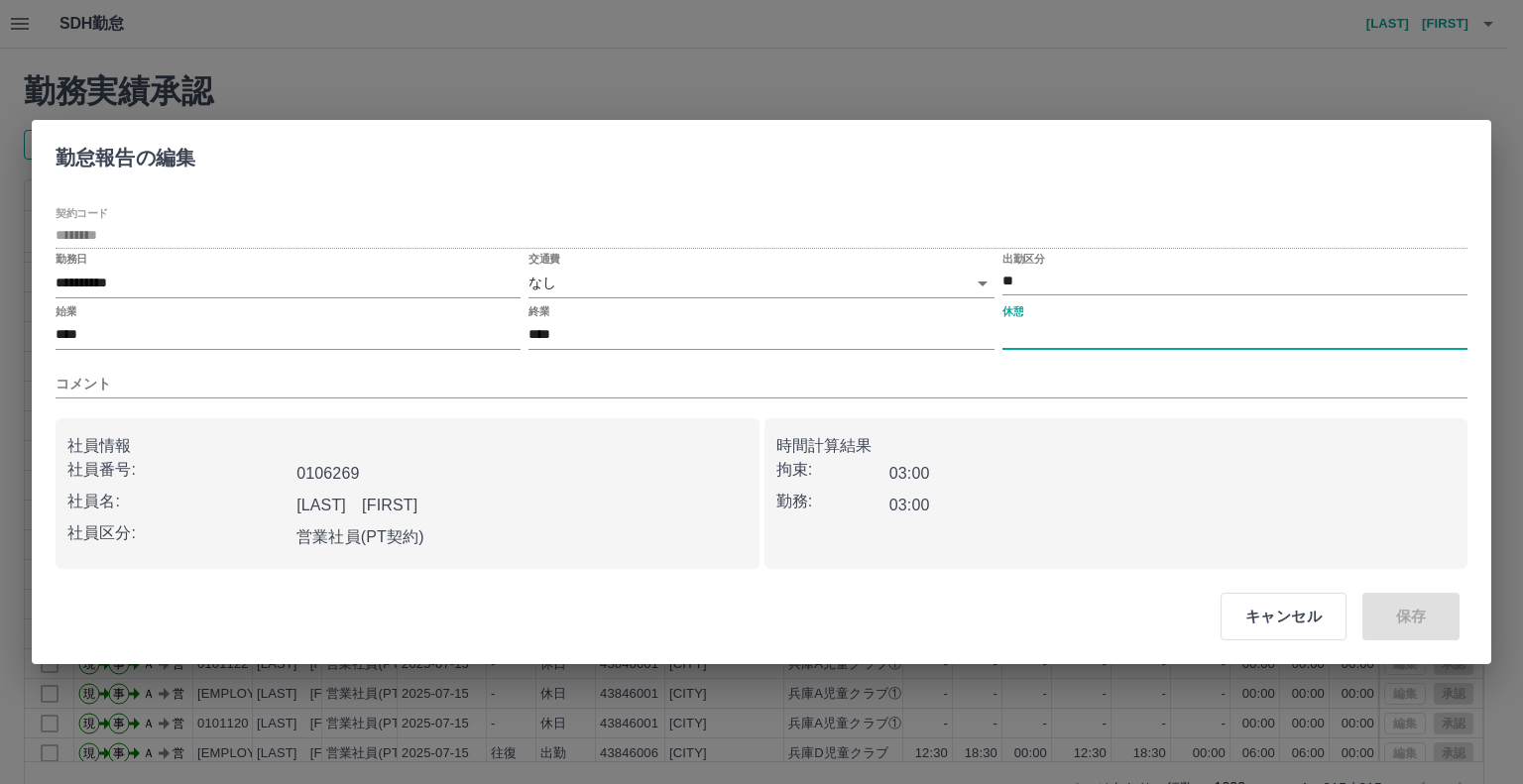 click on "休憩" at bounding box center [1234, 335] 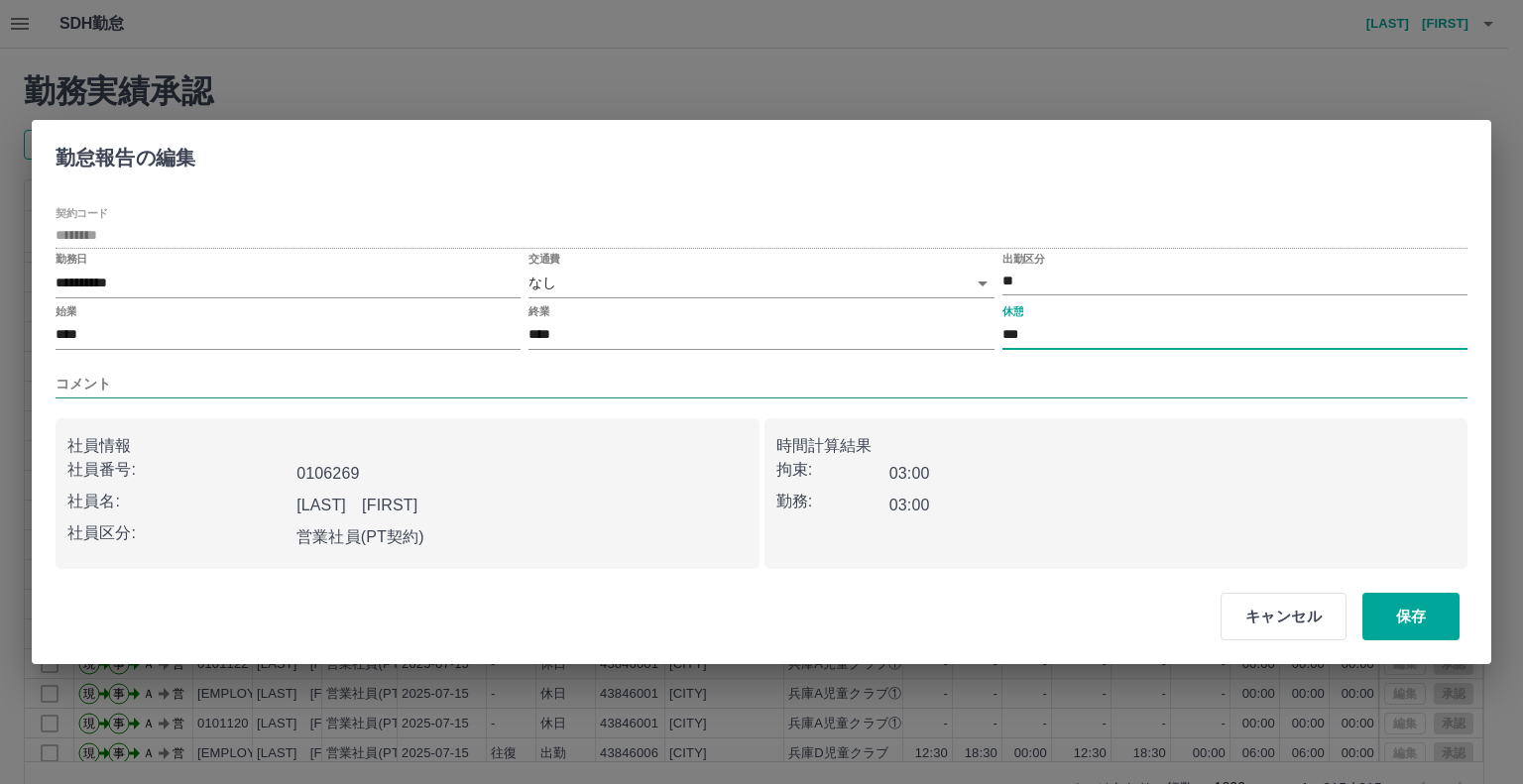 click on "コメント" at bounding box center [762, 384] 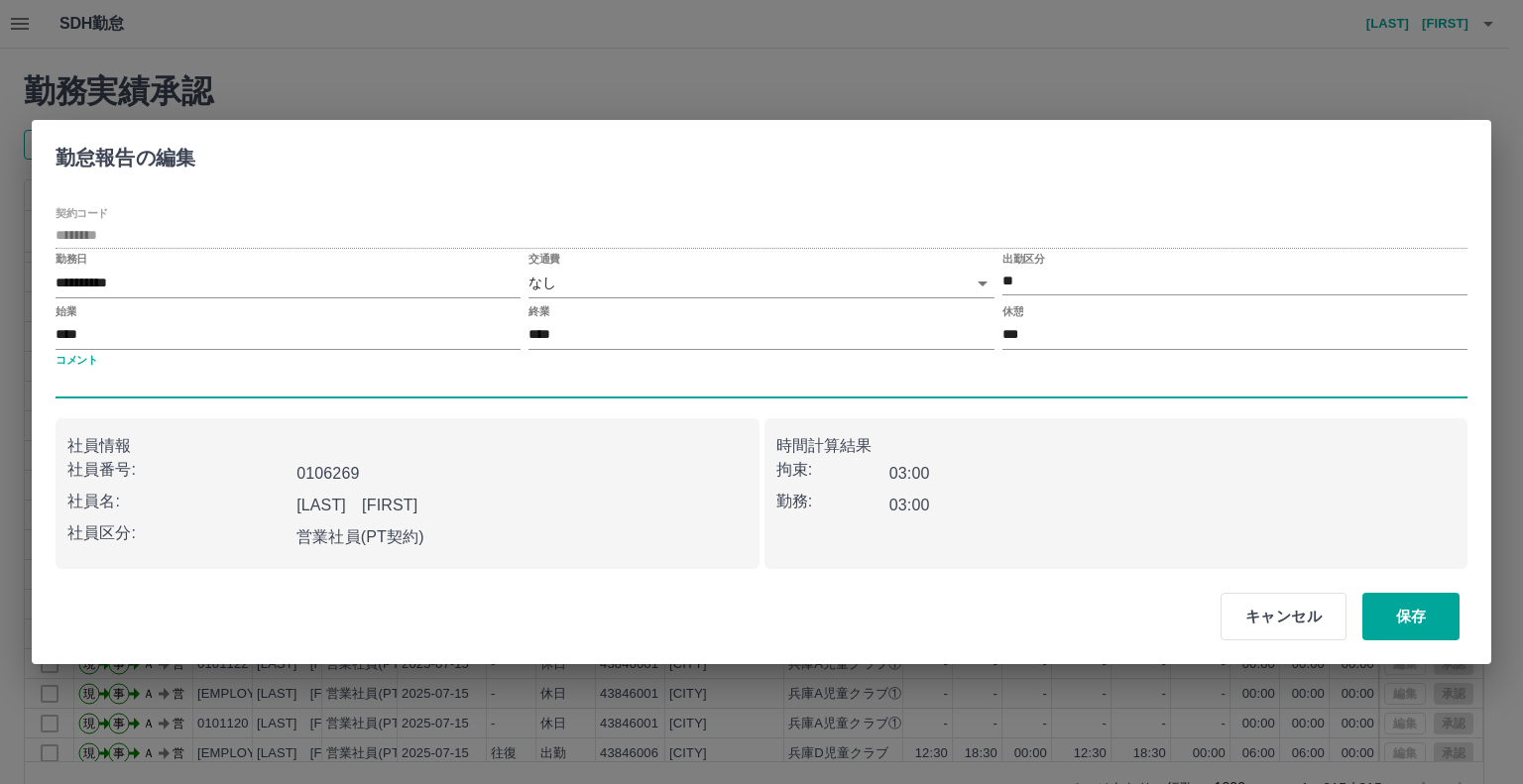 type on "**********" 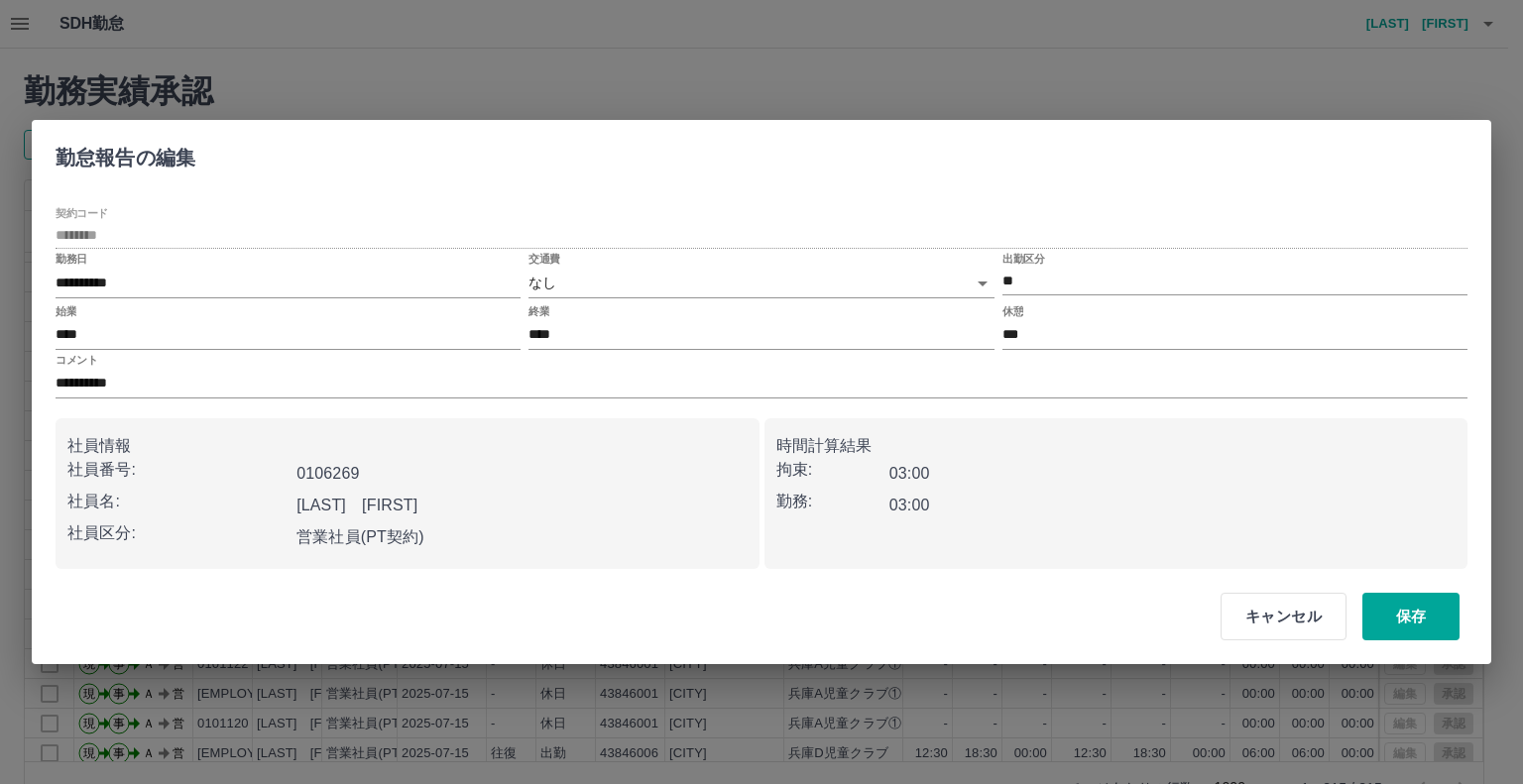 click on "社員情報 社員番号: 0106269 社員名: 原田　結斗 社員区分: 営業社員(PT契約) 時間計算結果 拘束: 03:00 勤務: 03:00" at bounding box center (762, 486) 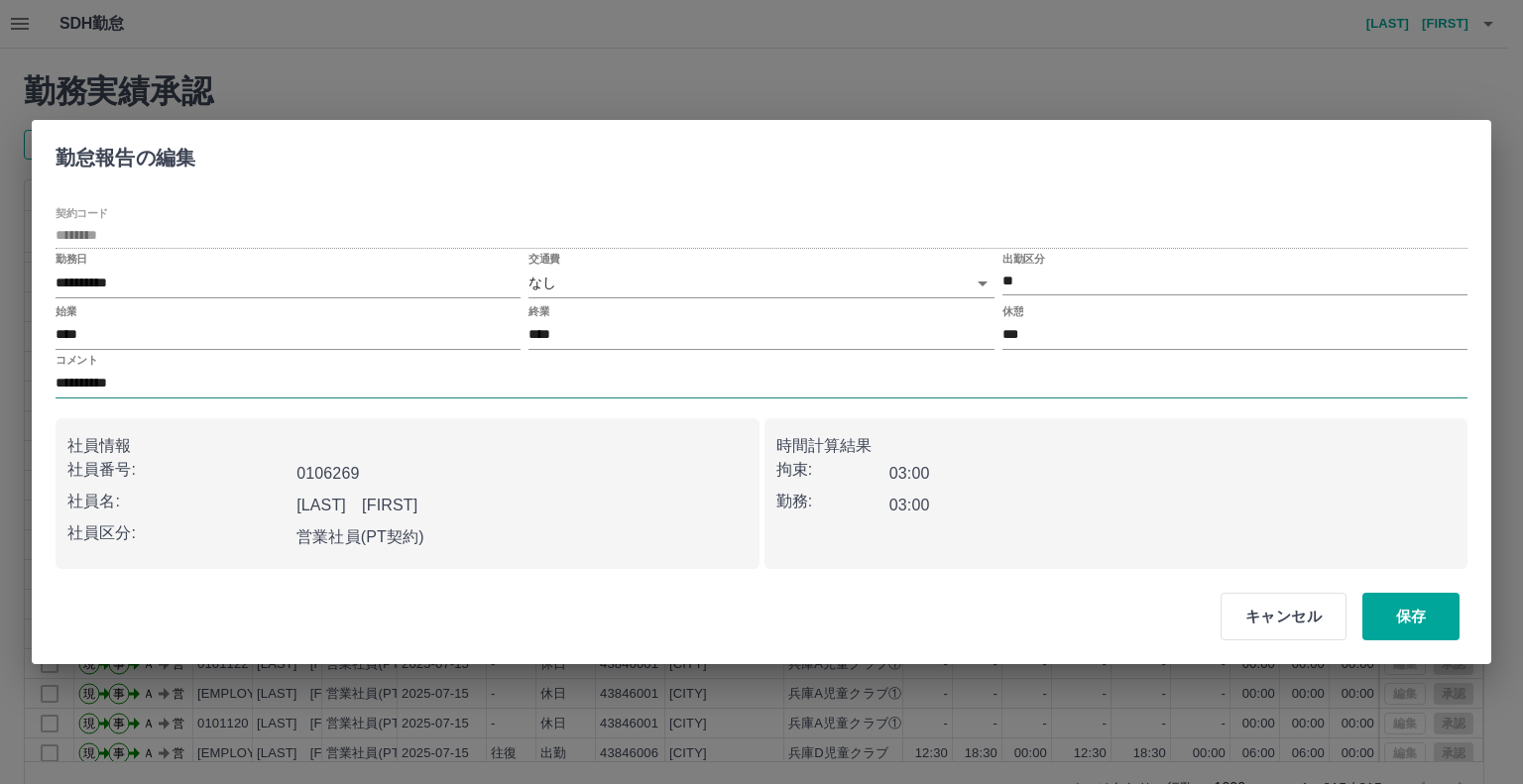 click on "**********" at bounding box center (762, 384) 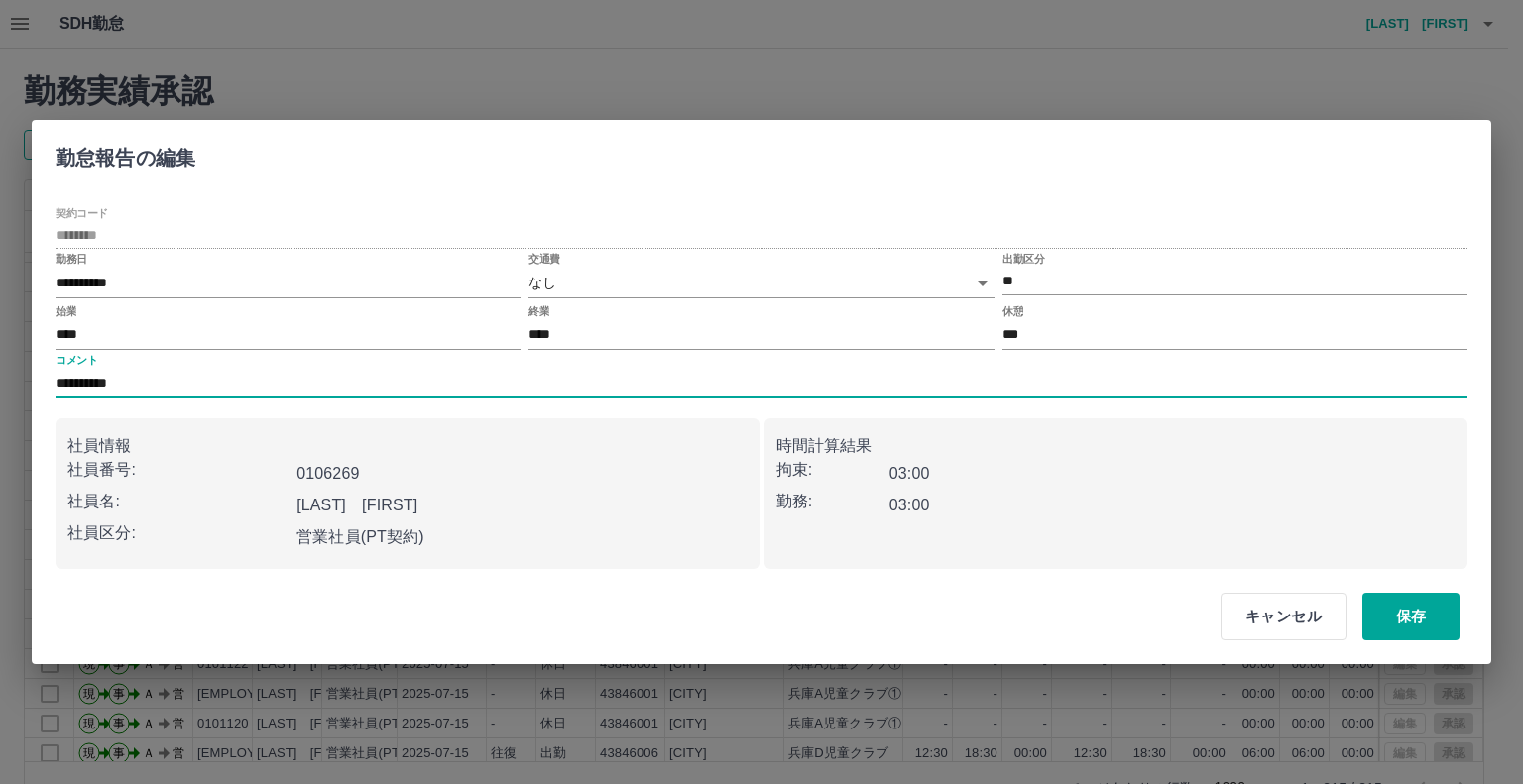 click on "SDH勤怠 真崎　さやか 勤務実績承認 前月 2025年07月 次月 今月 月選択 承認モード 削除モード 一括承認 列一覧 0 フィルター 行間隔 エクスポート 承認フロー 社員番号 社員名 社員区分 勤務日 交通費 勤務区分 契約コード 契約名 現場名 始業 終業 休憩 所定開始 所定終業 所定休憩 拘束 勤務 遅刻等 コメント ステータス 承認 現 事 Ａ 営 0101111 吉村　ちとみ 営業社員(PT契約) 2025-07-16 往復 出勤 43846006 佐賀市 兵庫D児童クラブ 13:30 17:00 00:00 13:30 17:00 00:00 03:30 03:30 00:00 AM承認待 現 事 Ａ 営 0101112 石橋　雅子 営業社員(PT契約) 2025-07-16 往復 出勤 43846005 佐賀市 兵庫C児童クラブ 13:30 17:00 00:00 13:30 17:00 00:00 03:30 03:30 00:00 AM承認待 現 事 Ａ 営 0101109 尾形　希美子 営業社員(PT契約) 2025-07-16 往復 出勤 43846004 佐賀市 兵庫B児童クラブ② 13:30 17:00 00:00 13:30 17:00 00:00 03:30 03:30 00:00 現" at bounding box center [762, 418] 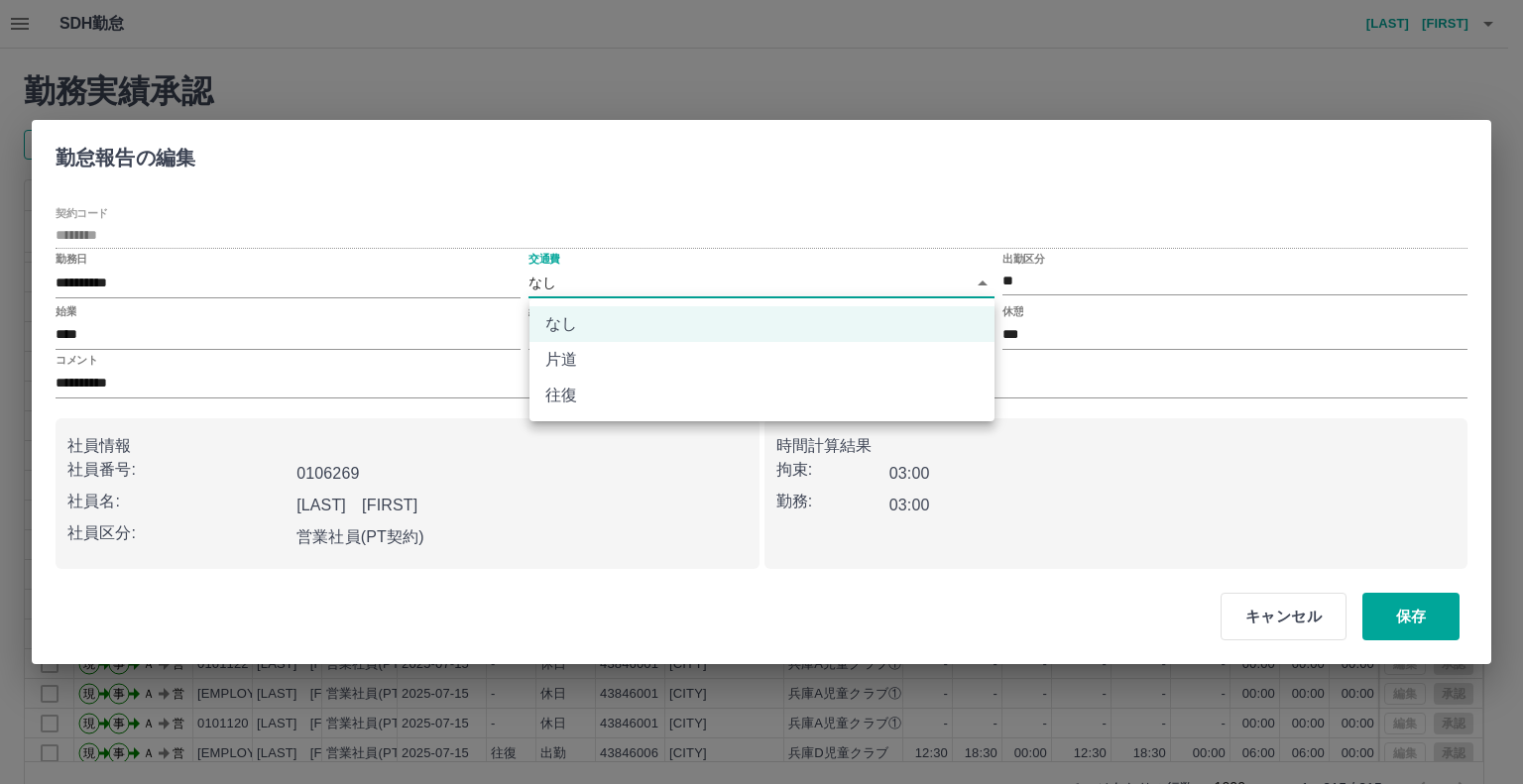 click on "往復" at bounding box center (762, 395) 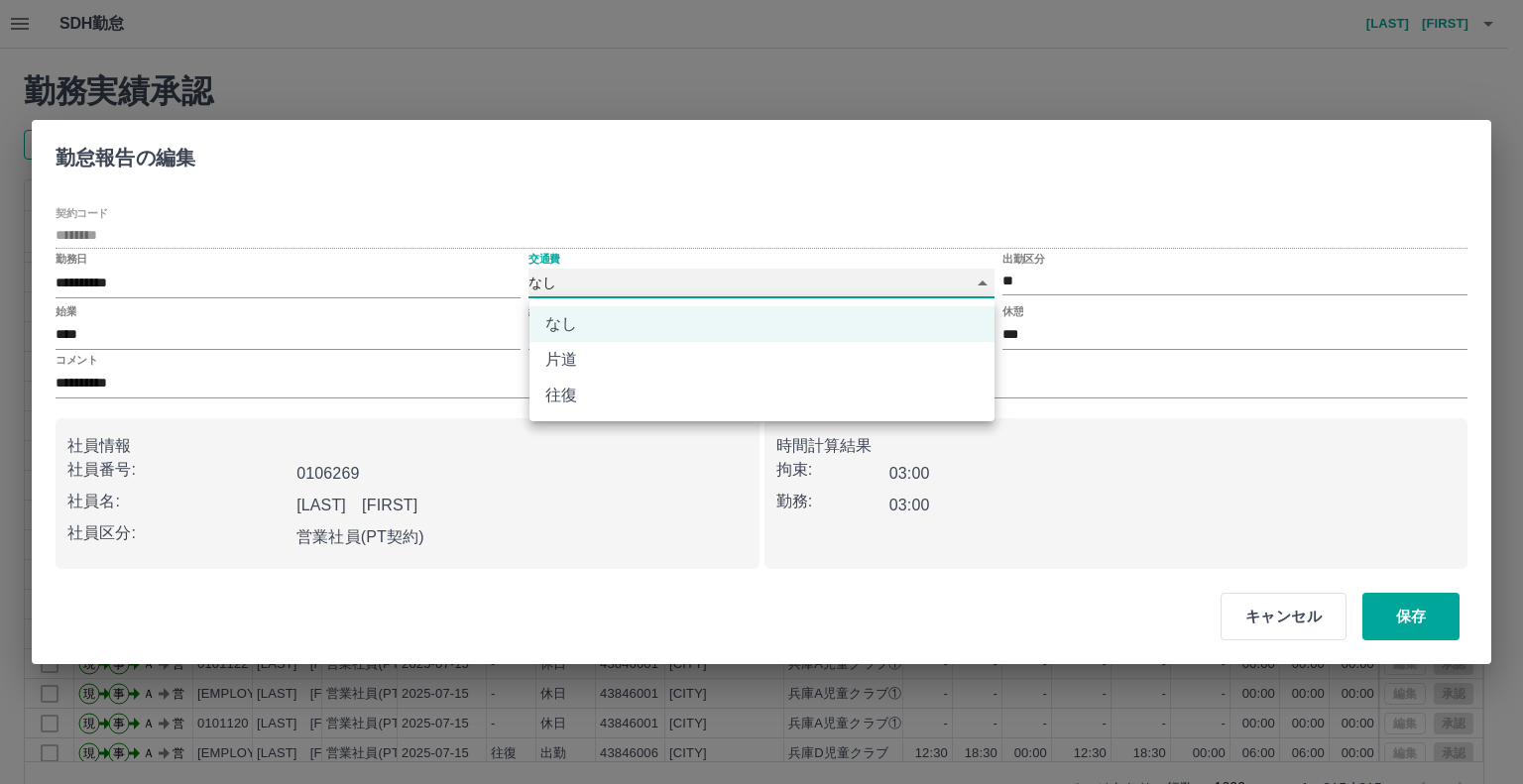 type on "******" 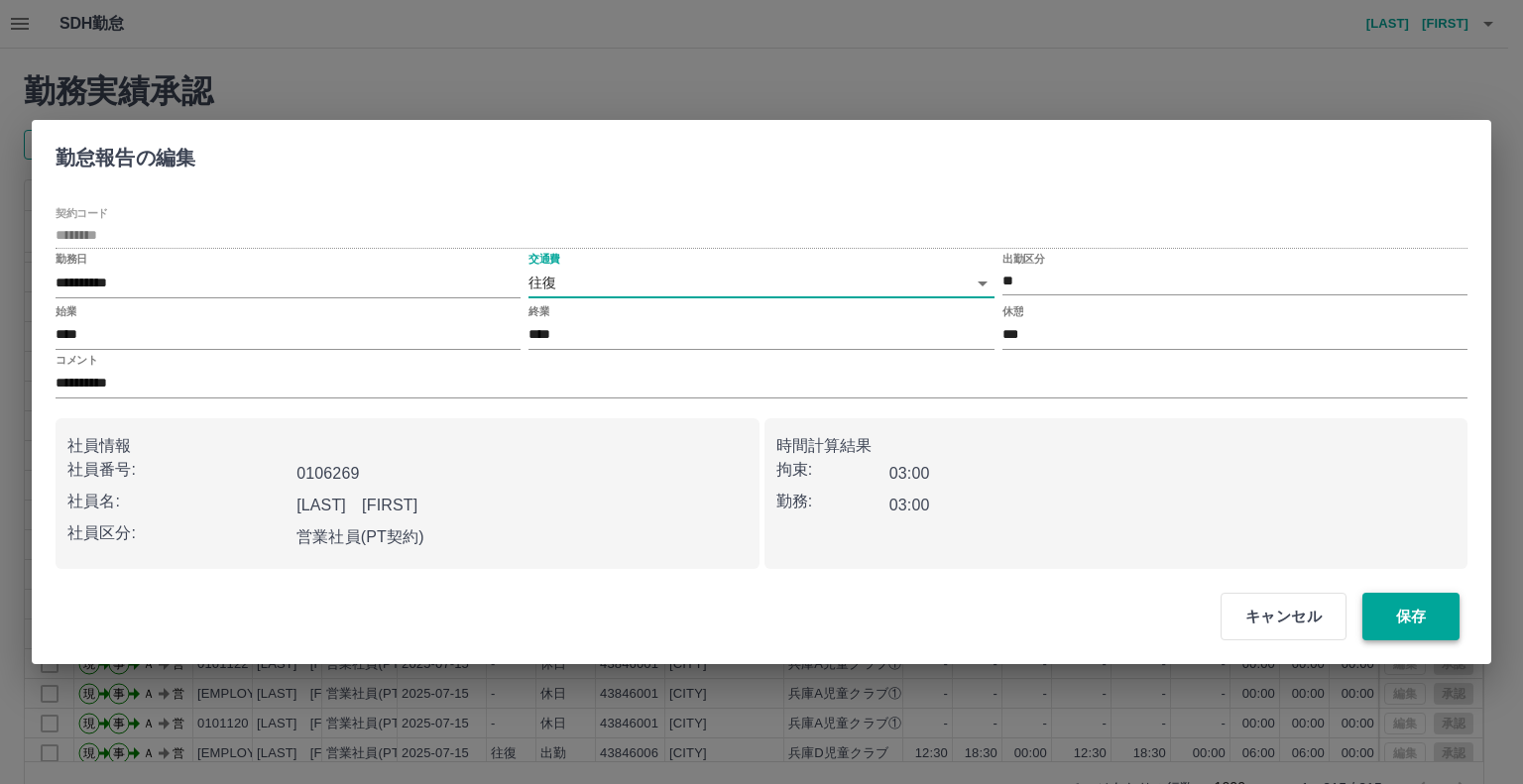 click on "保存" at bounding box center (1411, 616) 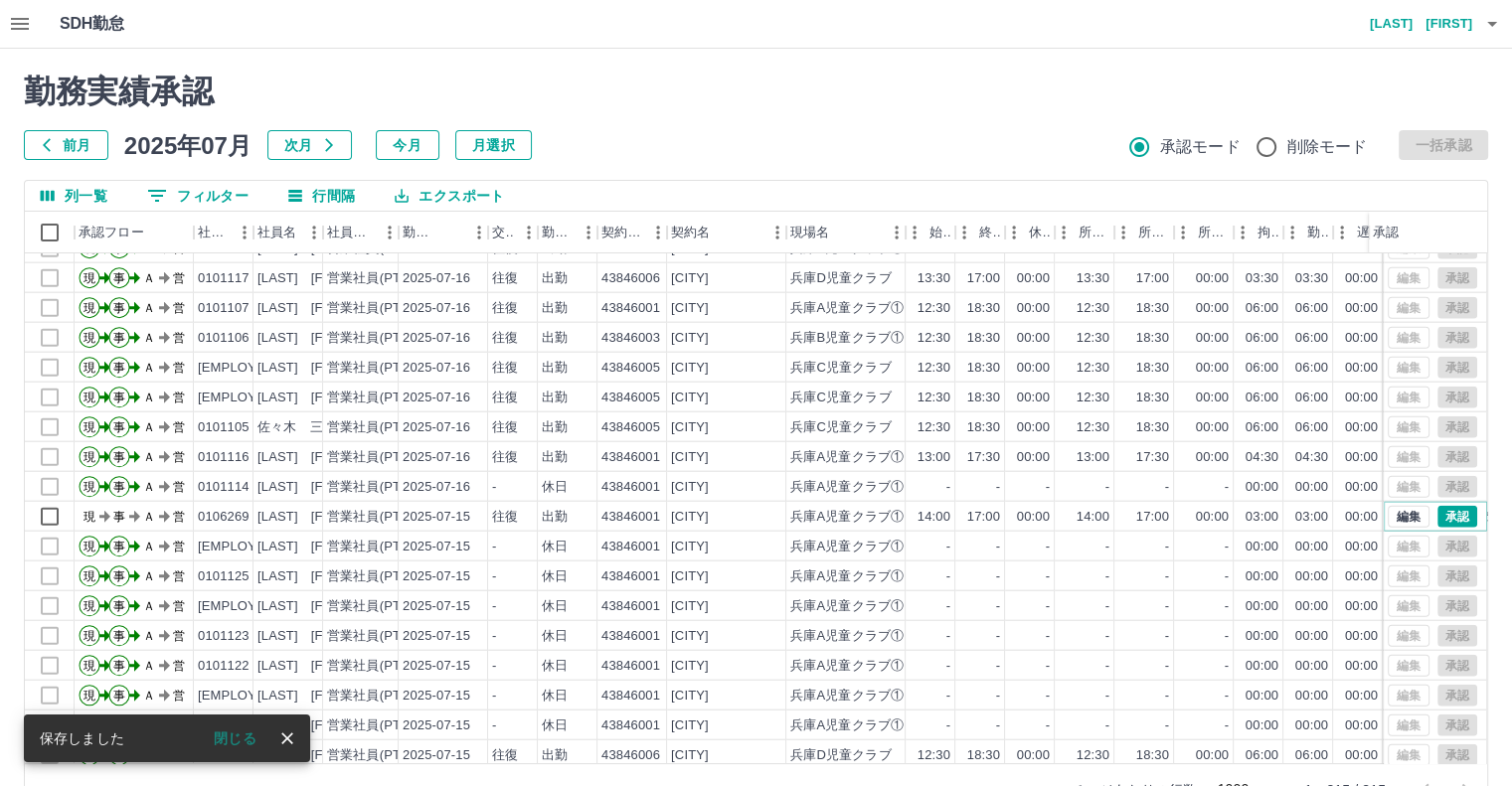 scroll, scrollTop: 12322, scrollLeft: 0, axis: vertical 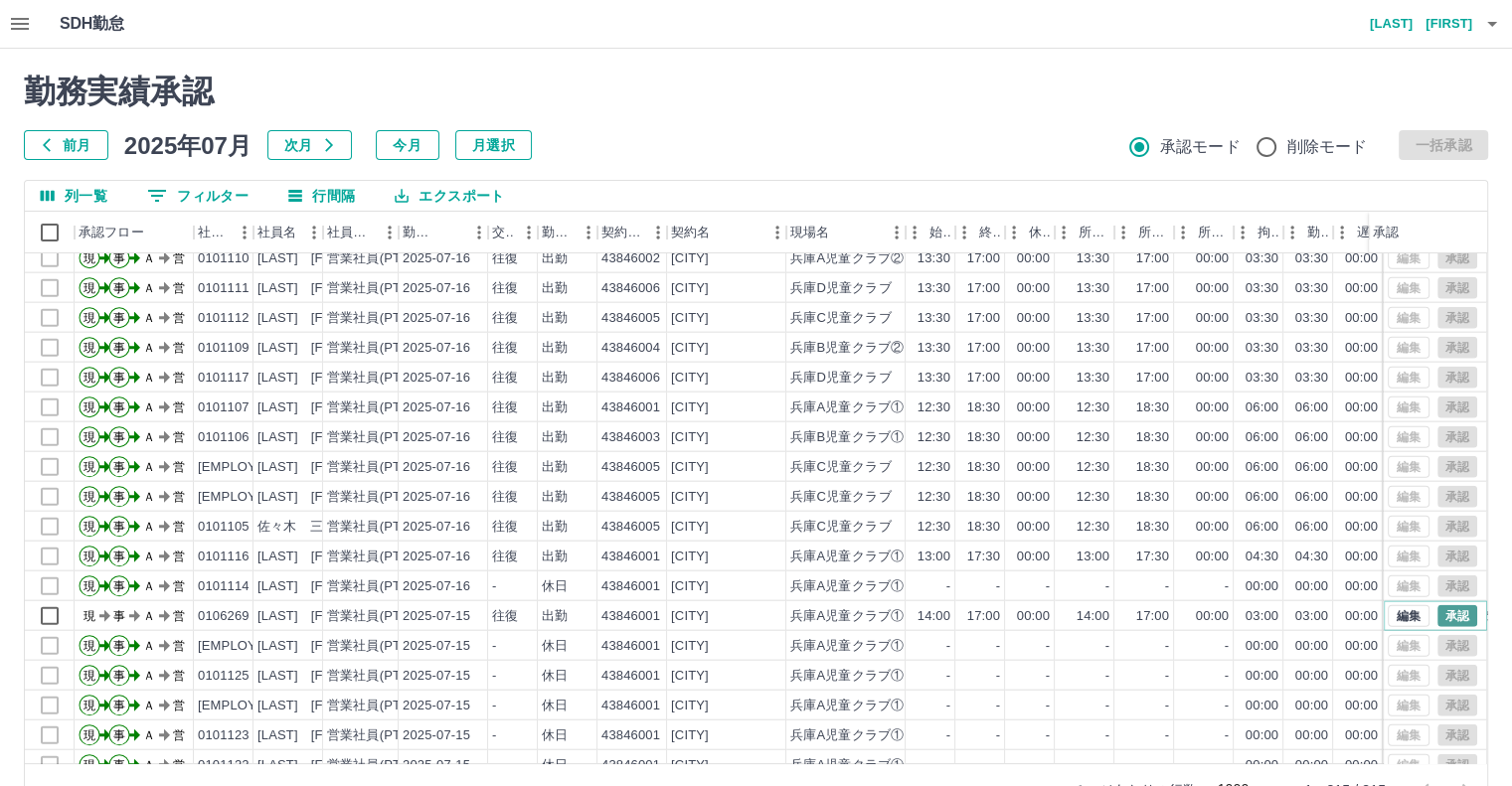 click on "承認" at bounding box center (1457, 616) 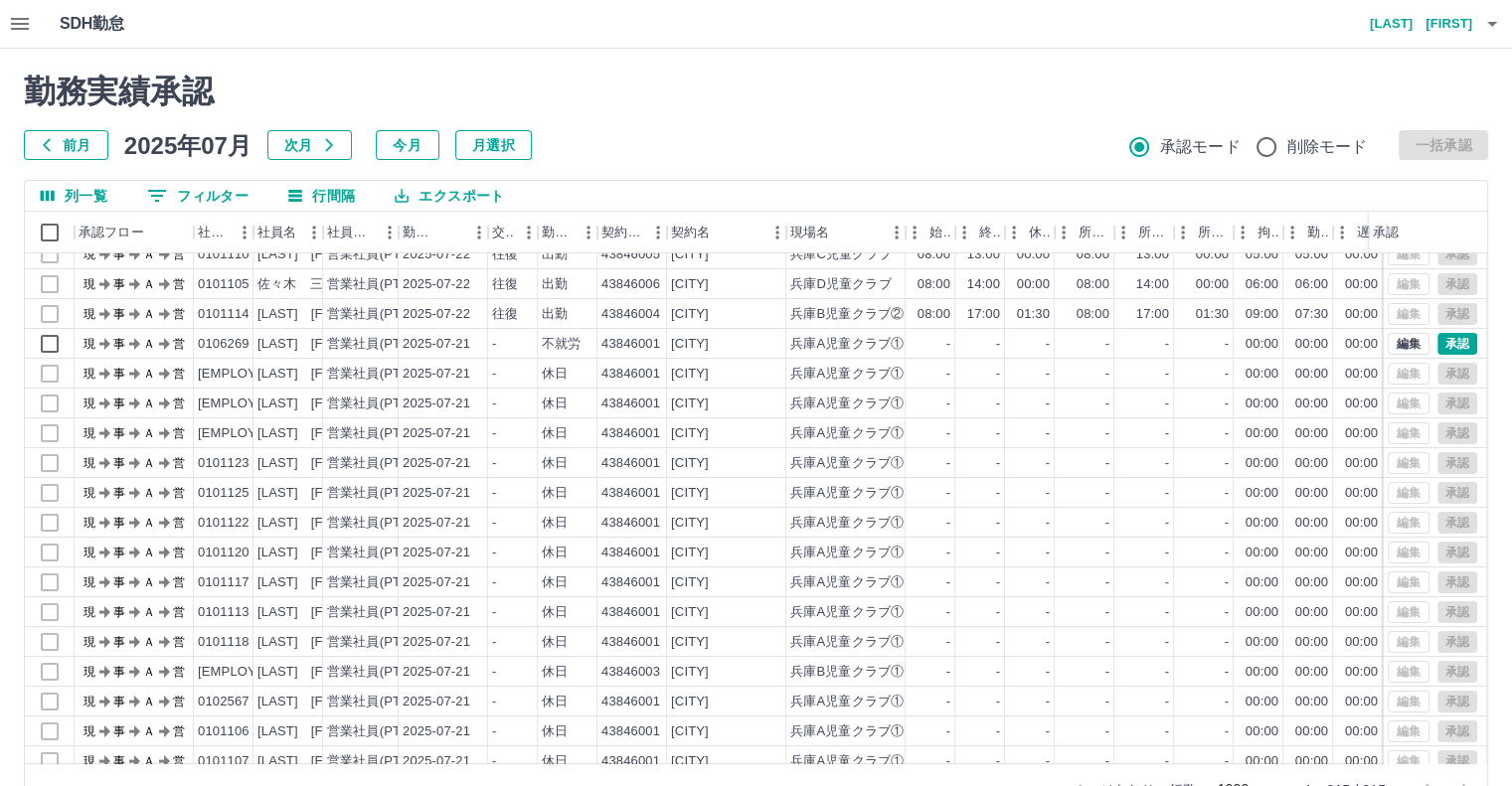 scroll, scrollTop: 7850, scrollLeft: 0, axis: vertical 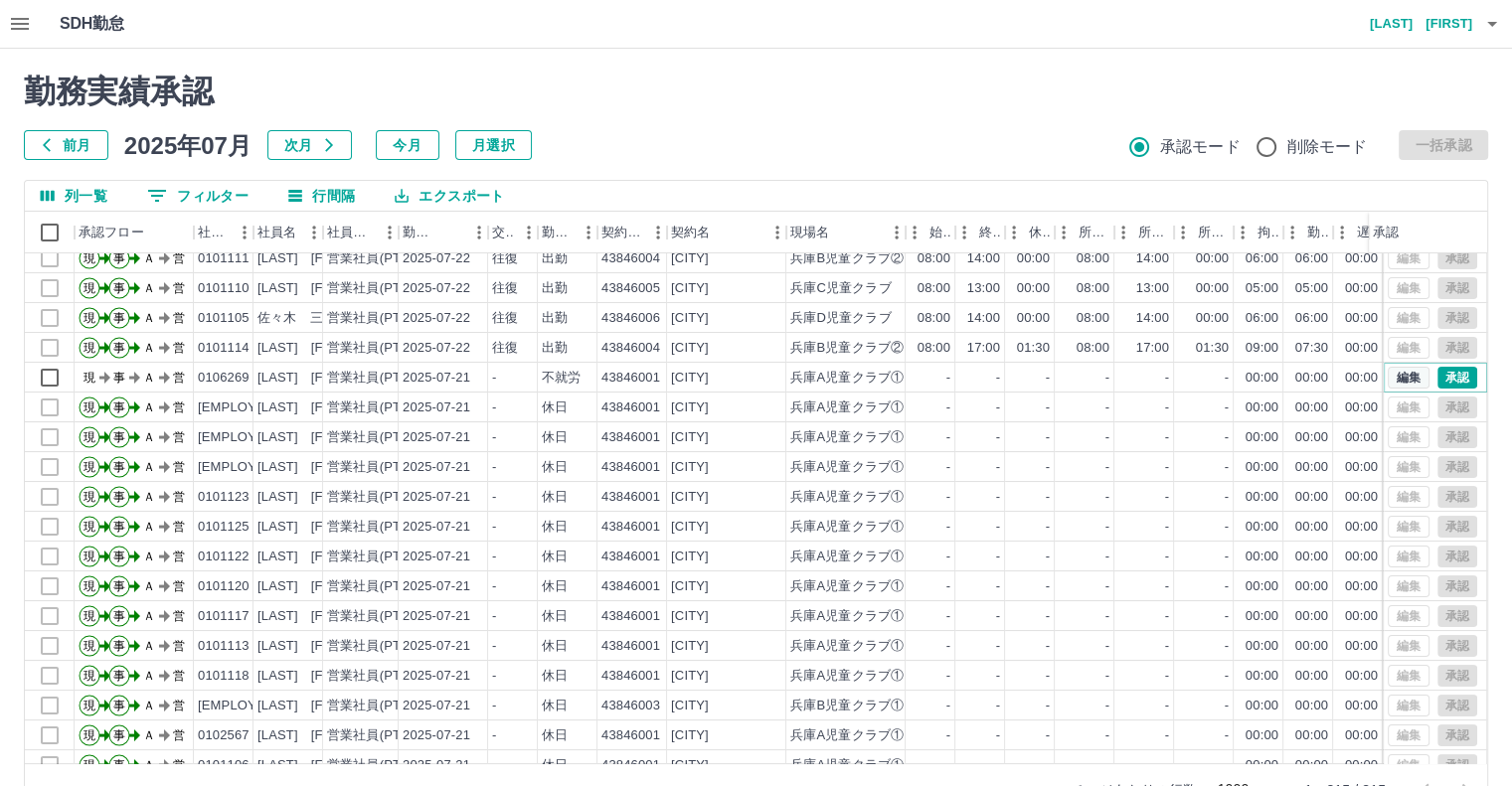 click on "編集" at bounding box center [1409, 378] 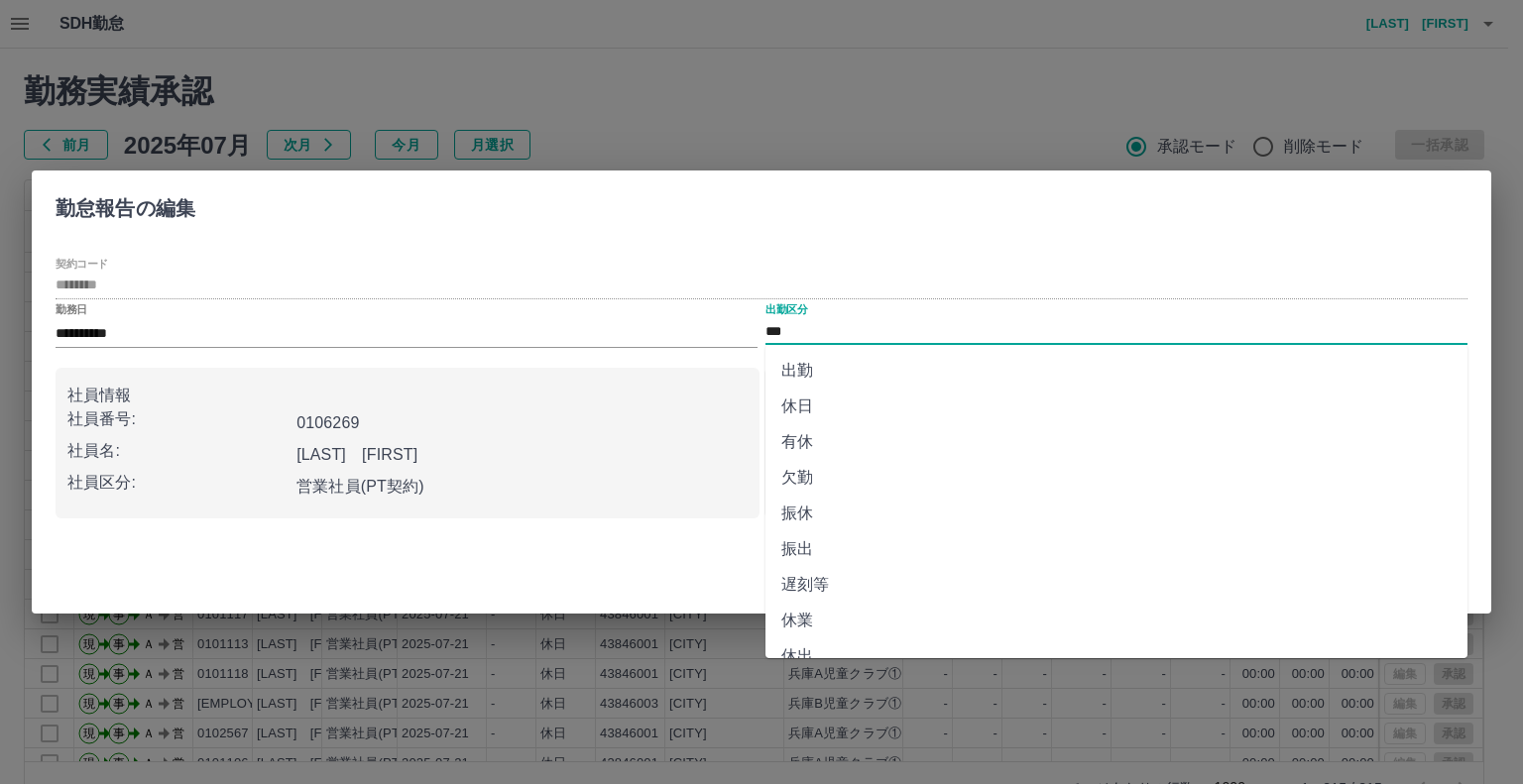 click on "***" at bounding box center [1116, 331] 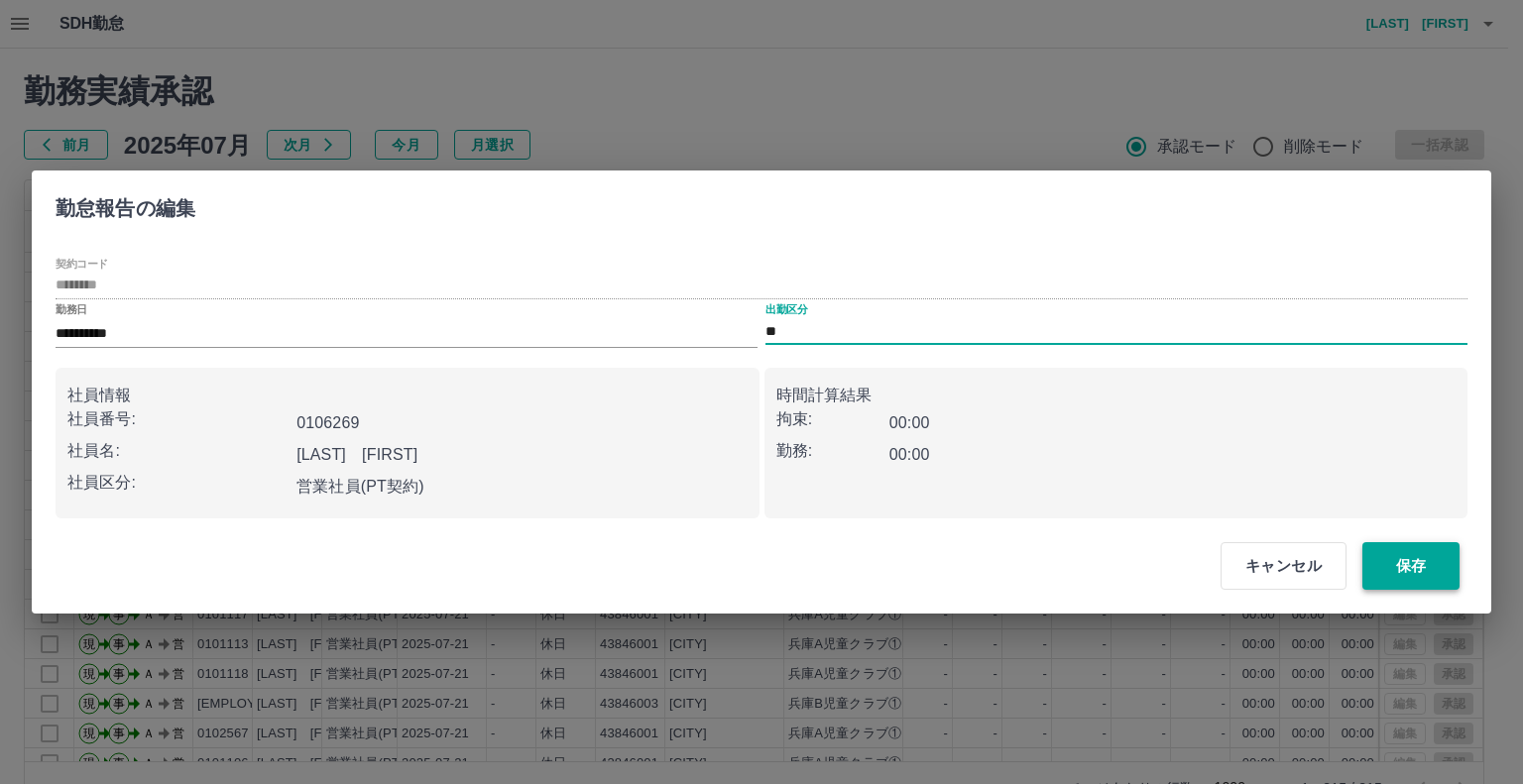 click on "保存" at bounding box center [1411, 566] 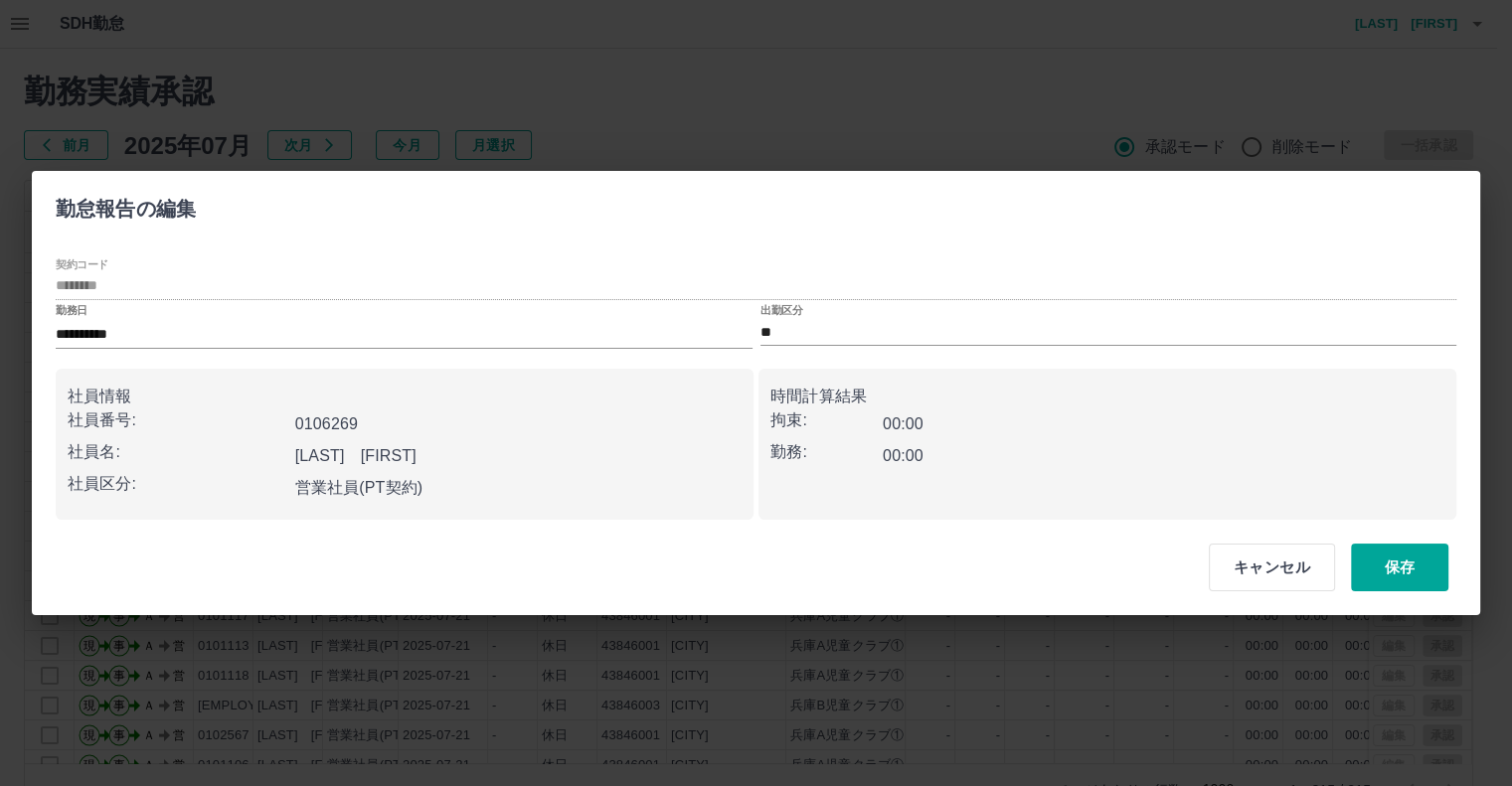 click at bounding box center (756, 393) 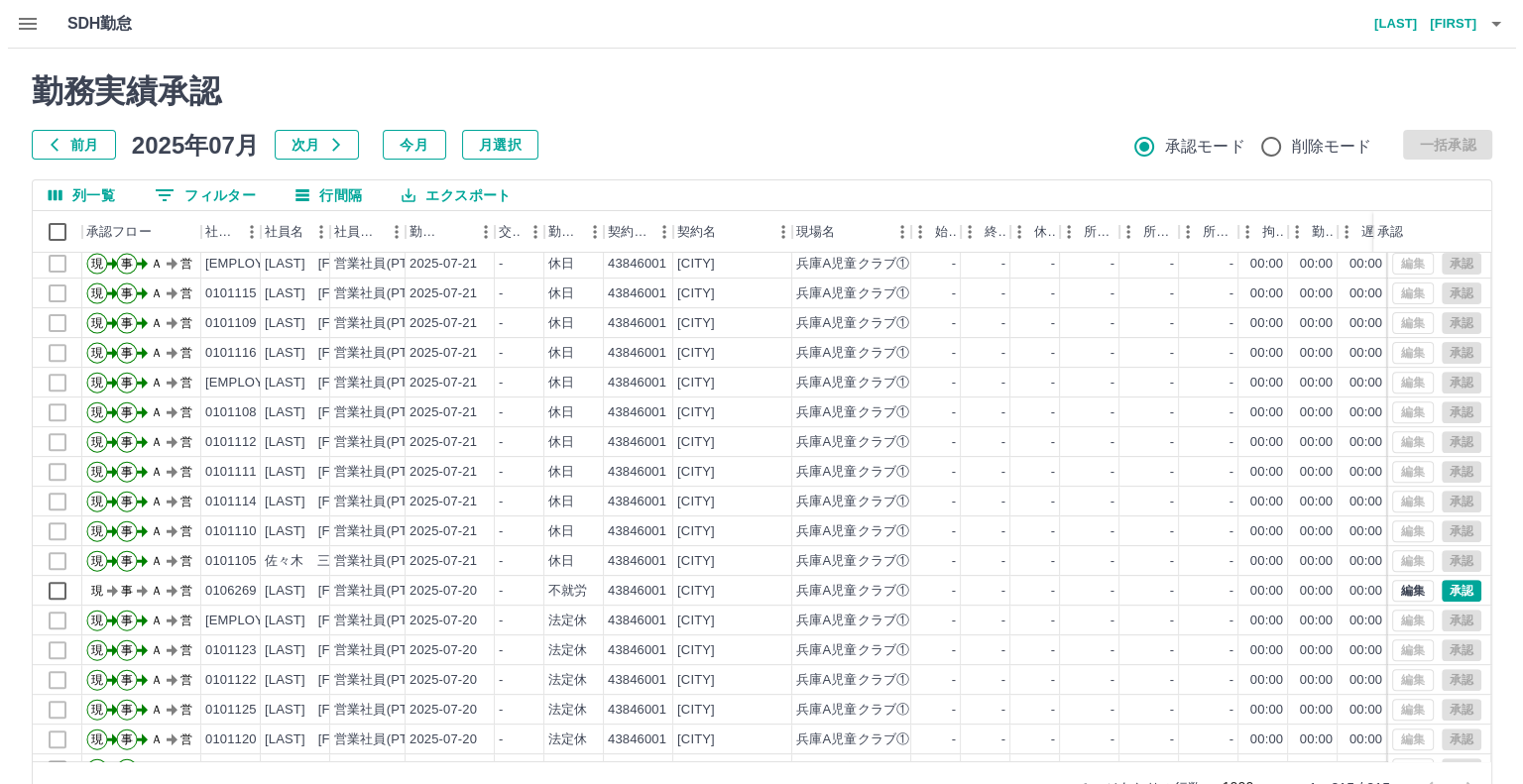 scroll, scrollTop: 8425, scrollLeft: 0, axis: vertical 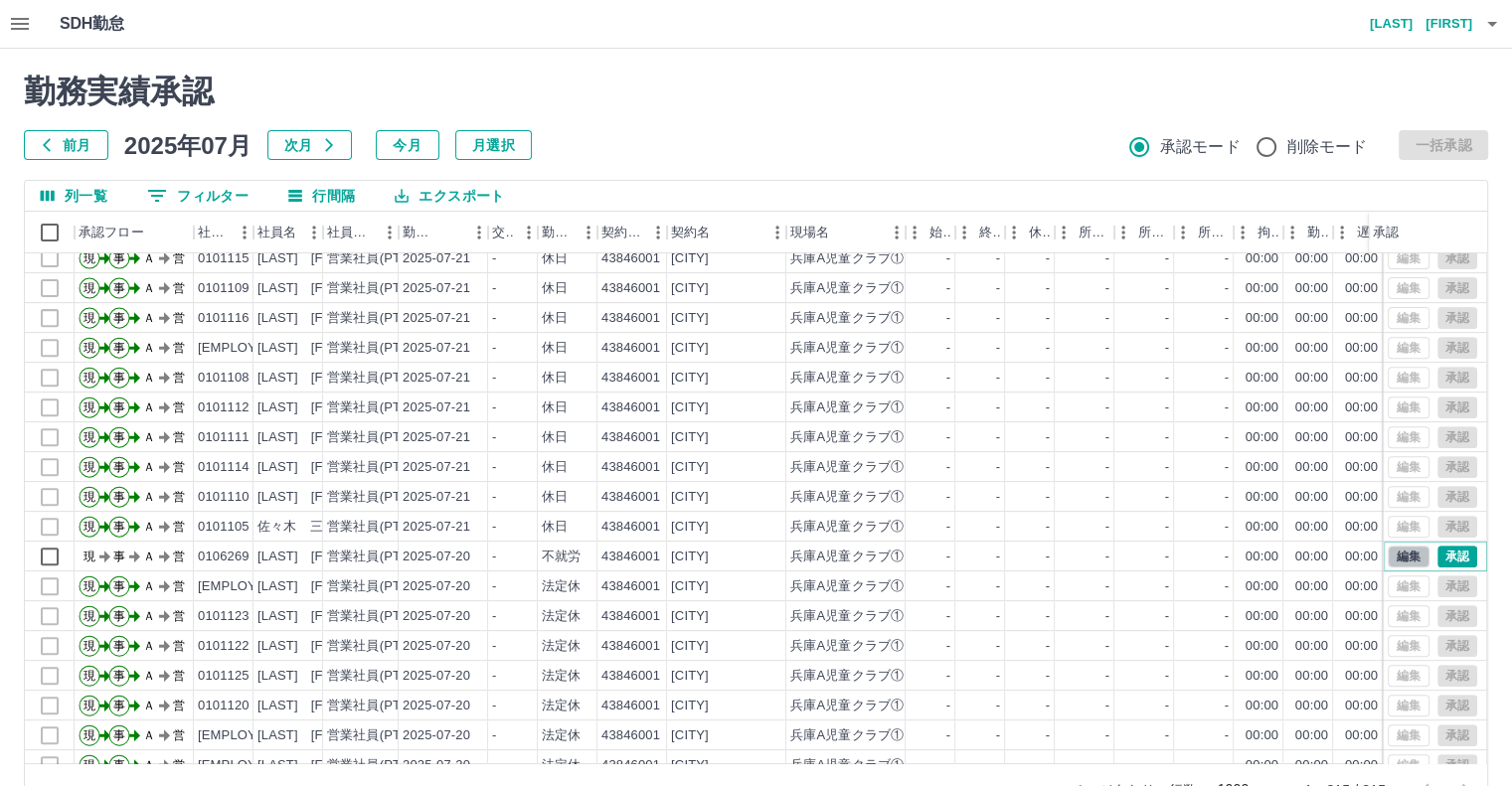 click on "編集" at bounding box center [1409, 556] 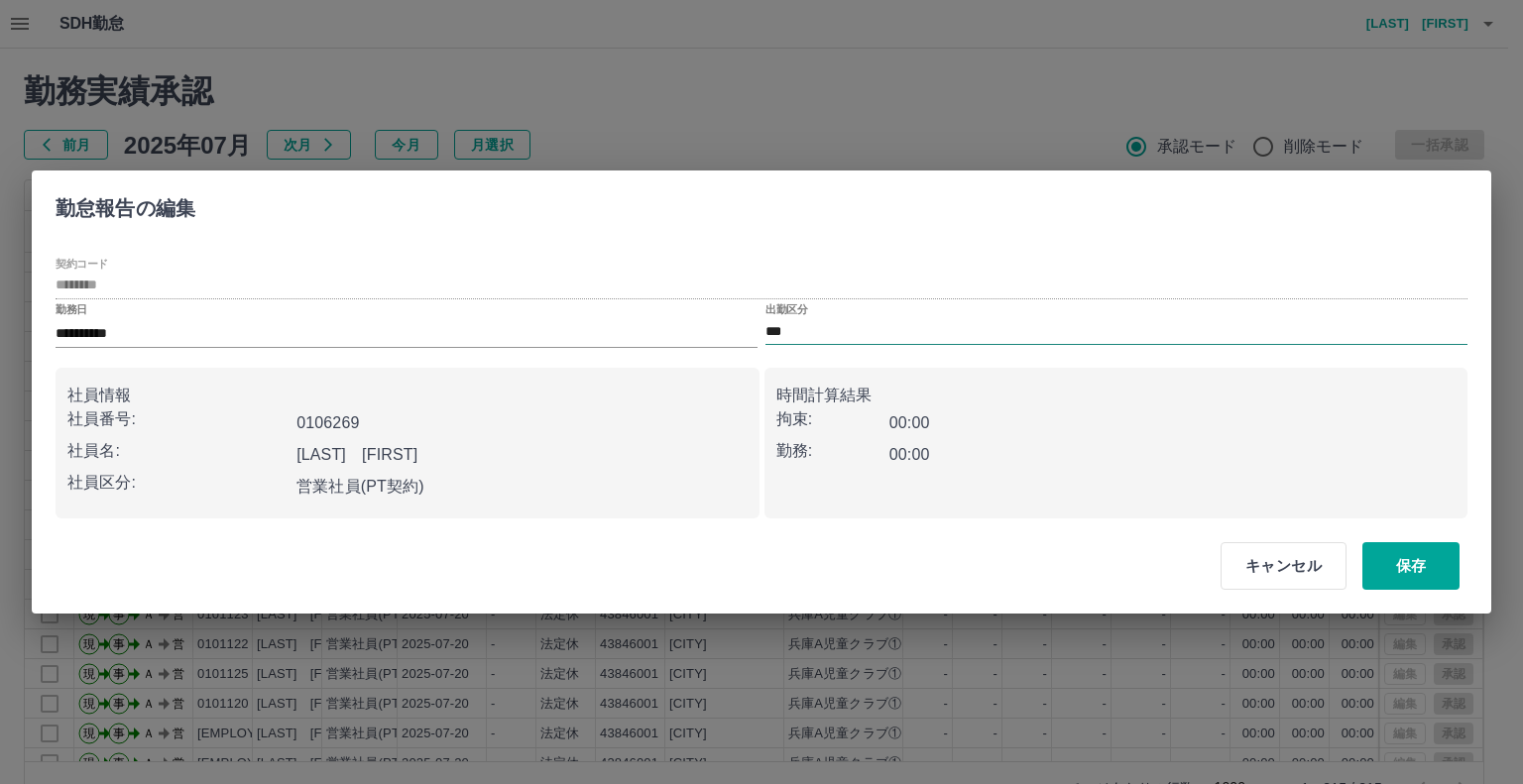 click on "***" at bounding box center [1116, 331] 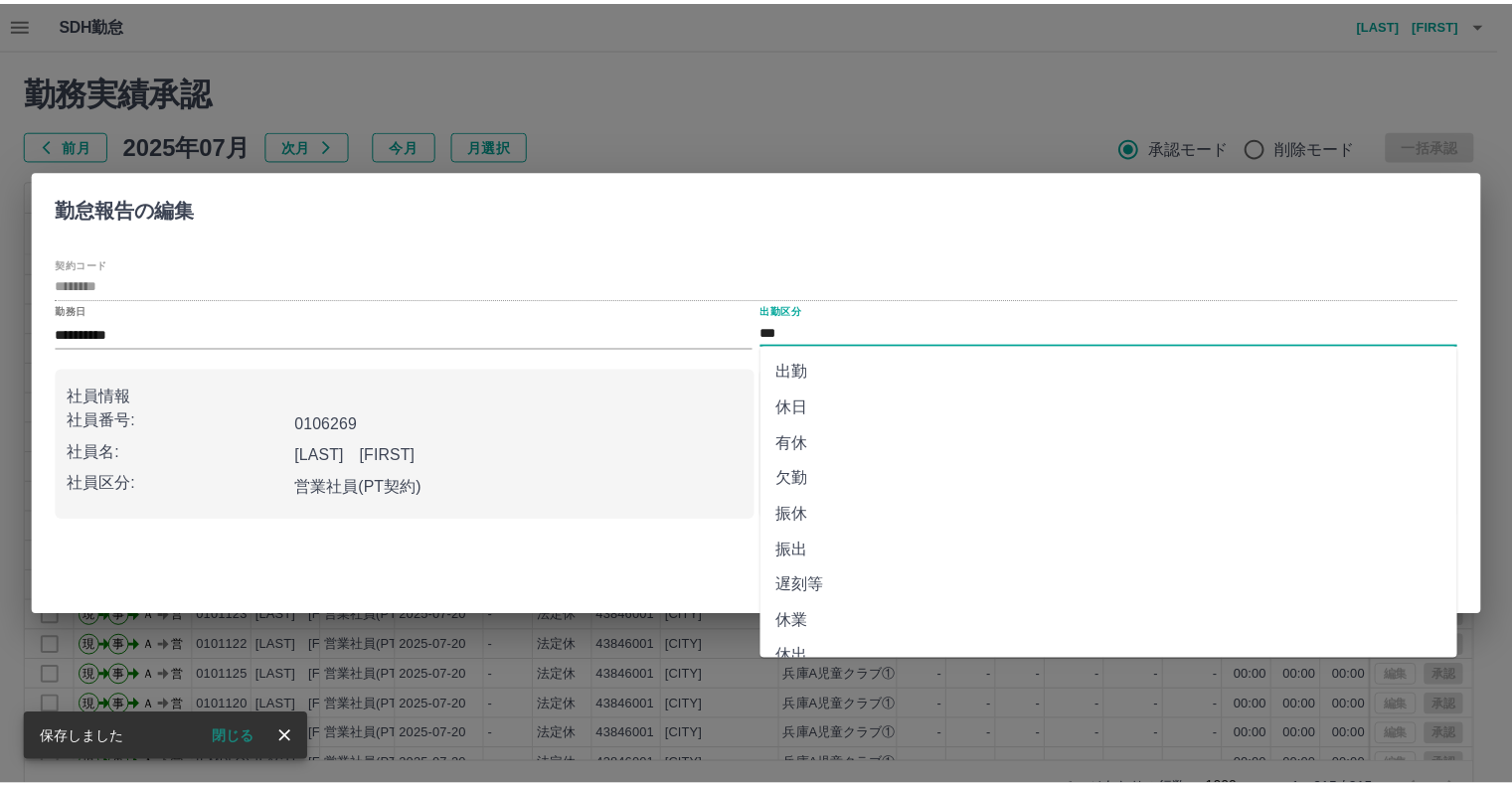scroll, scrollTop: 345, scrollLeft: 0, axis: vertical 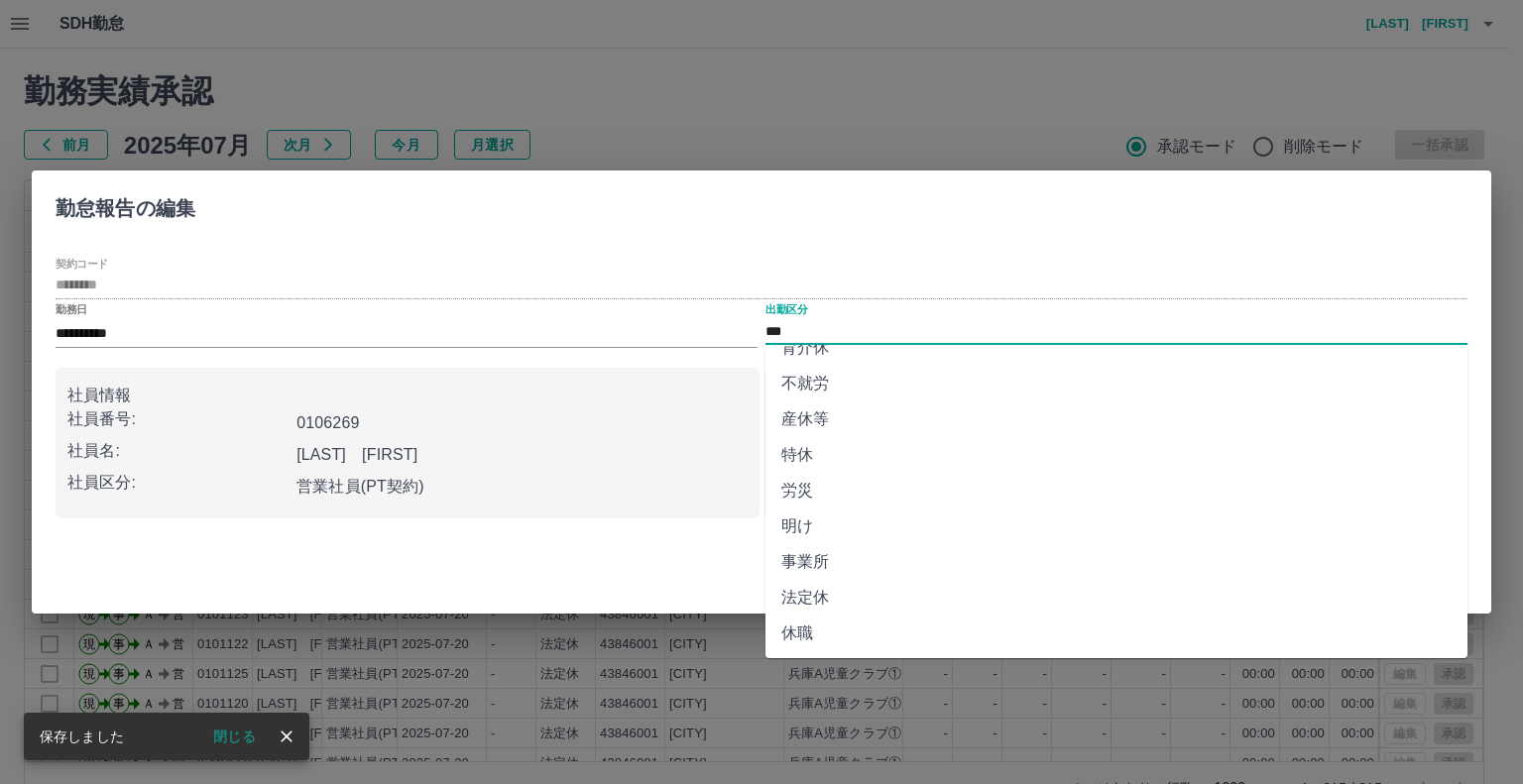 click on "法定休" at bounding box center [1116, 598] 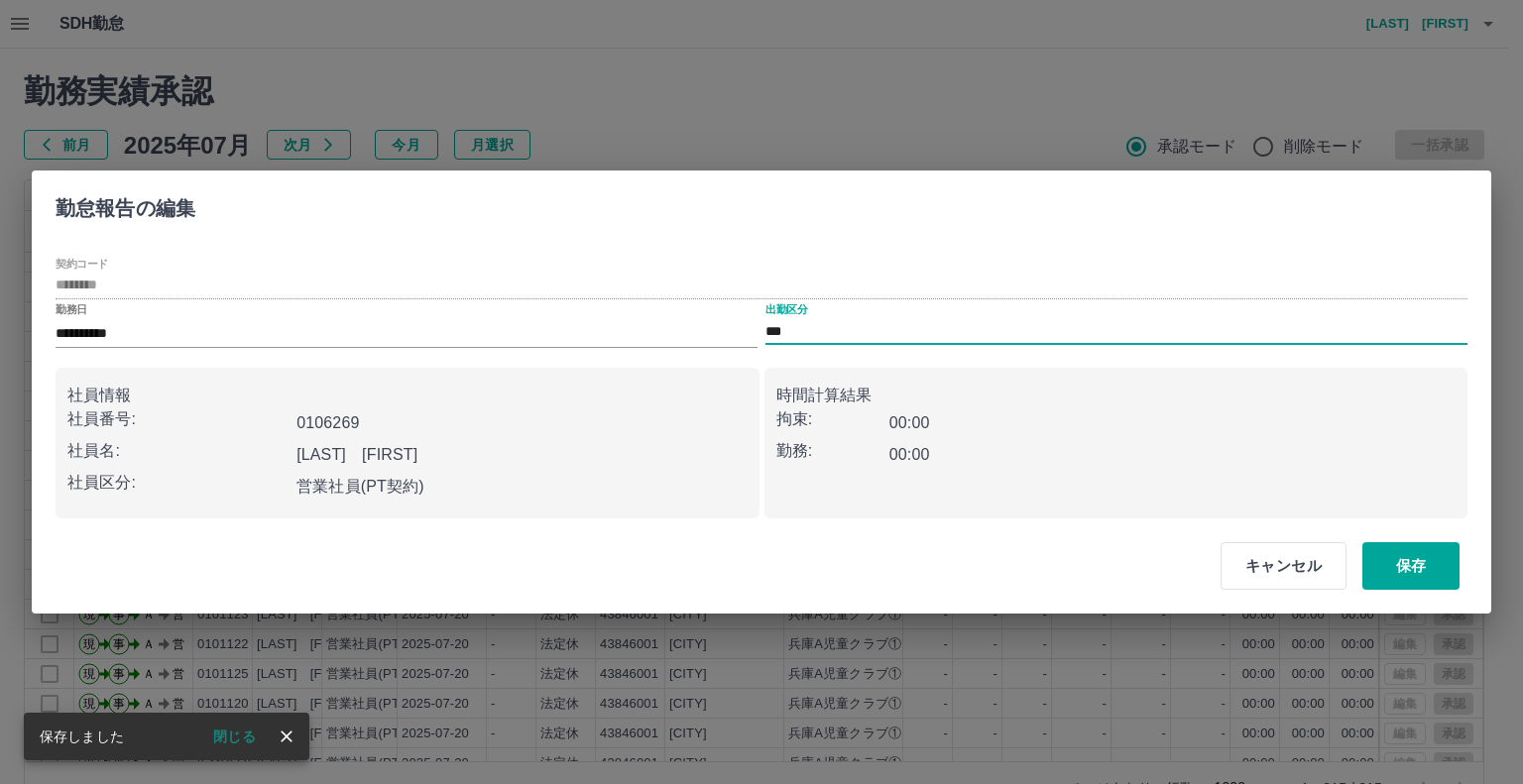 click on "保存" at bounding box center [1411, 566] 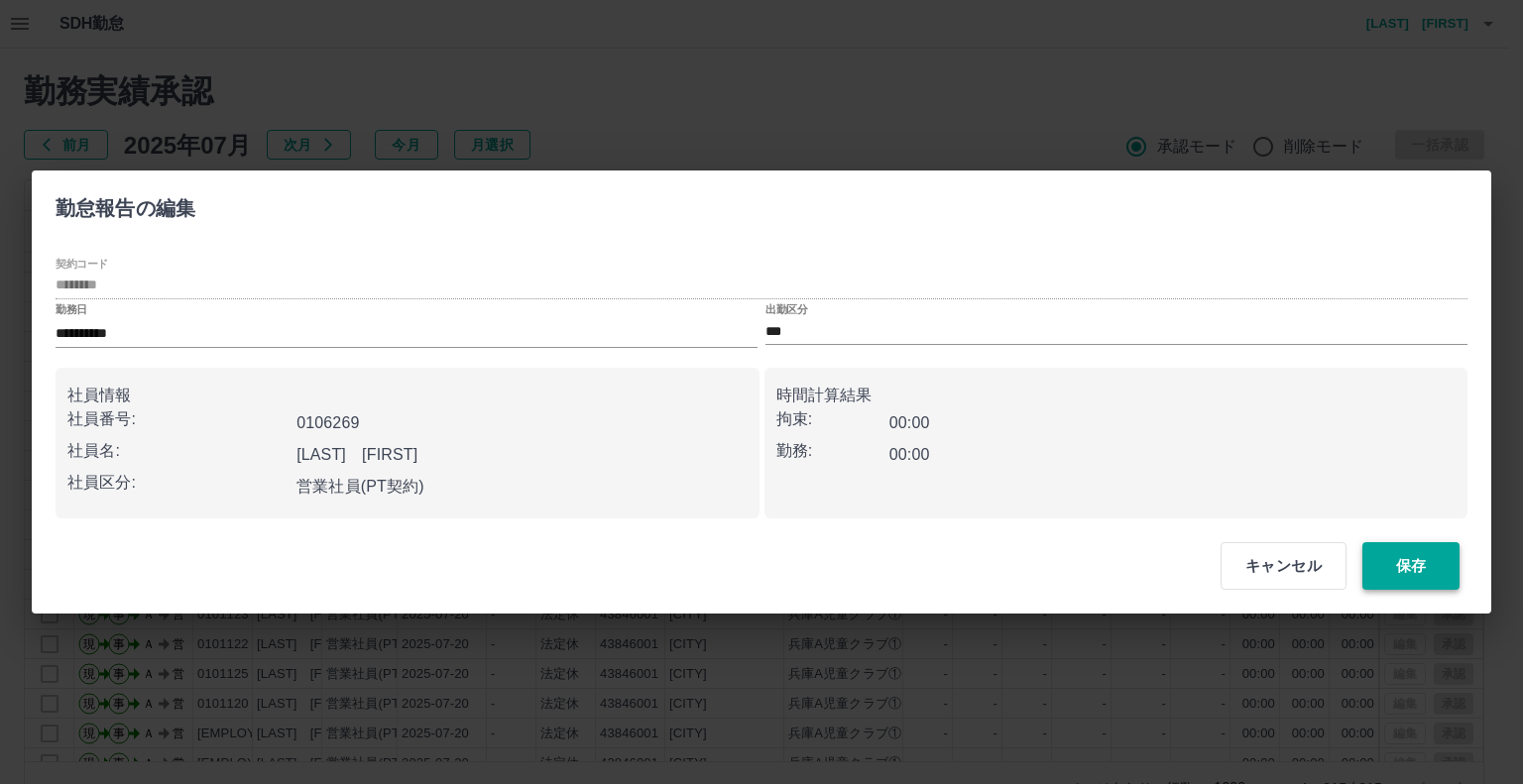 click at bounding box center (762, 392) 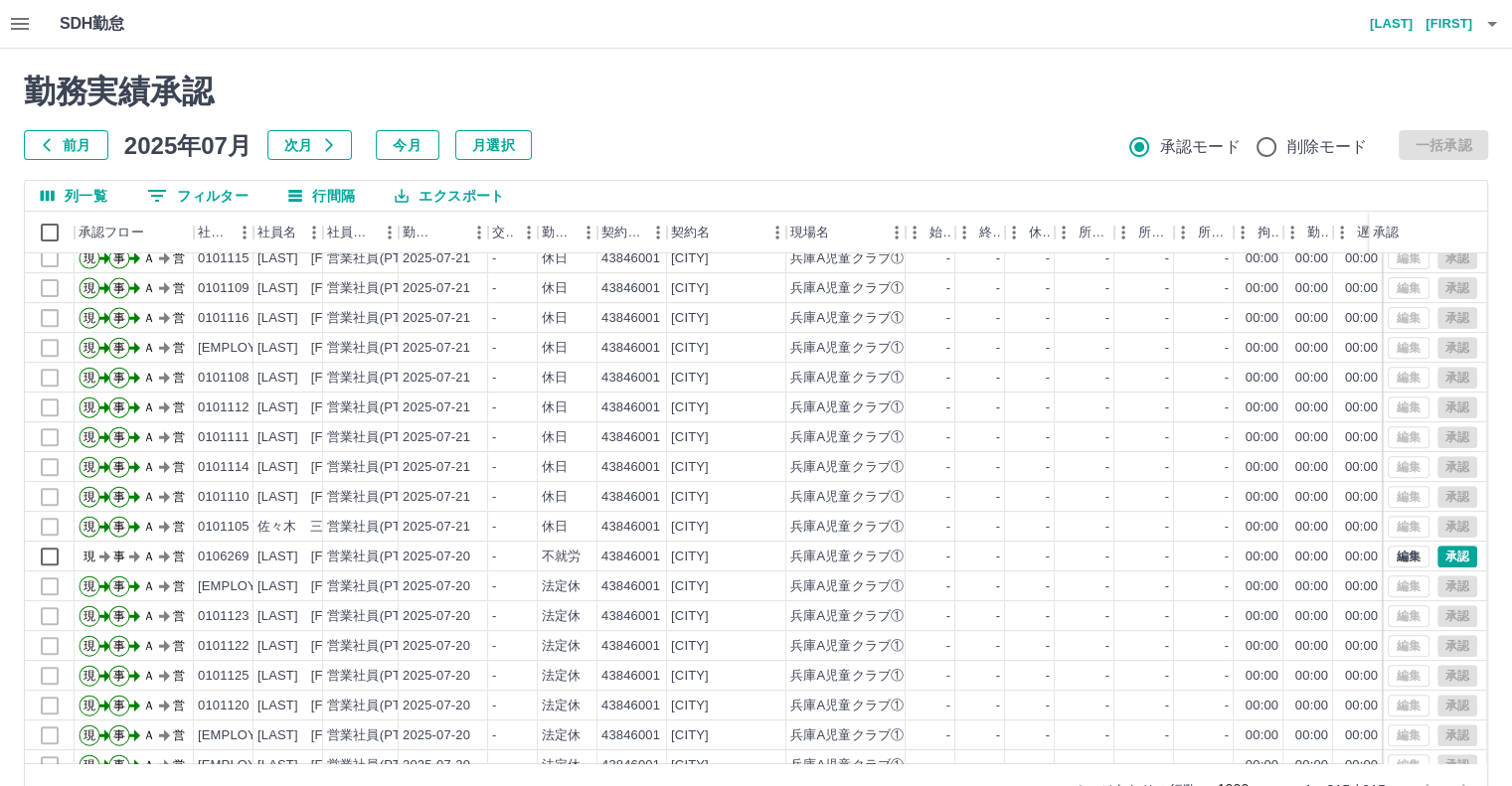 scroll, scrollTop: 54, scrollLeft: 0, axis: vertical 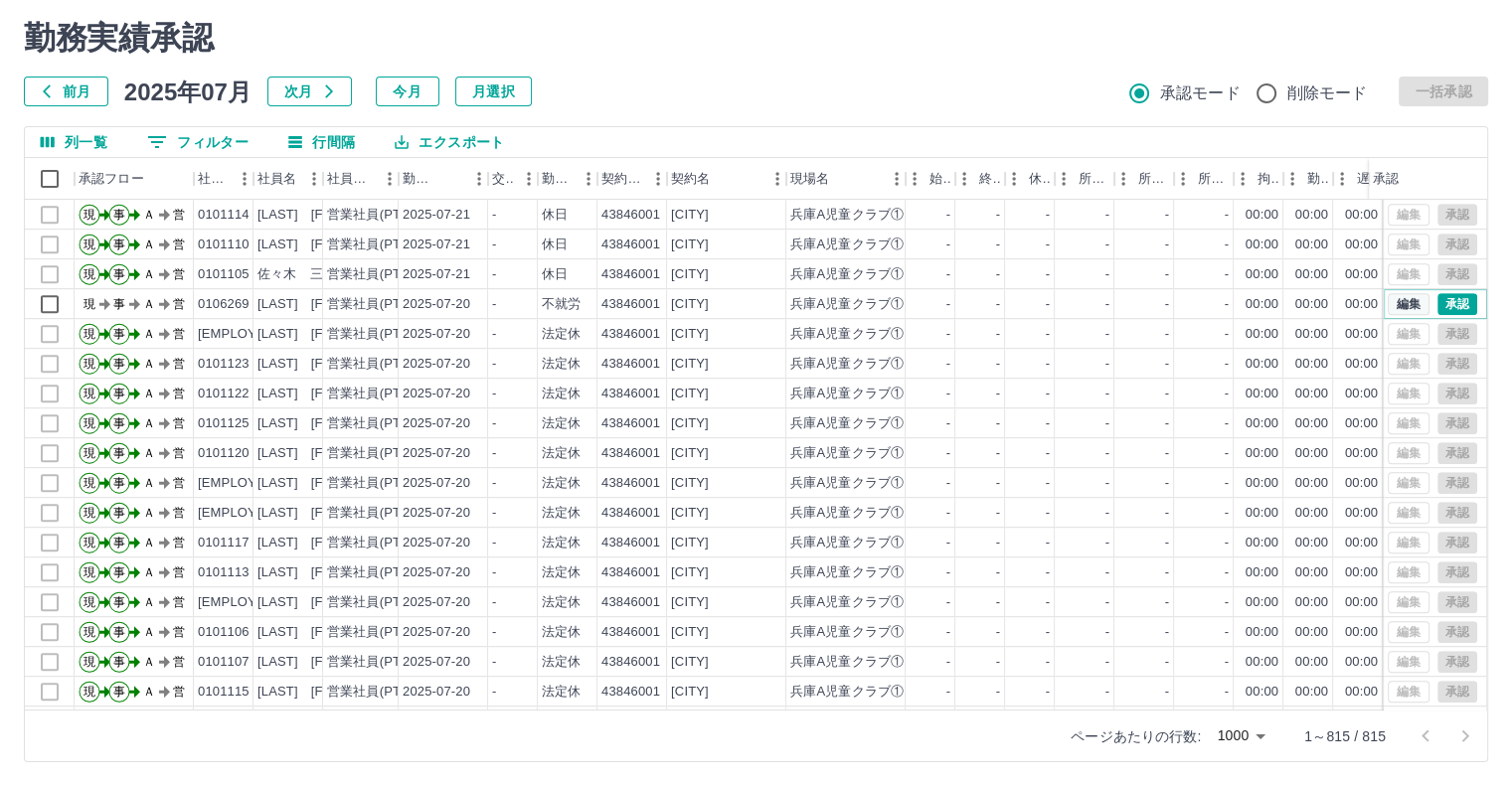 click on "編集" at bounding box center (1409, 304) 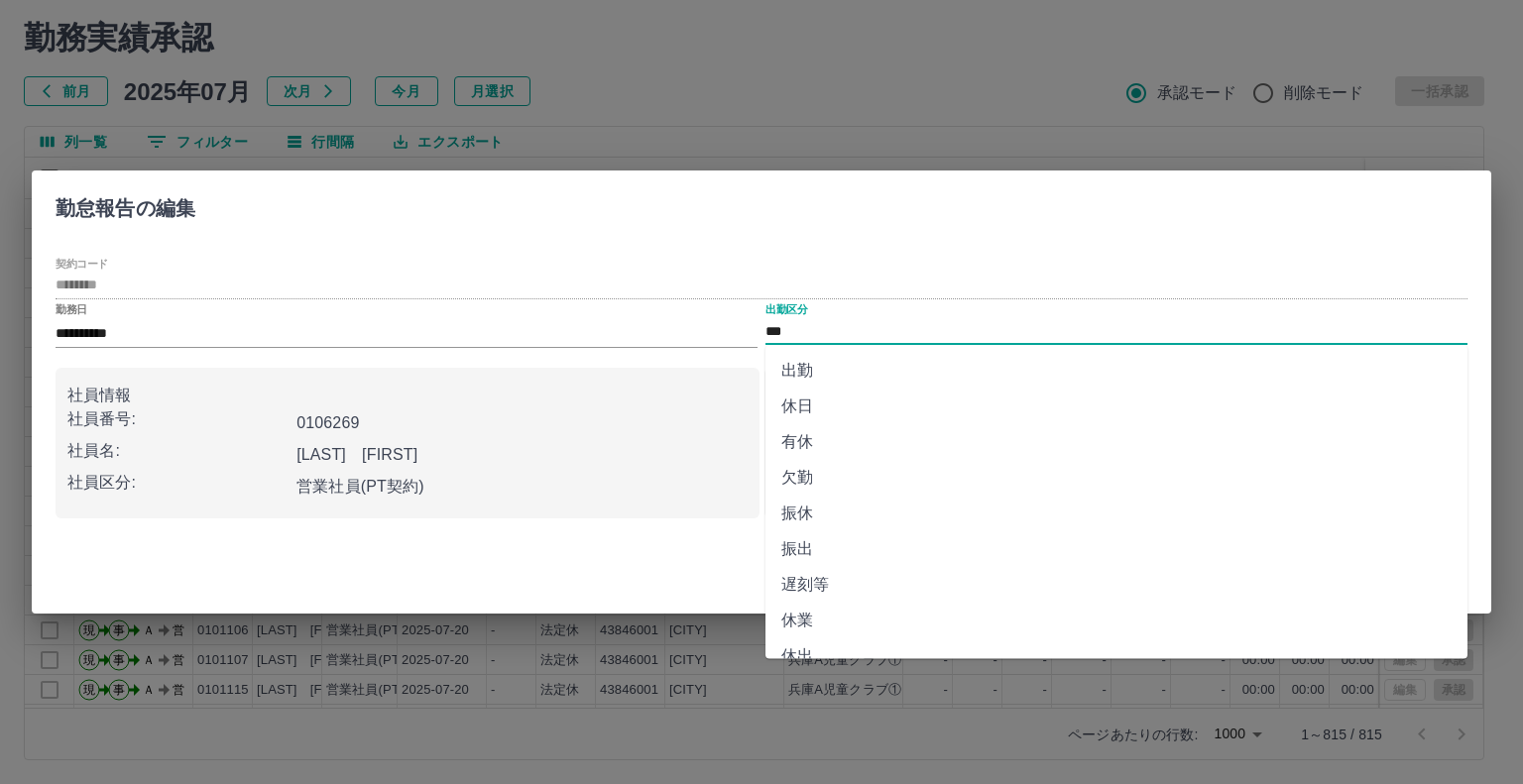 click on "***" at bounding box center [1116, 331] 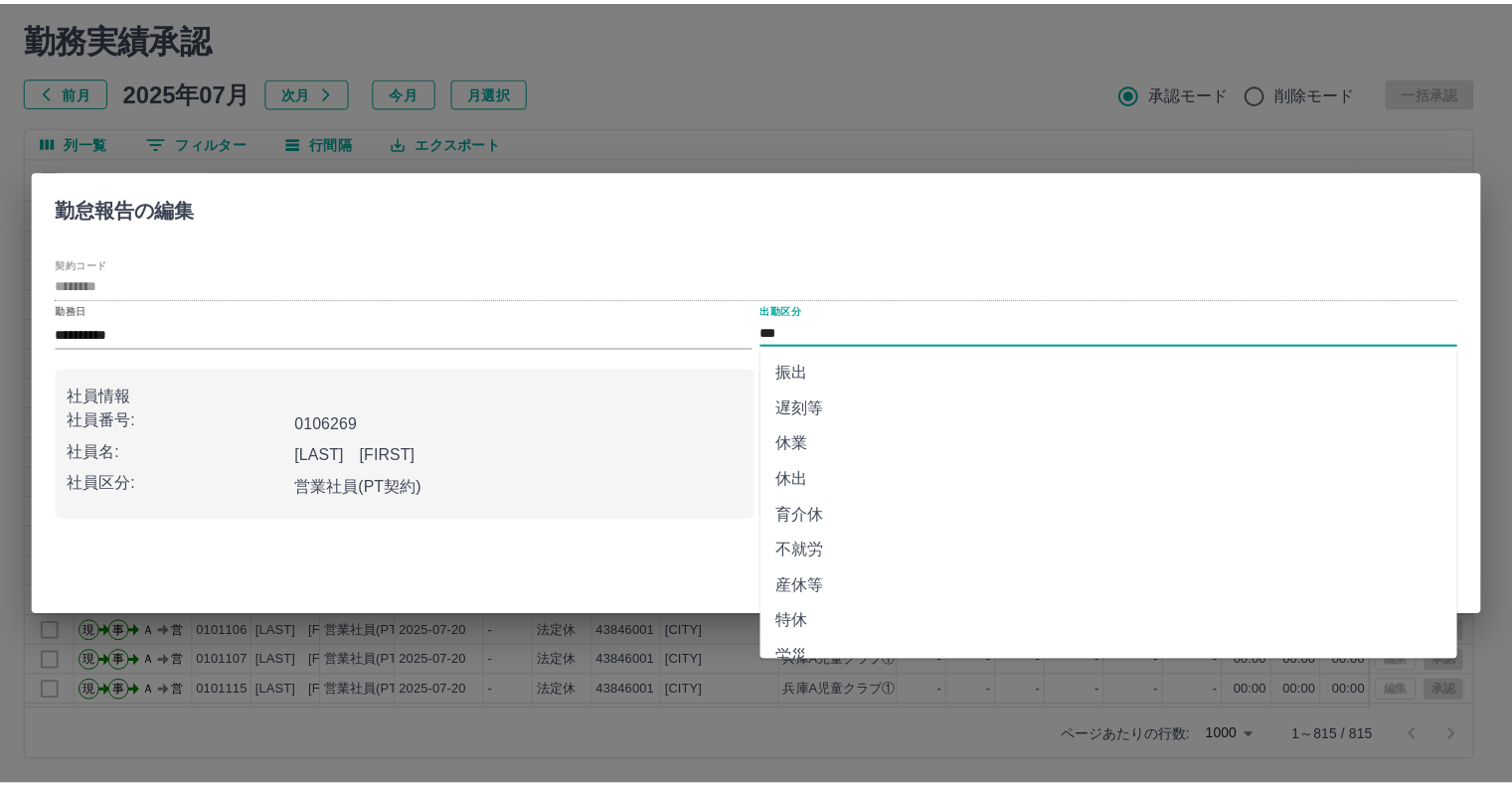 scroll, scrollTop: 345, scrollLeft: 0, axis: vertical 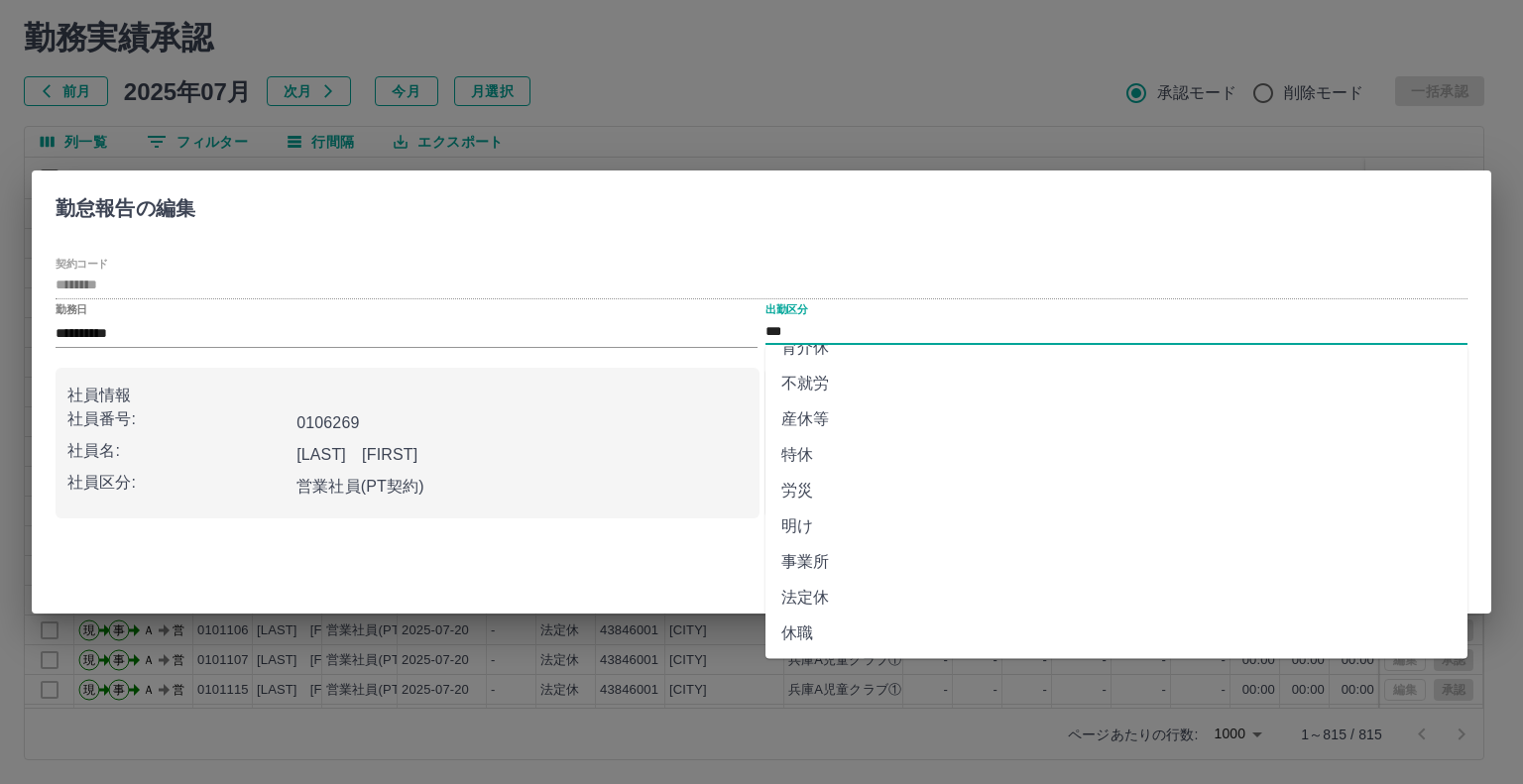 click on "法定休" at bounding box center (1116, 598) 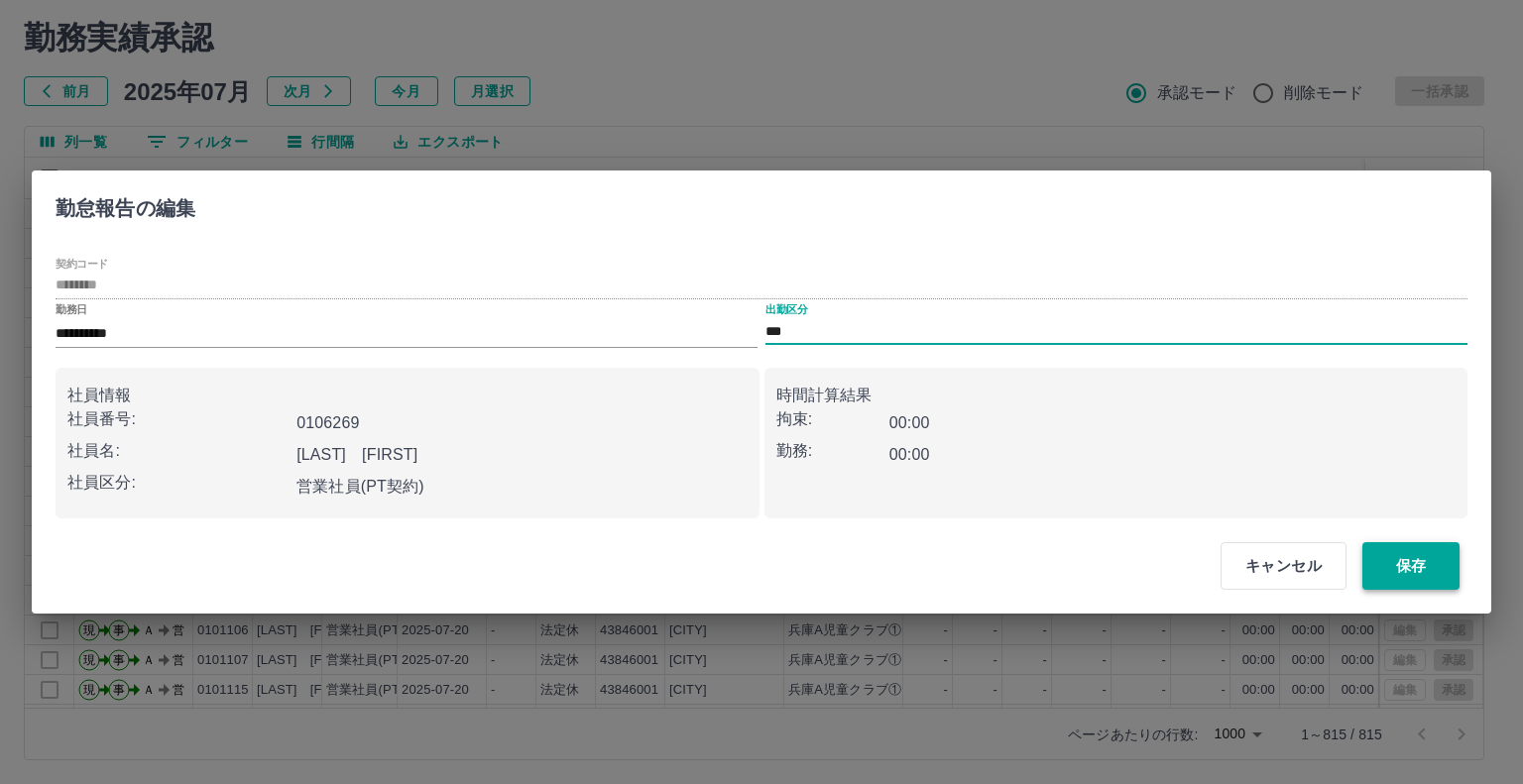 click on "保存" at bounding box center [1411, 566] 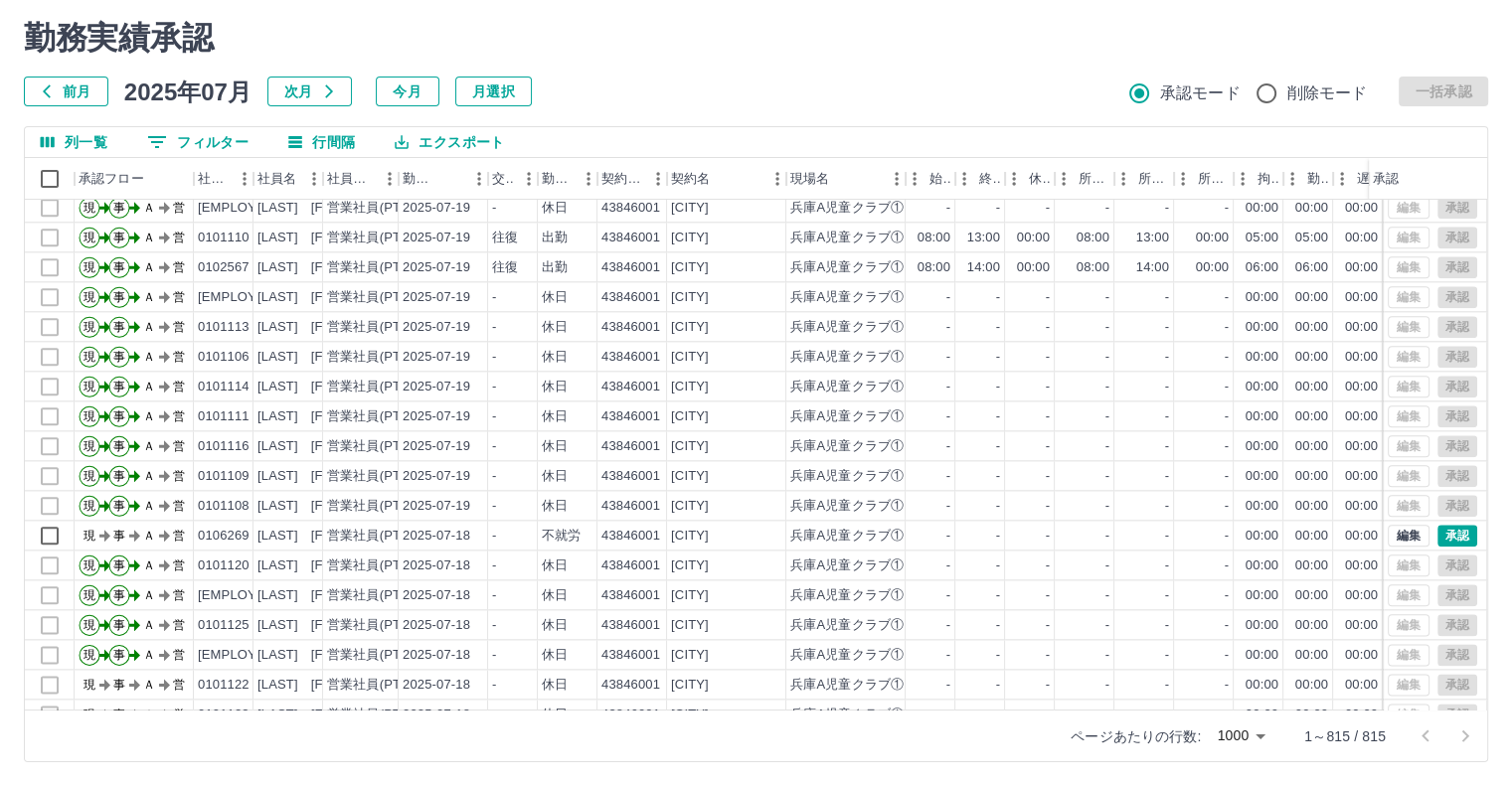scroll, scrollTop: 10036, scrollLeft: 0, axis: vertical 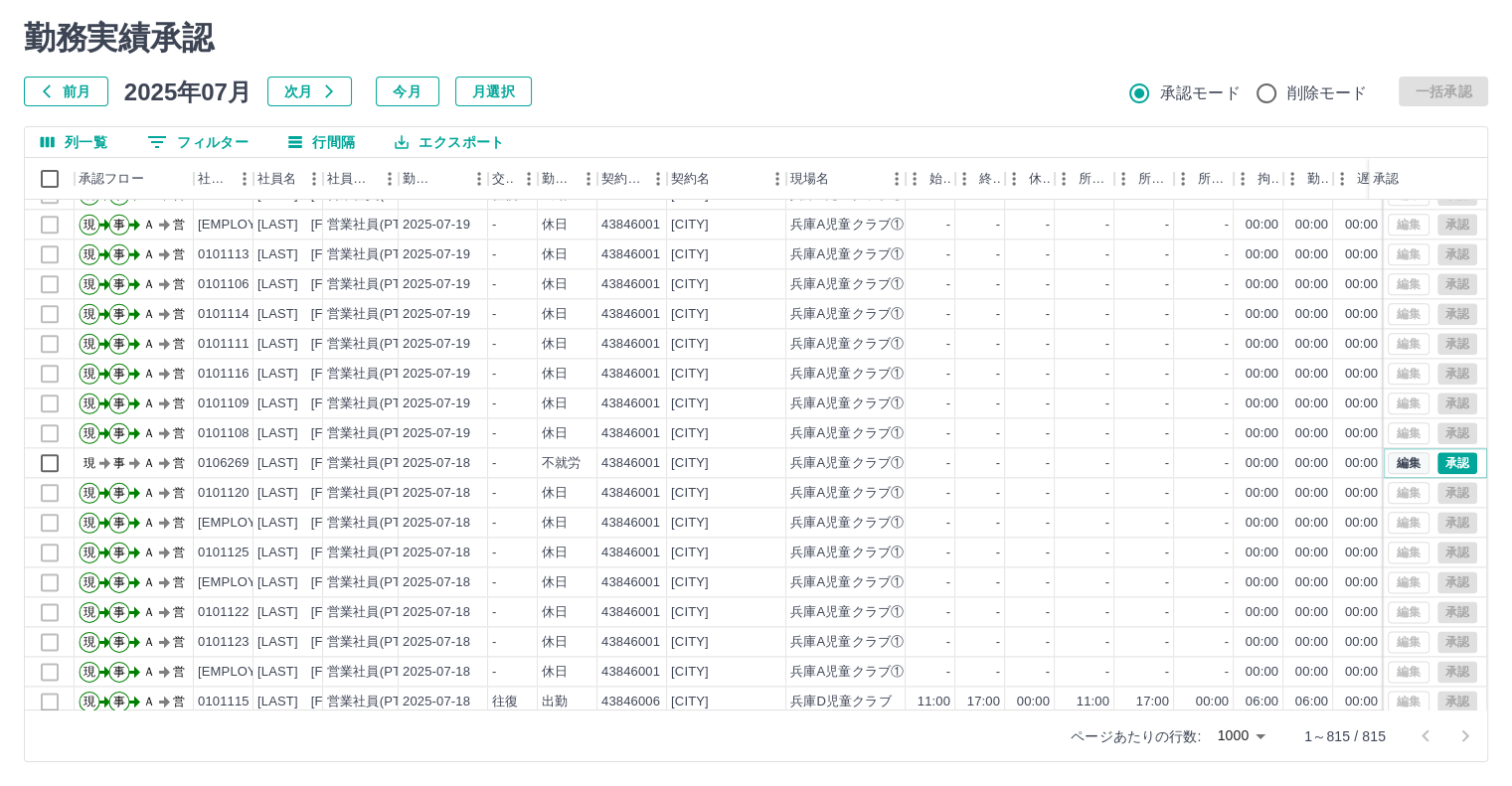 click on "編集" at bounding box center (1409, 463) 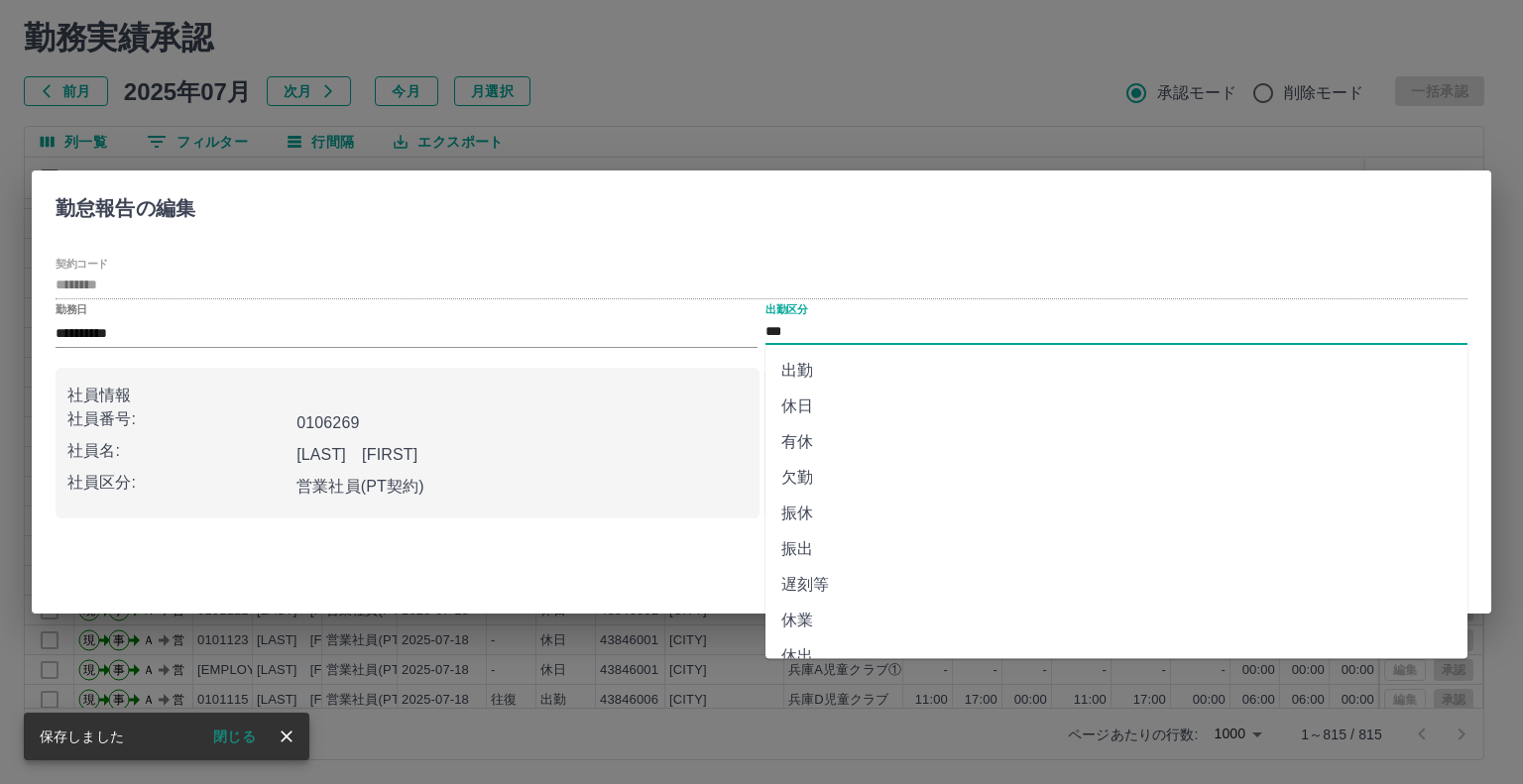 click on "***" at bounding box center (1116, 331) 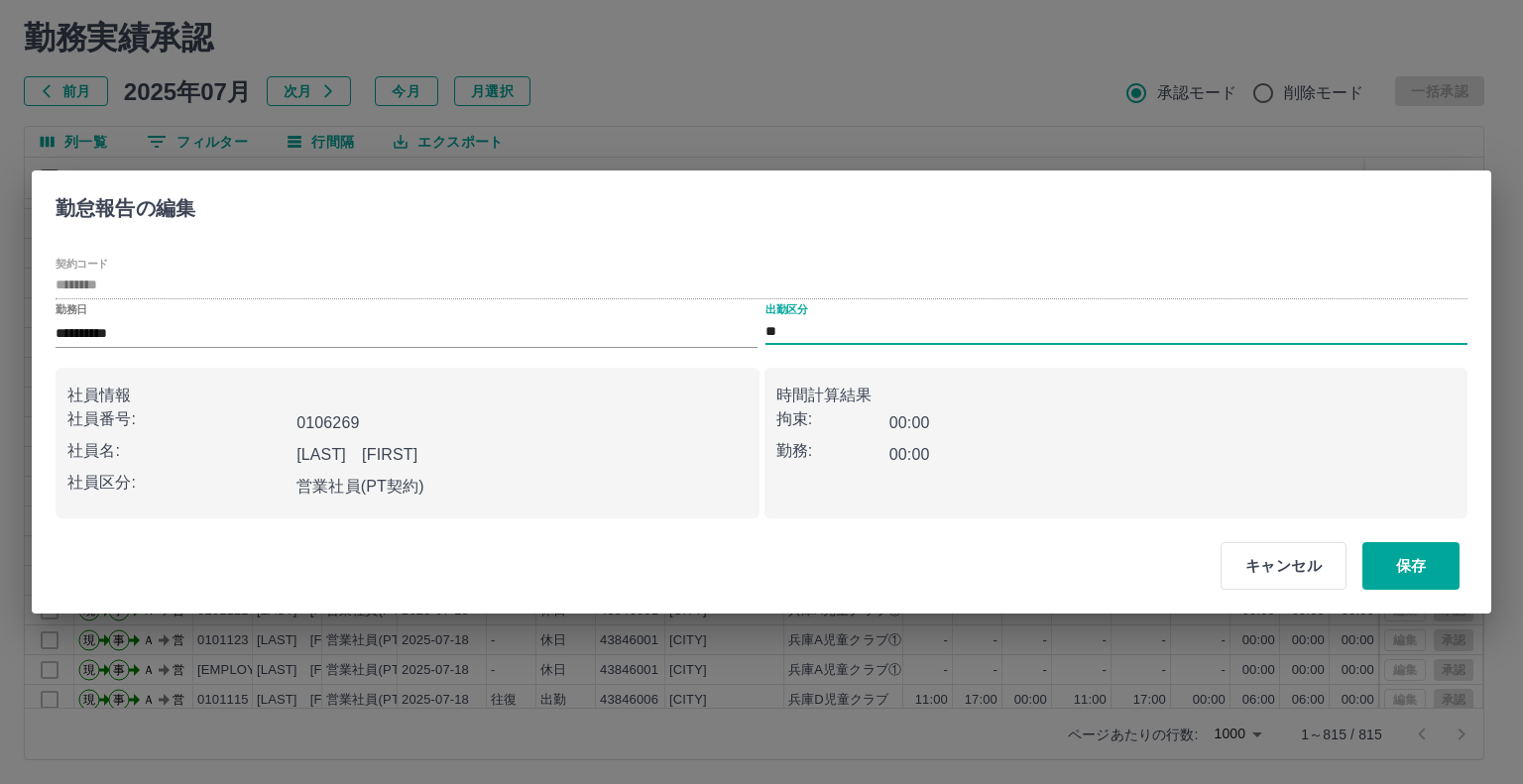 type on "**" 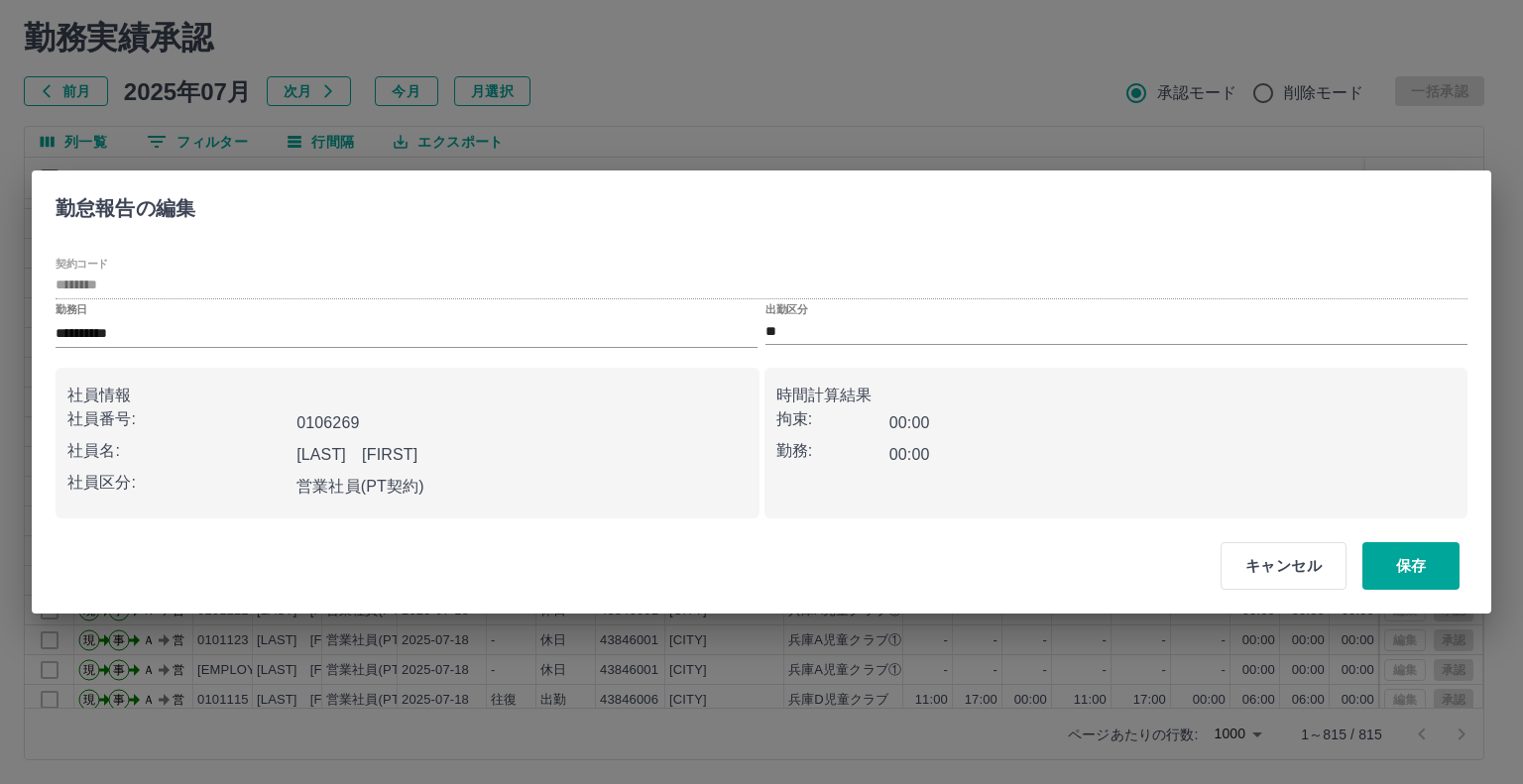 click on "時間計算結果" at bounding box center (1116, 395) 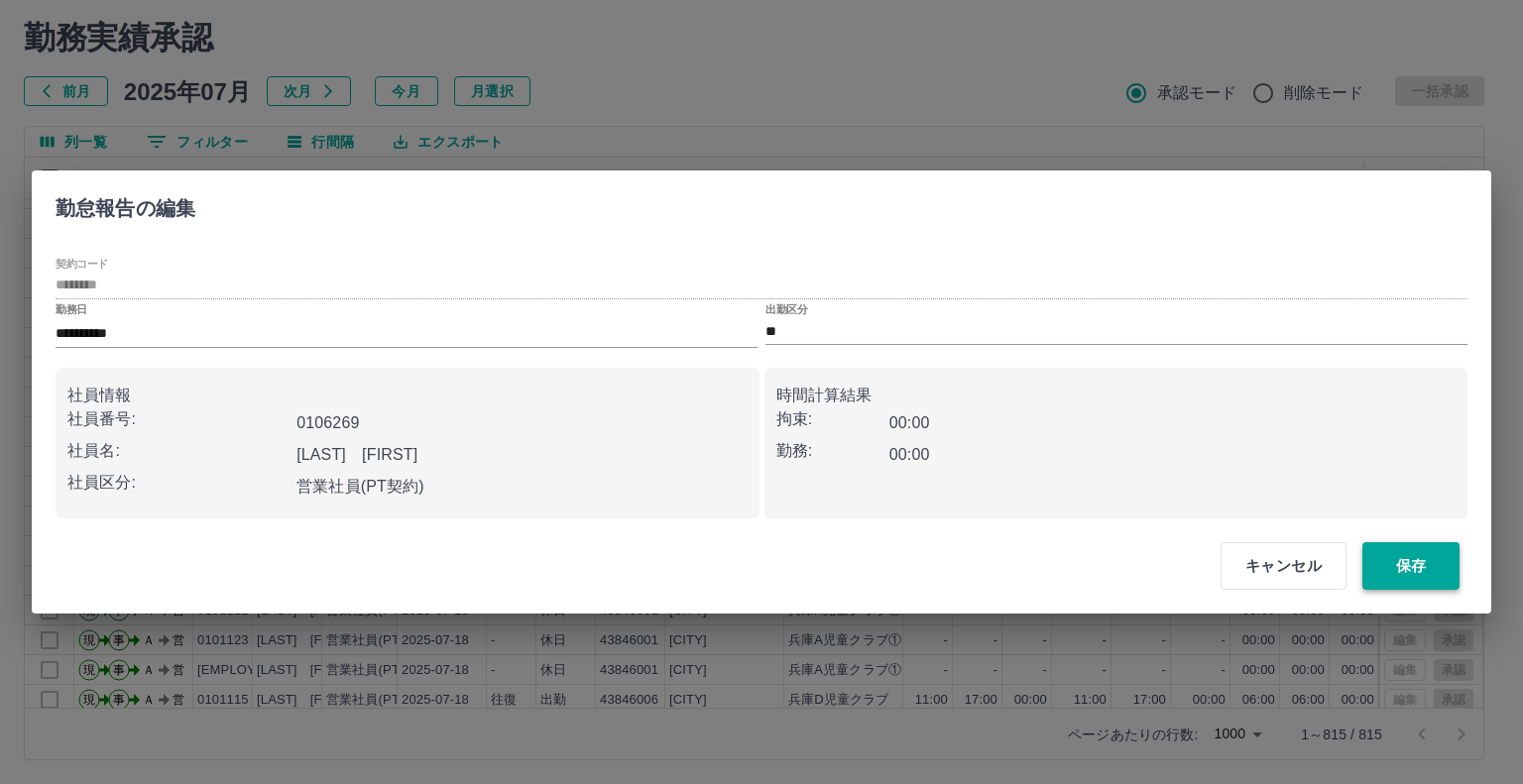 click on "保存" at bounding box center [1411, 566] 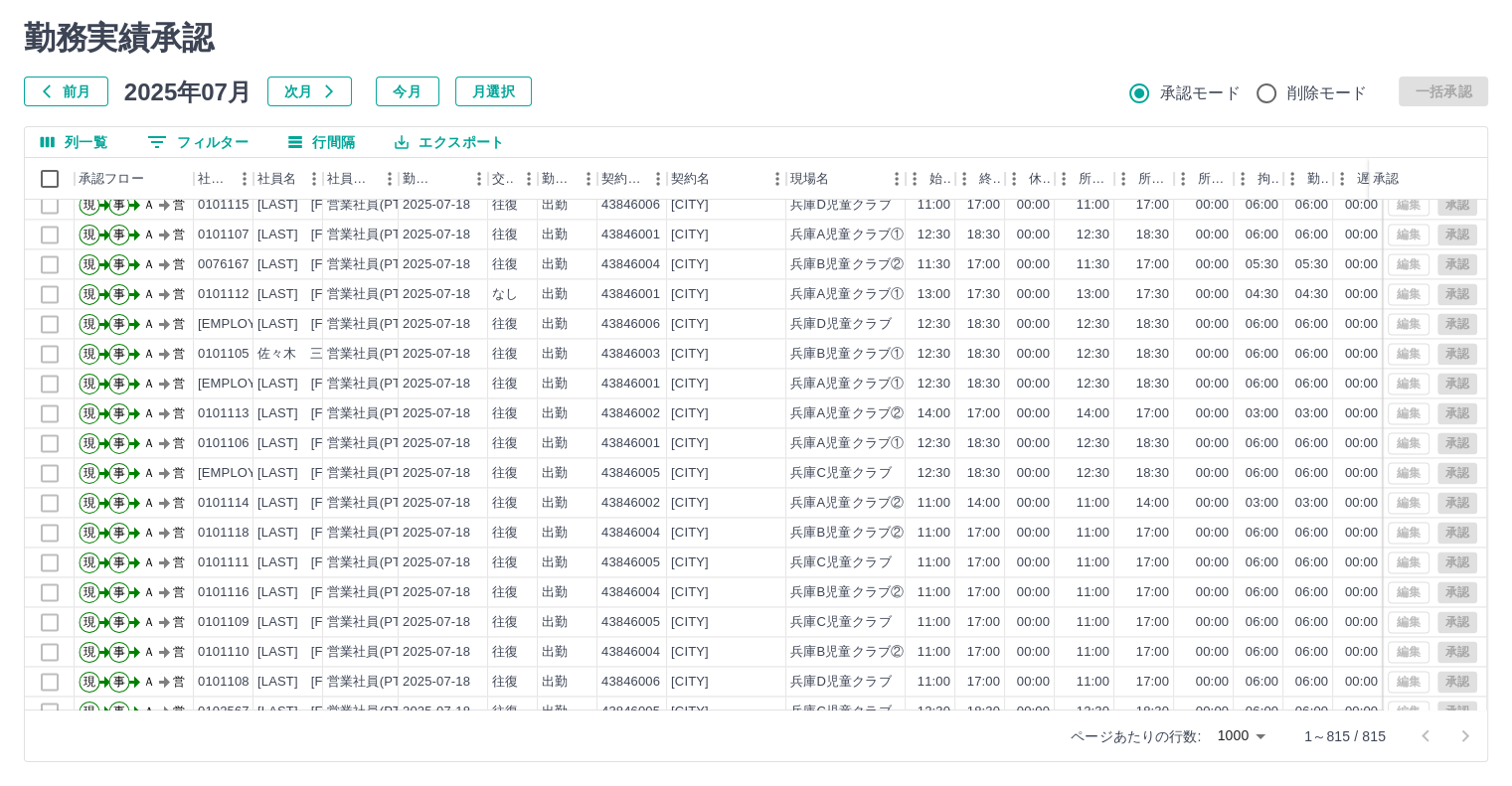 scroll, scrollTop: 10831, scrollLeft: 0, axis: vertical 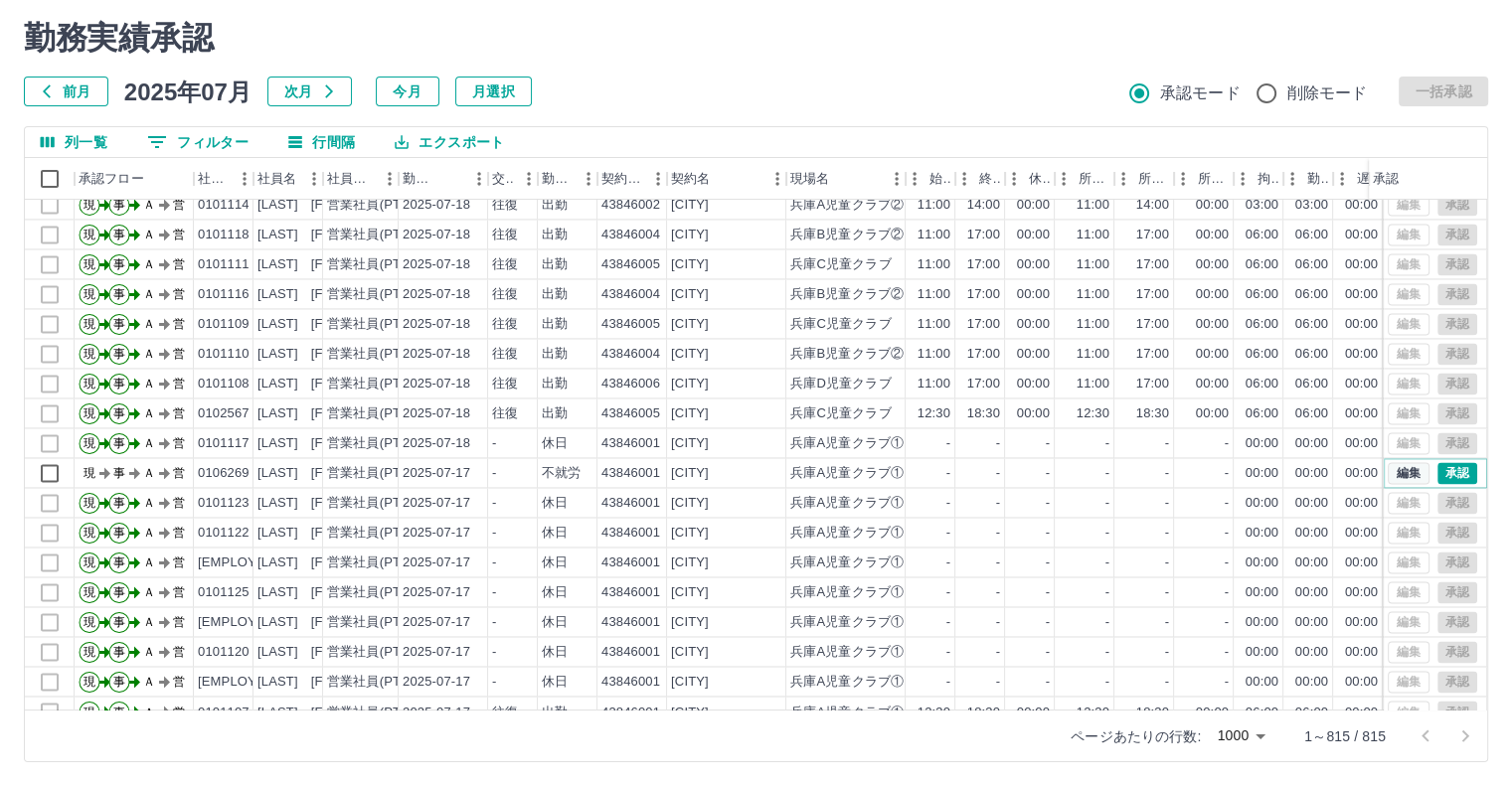 click on "編集" at bounding box center (1409, 473) 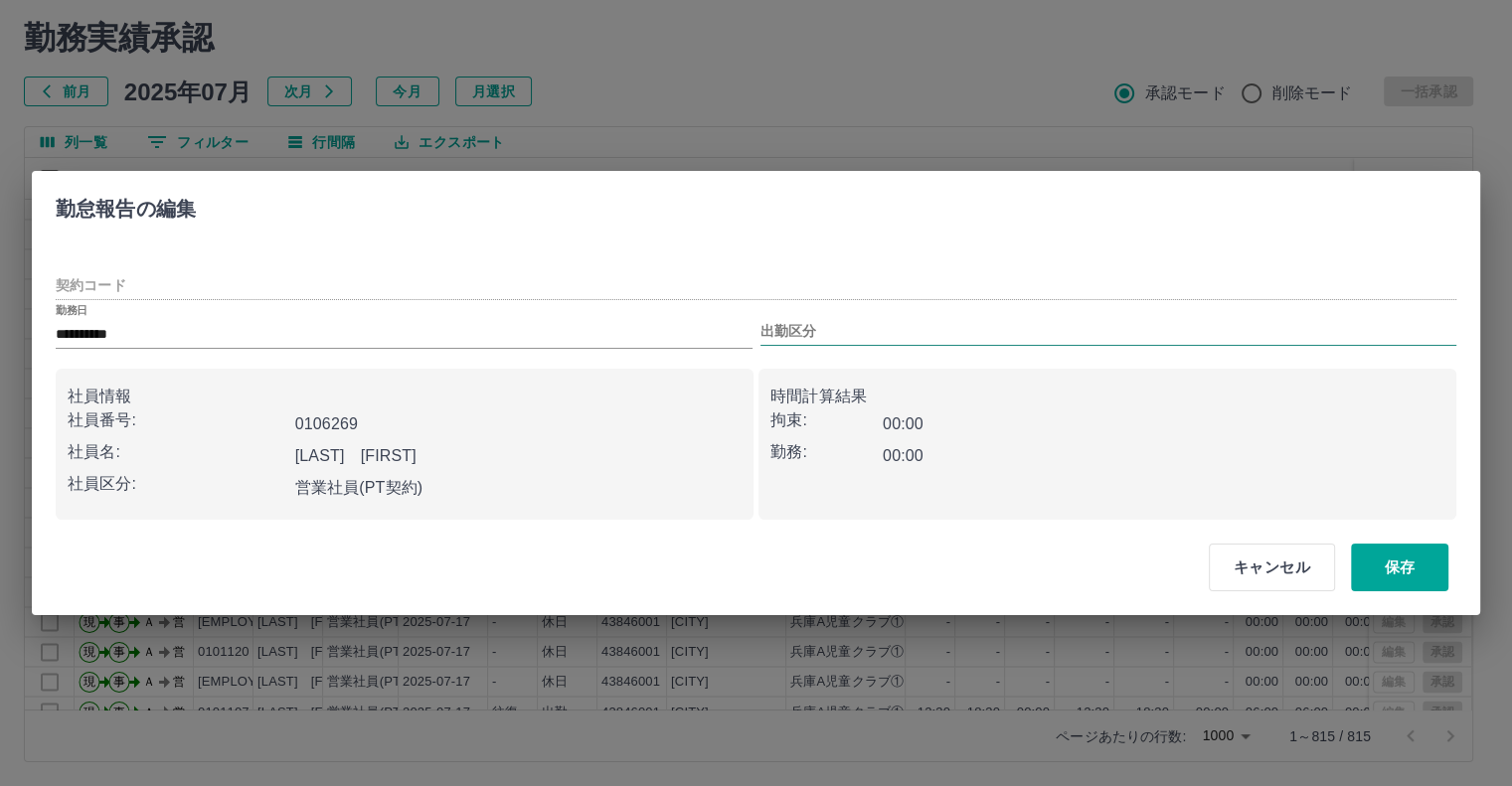 click on "出勤区分" at bounding box center [1108, 332] 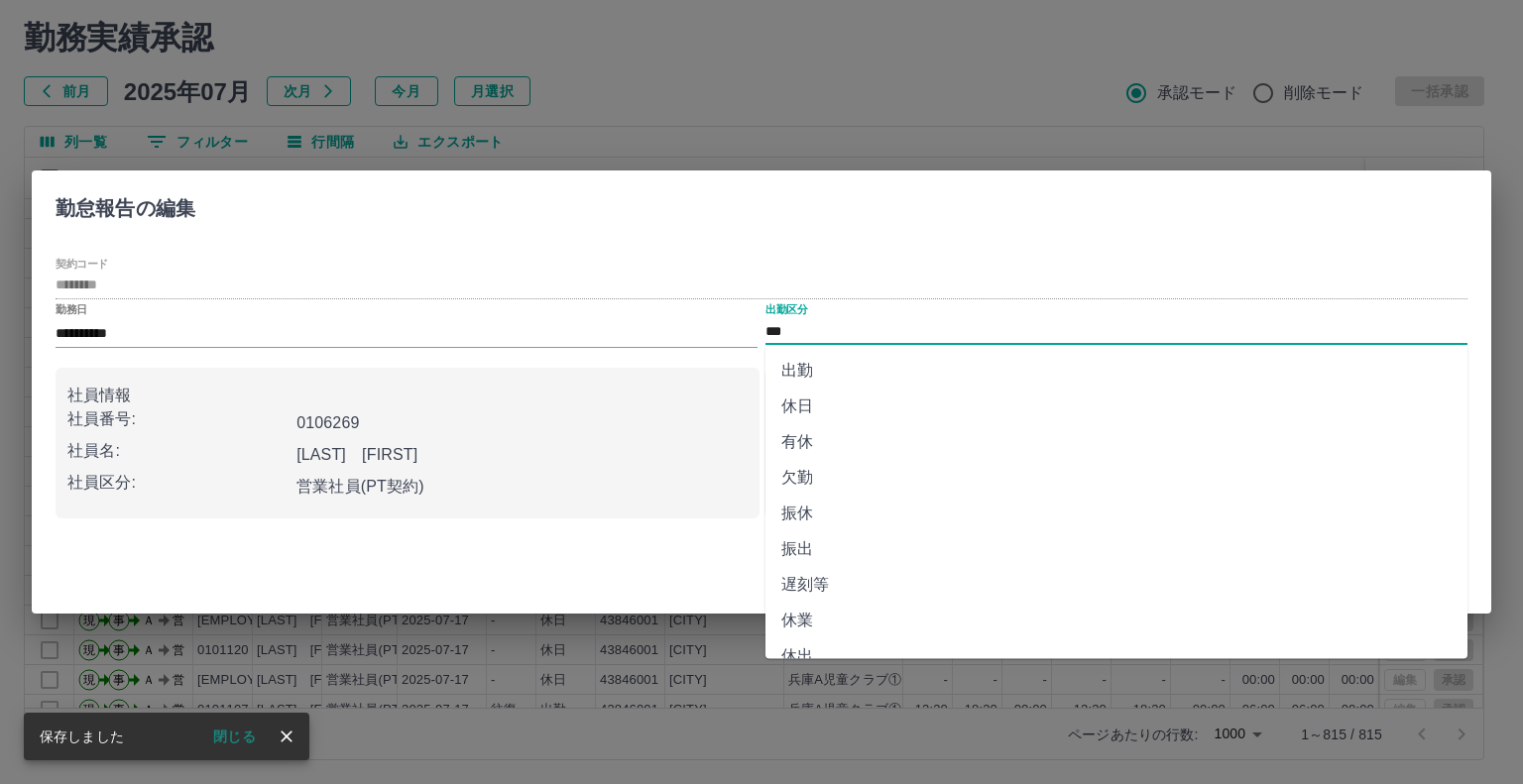 click on "休日" at bounding box center (1116, 406) 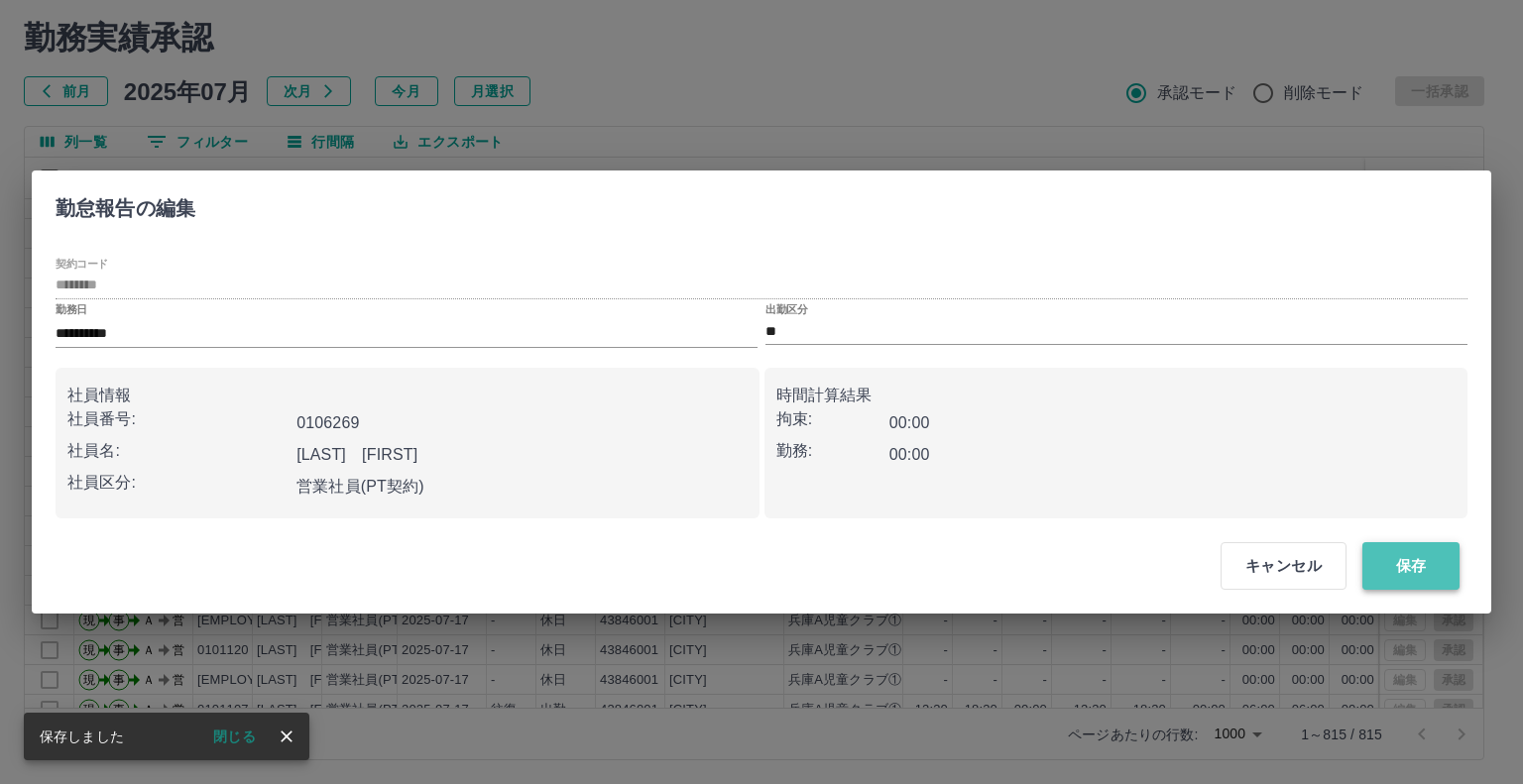 click on "保存" at bounding box center (1411, 566) 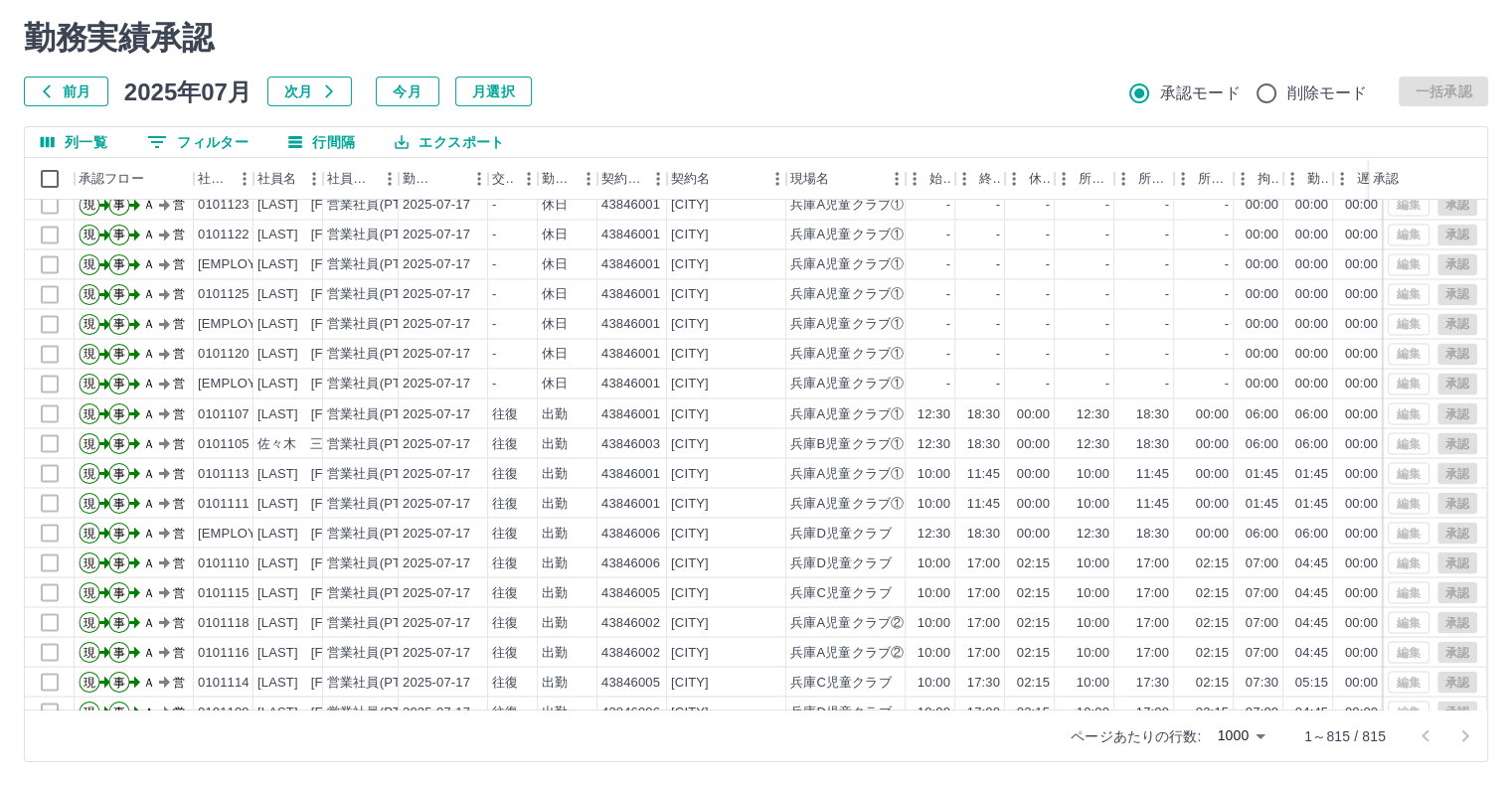 scroll, scrollTop: 11527, scrollLeft: 0, axis: vertical 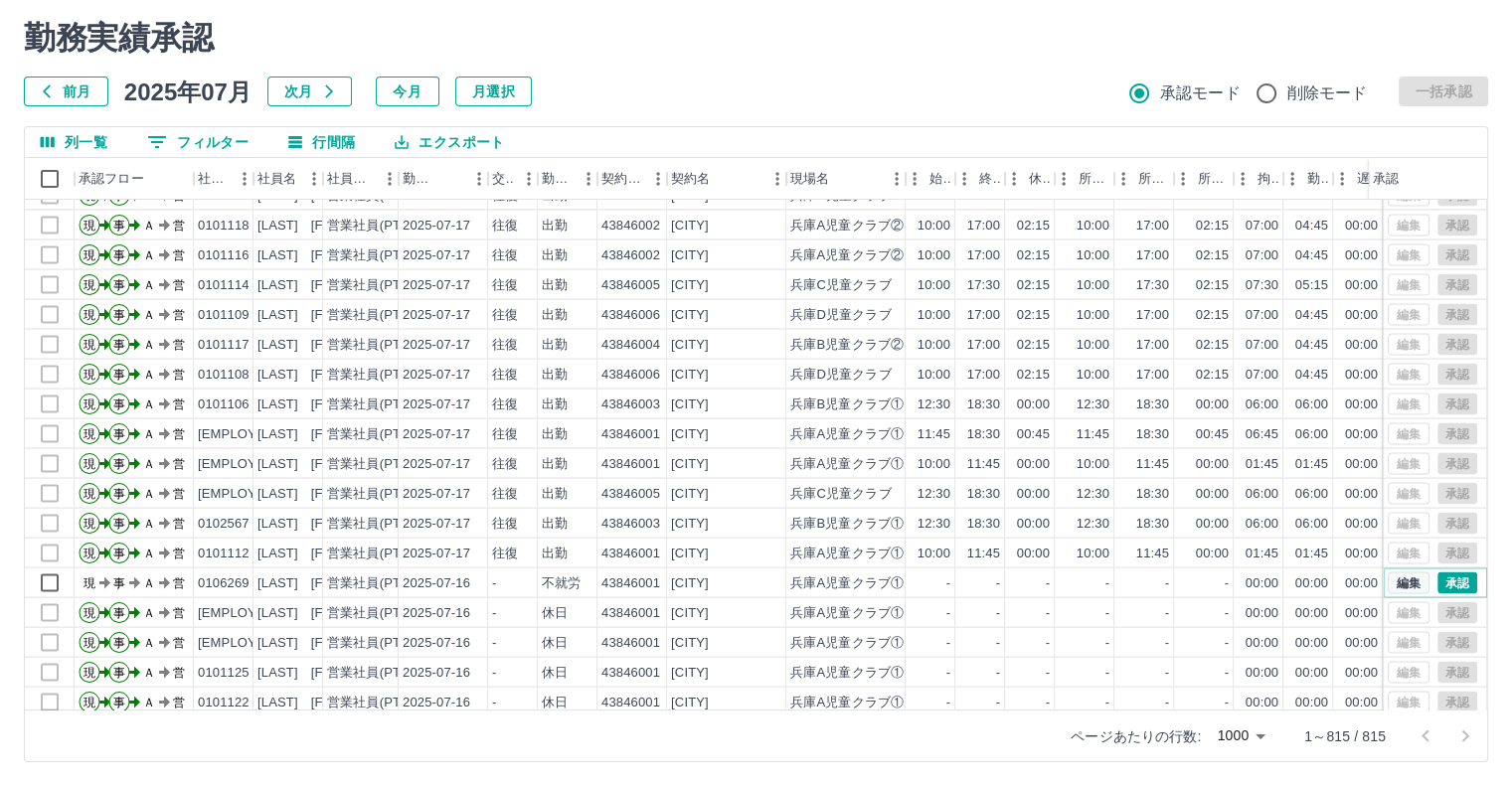 click on "編集" at bounding box center (1409, 582) 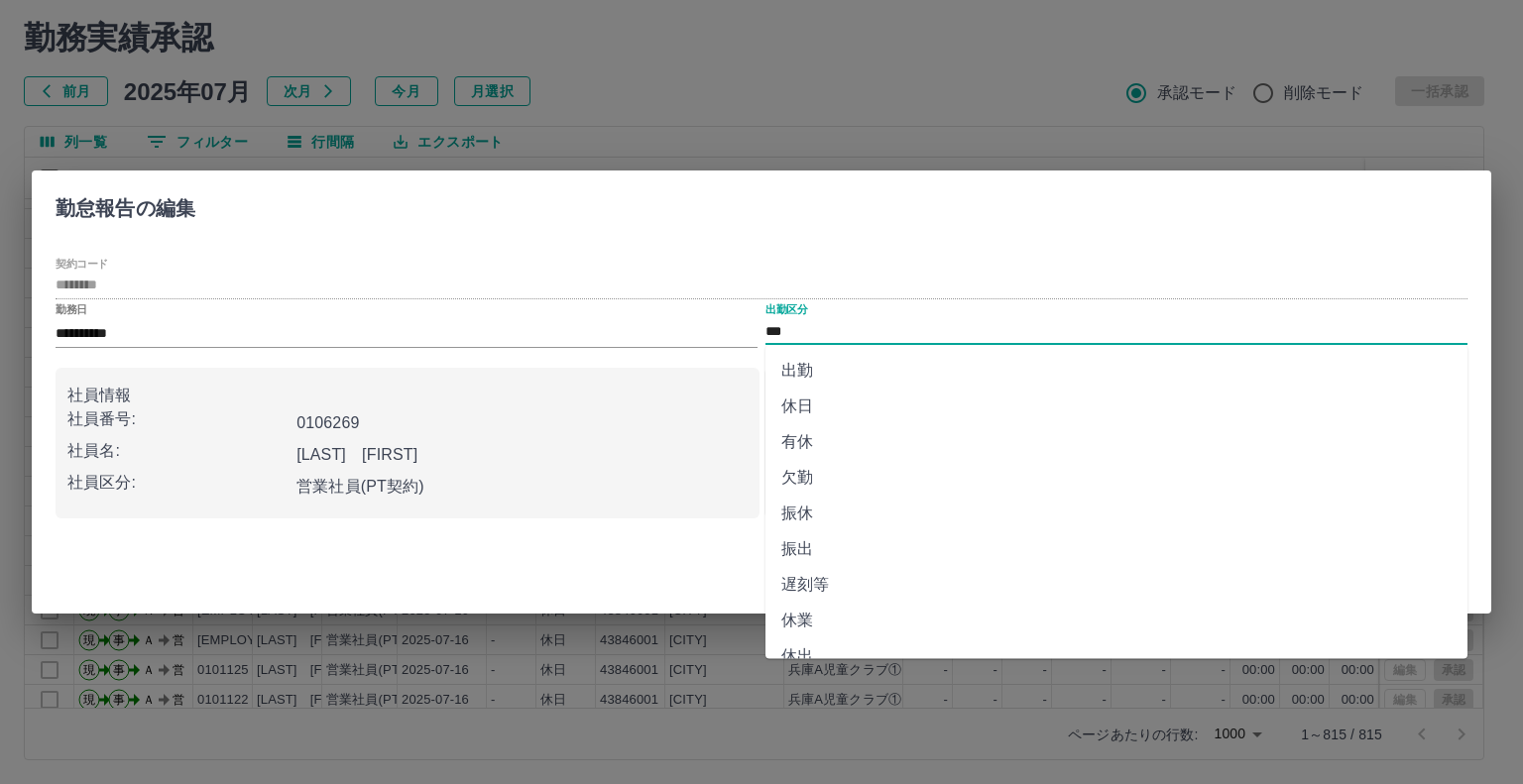 click on "***" at bounding box center [1116, 331] 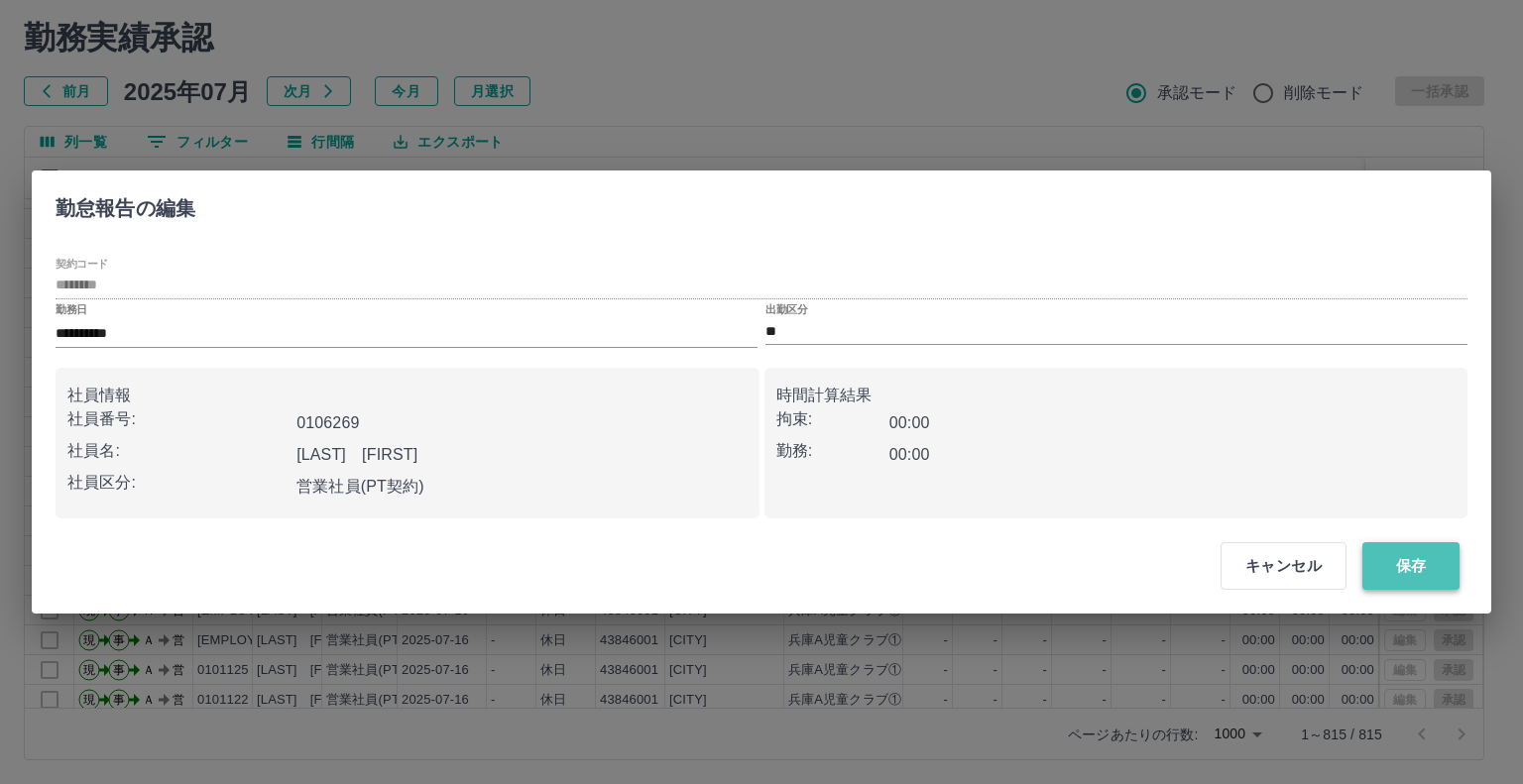 click on "保存" at bounding box center (1411, 566) 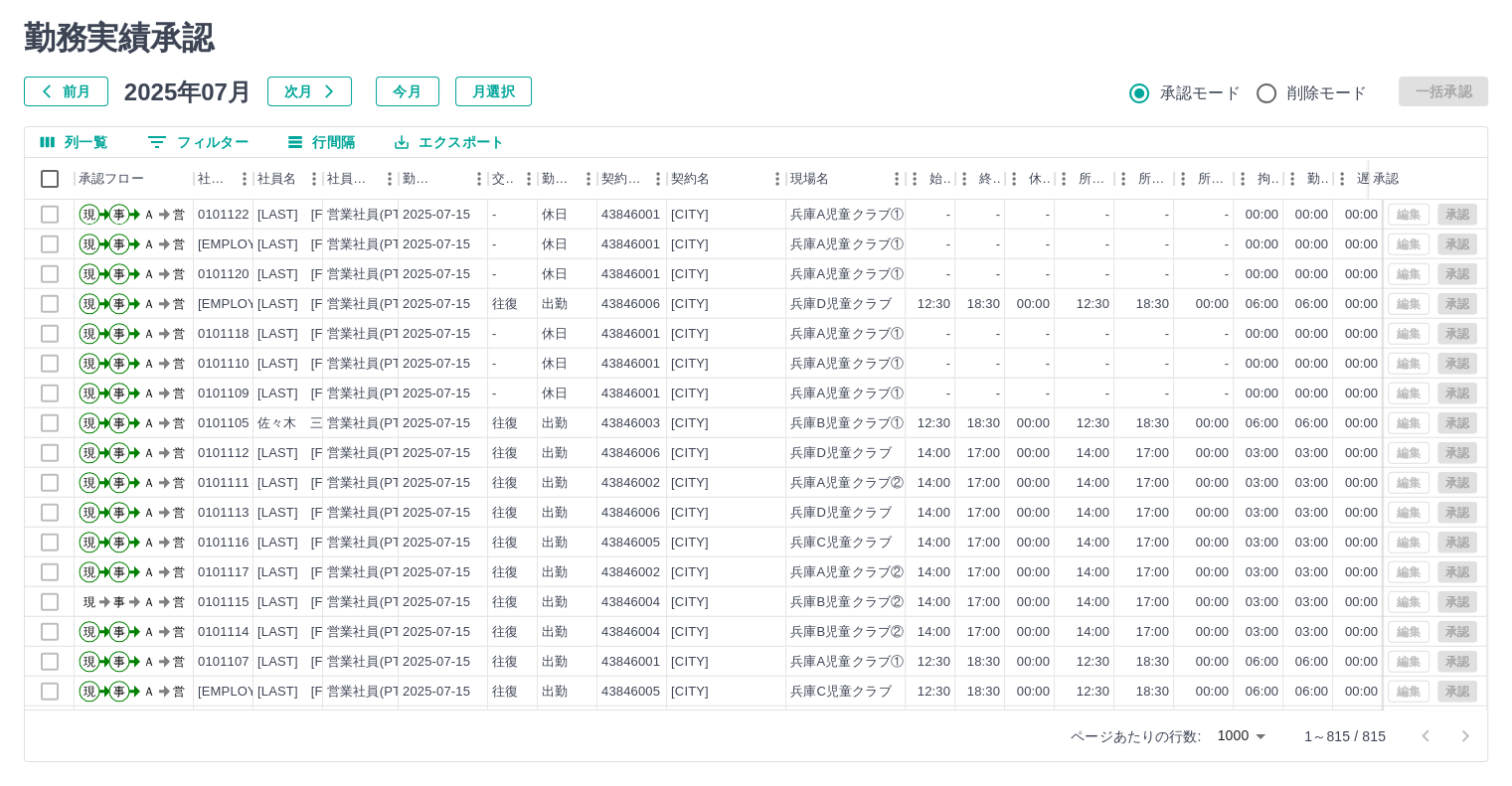 scroll, scrollTop: 13117, scrollLeft: 0, axis: vertical 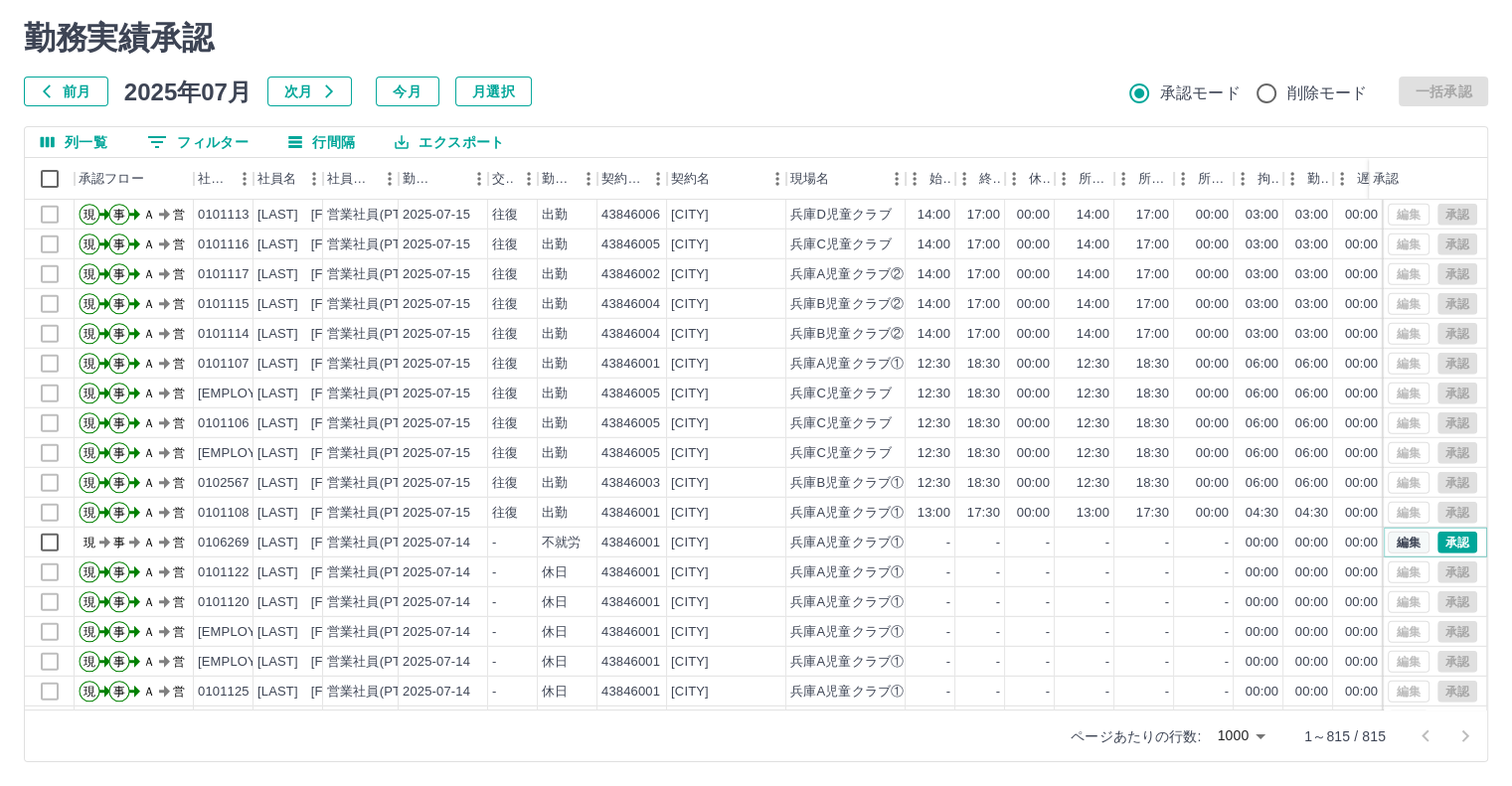 click on "編集" at bounding box center [1409, 543] 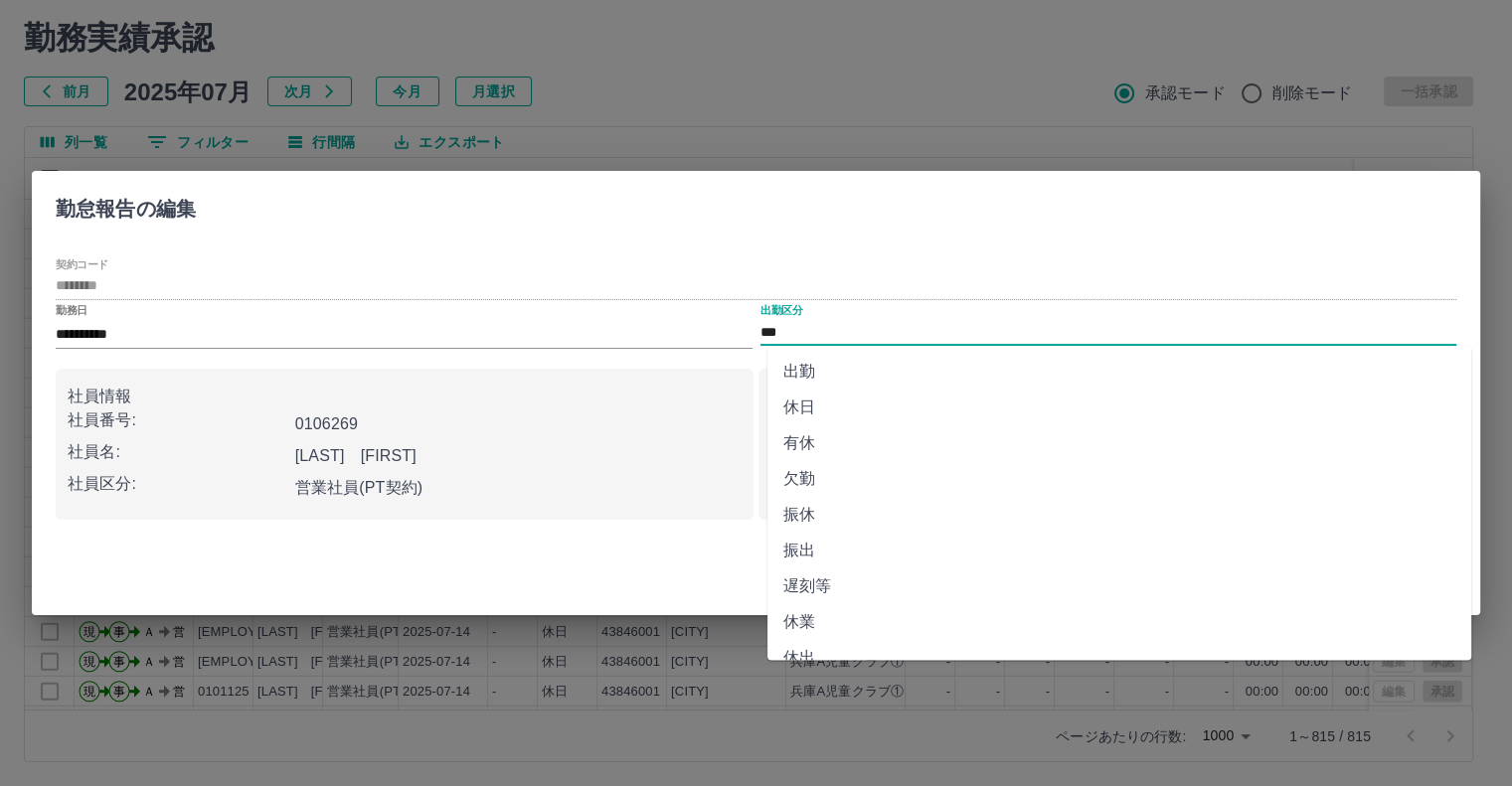 click on "***" at bounding box center (1108, 332) 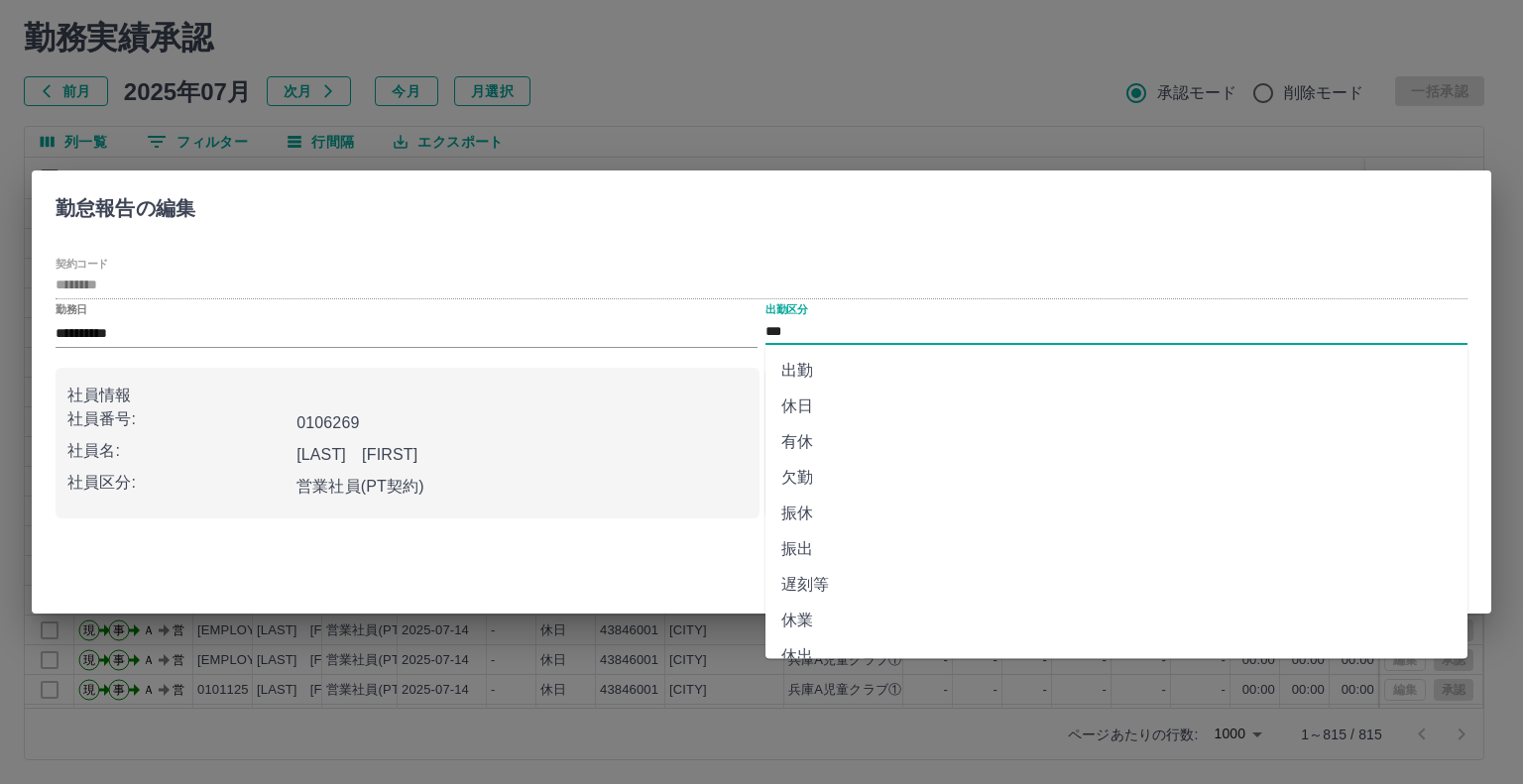 click on "休日" at bounding box center [1116, 406] 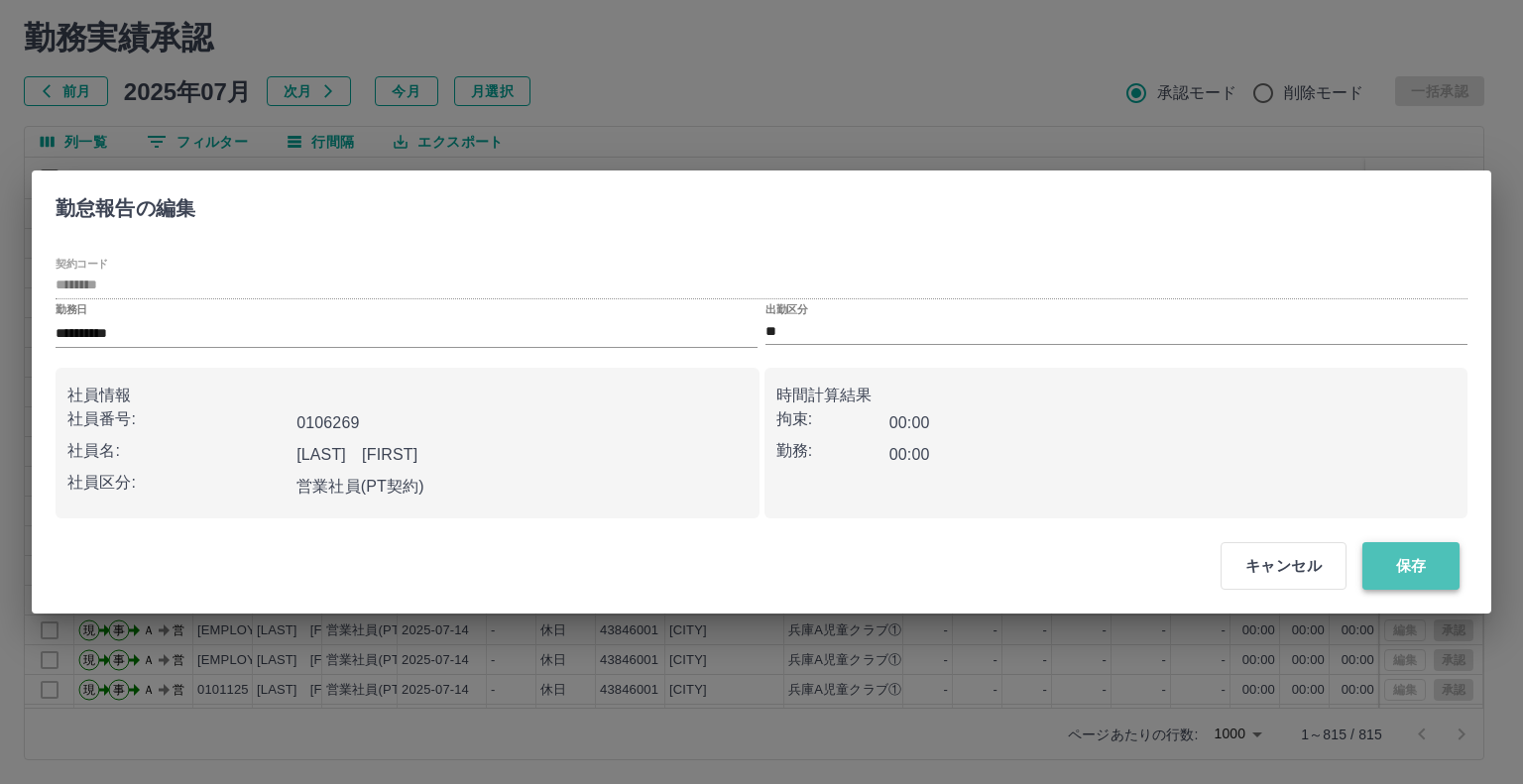click on "保存" at bounding box center (1411, 566) 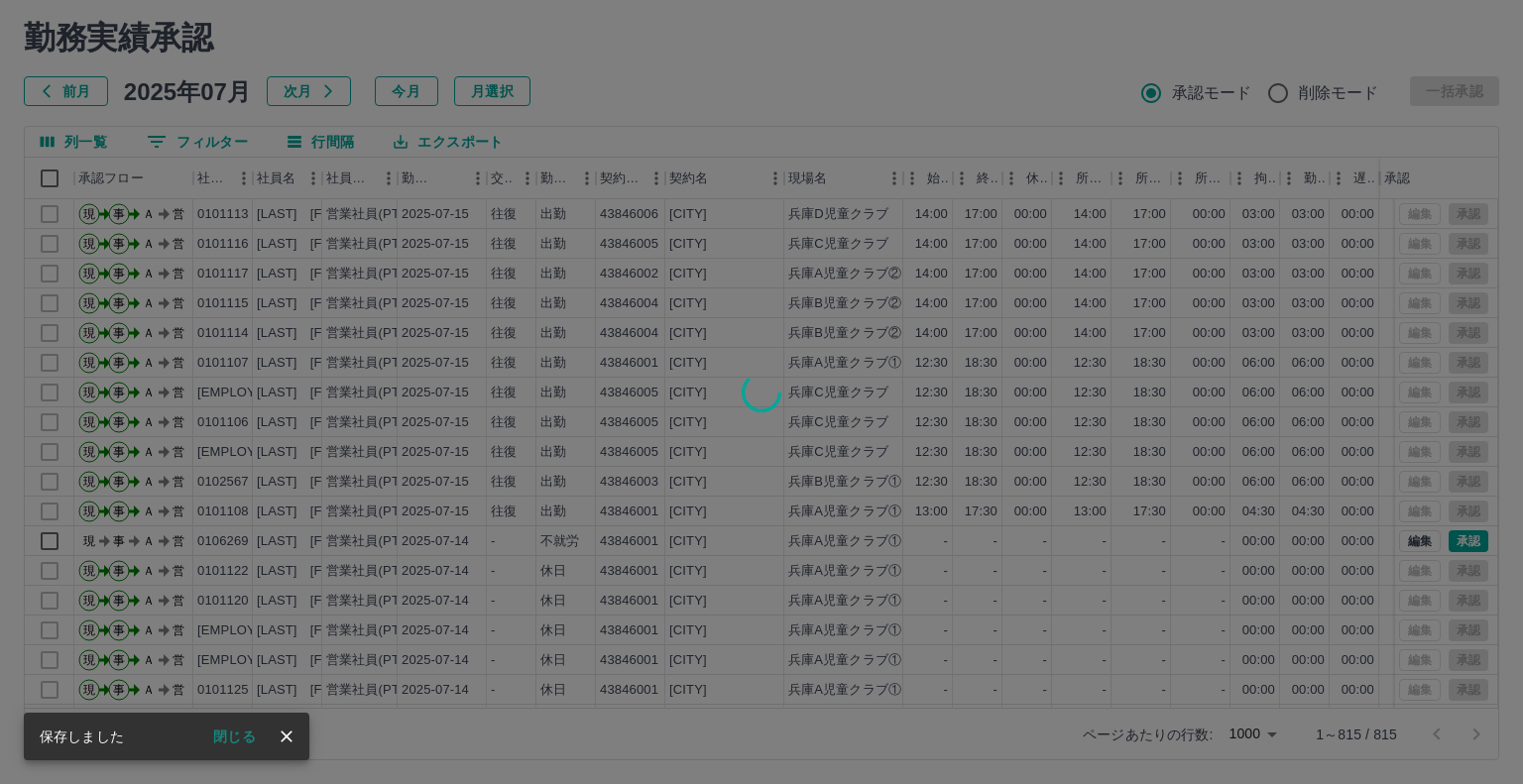 click at bounding box center [762, 392] 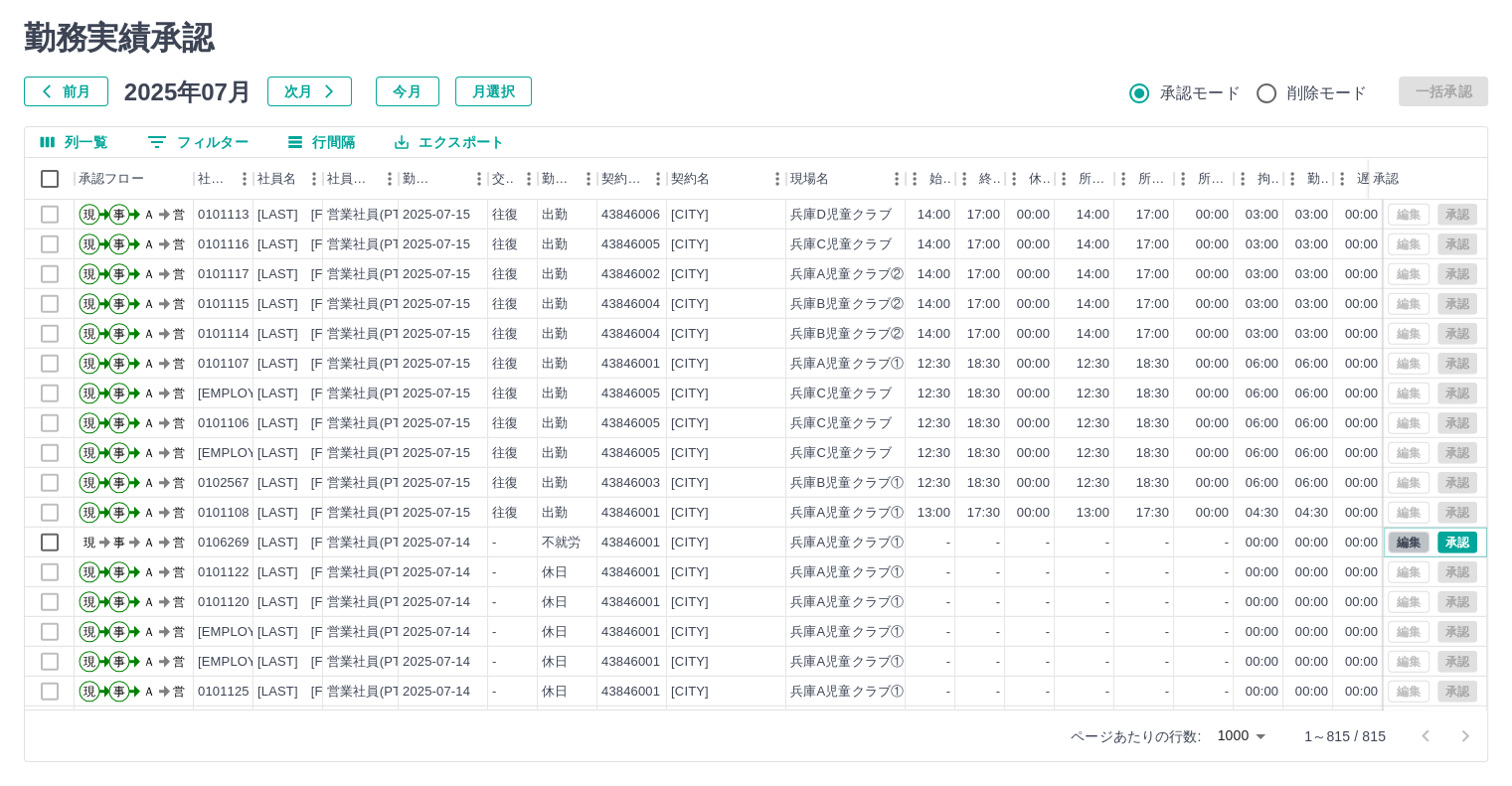 click on "編集" at bounding box center [1409, 543] 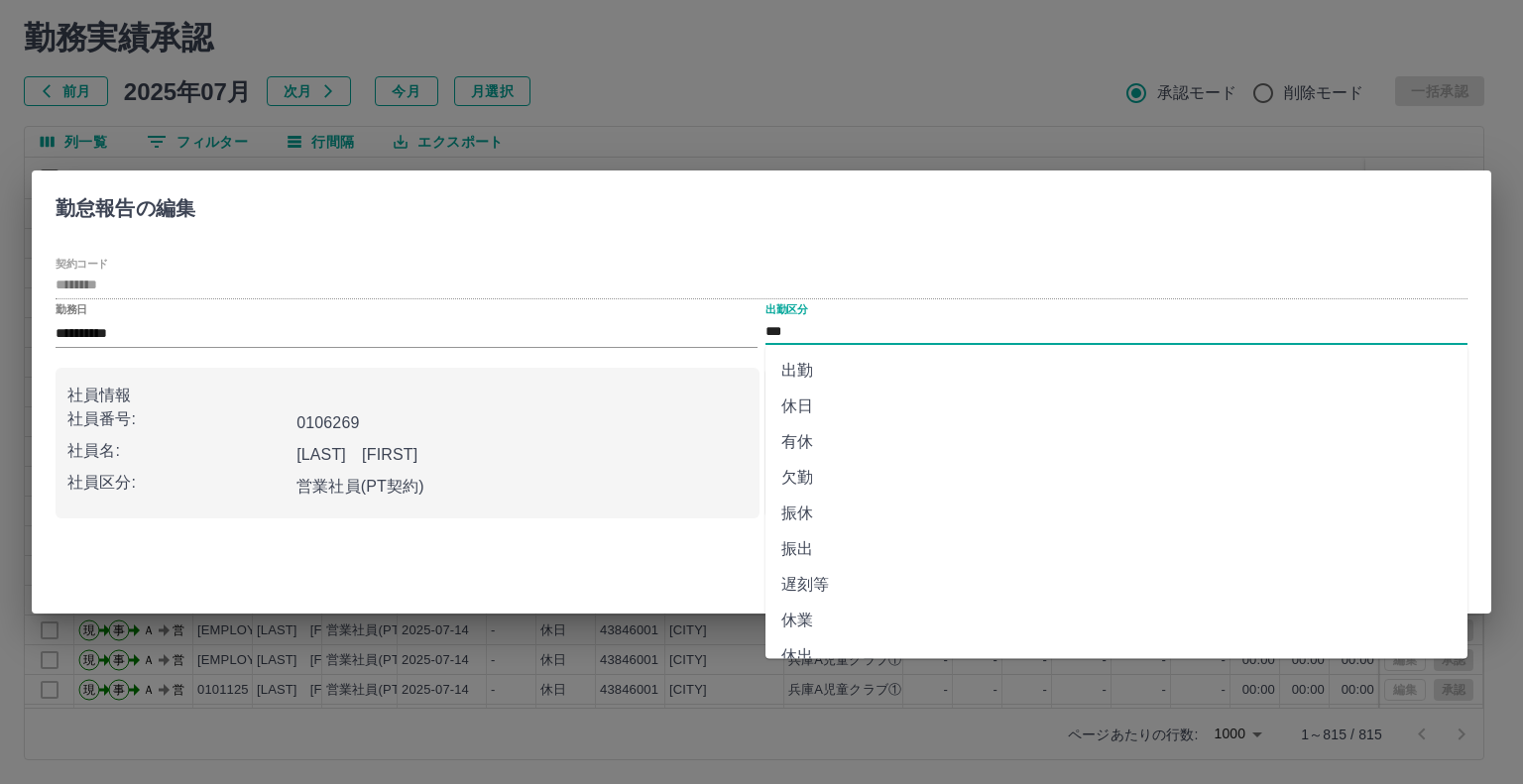 click on "***" at bounding box center [1116, 331] 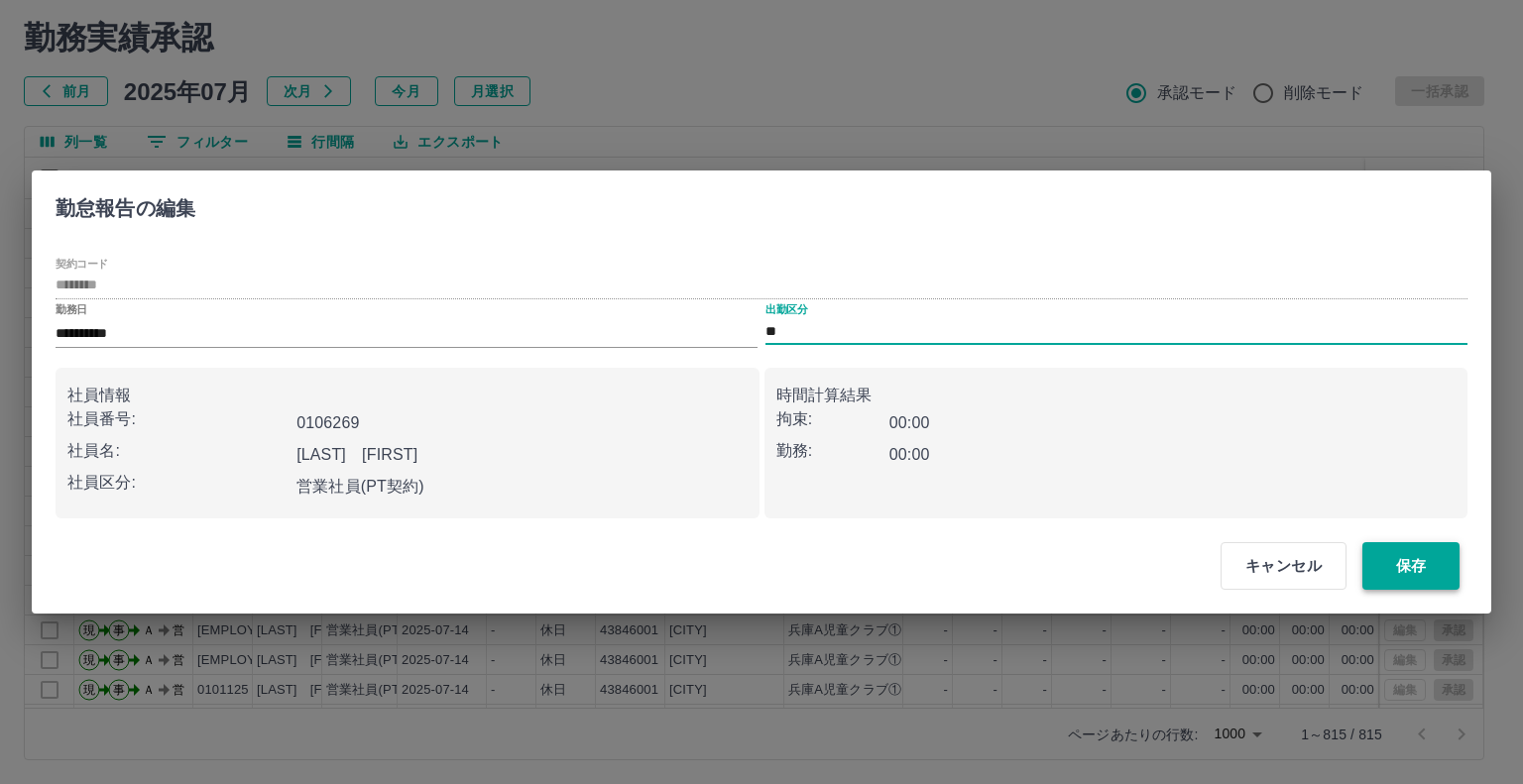 click on "保存" at bounding box center [1411, 566] 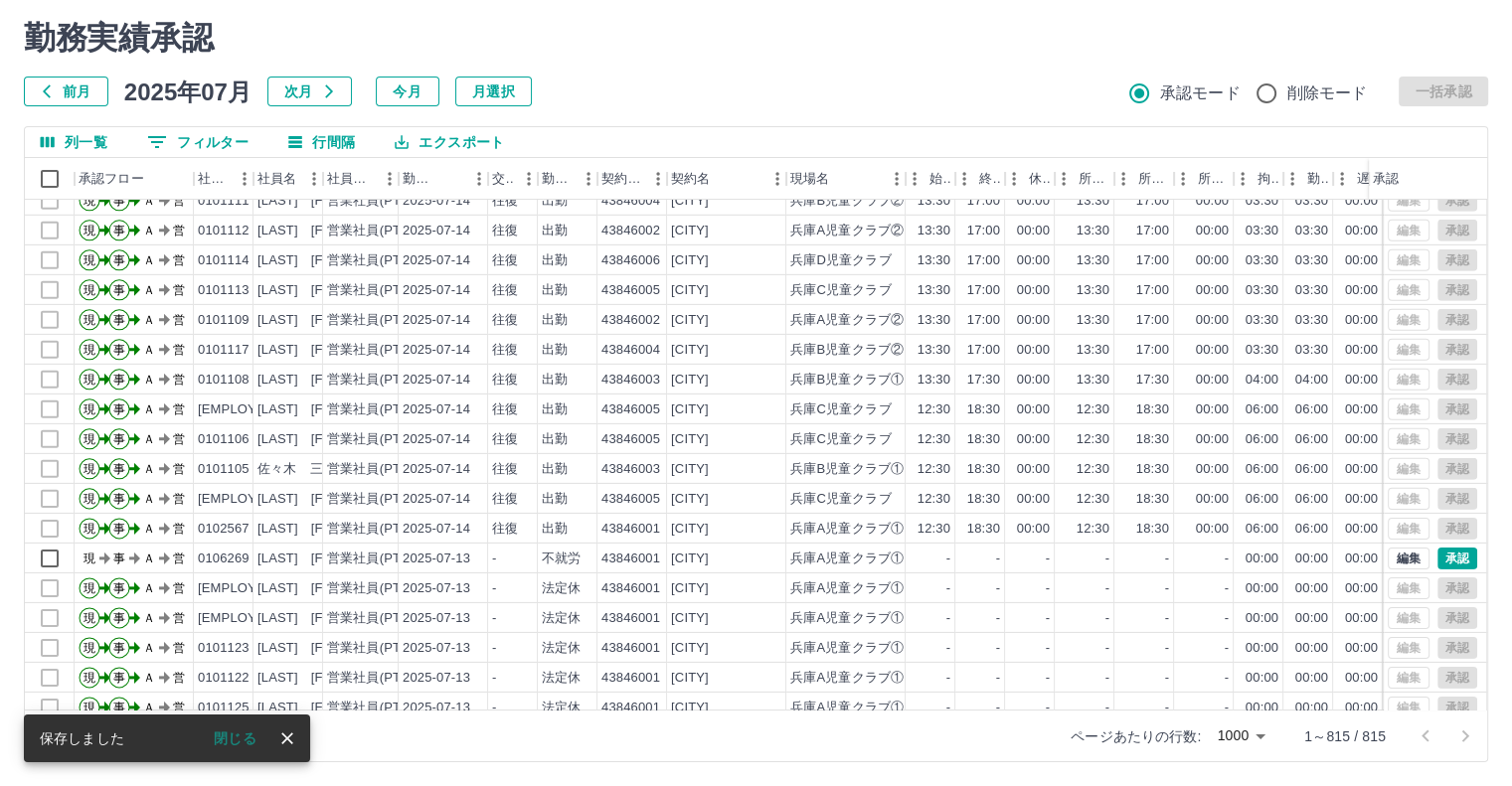 scroll, scrollTop: 13912, scrollLeft: 0, axis: vertical 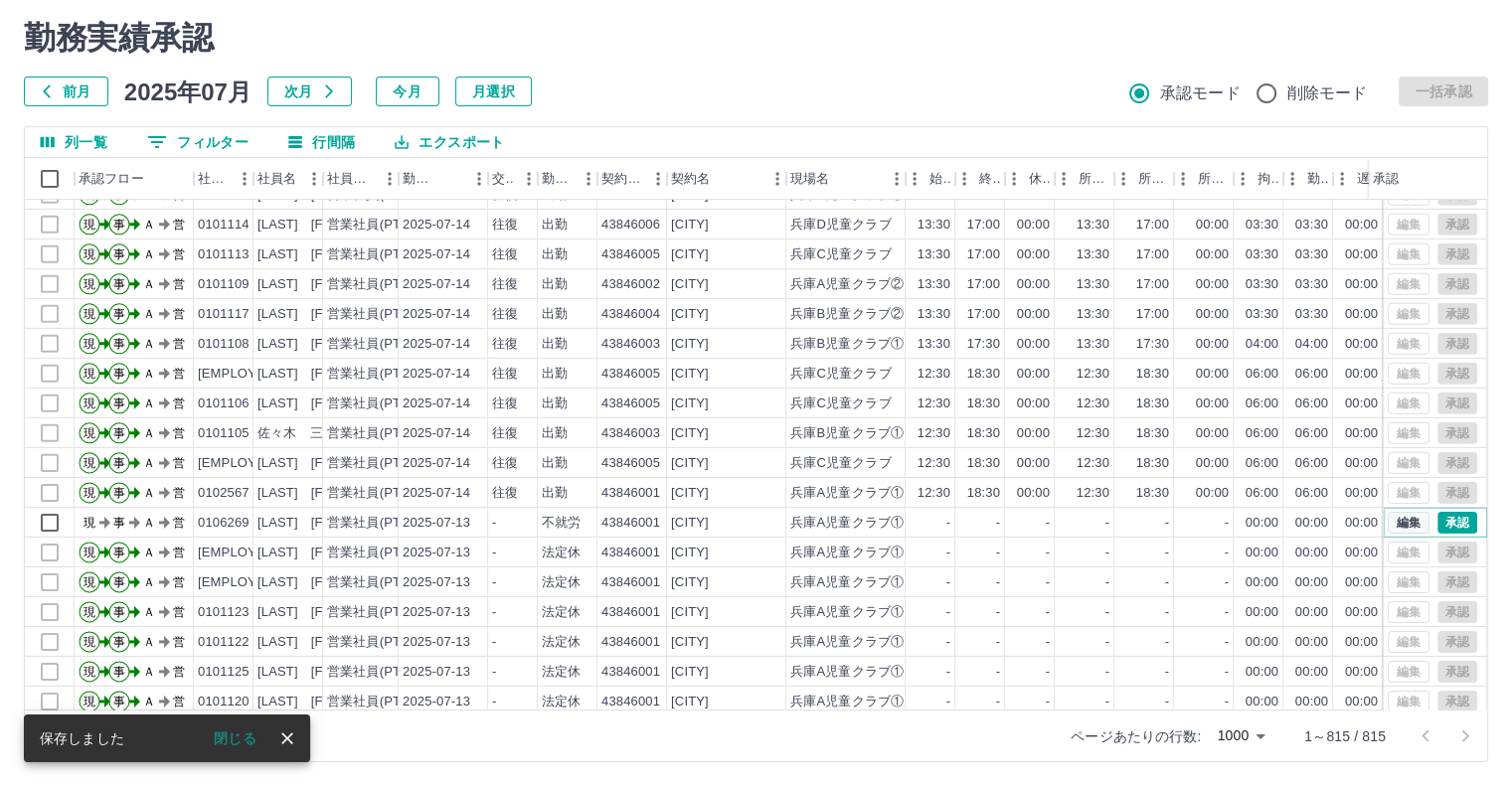 click on "編集" at bounding box center (1409, 523) 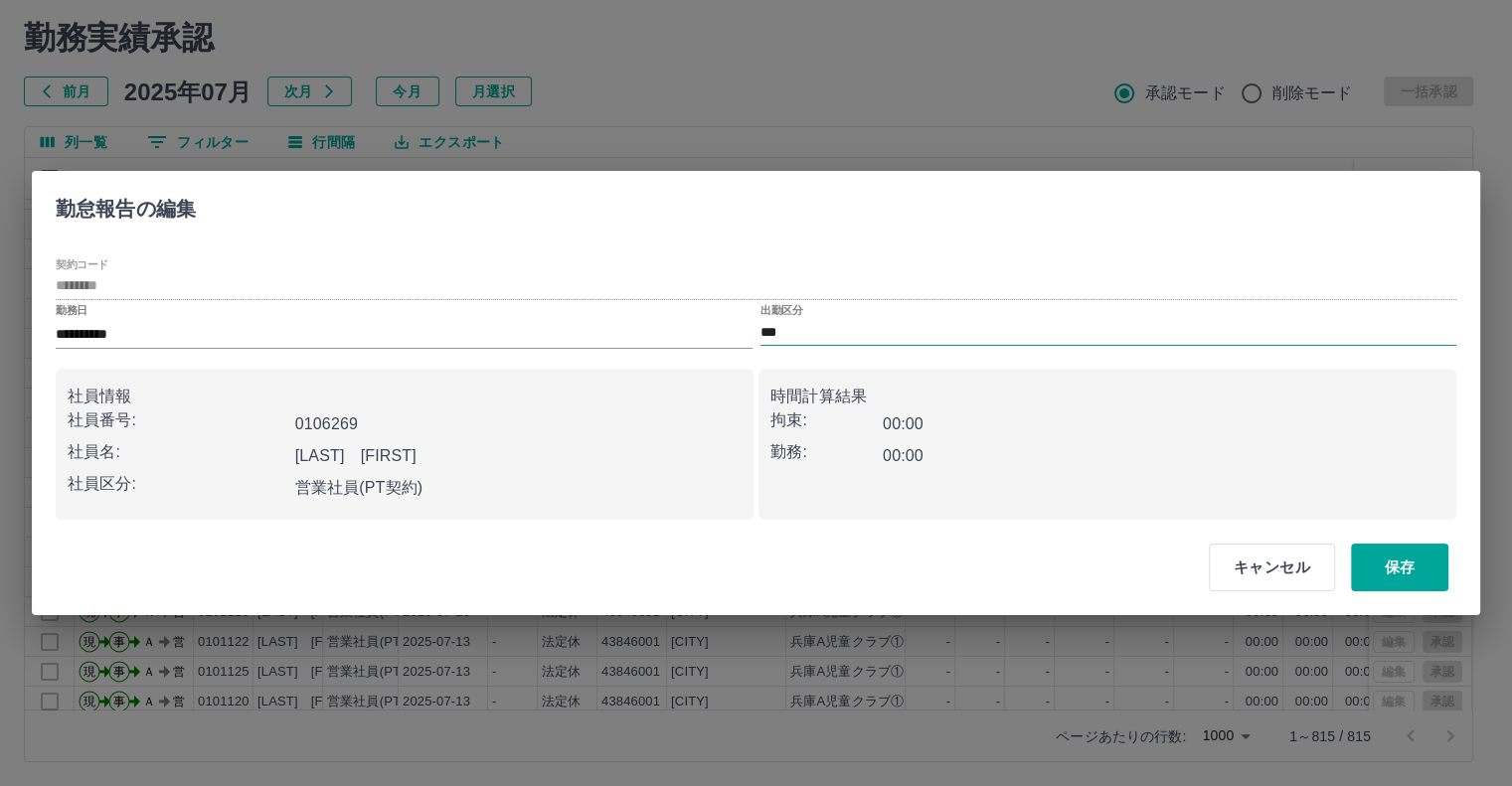 type on "********" 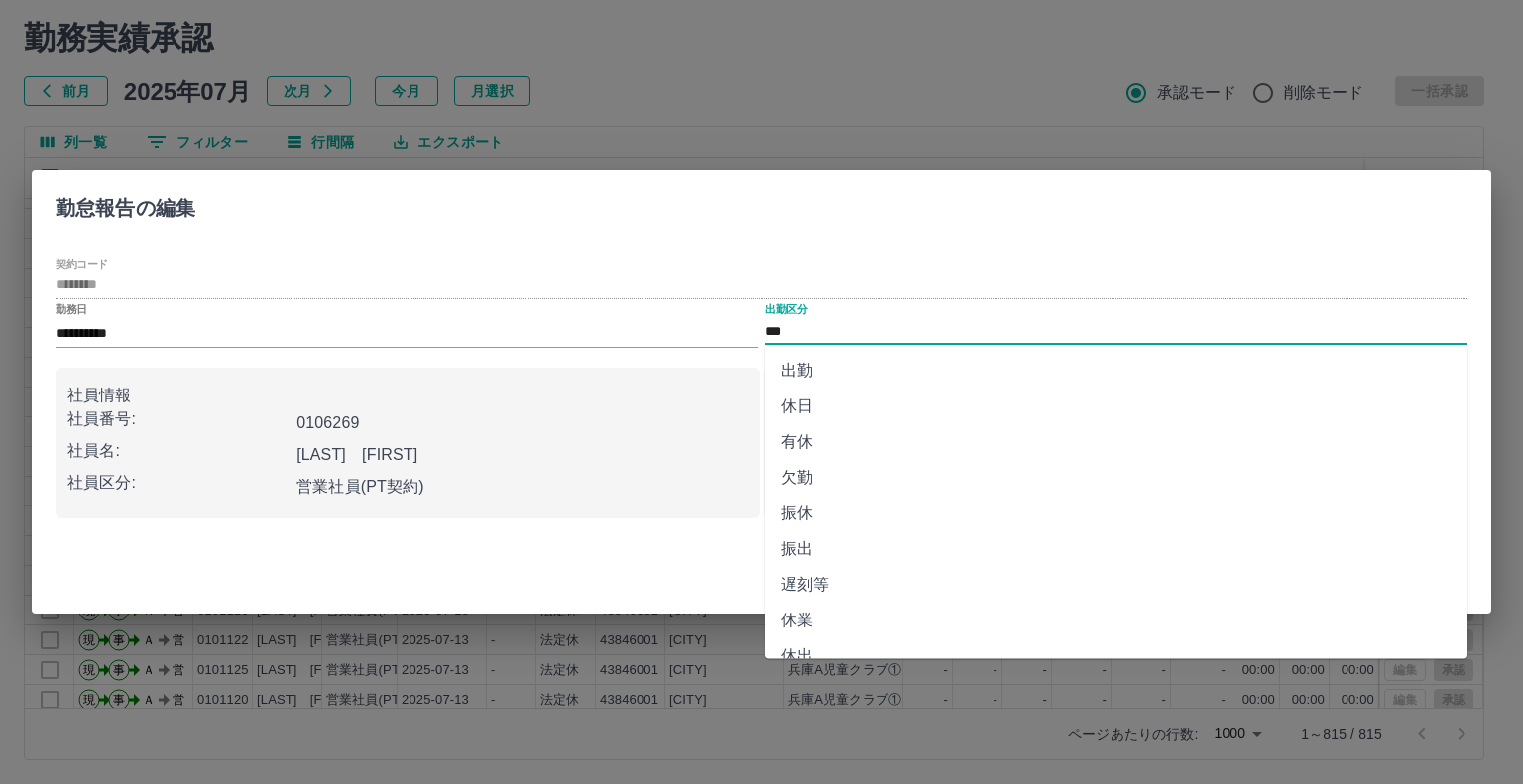 click on "***" at bounding box center [1116, 331] 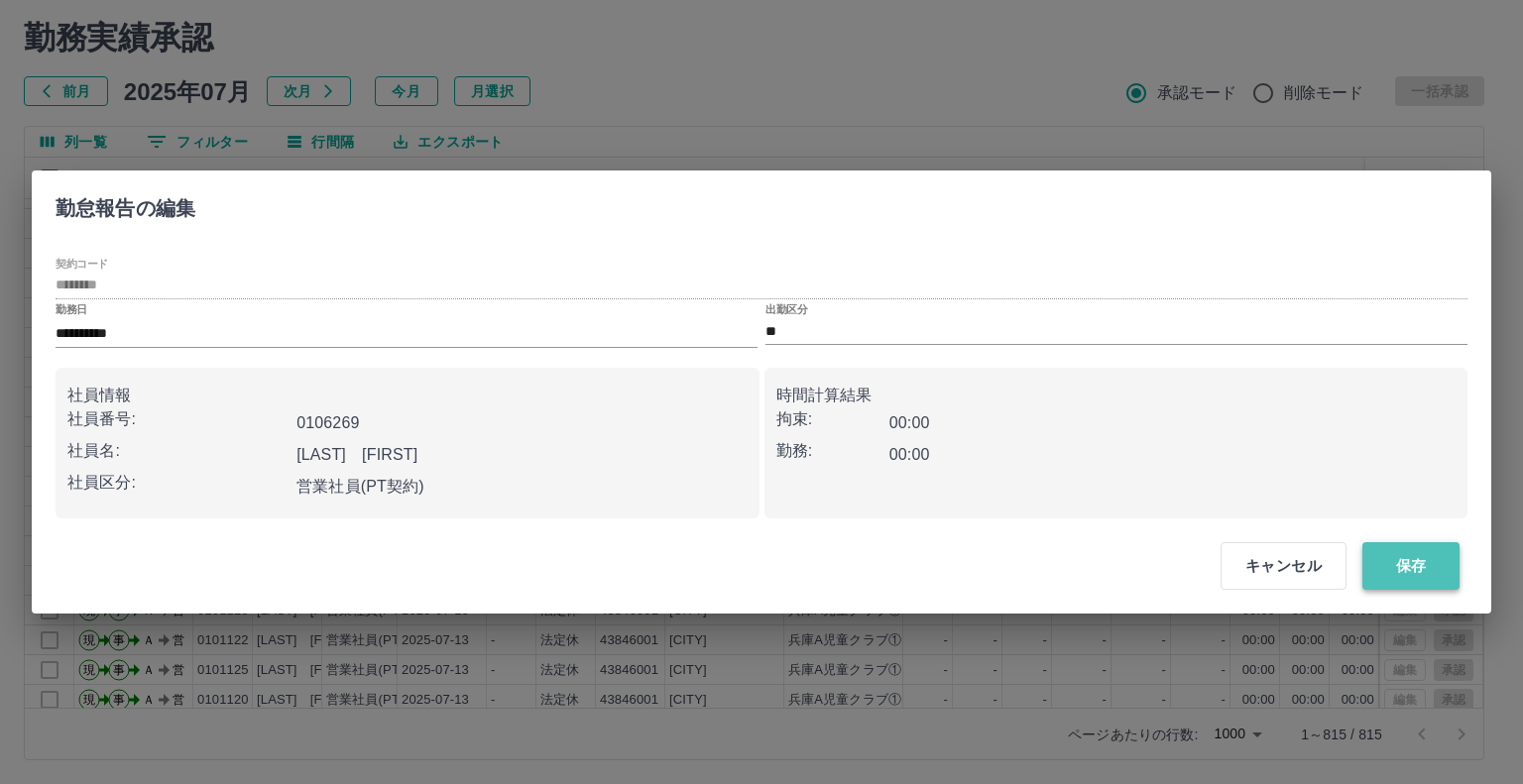 click on "保存" at bounding box center (1411, 566) 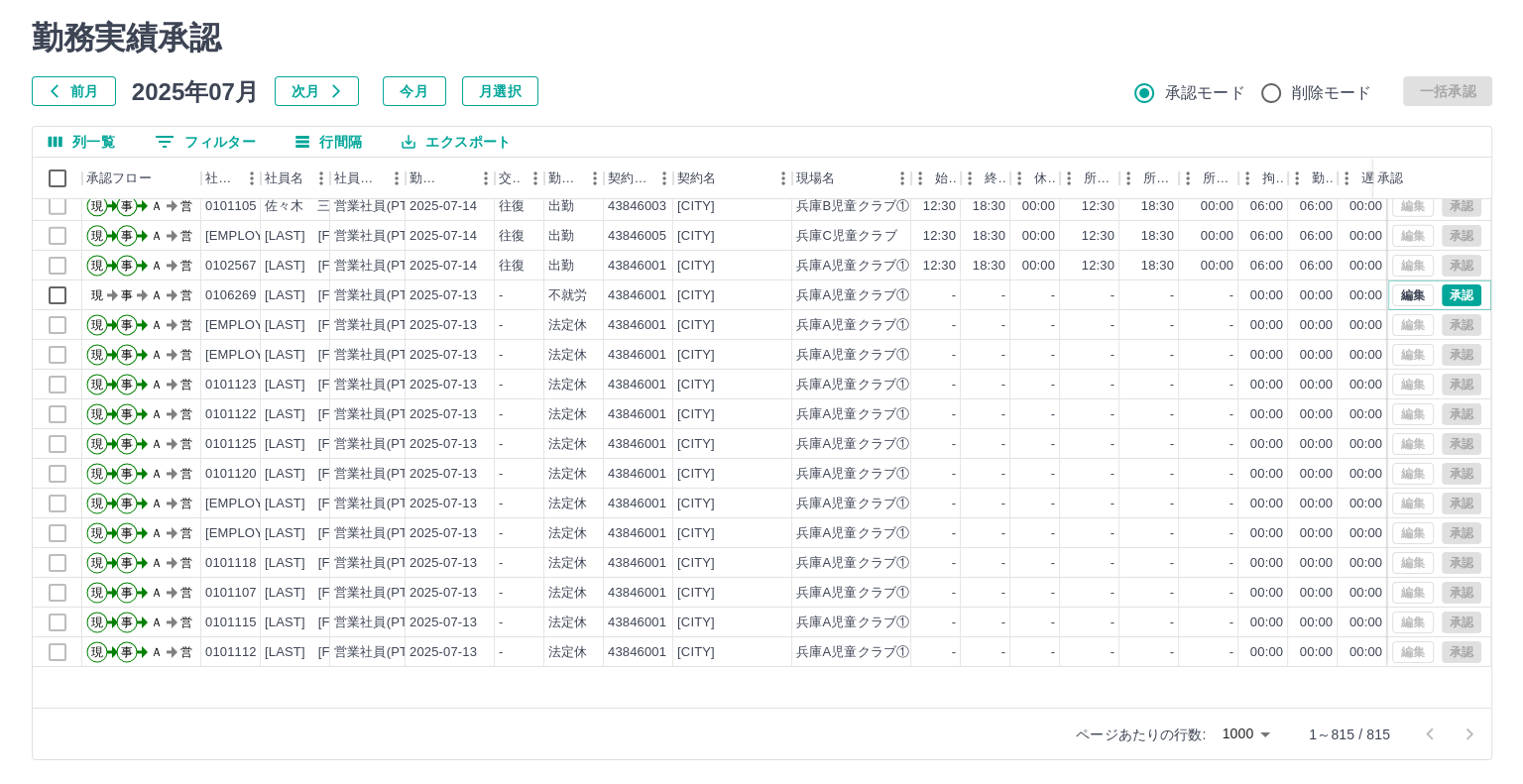 scroll, scrollTop: 13975, scrollLeft: 0, axis: vertical 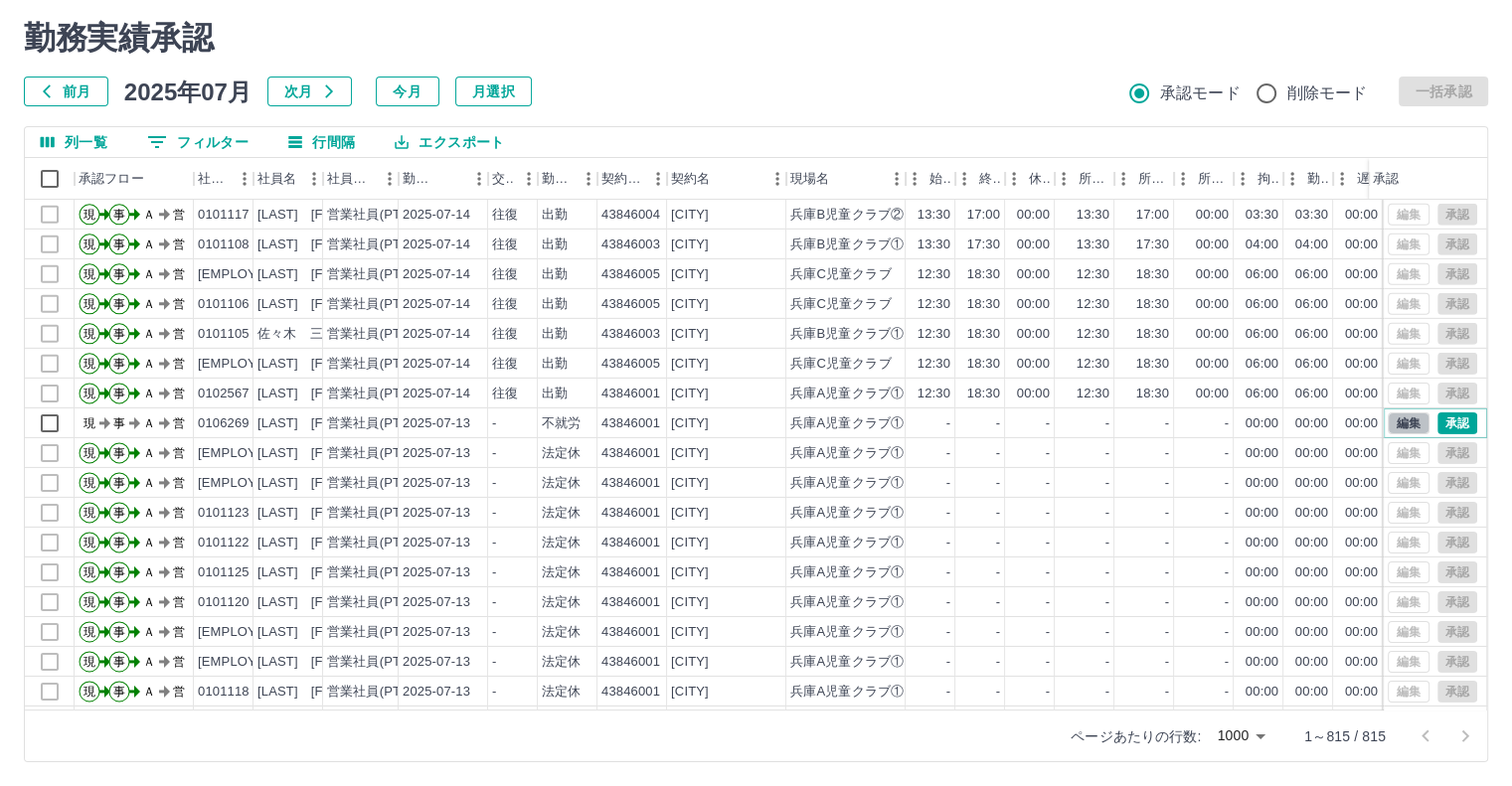 click on "編集" at bounding box center (1409, 423) 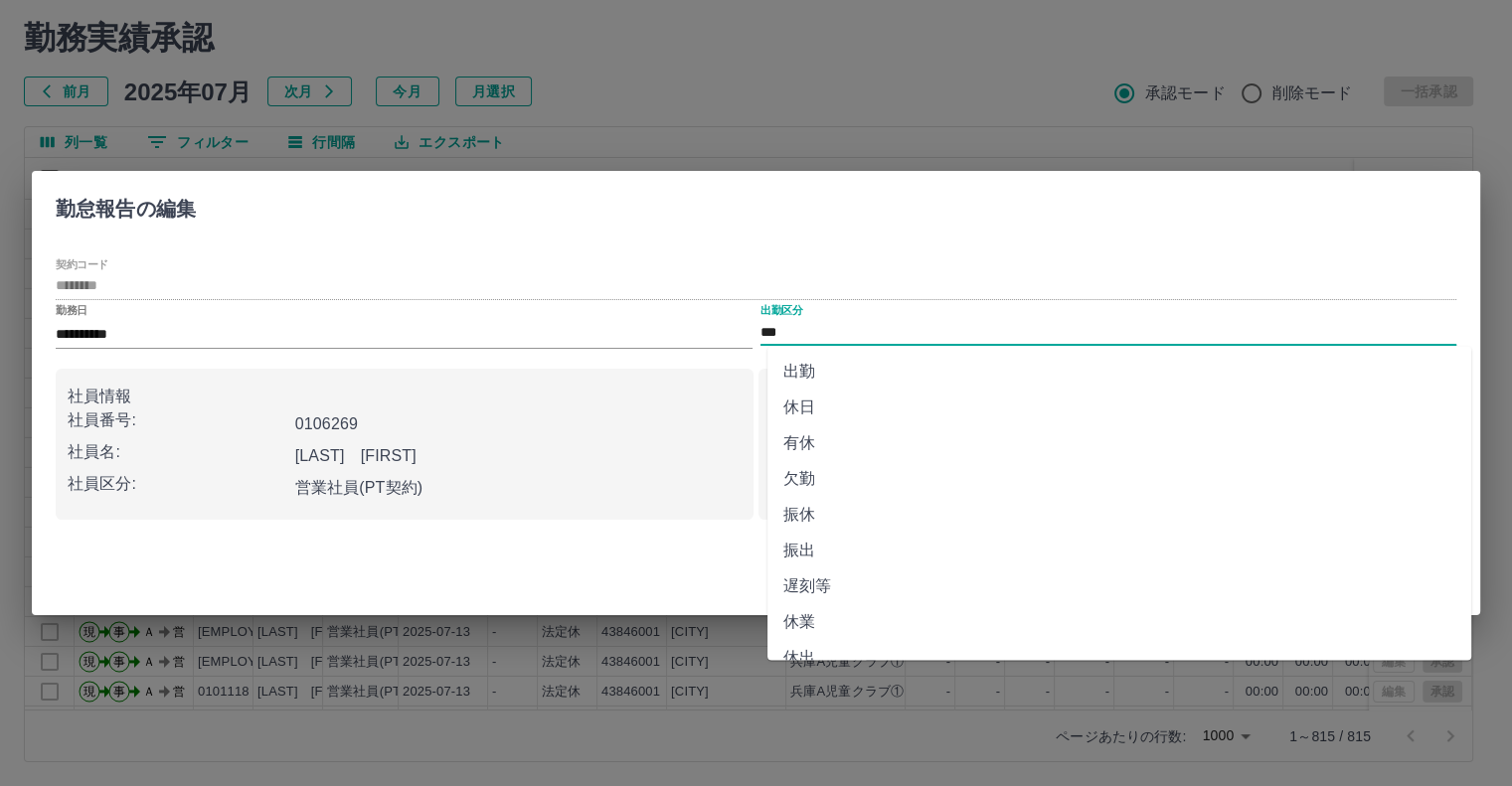 click on "***" at bounding box center [1108, 332] 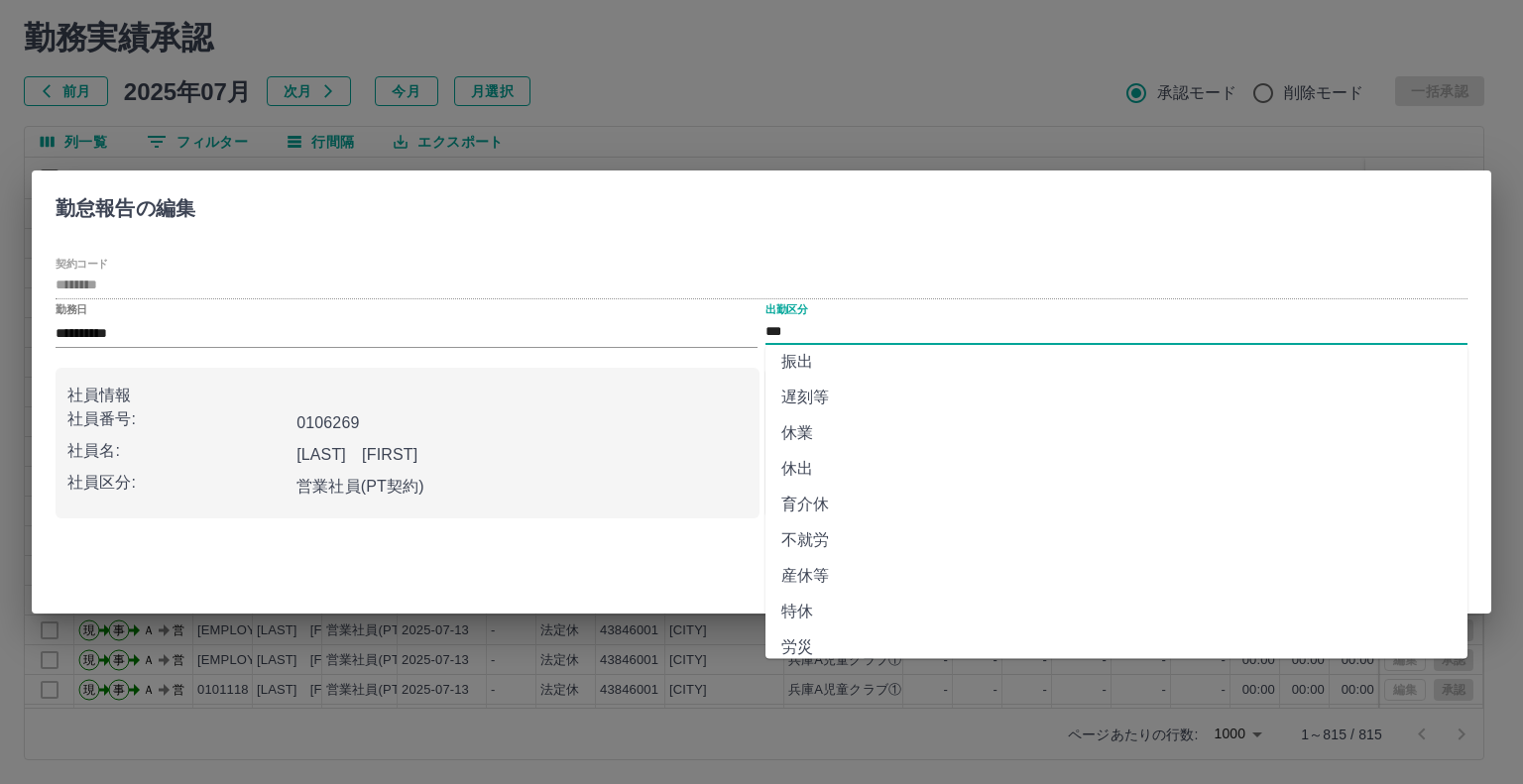 scroll, scrollTop: 344, scrollLeft: 0, axis: vertical 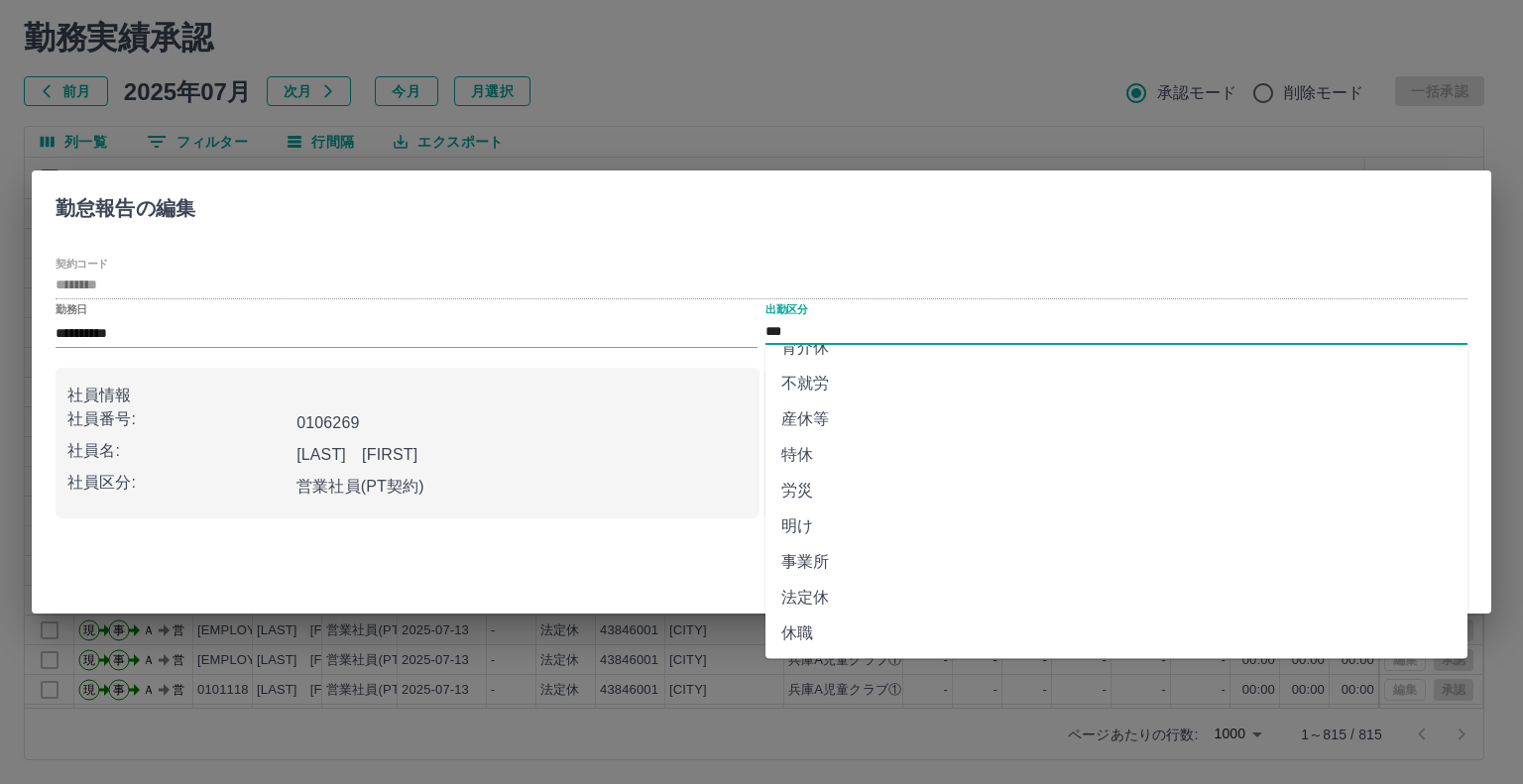 click on "法定休" at bounding box center (1116, 598) 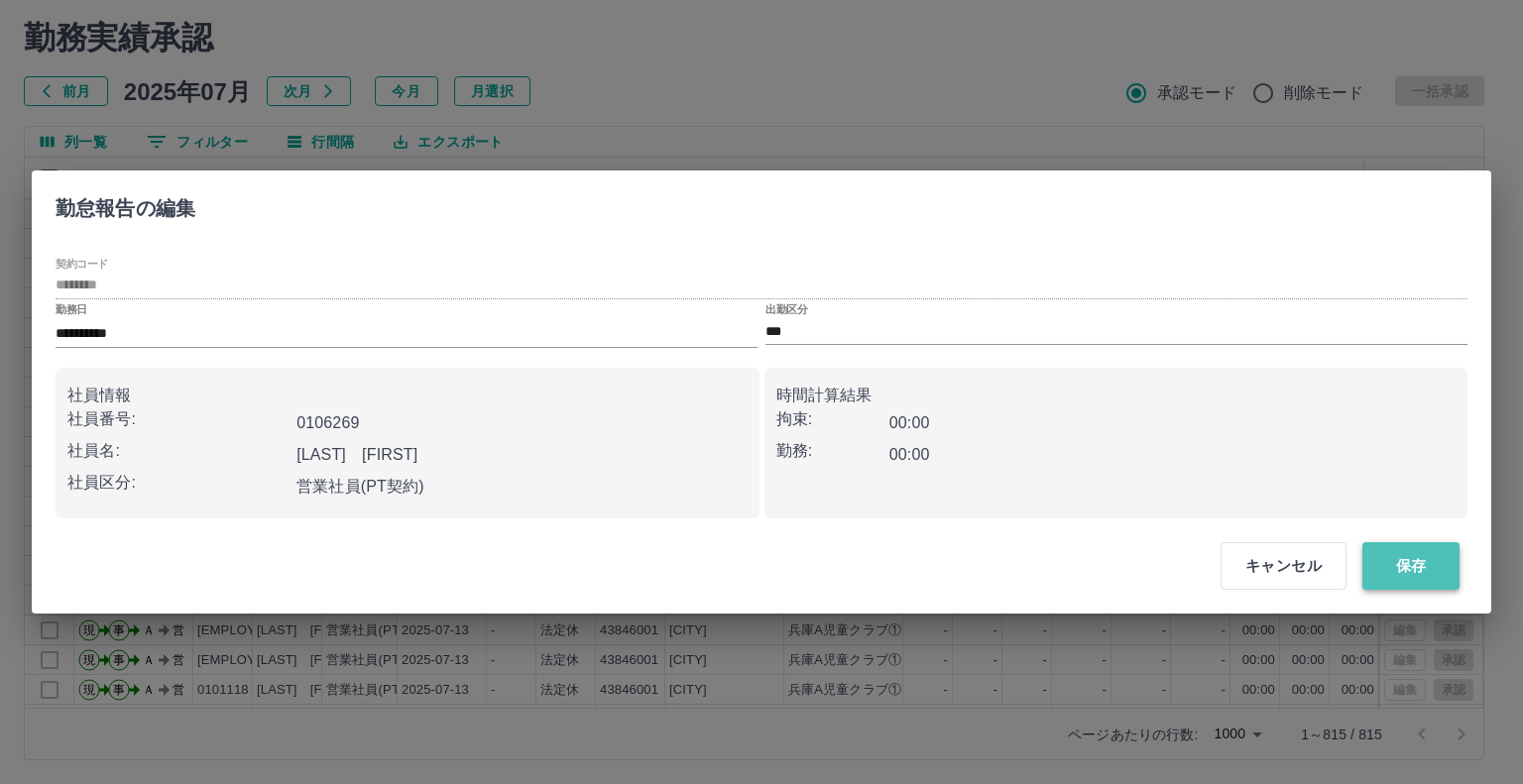 click on "保存" at bounding box center [1411, 566] 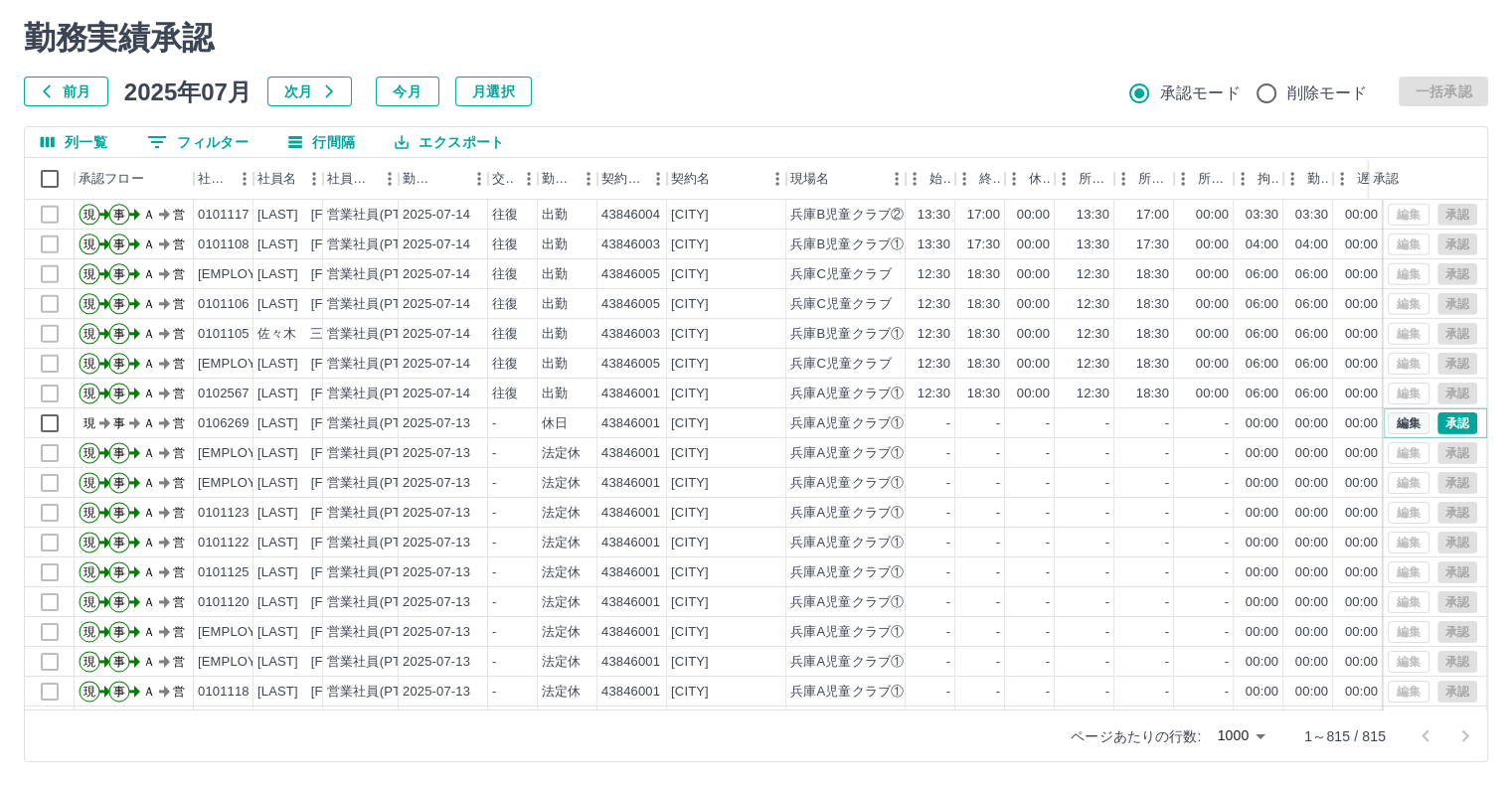 click on "編集" at bounding box center [1409, 423] 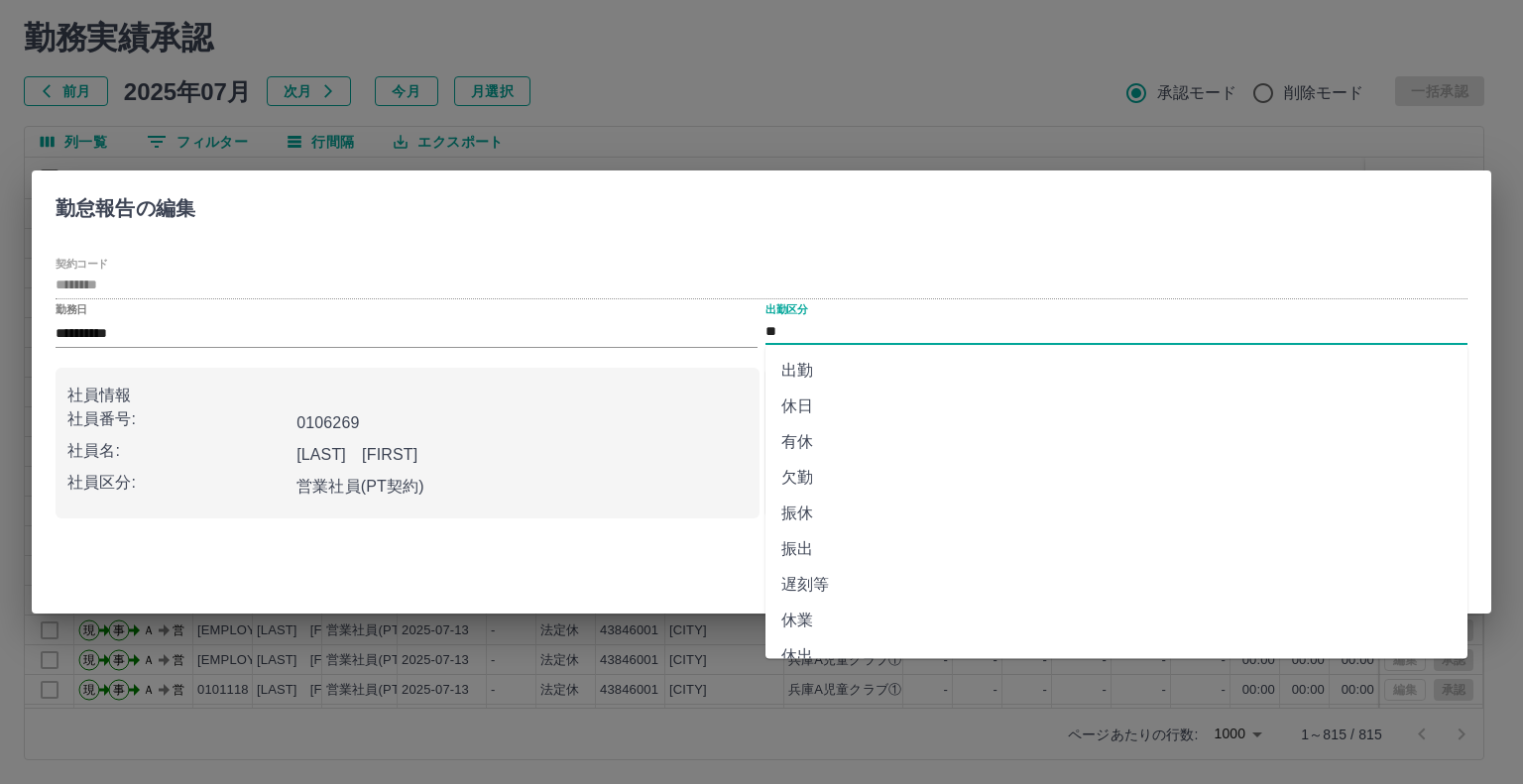click on "**" at bounding box center [1116, 331] 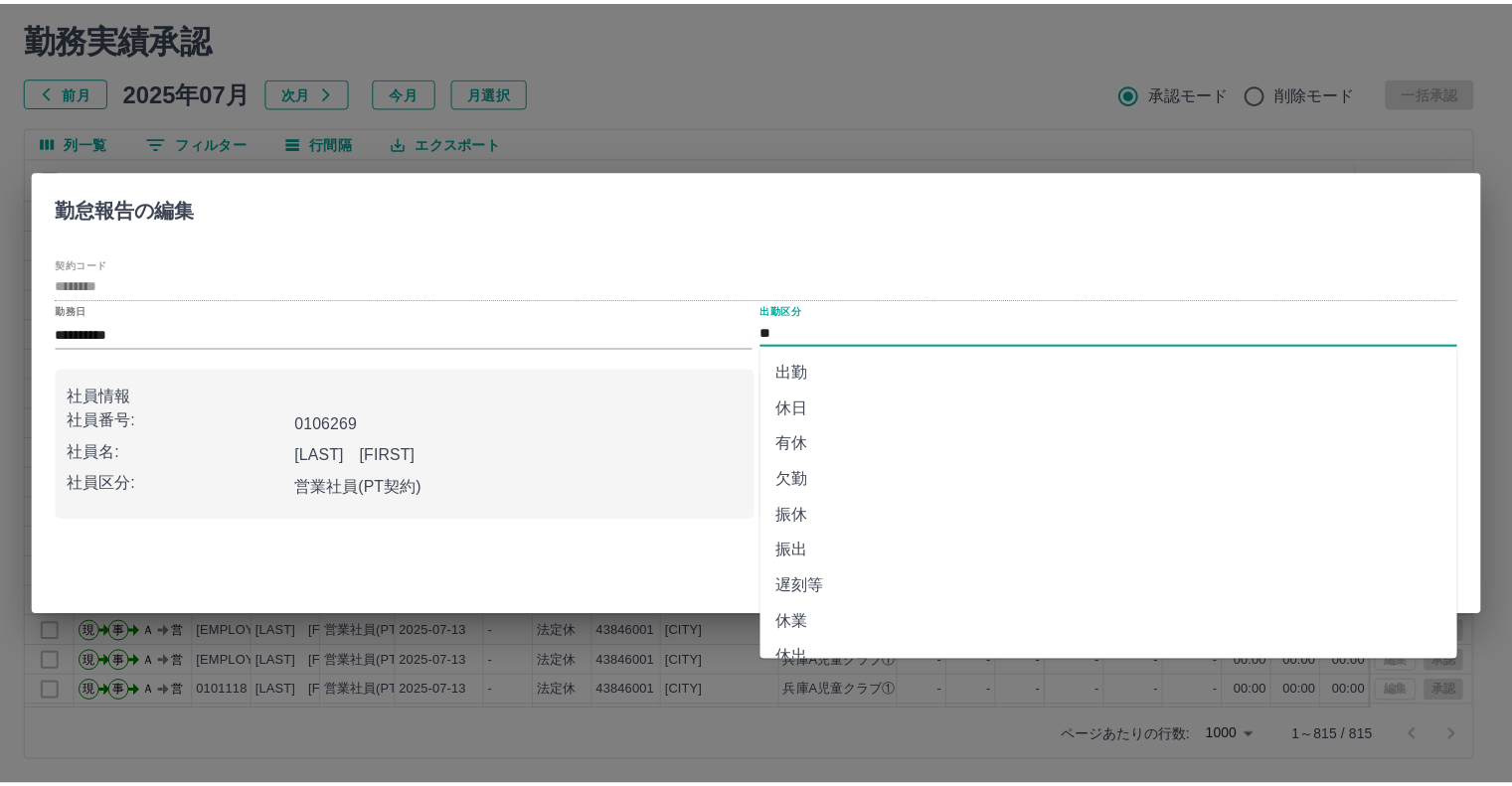 scroll, scrollTop: 345, scrollLeft: 0, axis: vertical 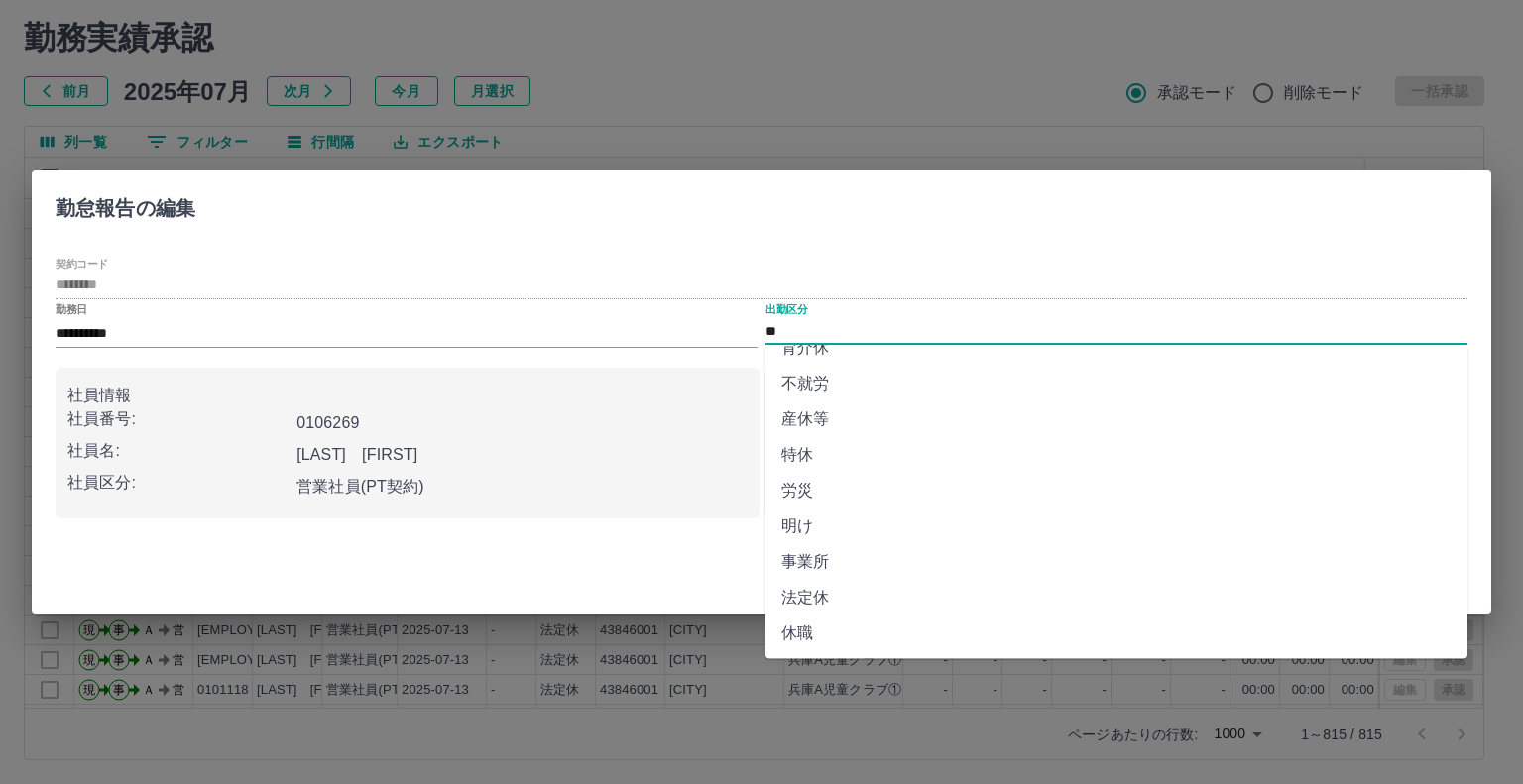 click on "法定休" at bounding box center [1116, 598] 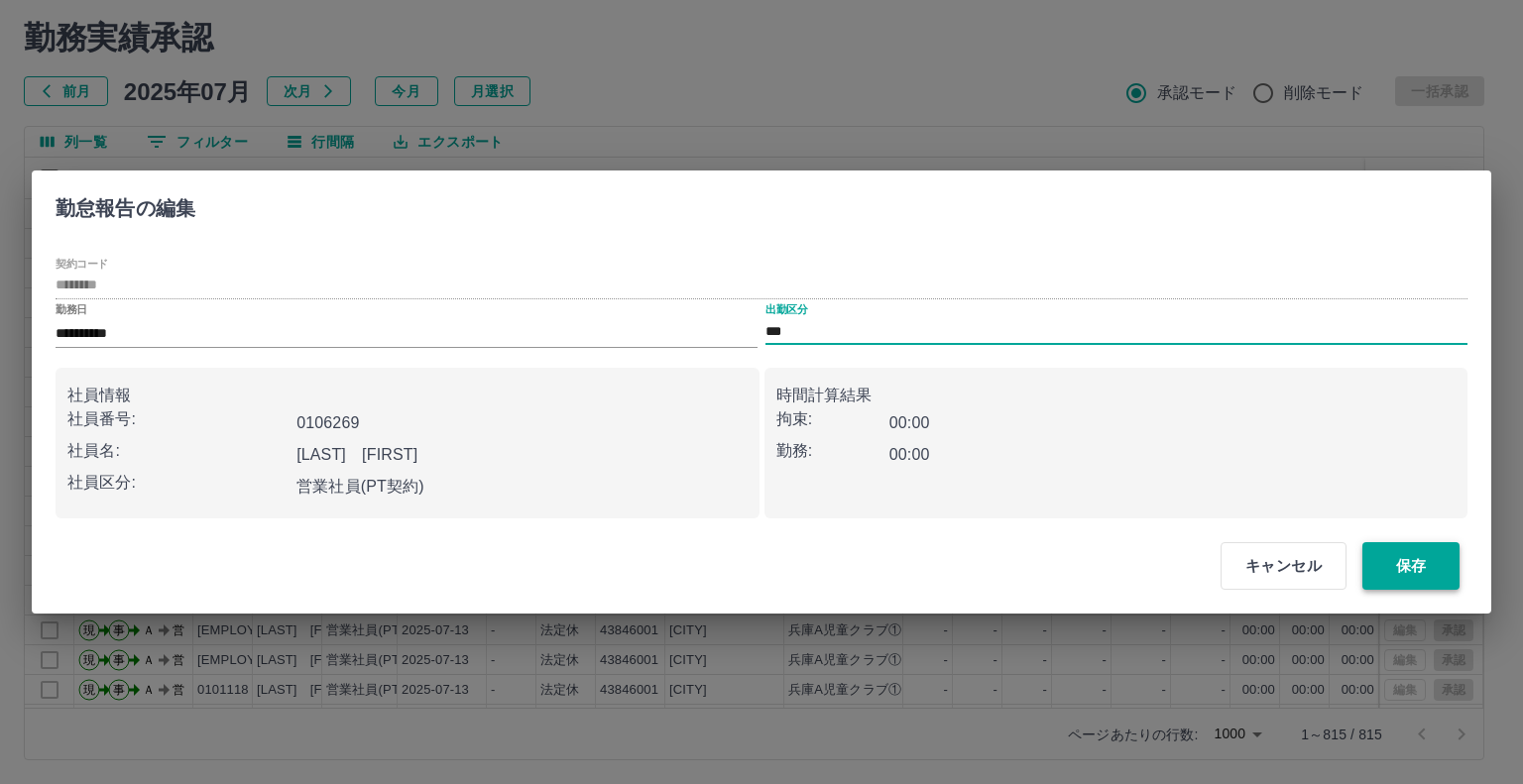 click on "保存" at bounding box center (1411, 566) 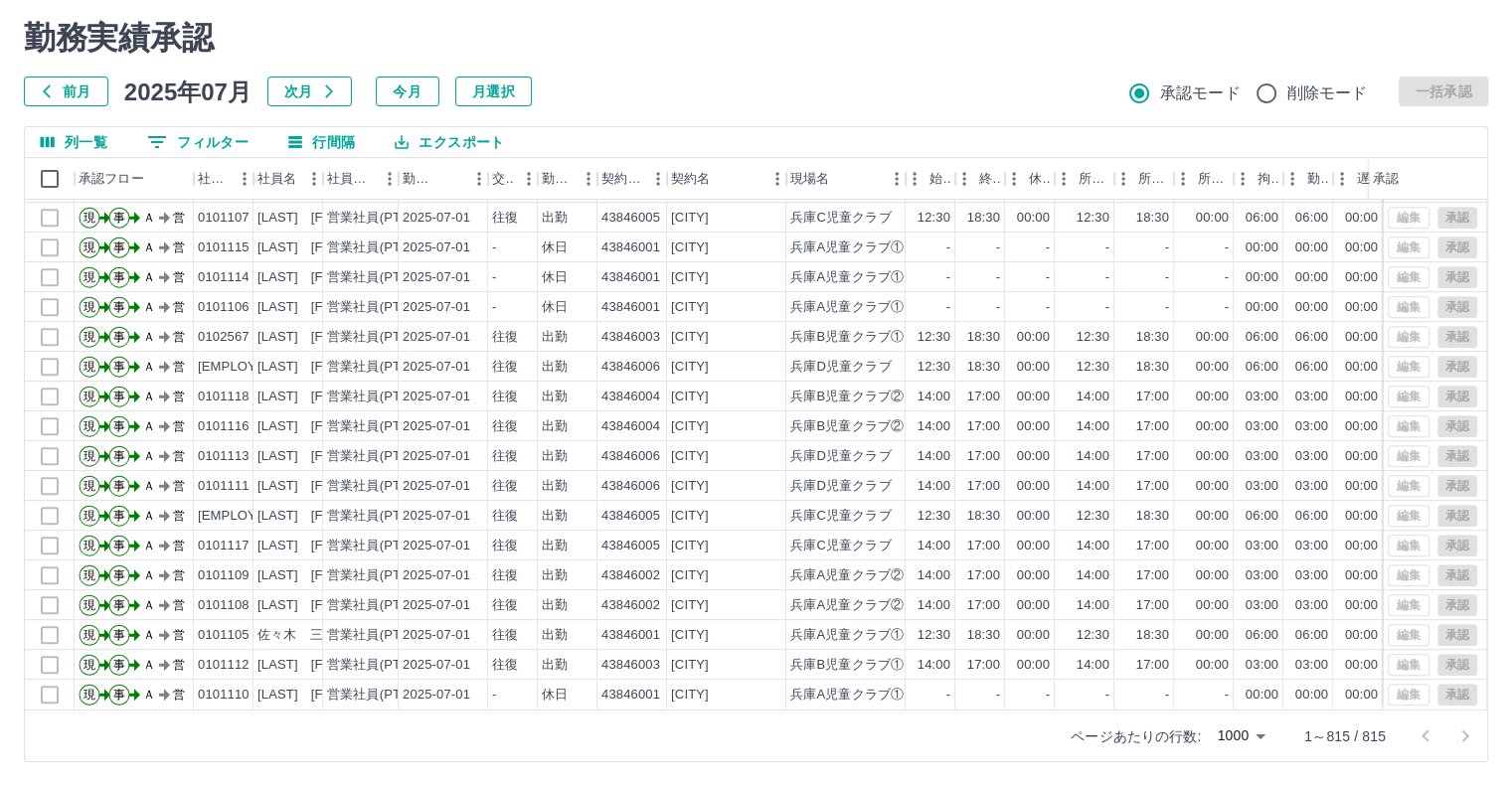 scroll, scrollTop: 23203, scrollLeft: 0, axis: vertical 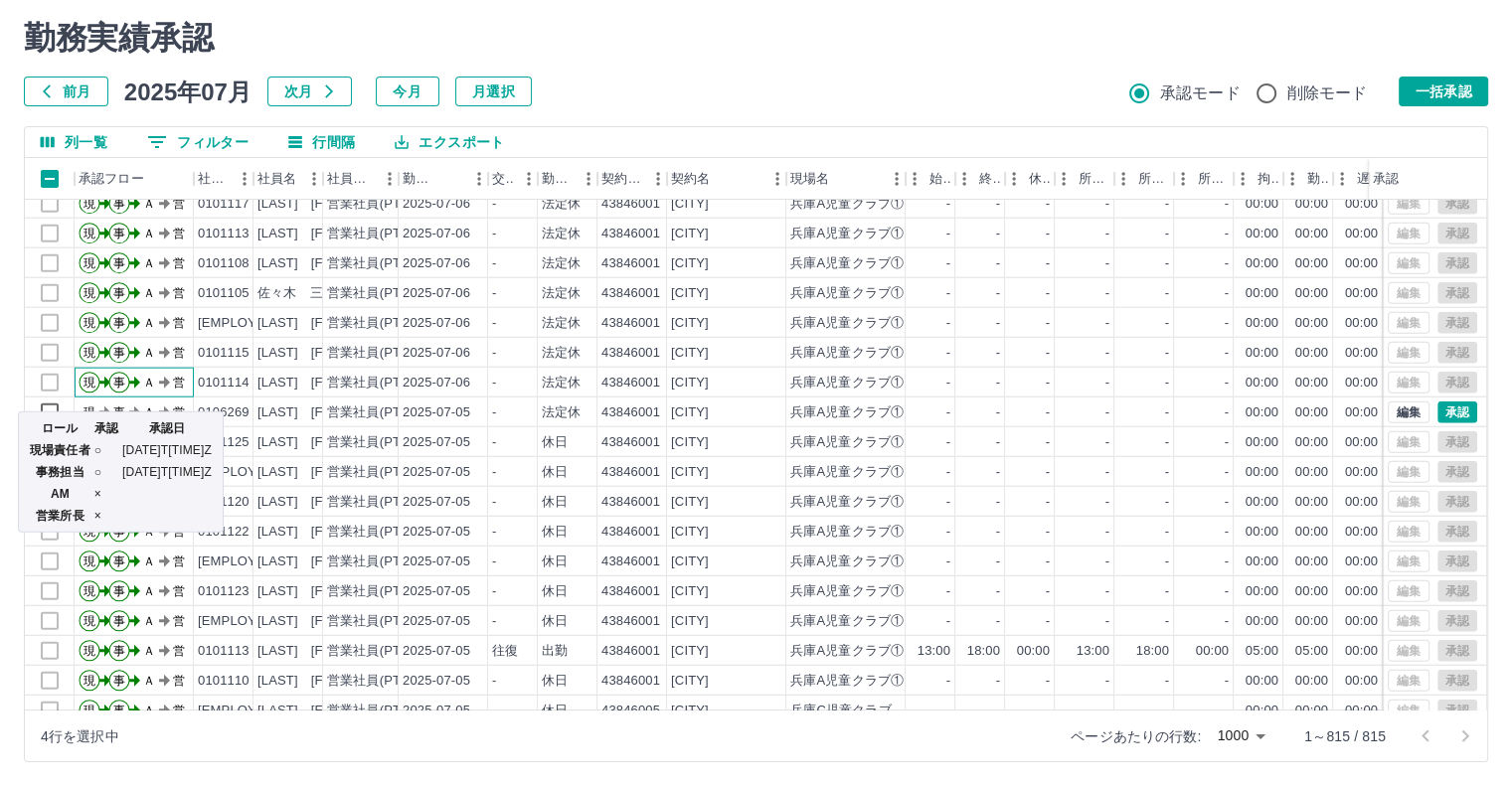 click on "ロール 承認 承認日 現場責任者 ○ 2025-07-09T08:24:06Z 事務担当 ○ 2025-07-23T02:04:41Z AM × 営業所長 ×" at bounding box center [120, 466] 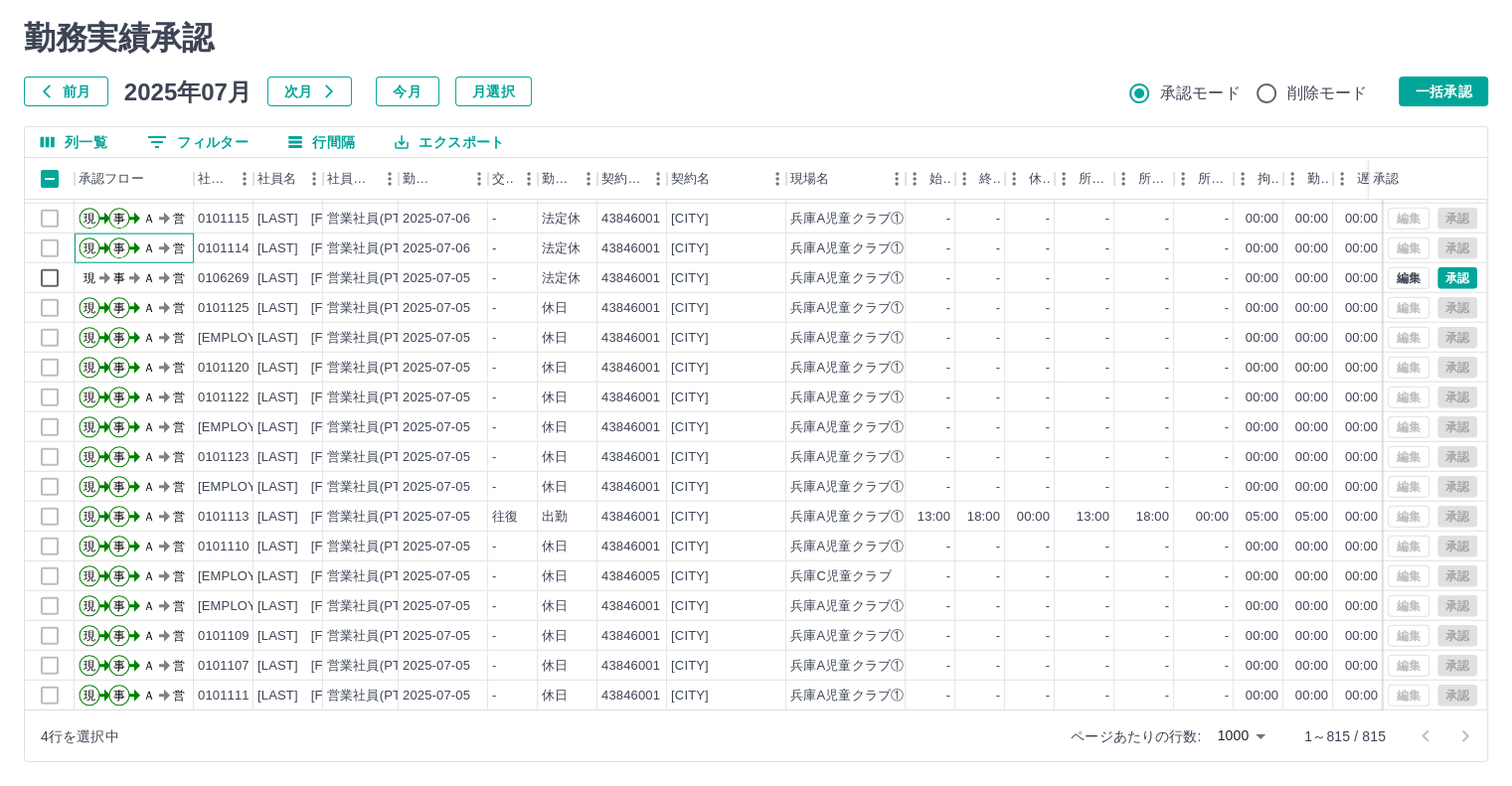 scroll, scrollTop: 20322, scrollLeft: 0, axis: vertical 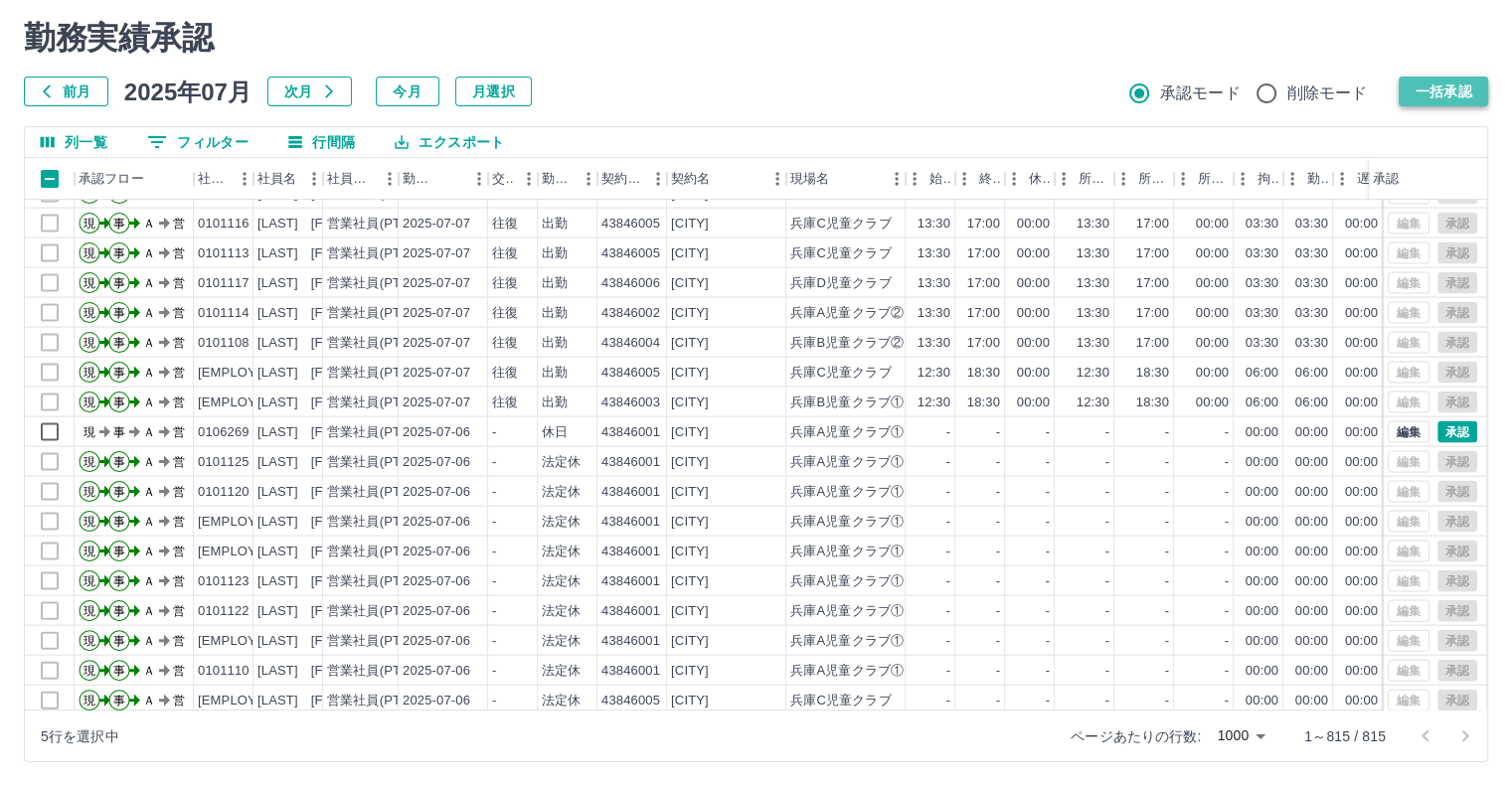 click on "一括承認" at bounding box center [1443, 91] 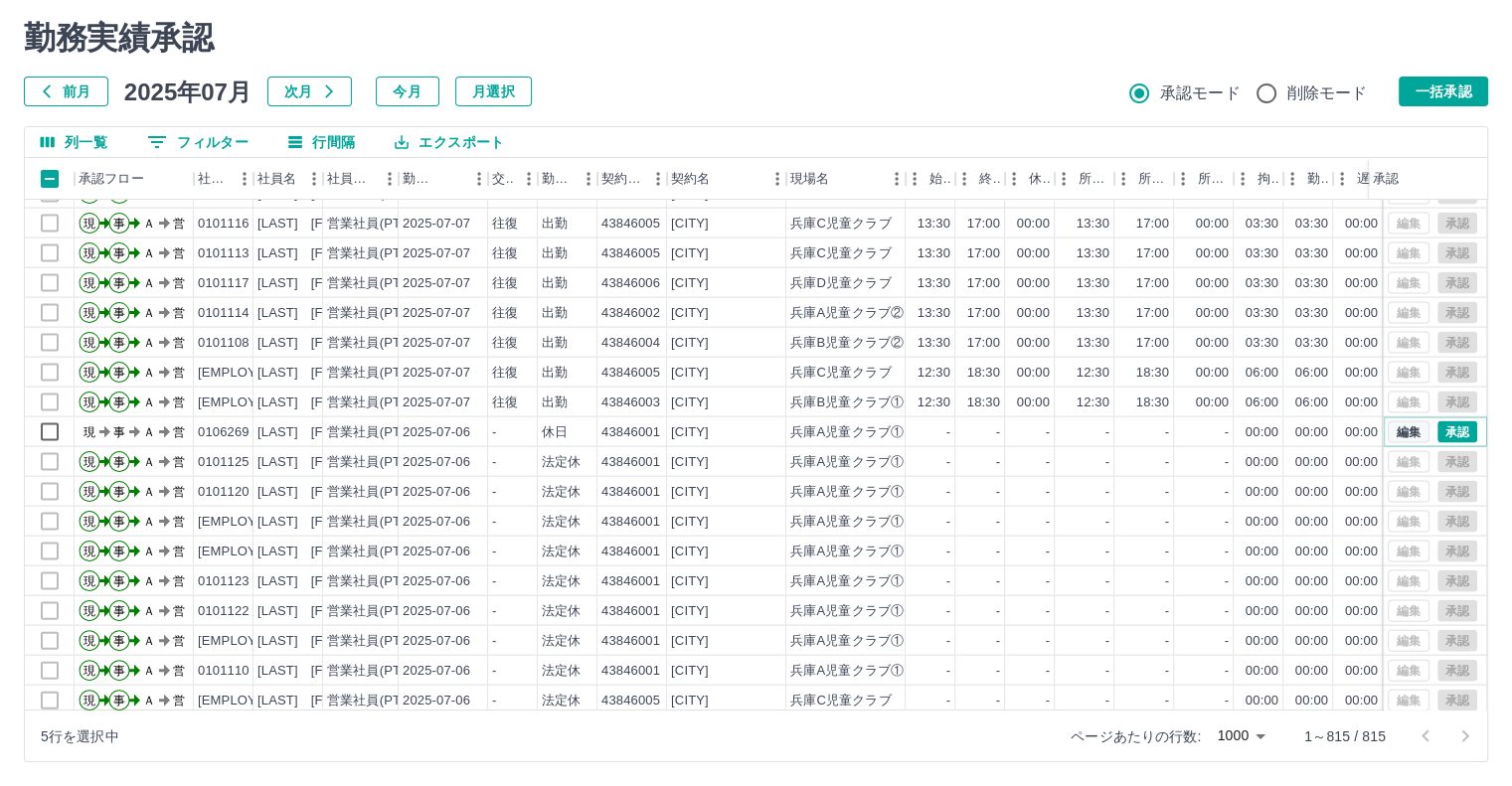 click on "編集" at bounding box center [1409, 432] 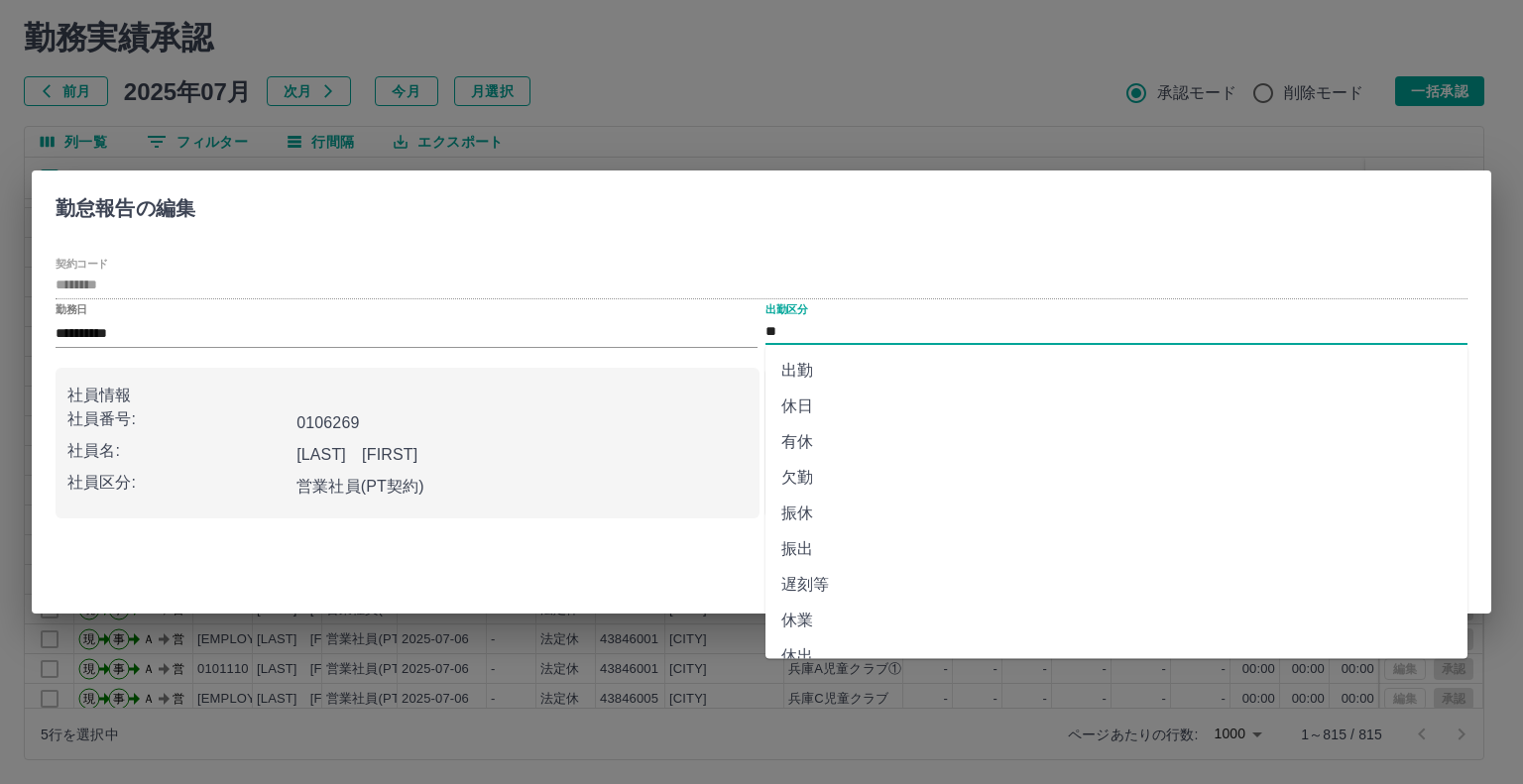 click on "**" at bounding box center [1116, 331] 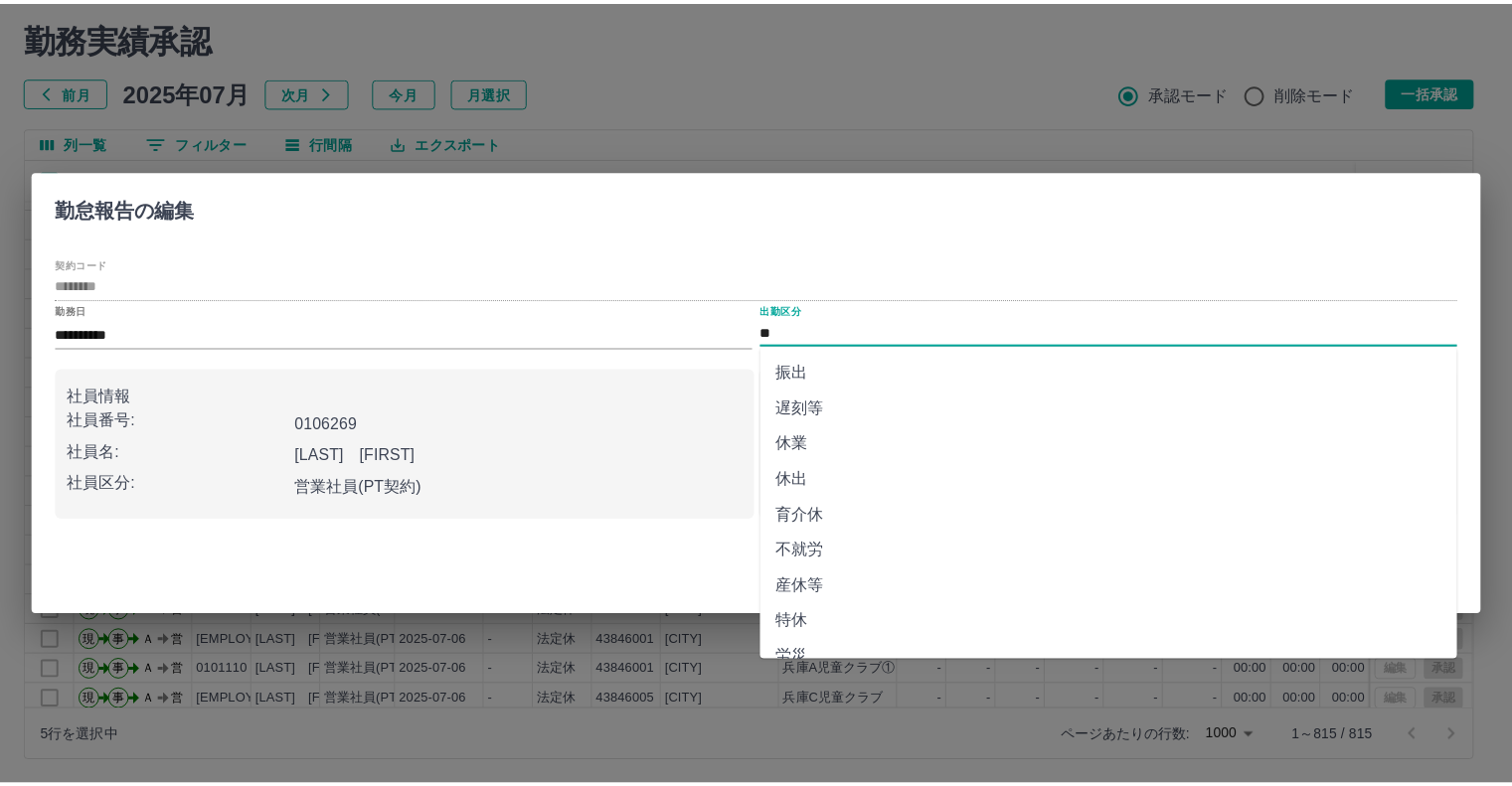 scroll, scrollTop: 345, scrollLeft: 0, axis: vertical 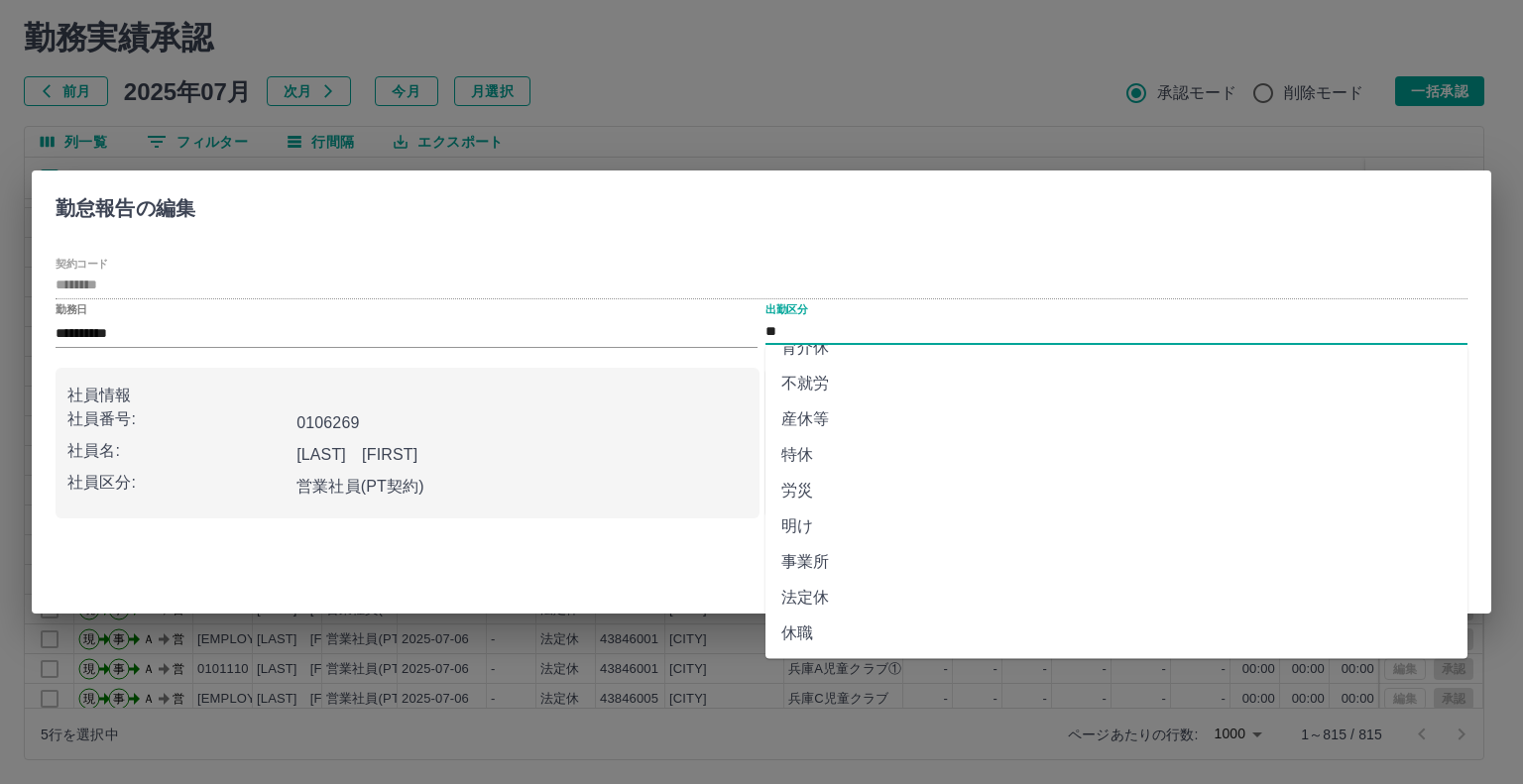 click on "法定休" at bounding box center (1116, 598) 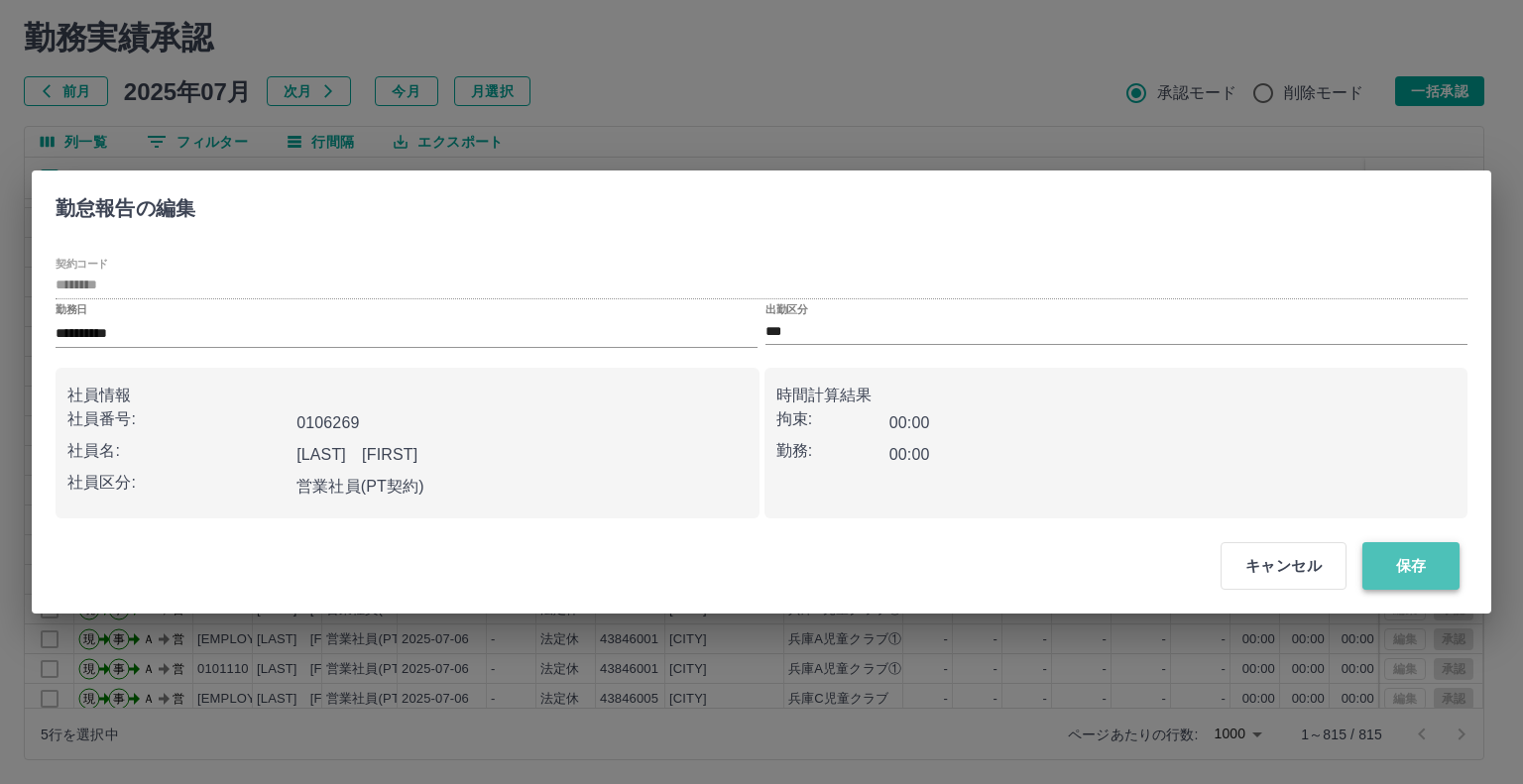click on "保存" at bounding box center (1411, 566) 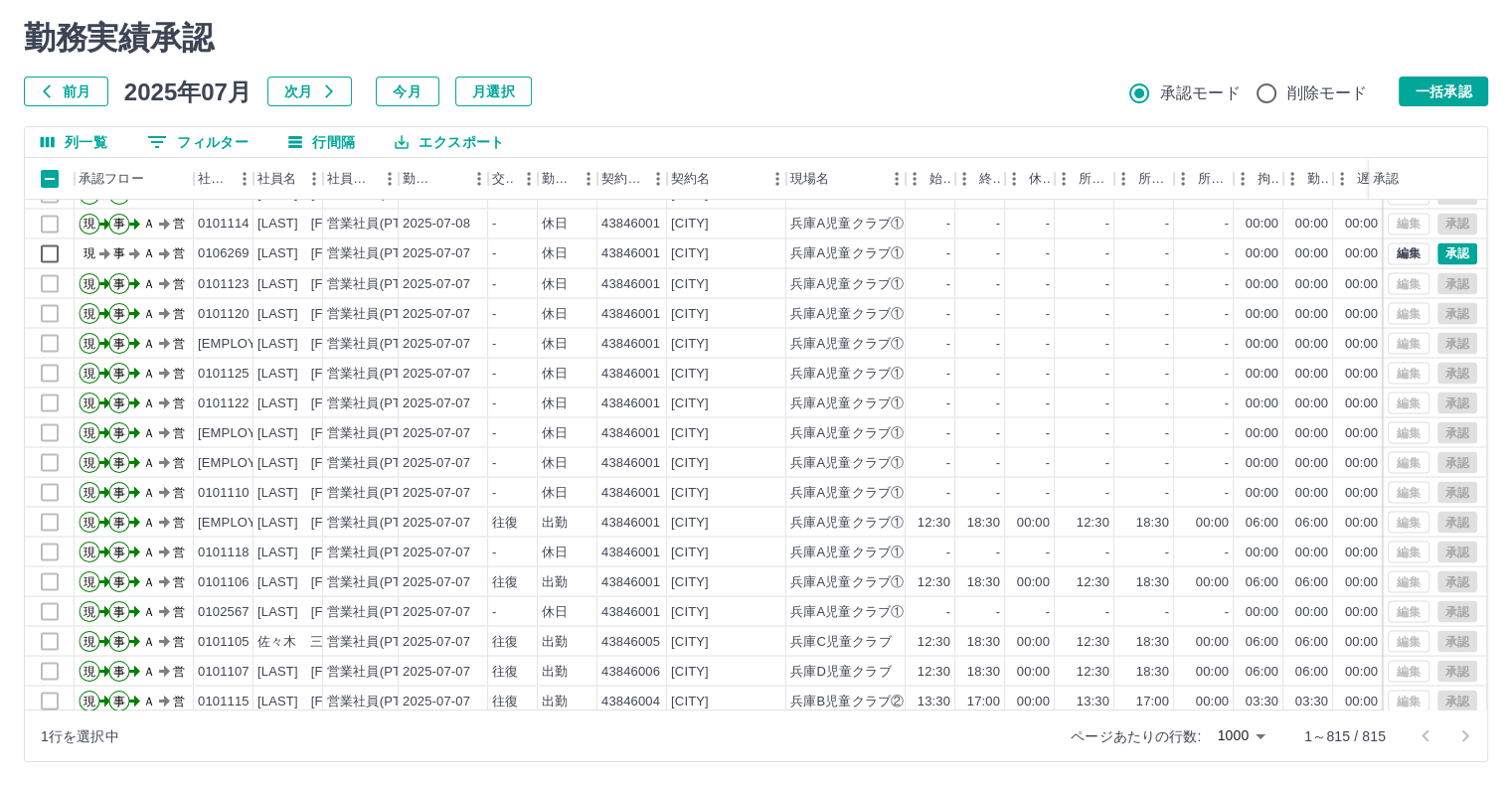 scroll, scrollTop: 18732, scrollLeft: 0, axis: vertical 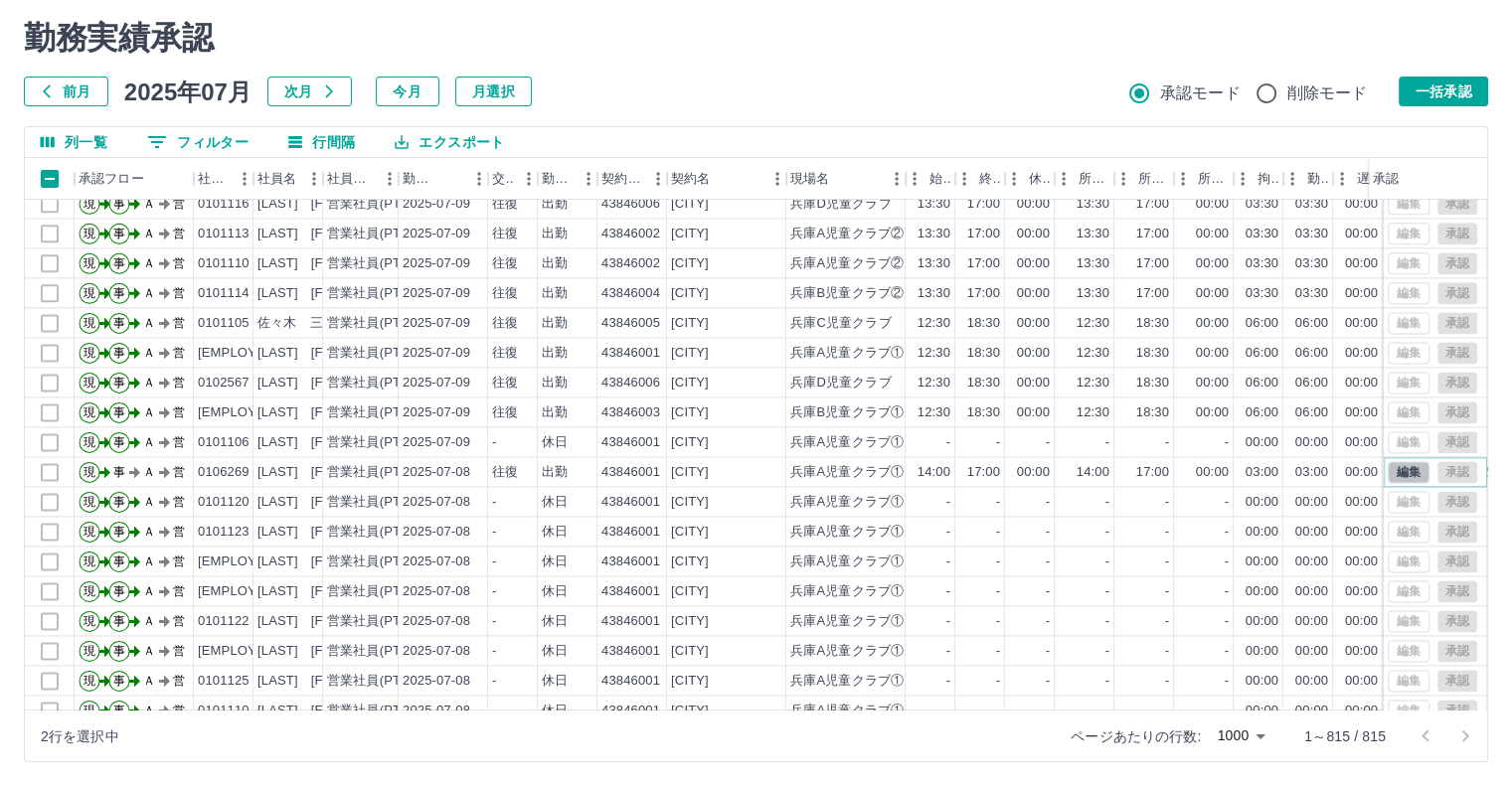 click on "編集" at bounding box center [1409, 472] 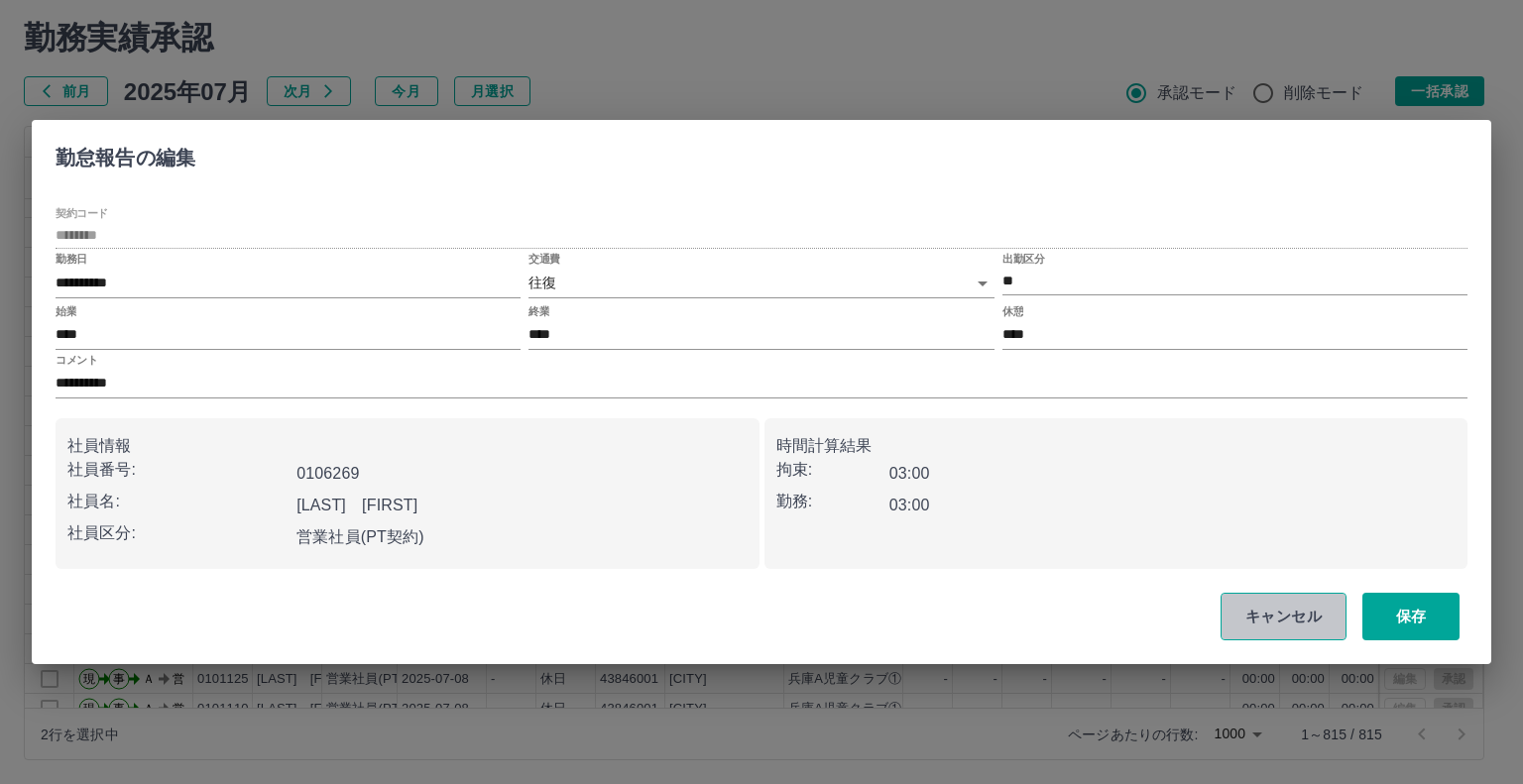 click on "キャンセル" at bounding box center (1283, 616) 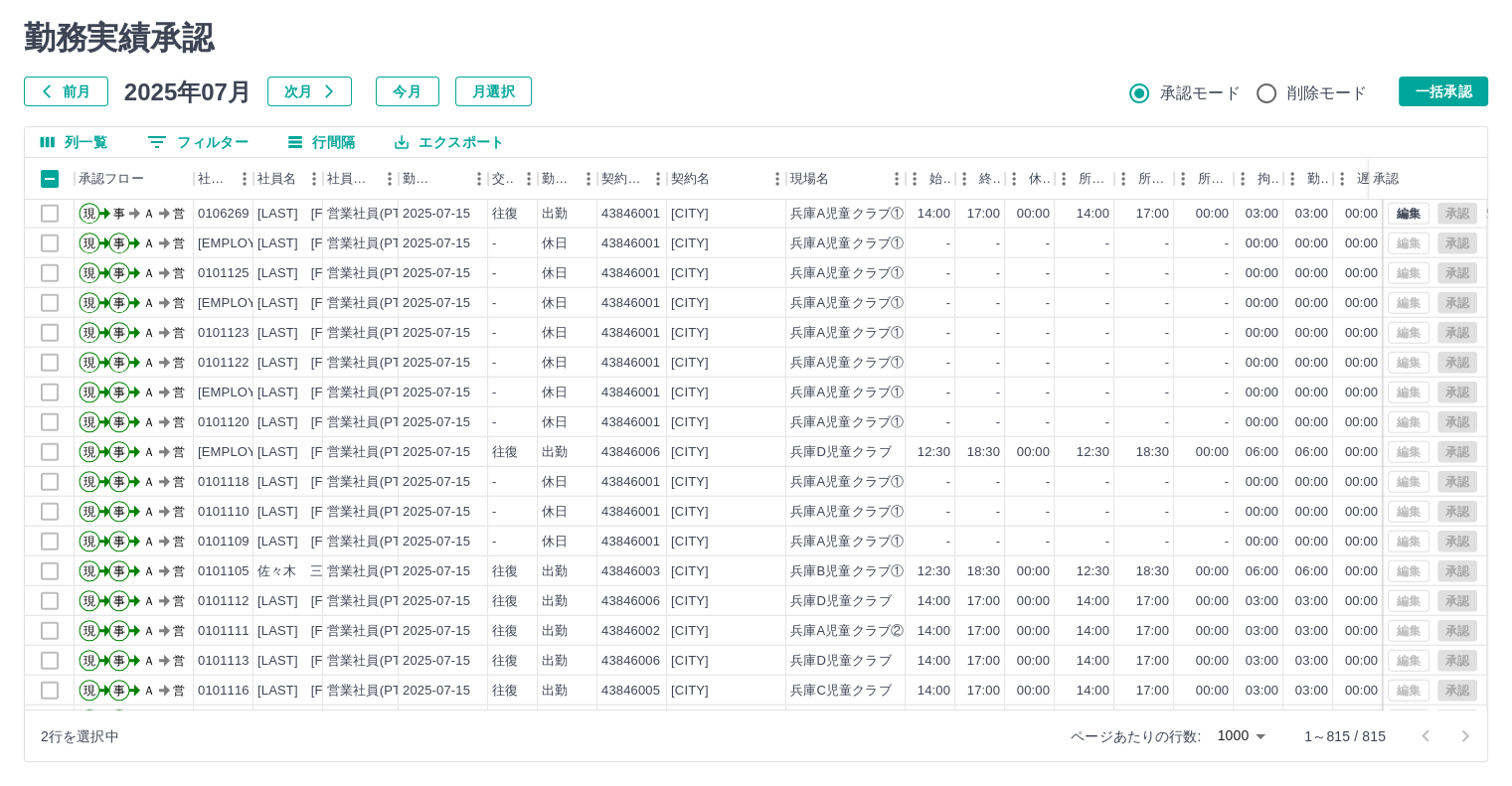 scroll, scrollTop: 12571, scrollLeft: 0, axis: vertical 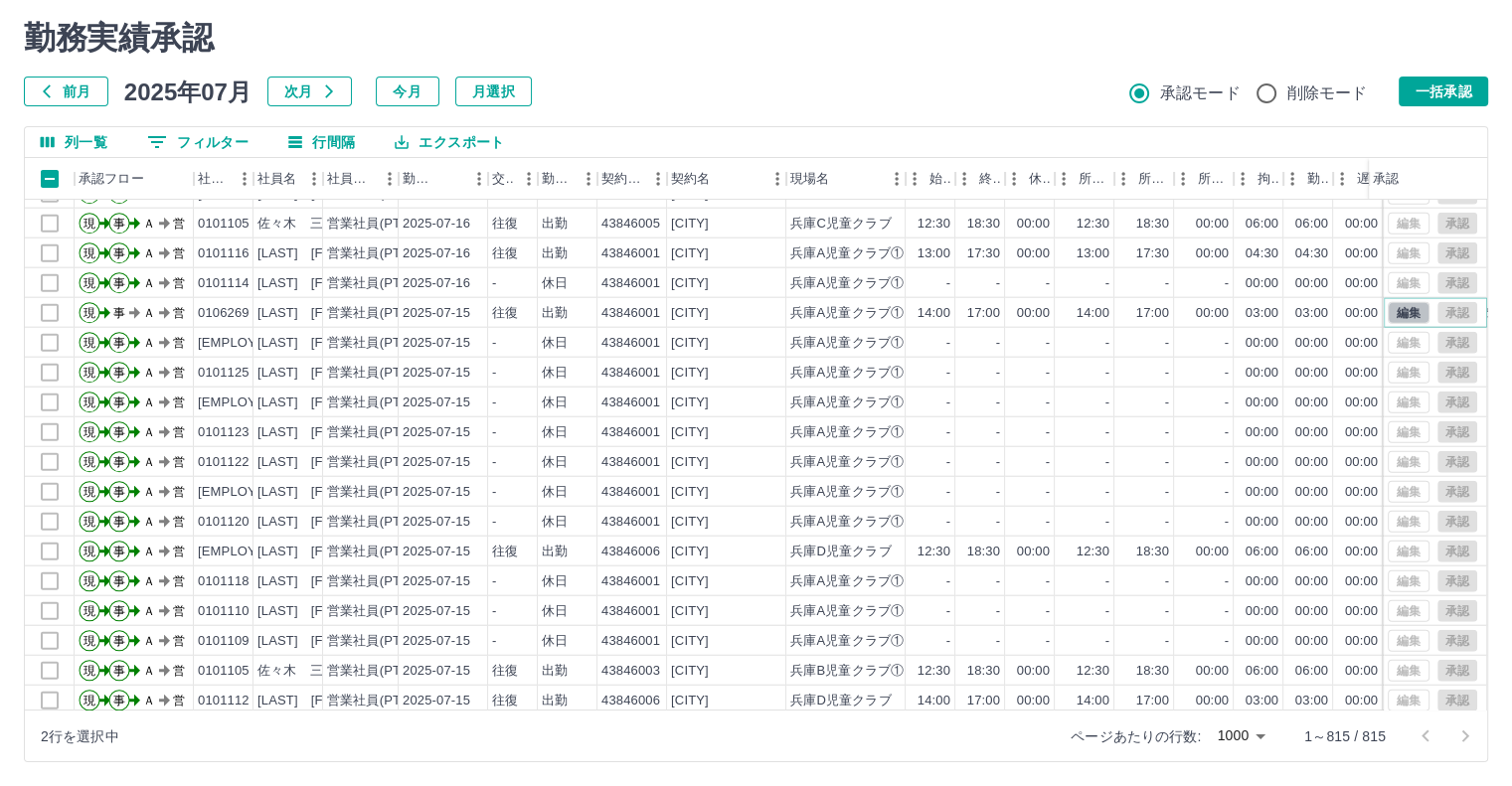 click on "編集" at bounding box center [1409, 313] 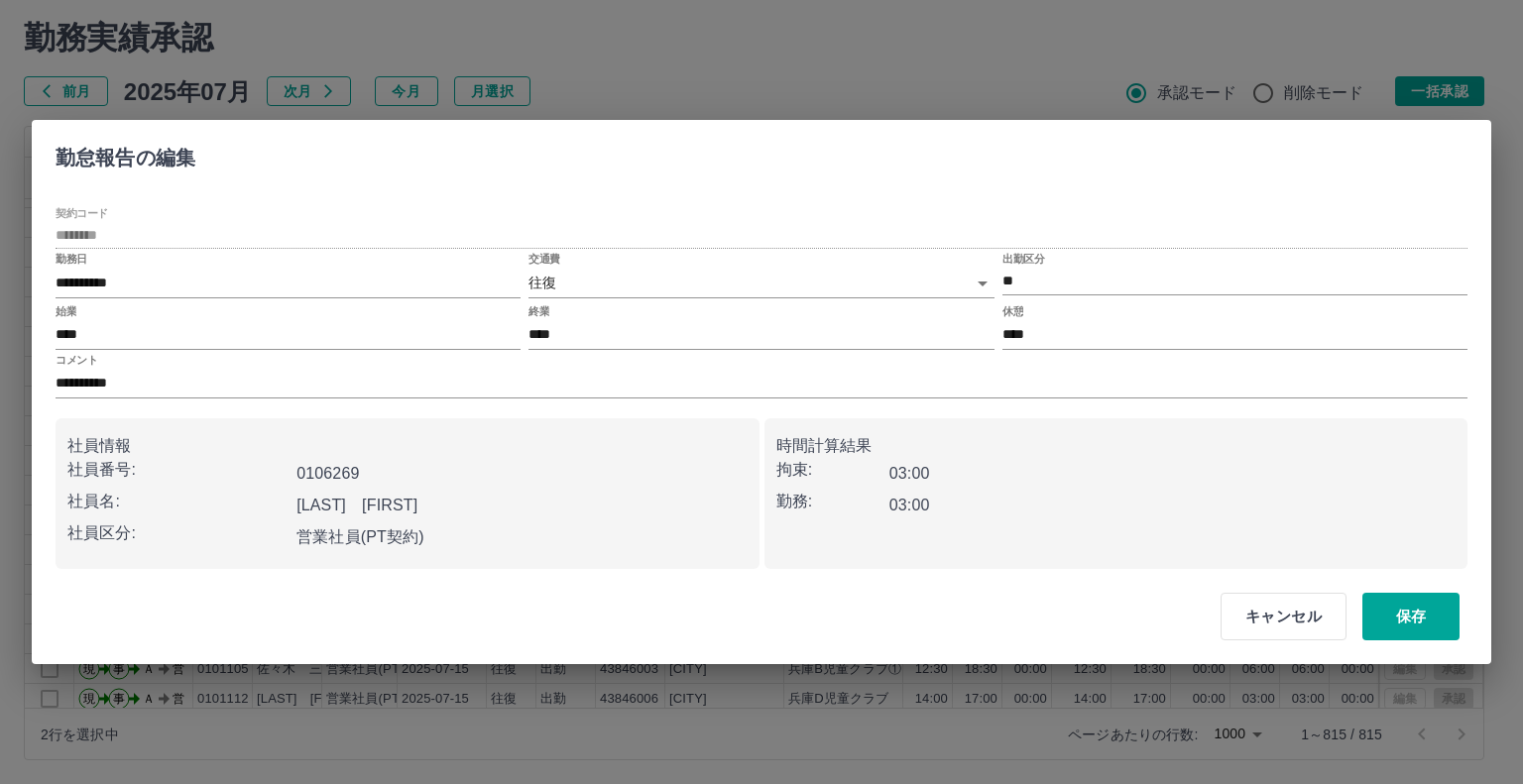 click on "**" at bounding box center (1234, 280) 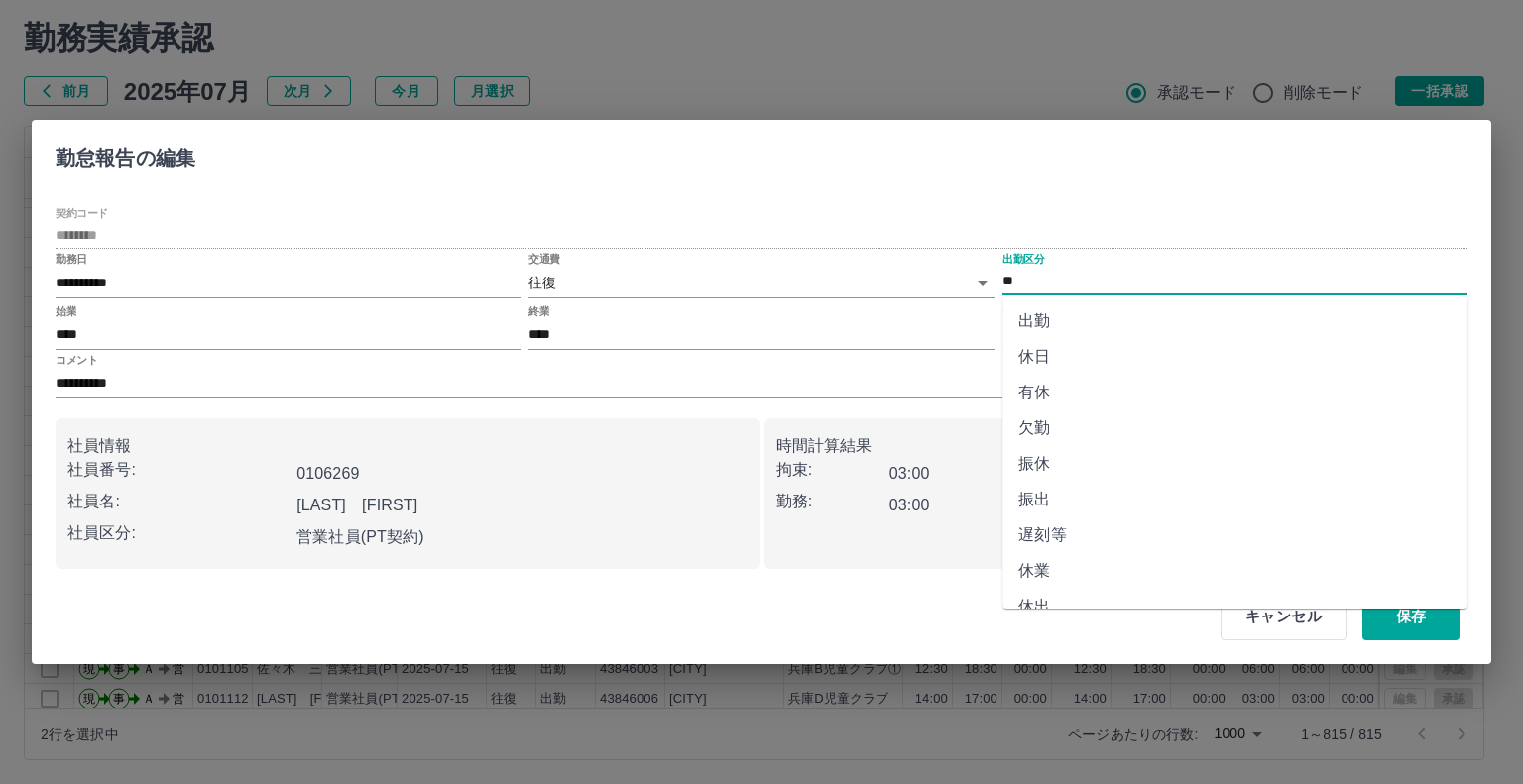 click on "休日" at bounding box center [1234, 357] 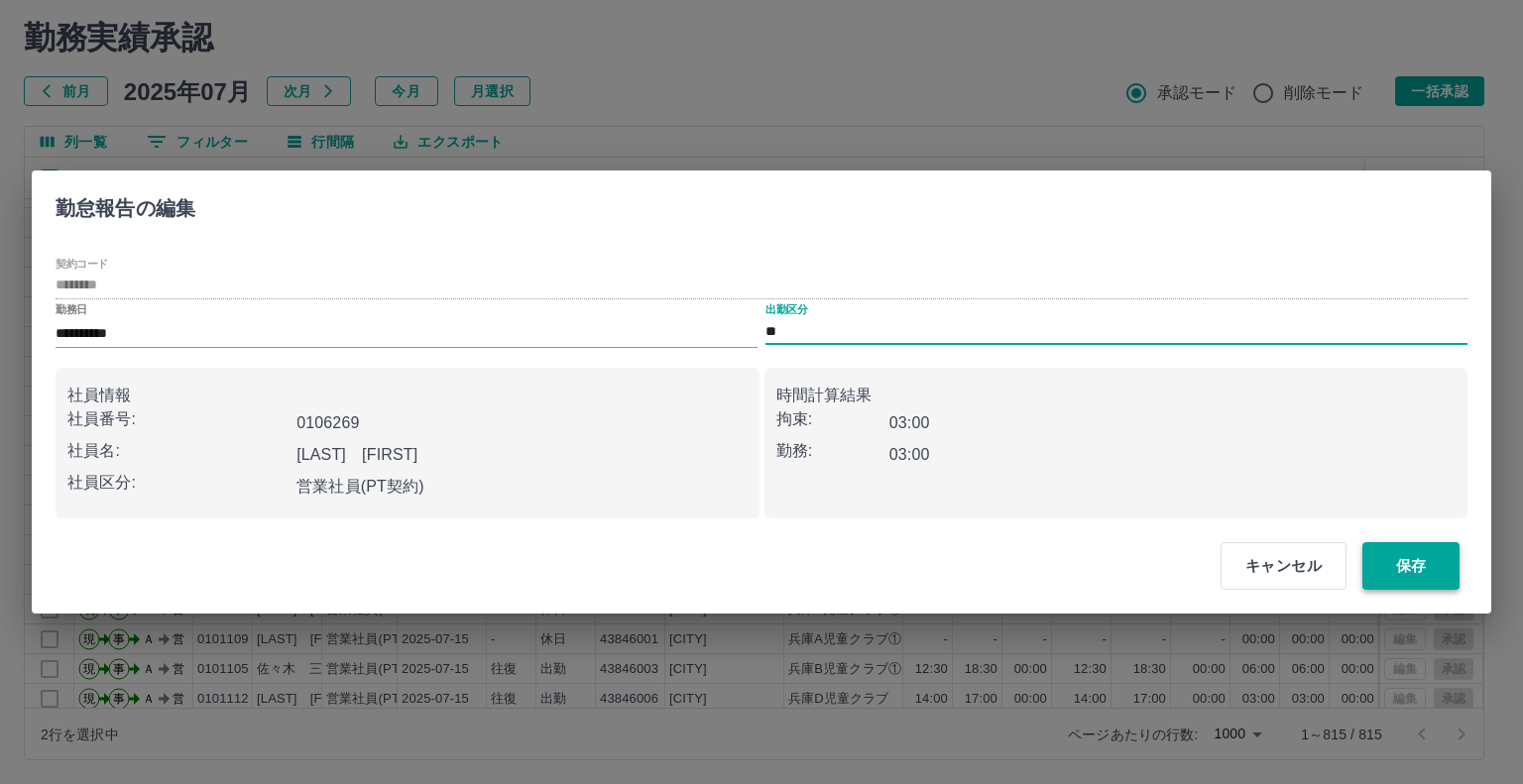click on "保存" at bounding box center [1411, 566] 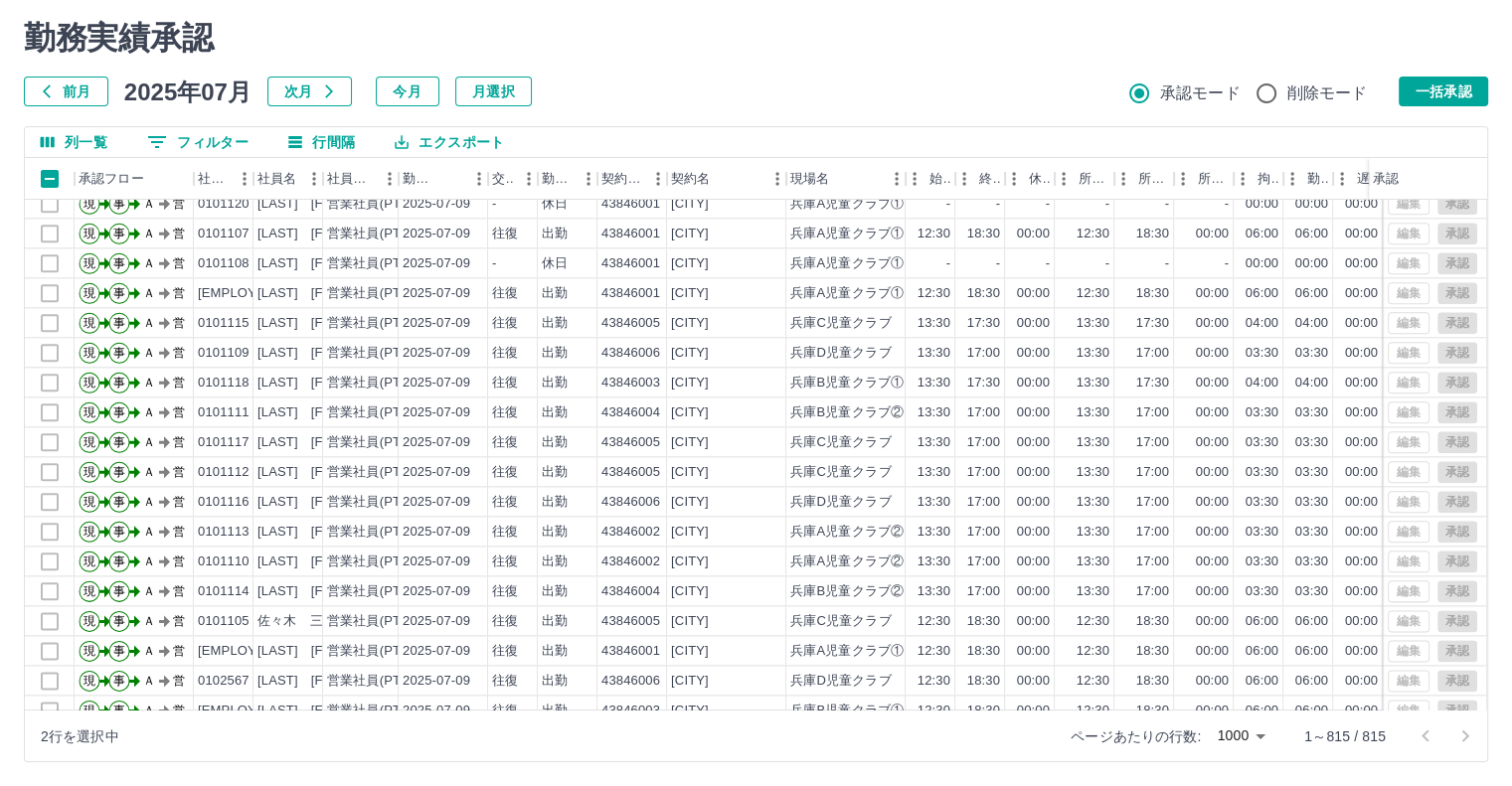 scroll, scrollTop: 17838, scrollLeft: 0, axis: vertical 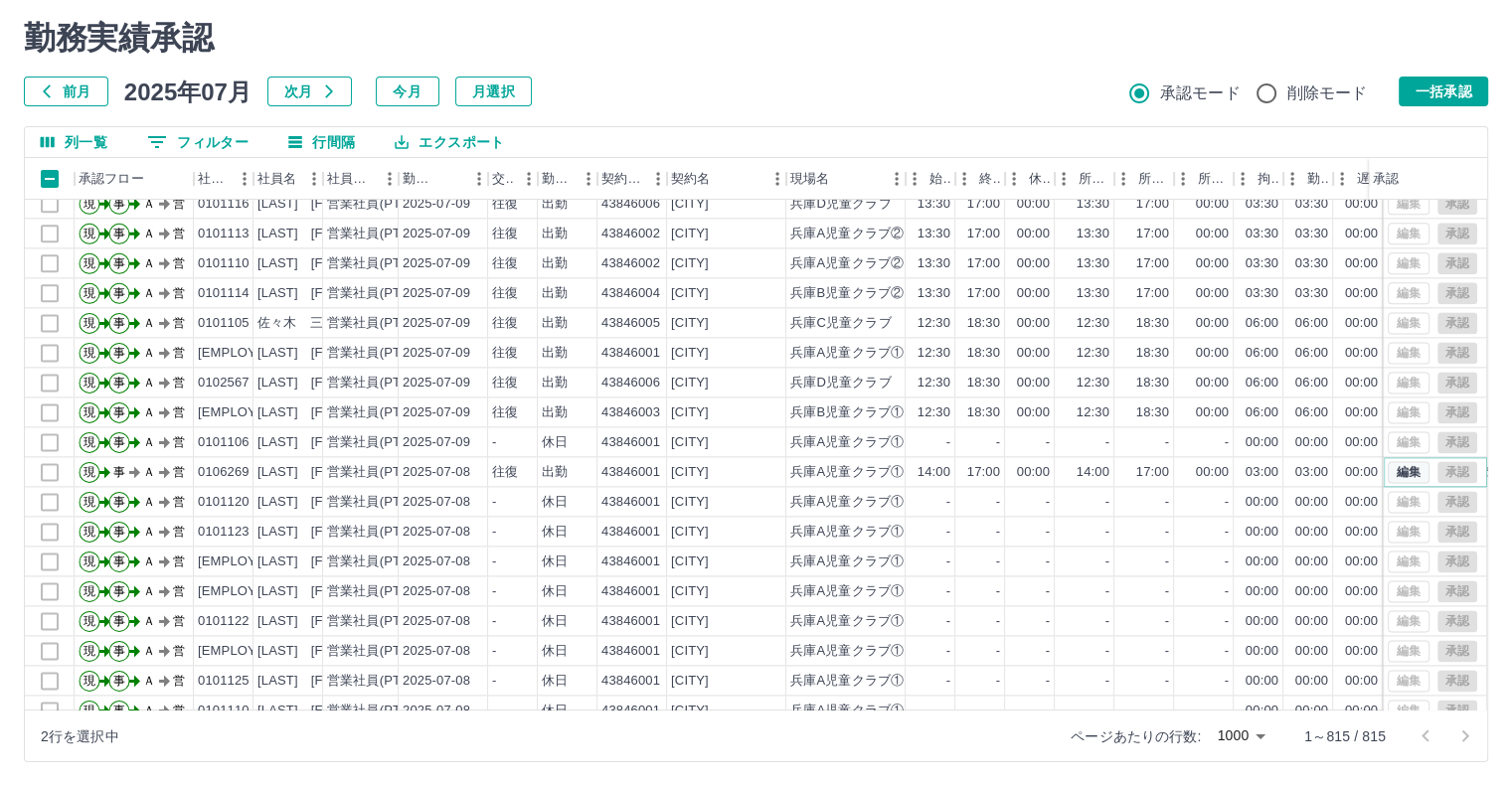 click on "編集" at bounding box center (1409, 472) 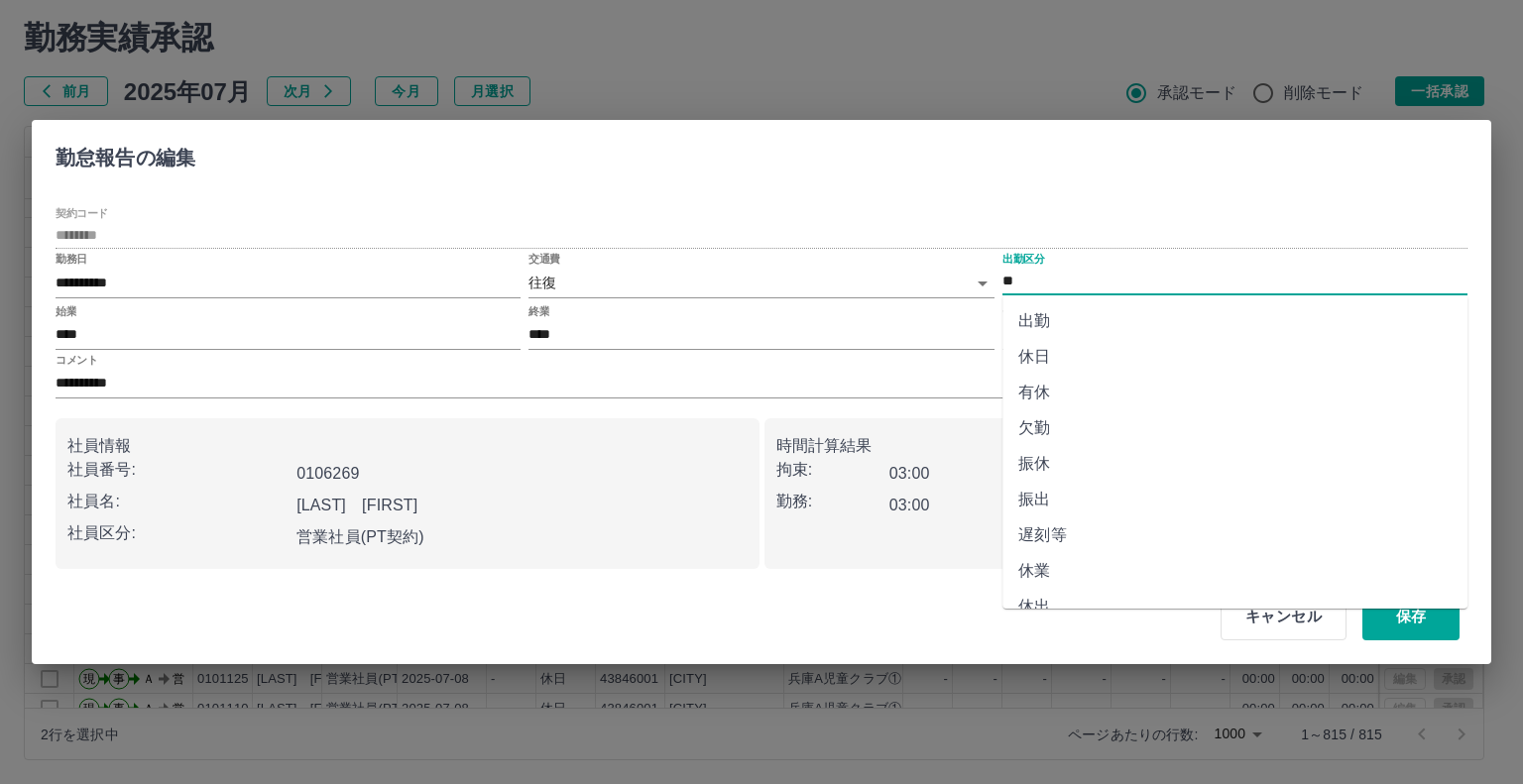 click on "休日" at bounding box center (1234, 357) 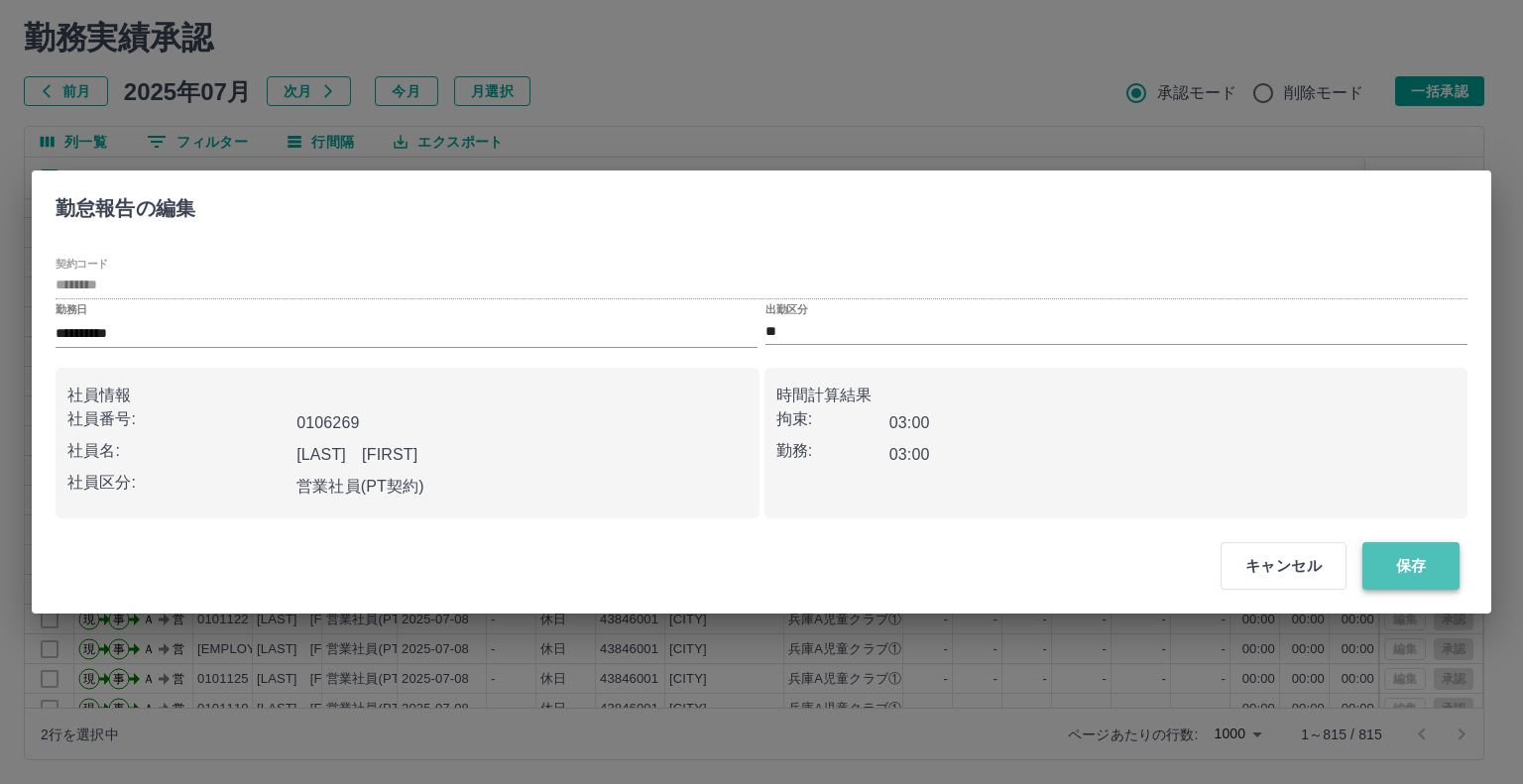 click on "保存" at bounding box center [1411, 566] 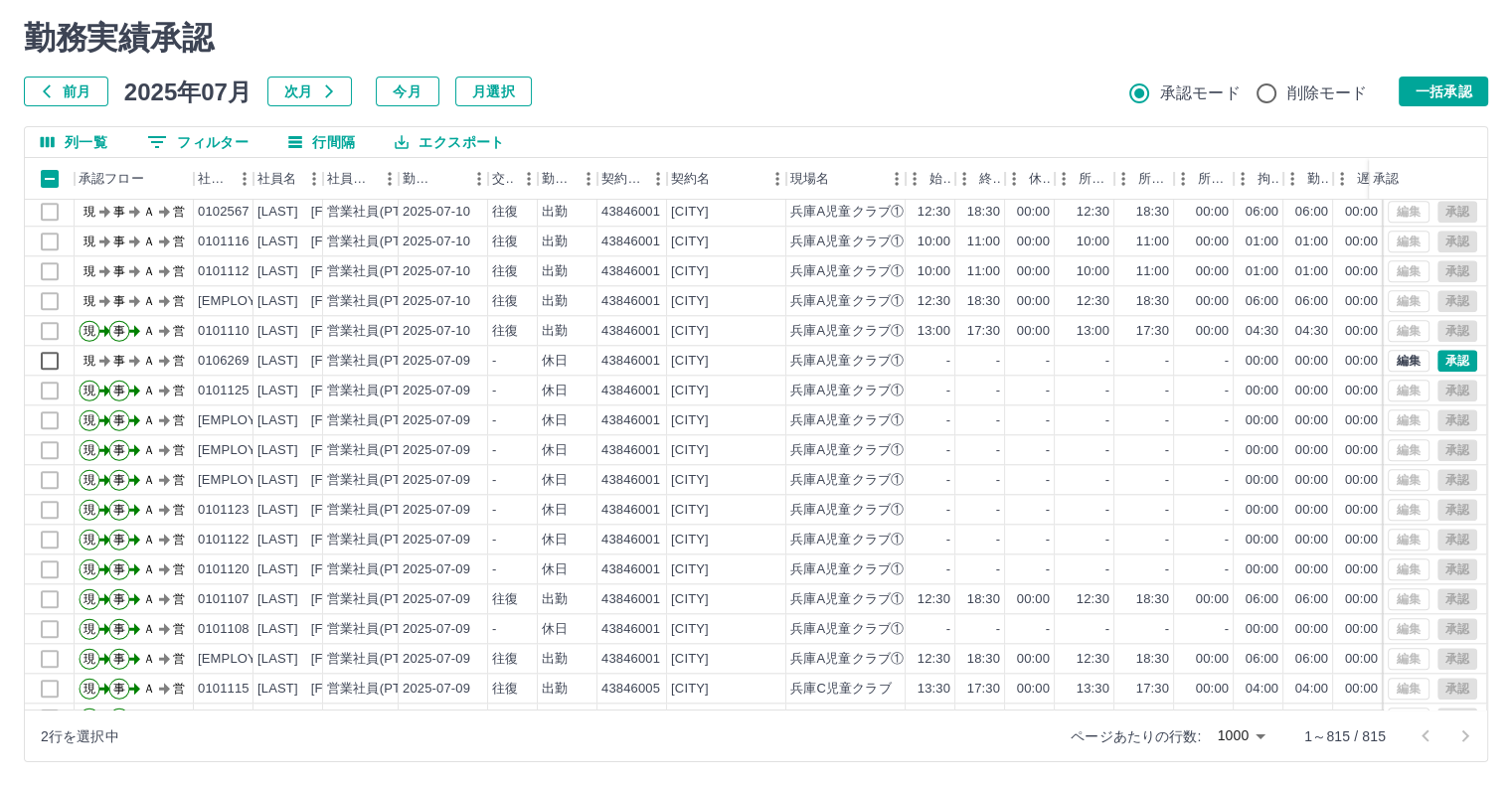 scroll, scrollTop: 17043, scrollLeft: 0, axis: vertical 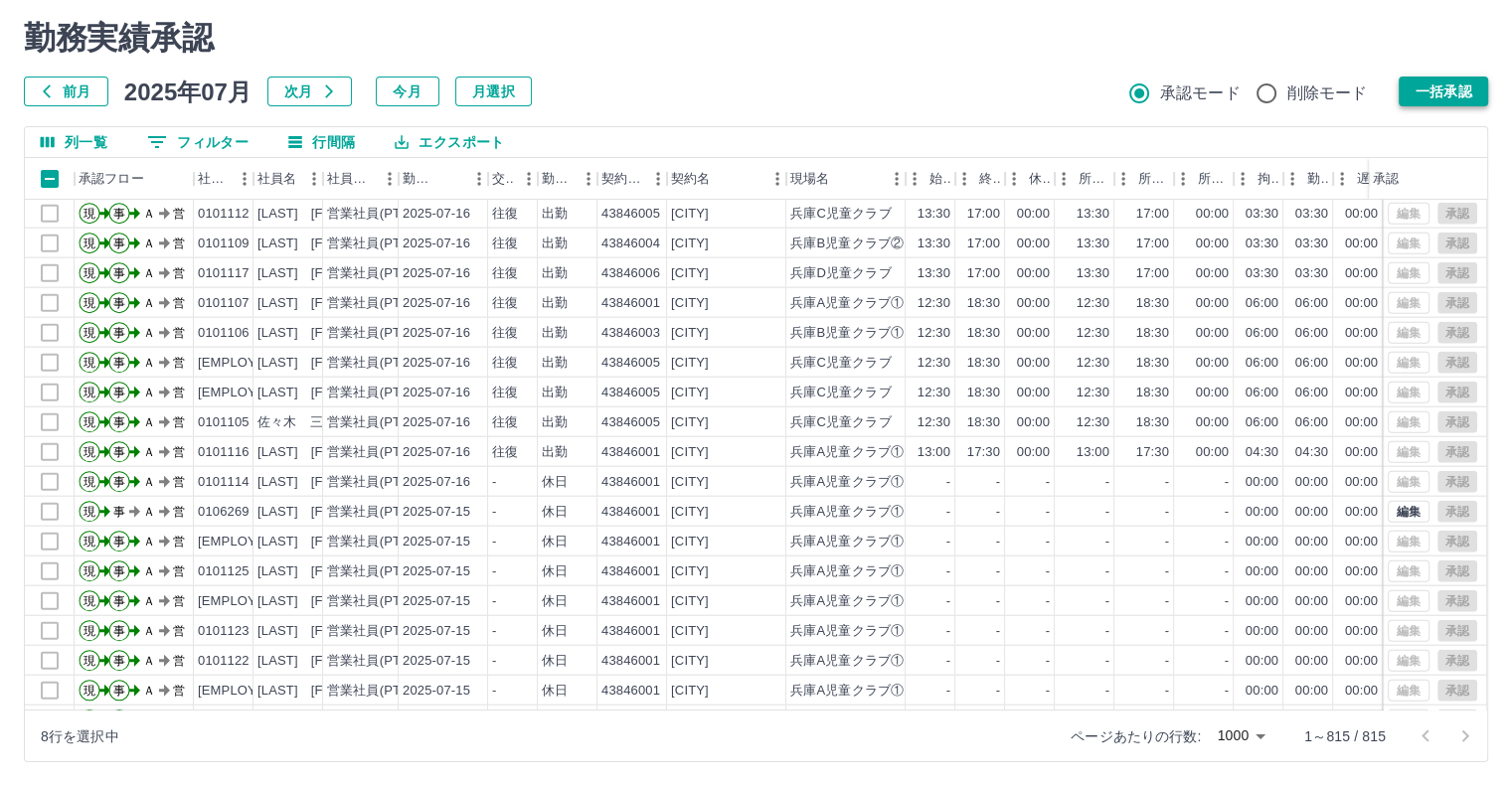 click on "一括承認" at bounding box center (1443, 91) 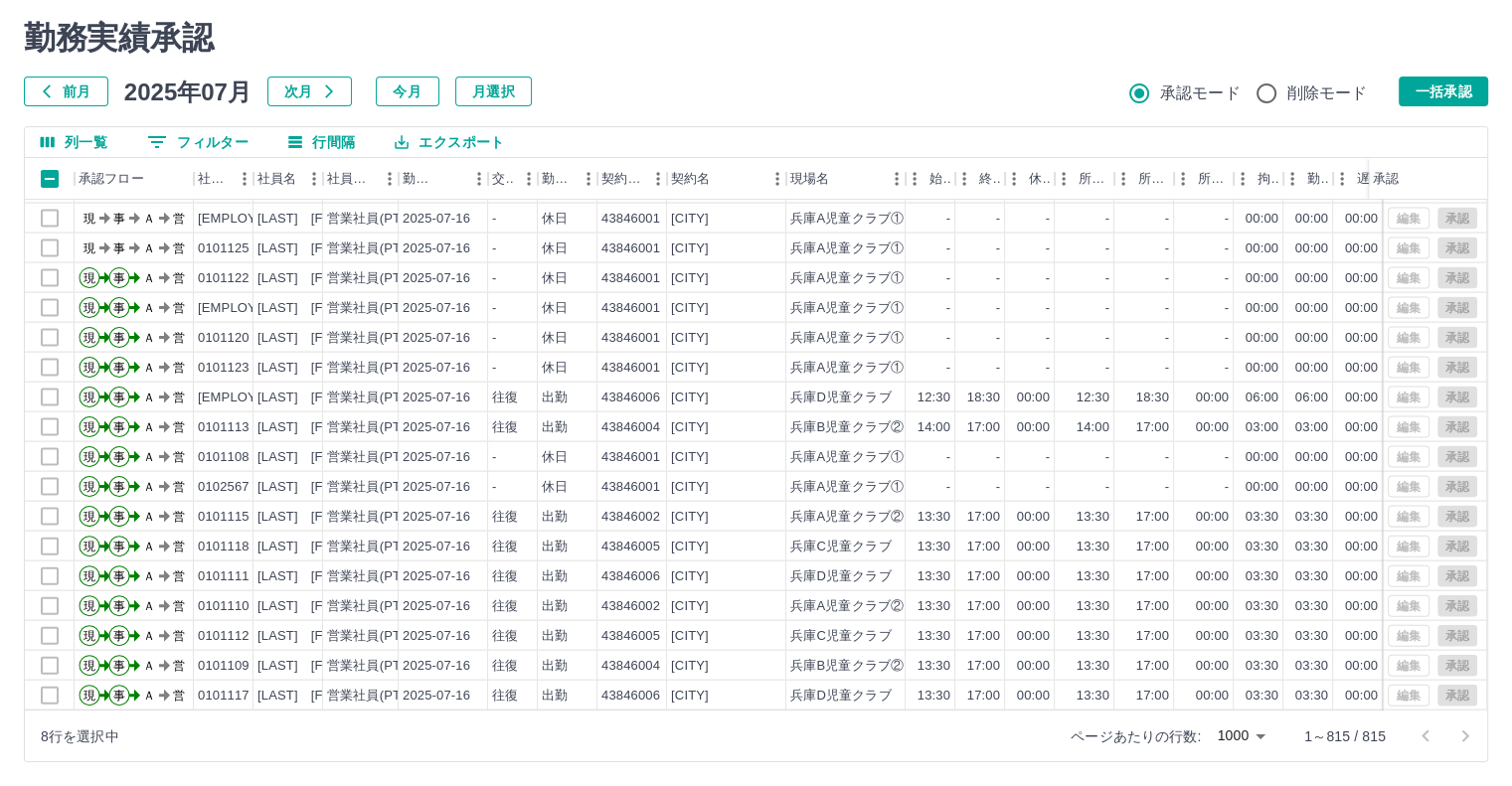 scroll, scrollTop: 11875, scrollLeft: 0, axis: vertical 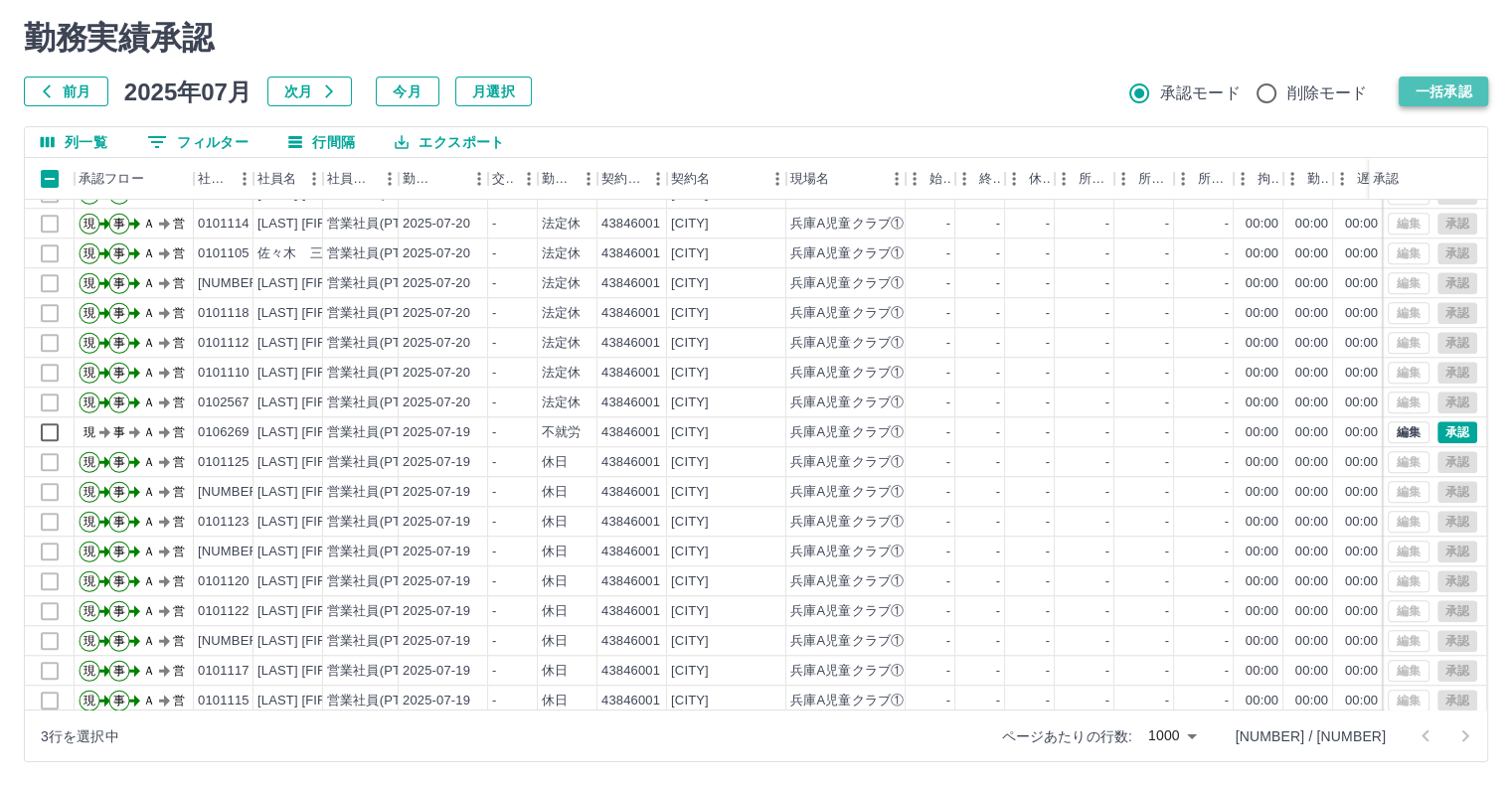 click on "一括承認" at bounding box center (1443, 91) 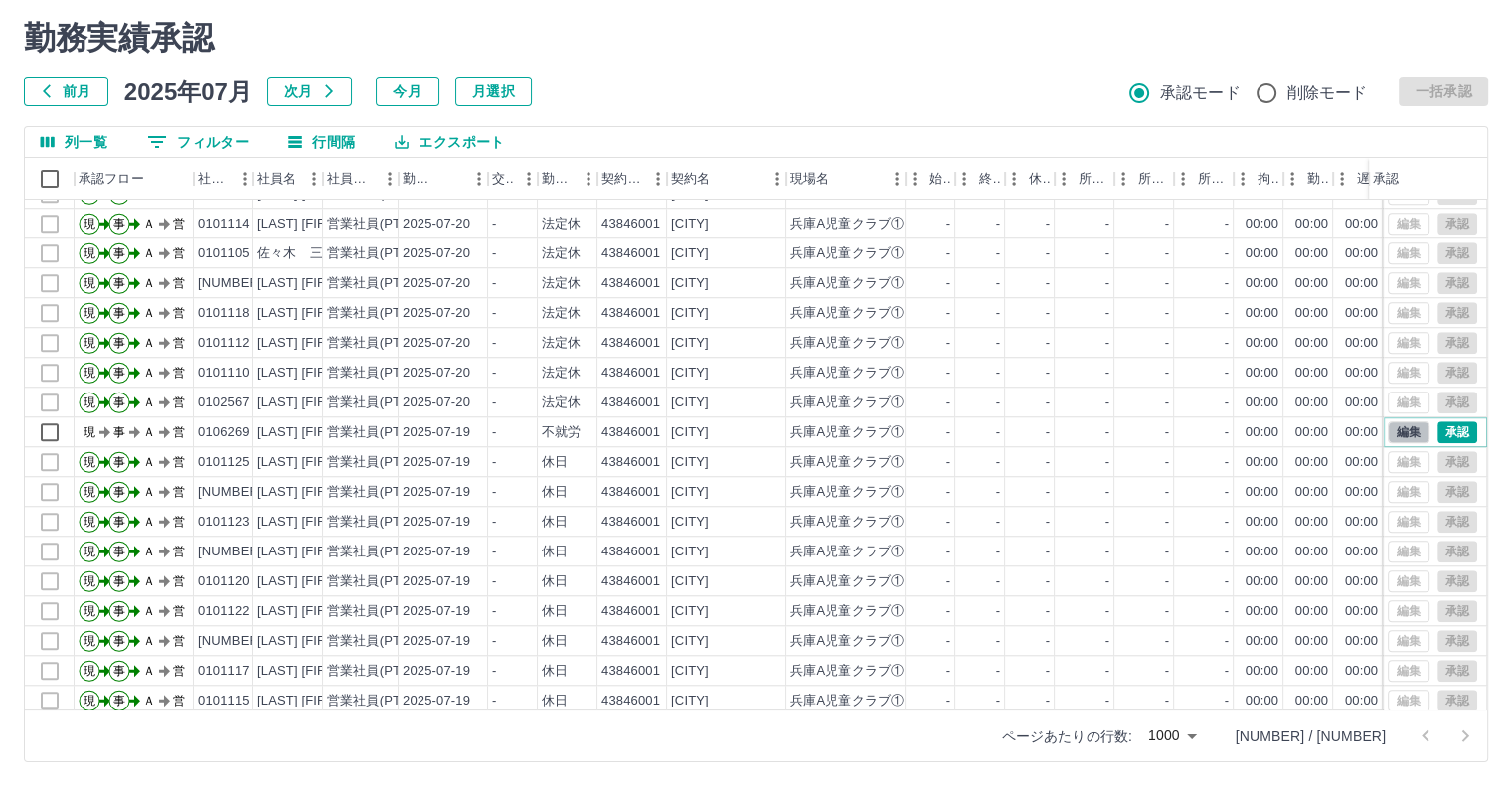 click on "編集" at bounding box center [1409, 432] 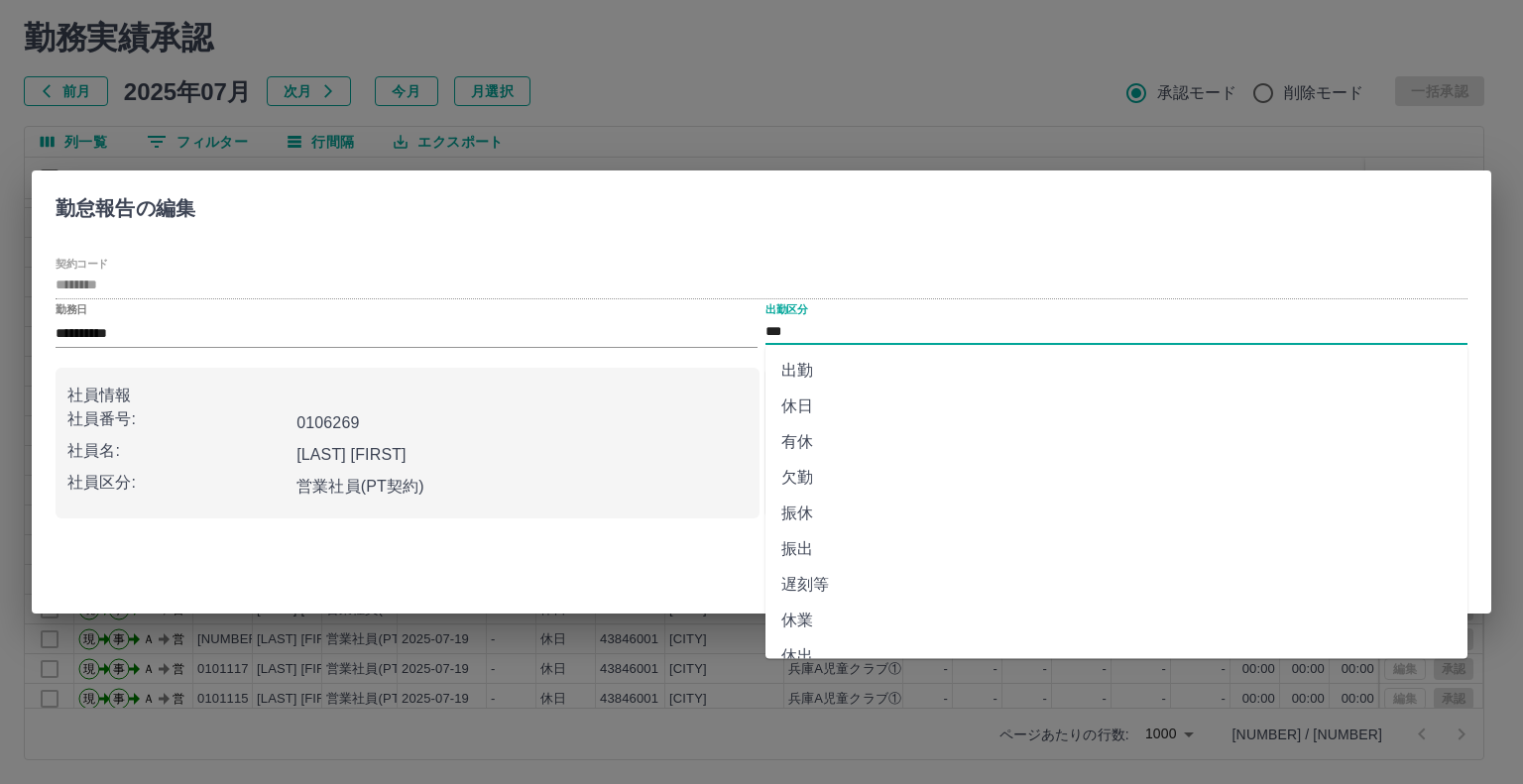 click on "***" at bounding box center [1116, 331] 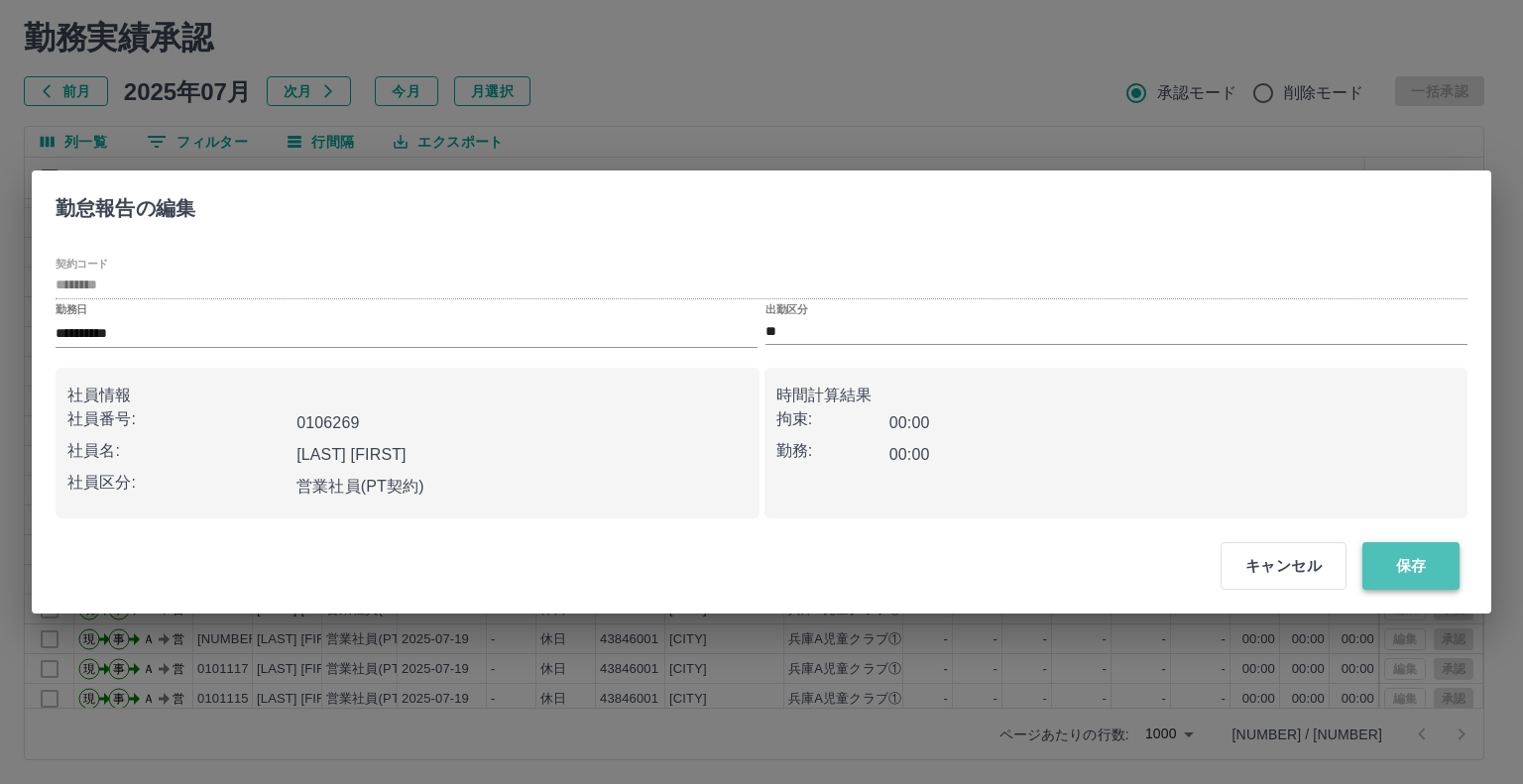 click on "保存" at bounding box center (1411, 566) 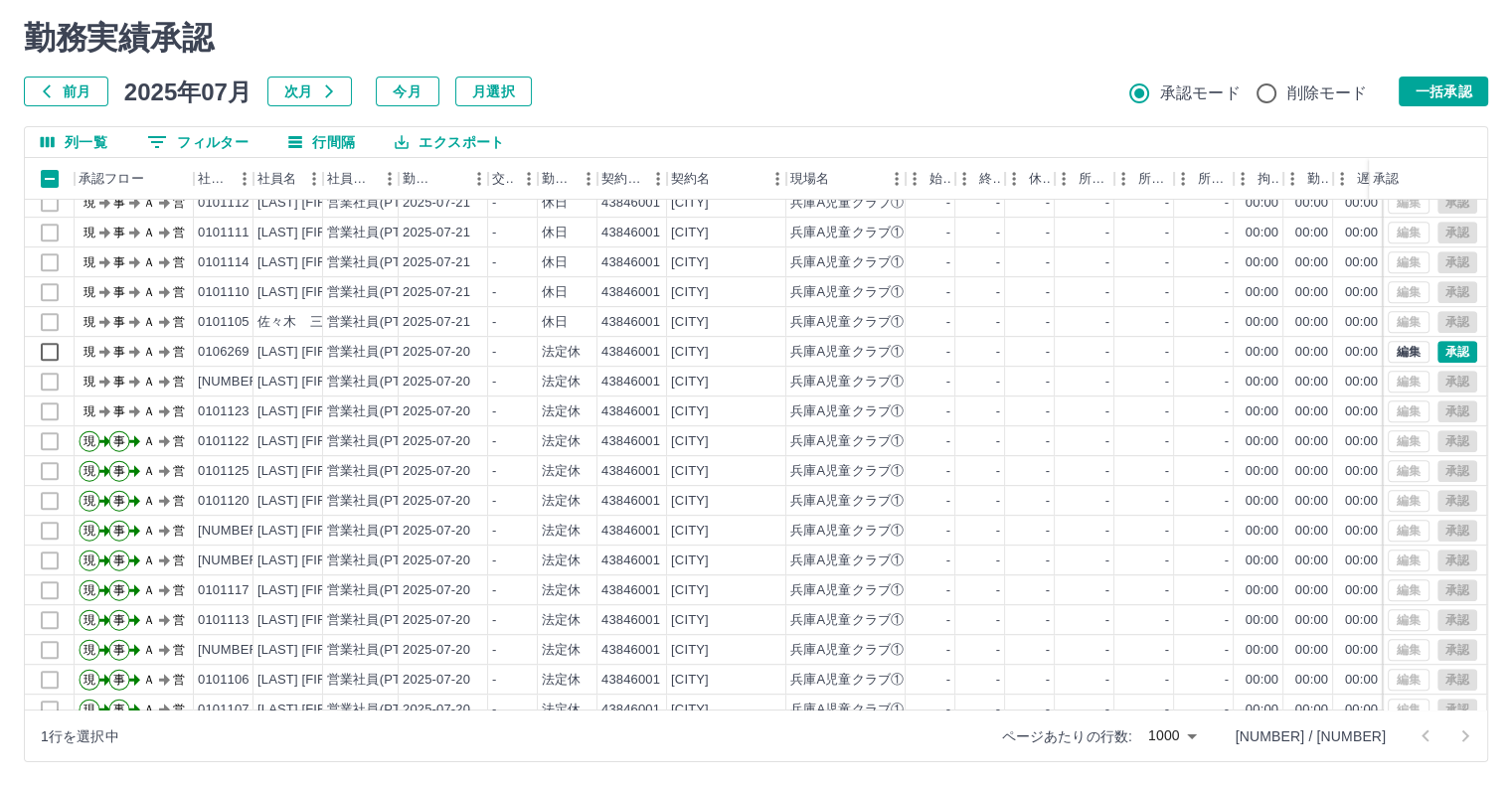 scroll, scrollTop: 8596, scrollLeft: 0, axis: vertical 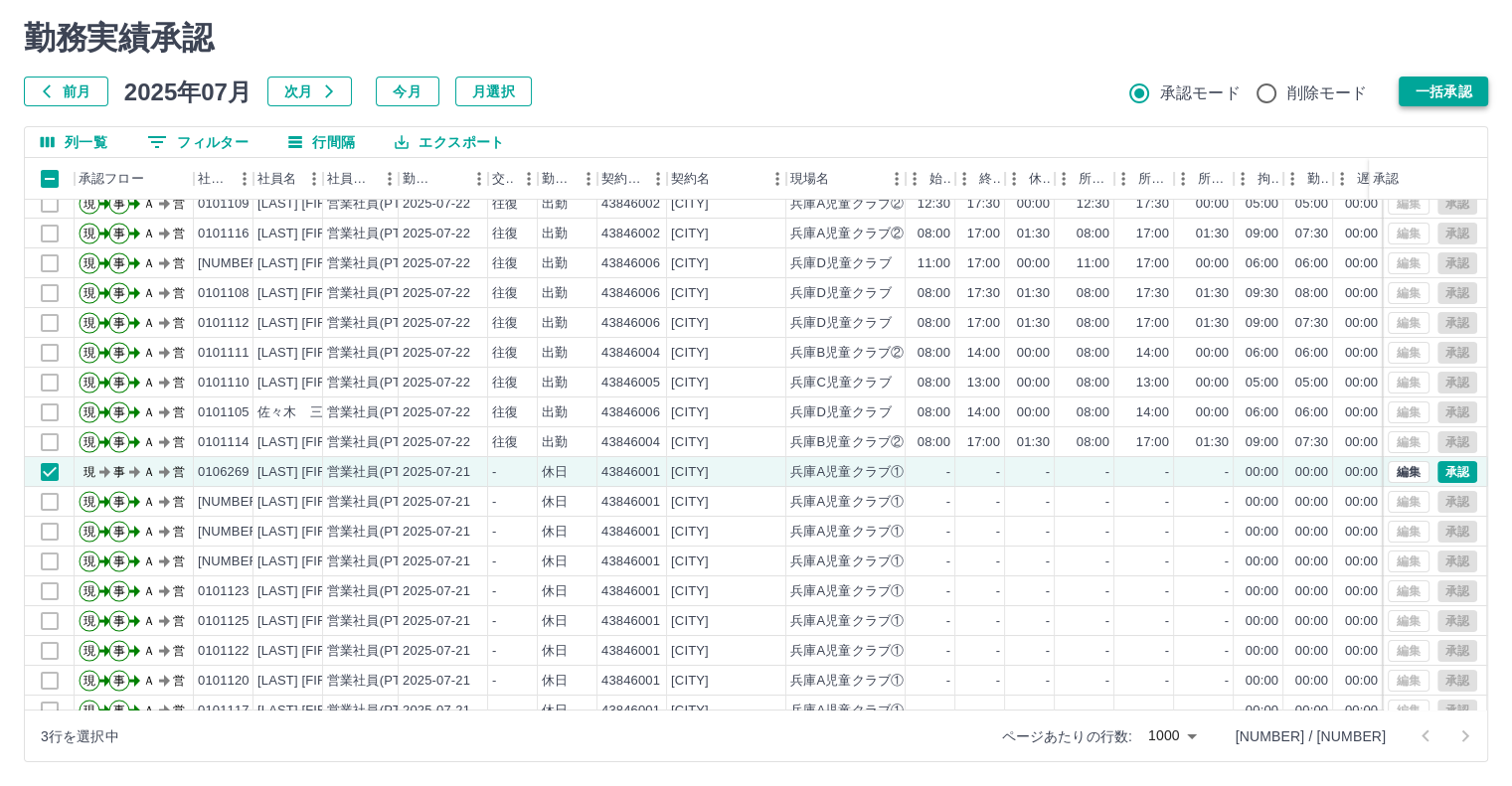 click on "一括承認" at bounding box center (1443, 91) 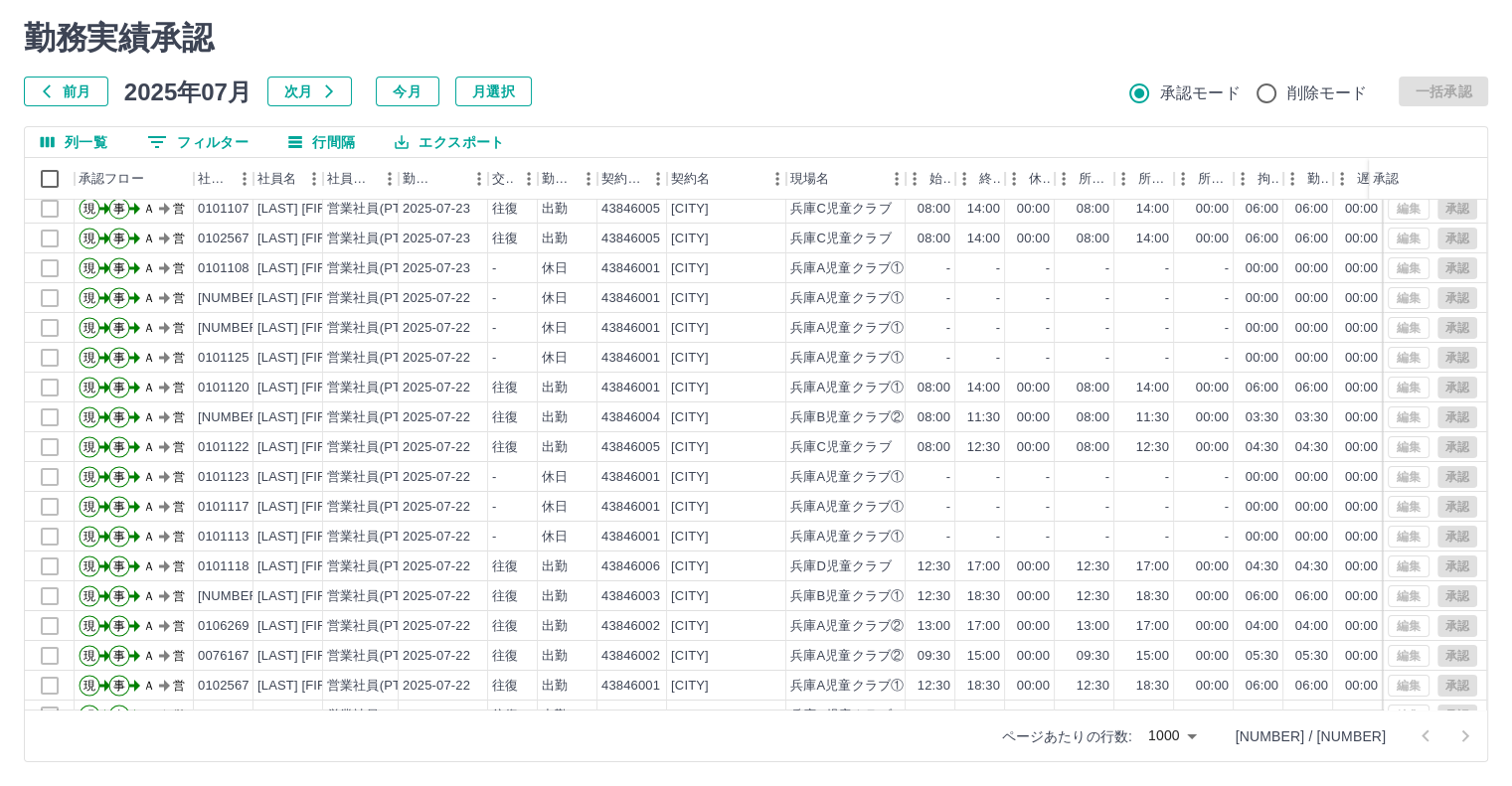 scroll, scrollTop: 7106, scrollLeft: 0, axis: vertical 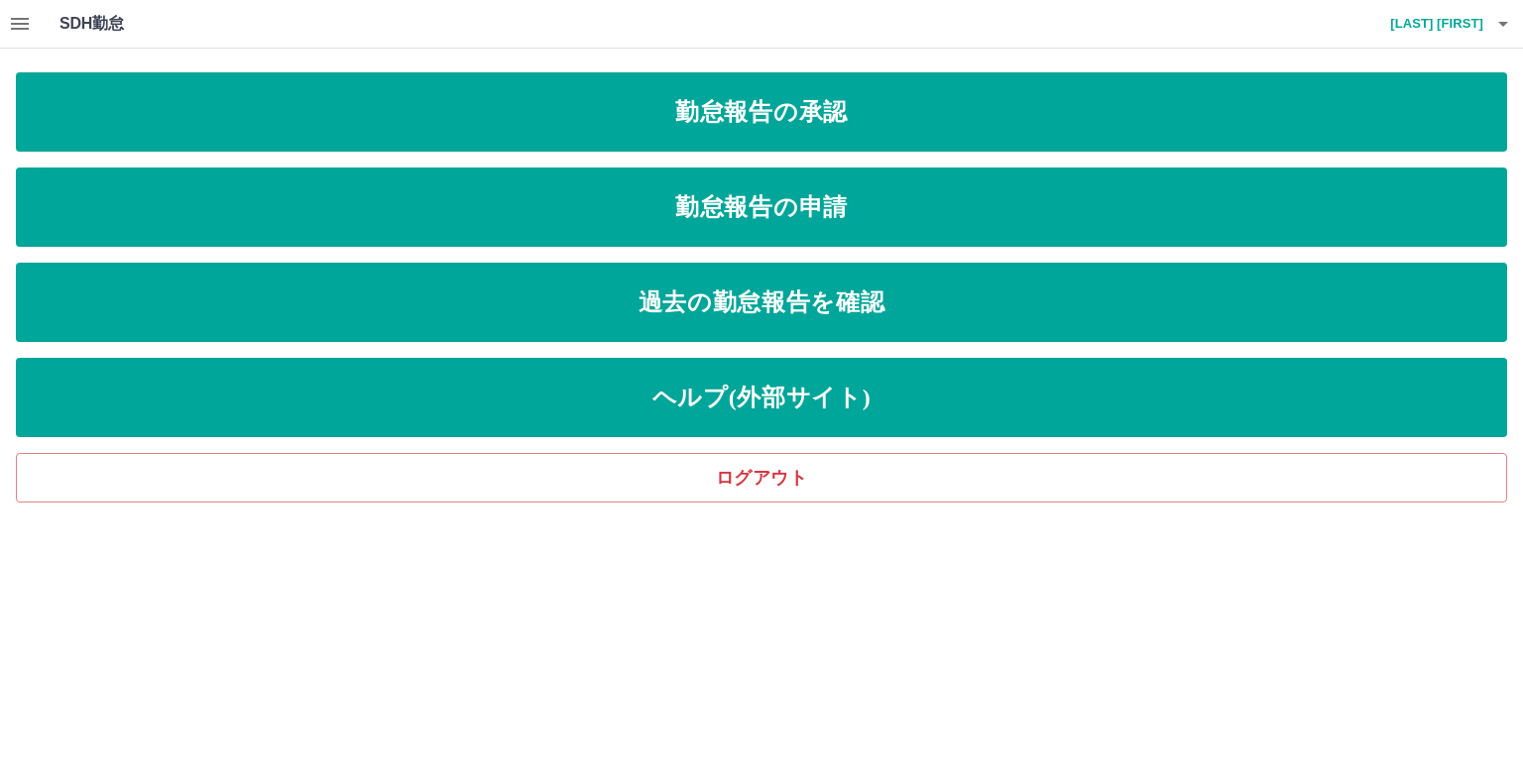 click 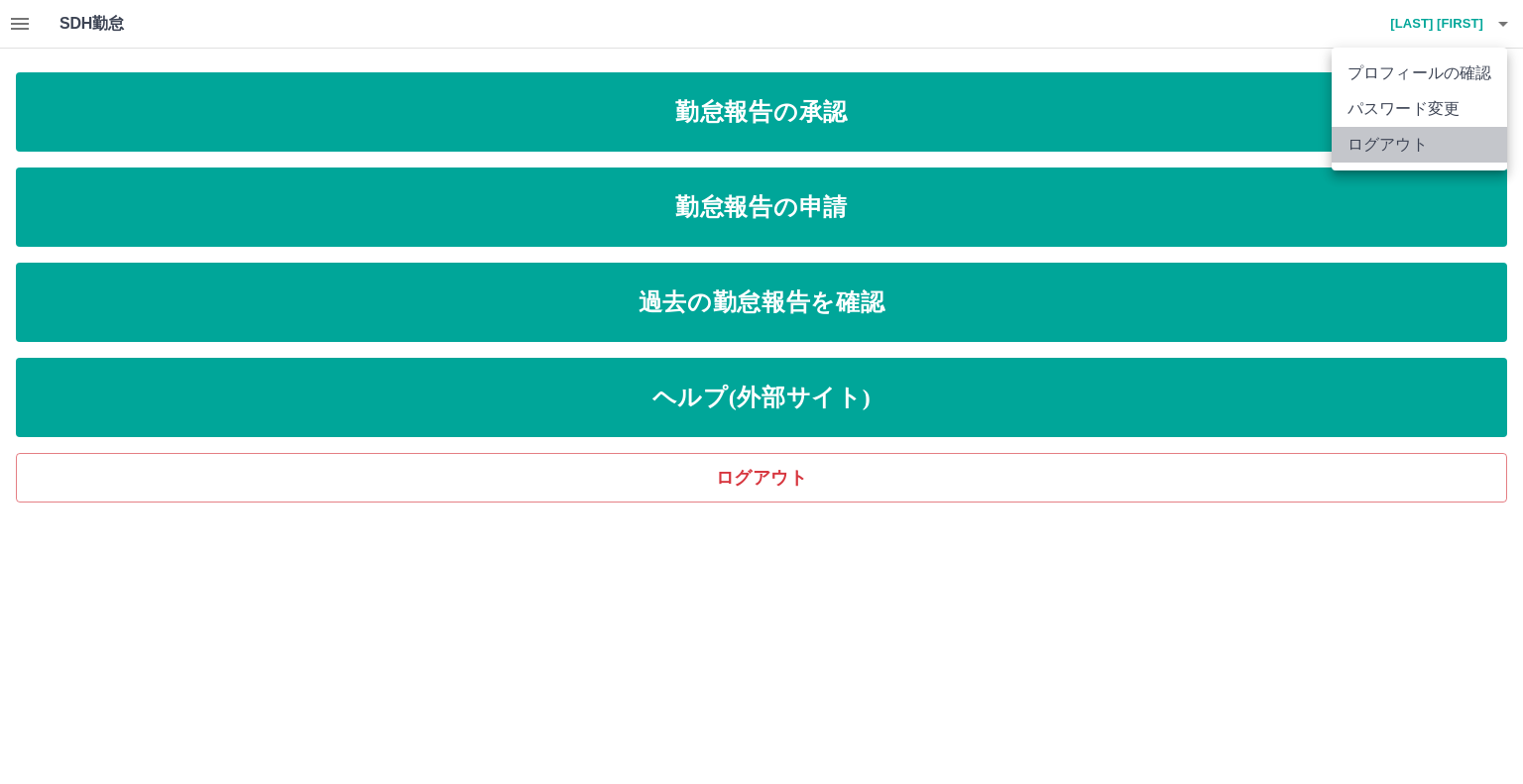 click on "ログアウト" at bounding box center [1419, 145] 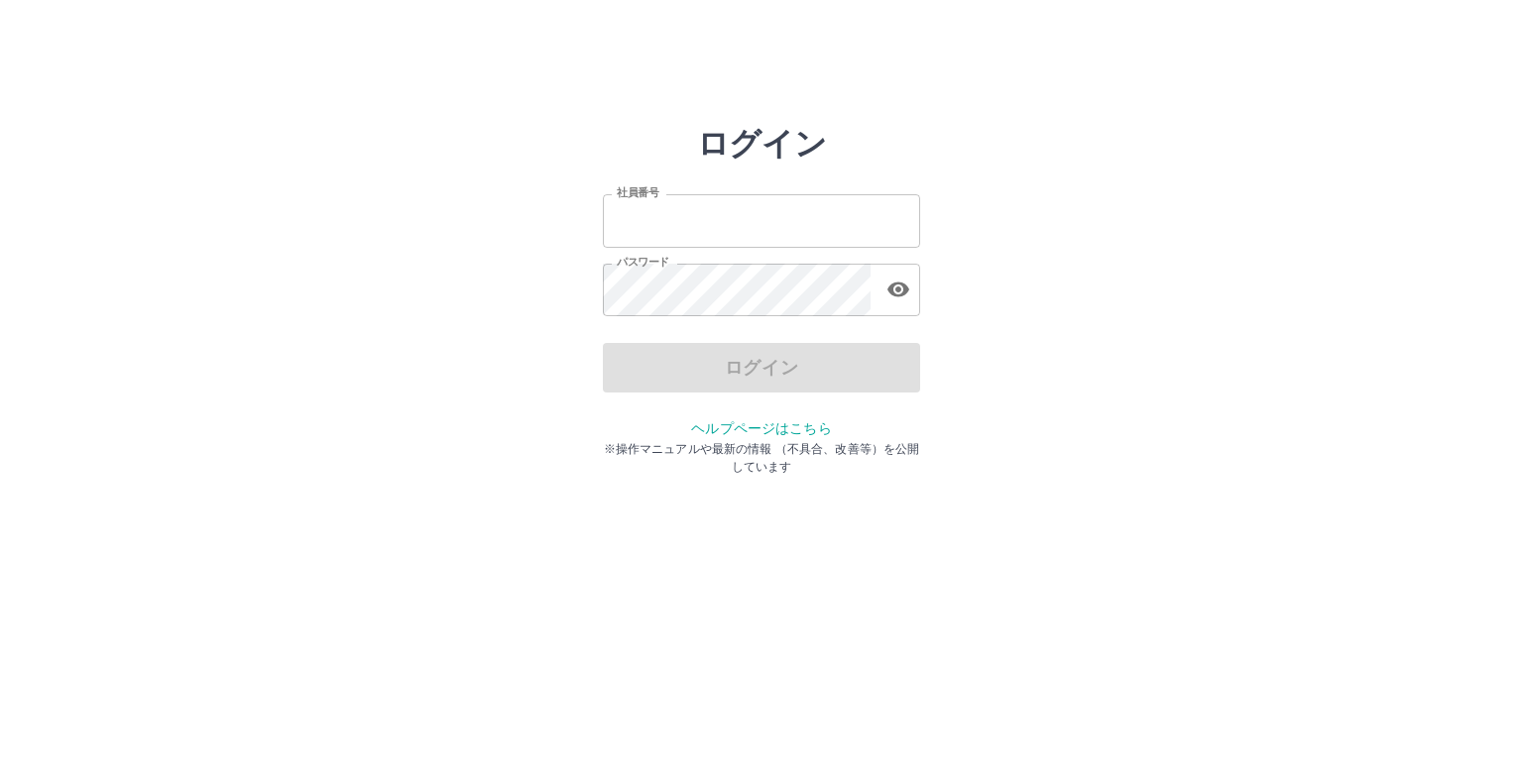scroll, scrollTop: 0, scrollLeft: 0, axis: both 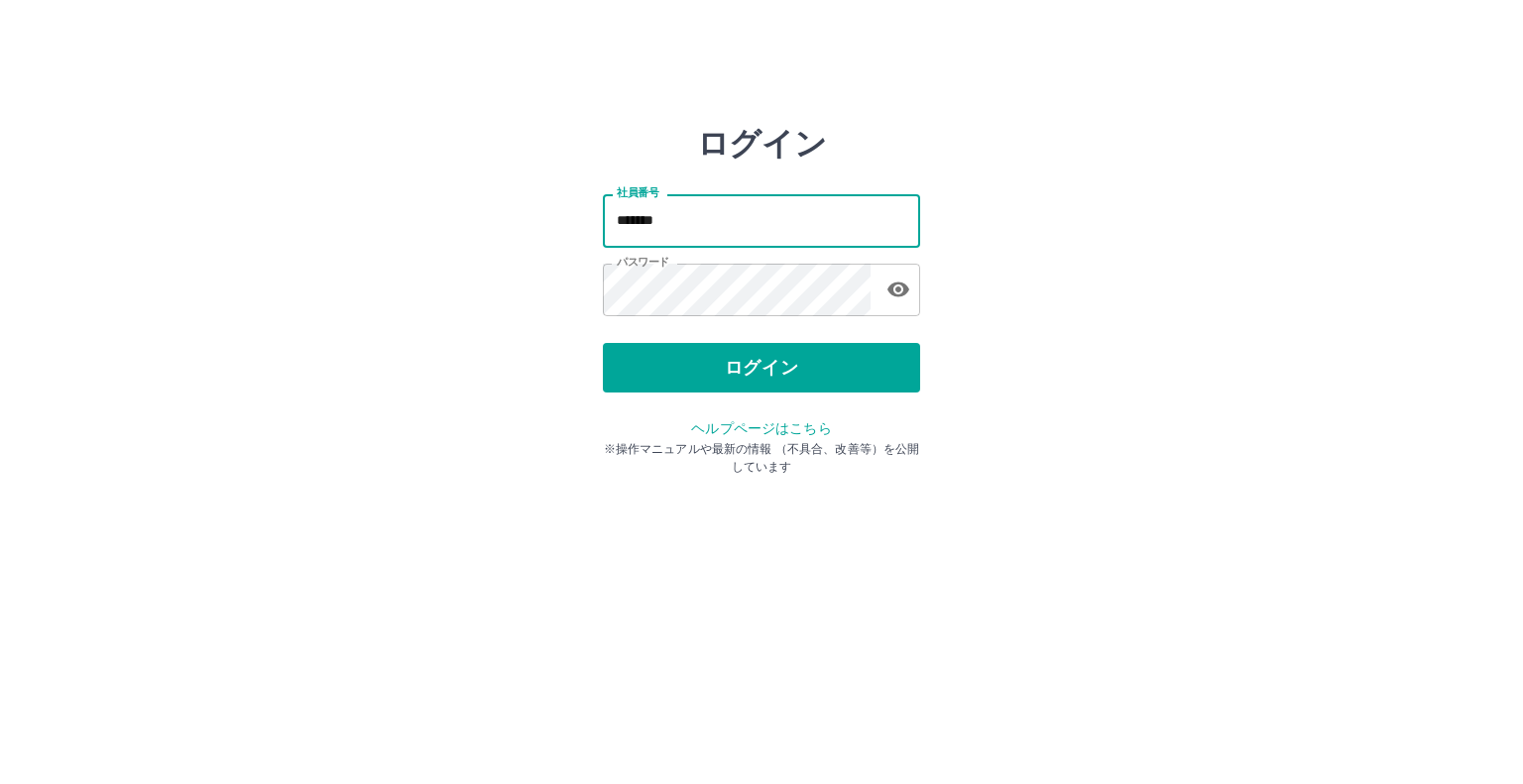 click on "*******" at bounding box center [762, 220] 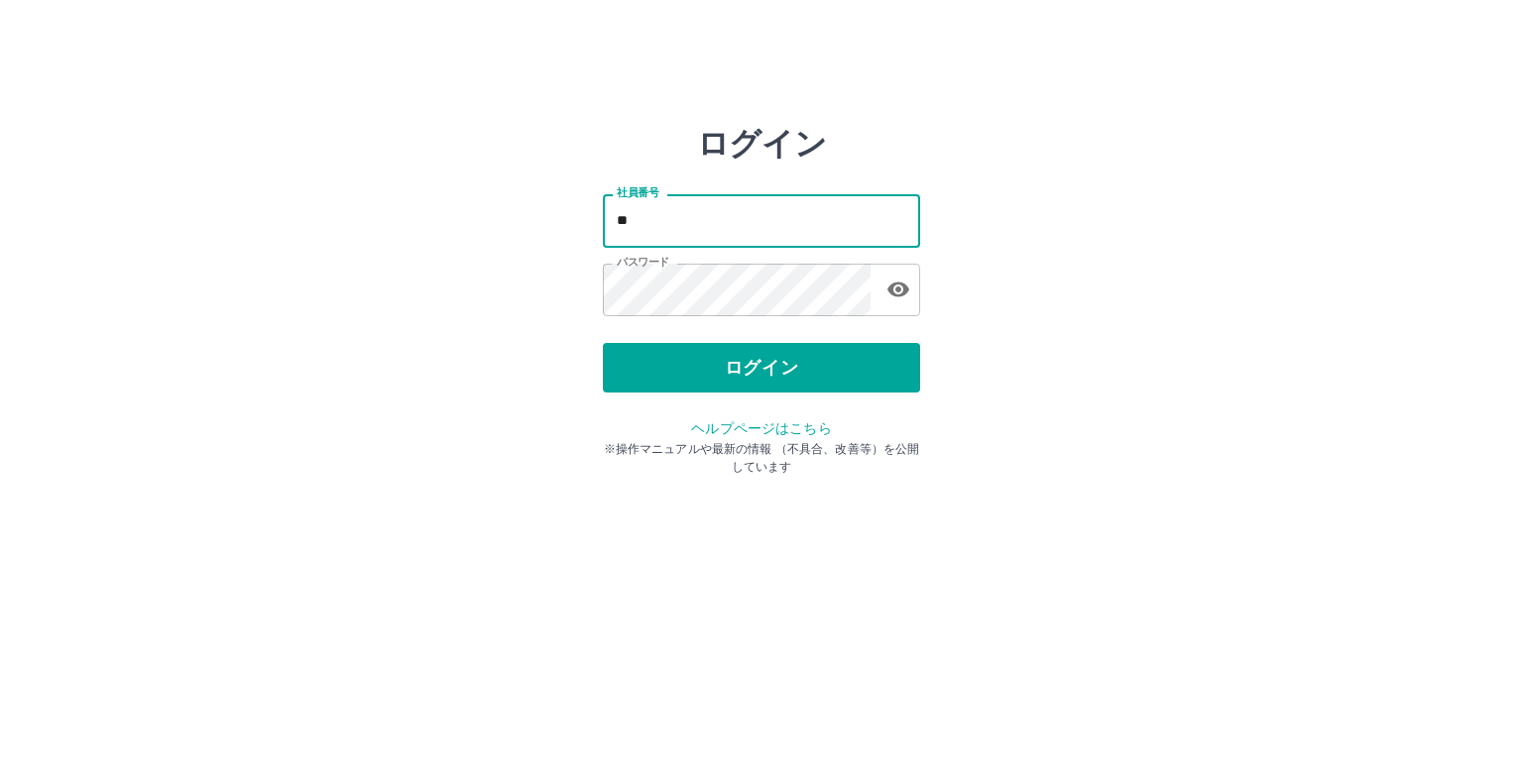 type on "*" 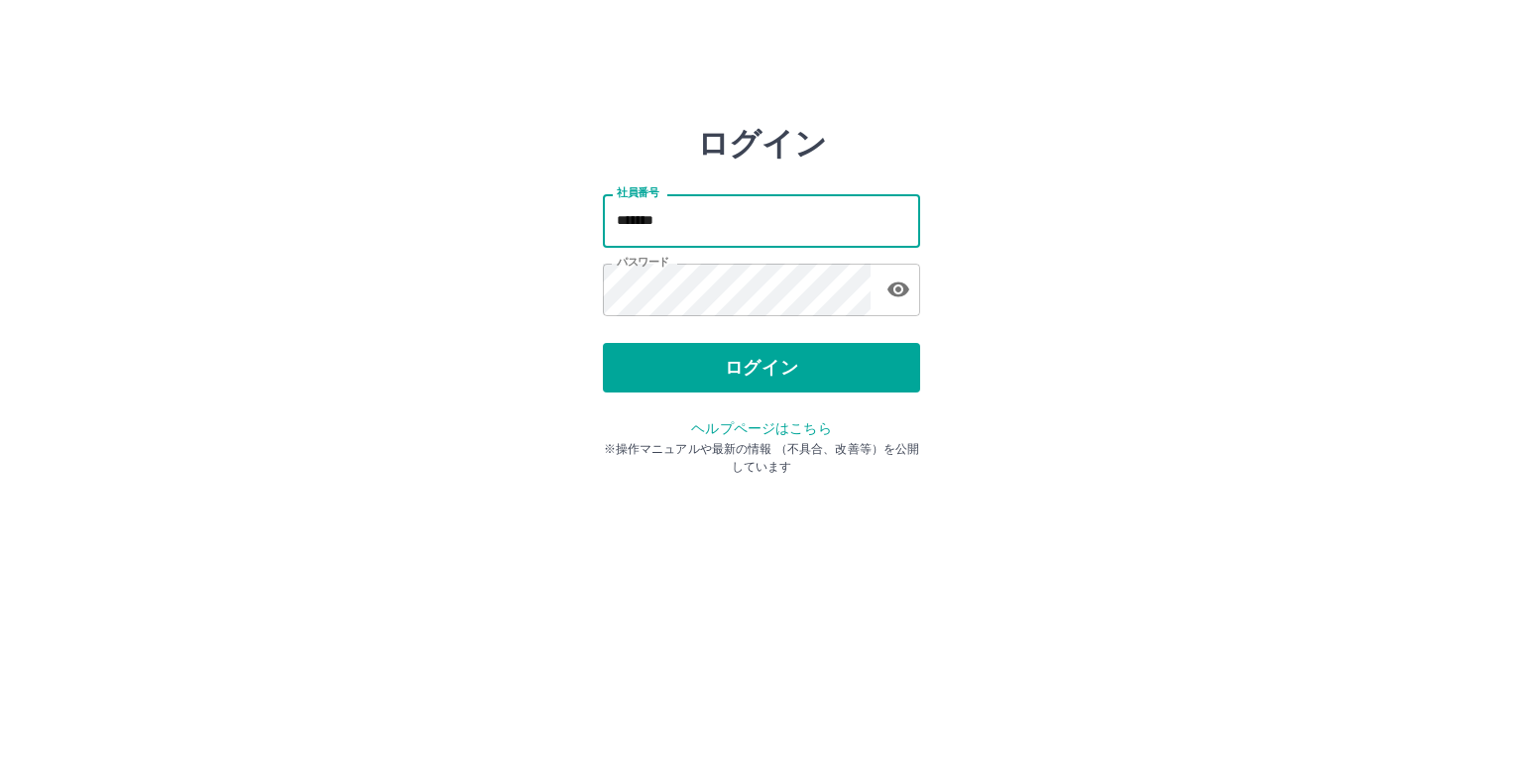 type on "*******" 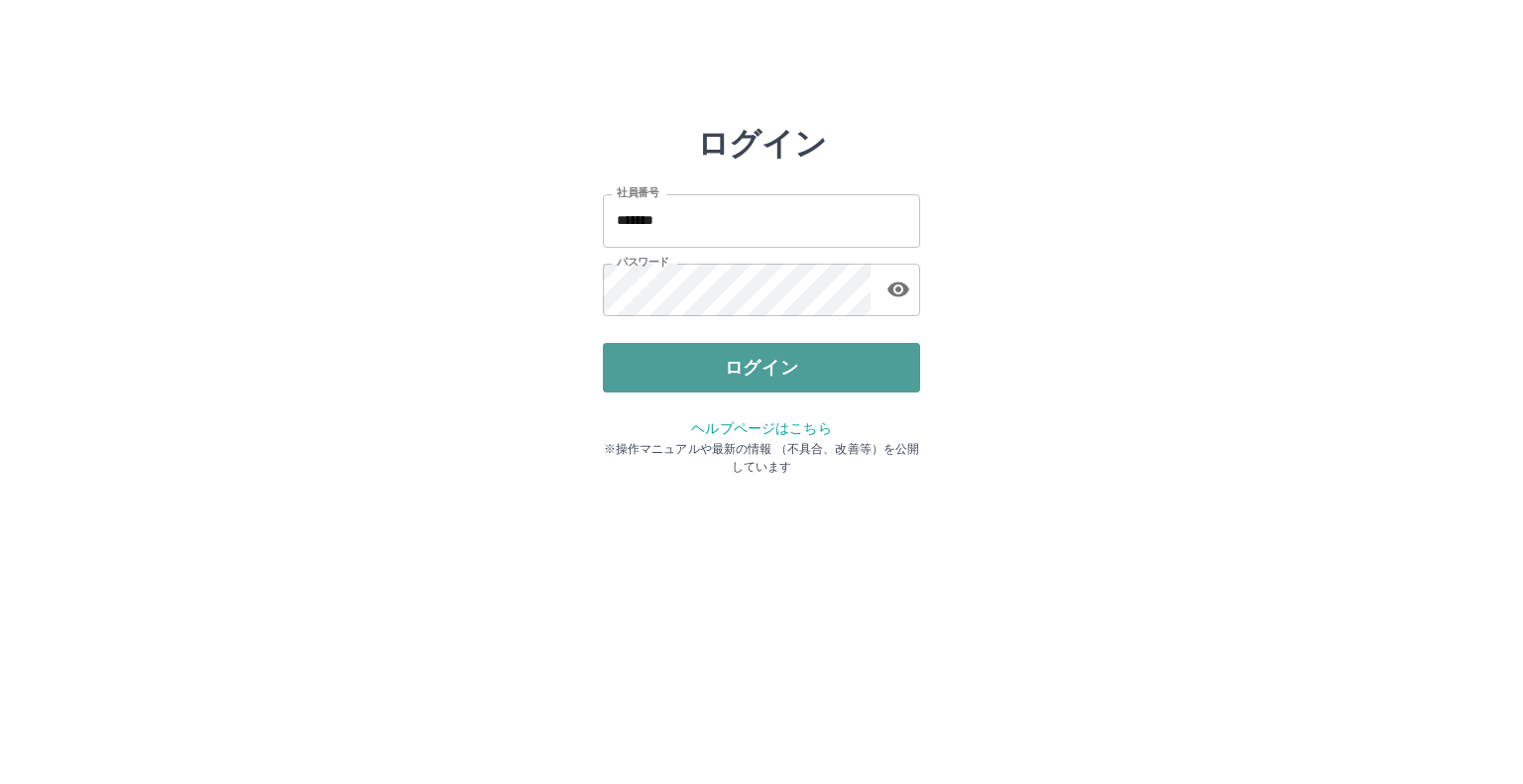 click on "ログイン" at bounding box center (762, 368) 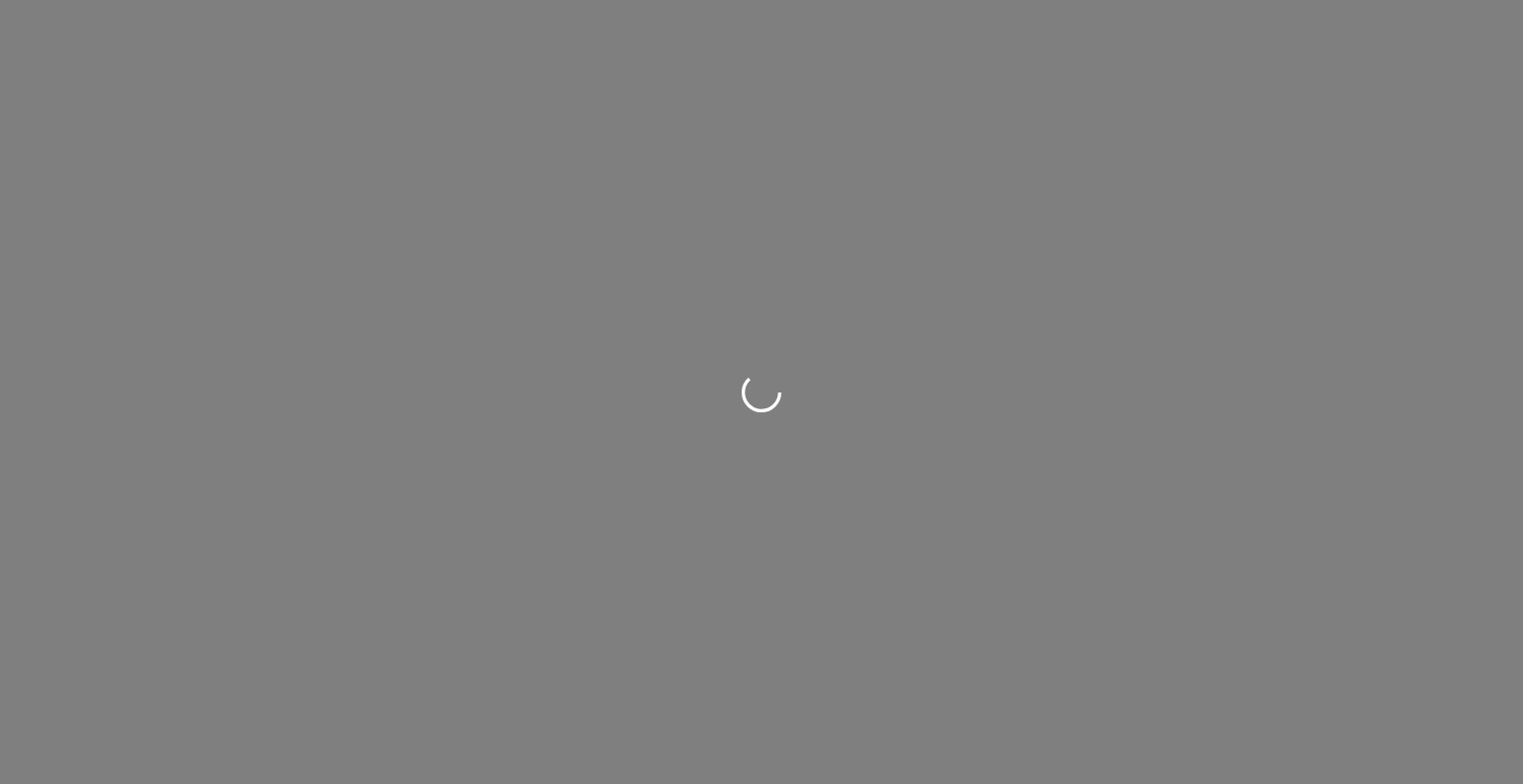 scroll, scrollTop: 0, scrollLeft: 0, axis: both 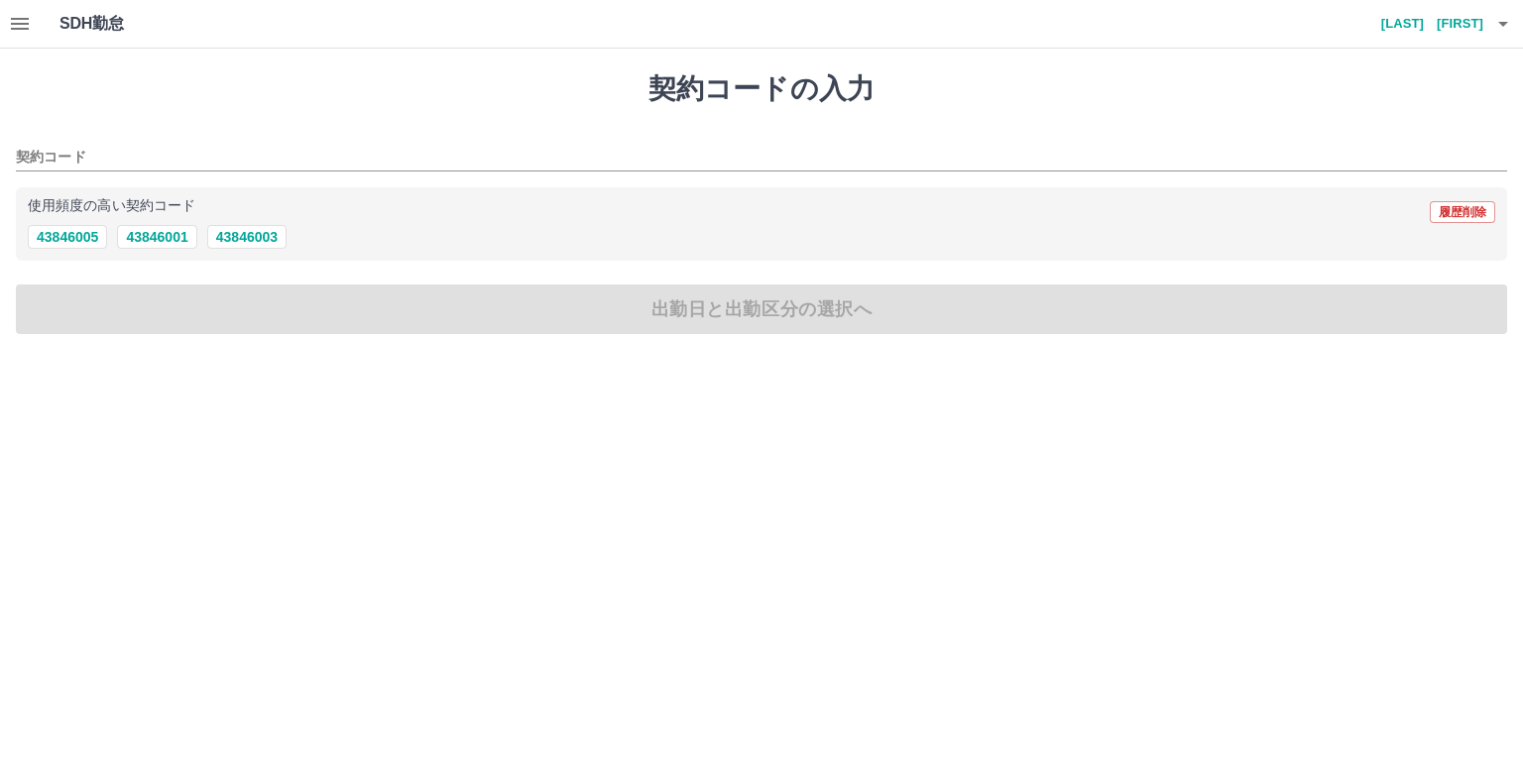 click 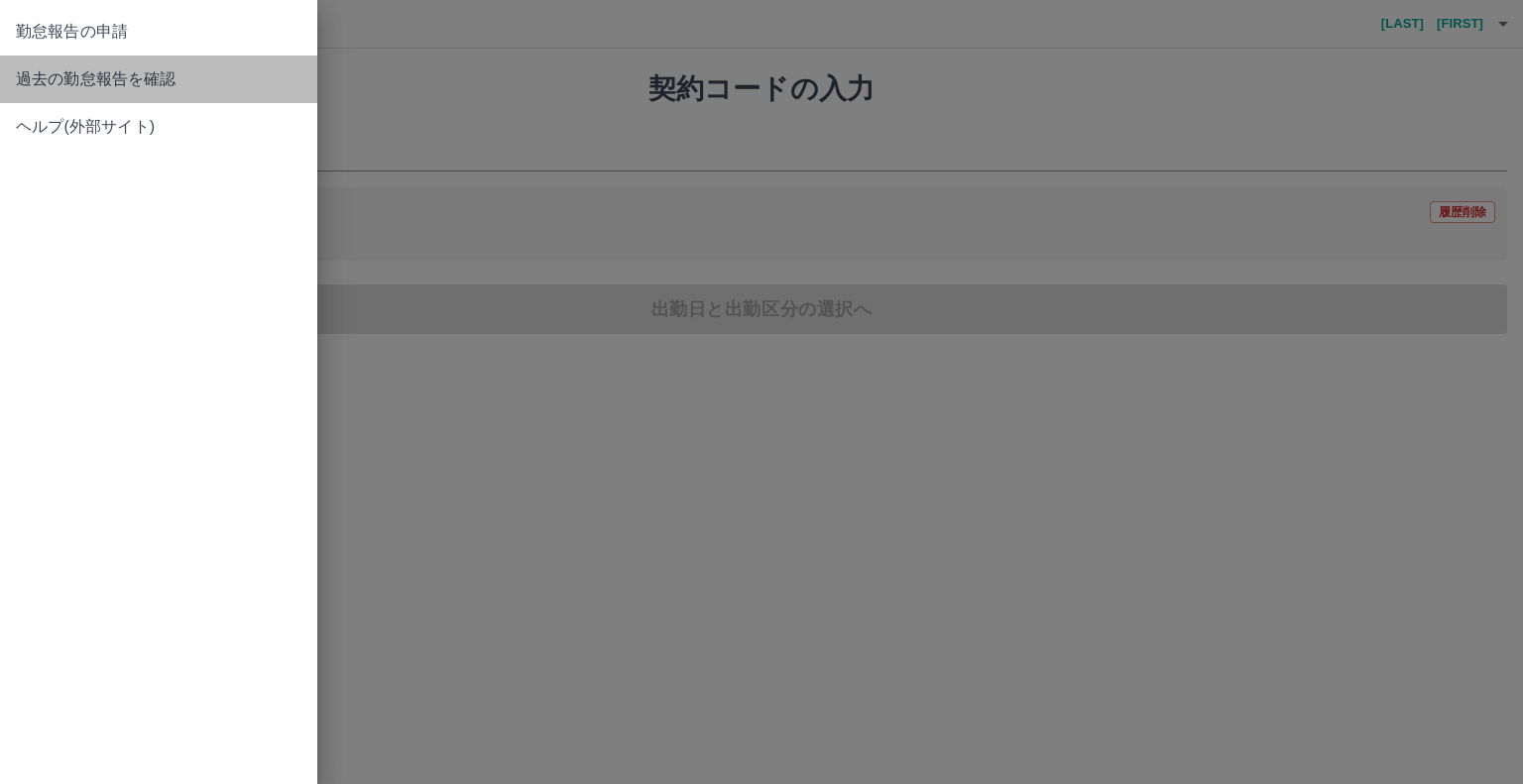 click on "過去の勤怠報告を確認" at bounding box center (159, 79) 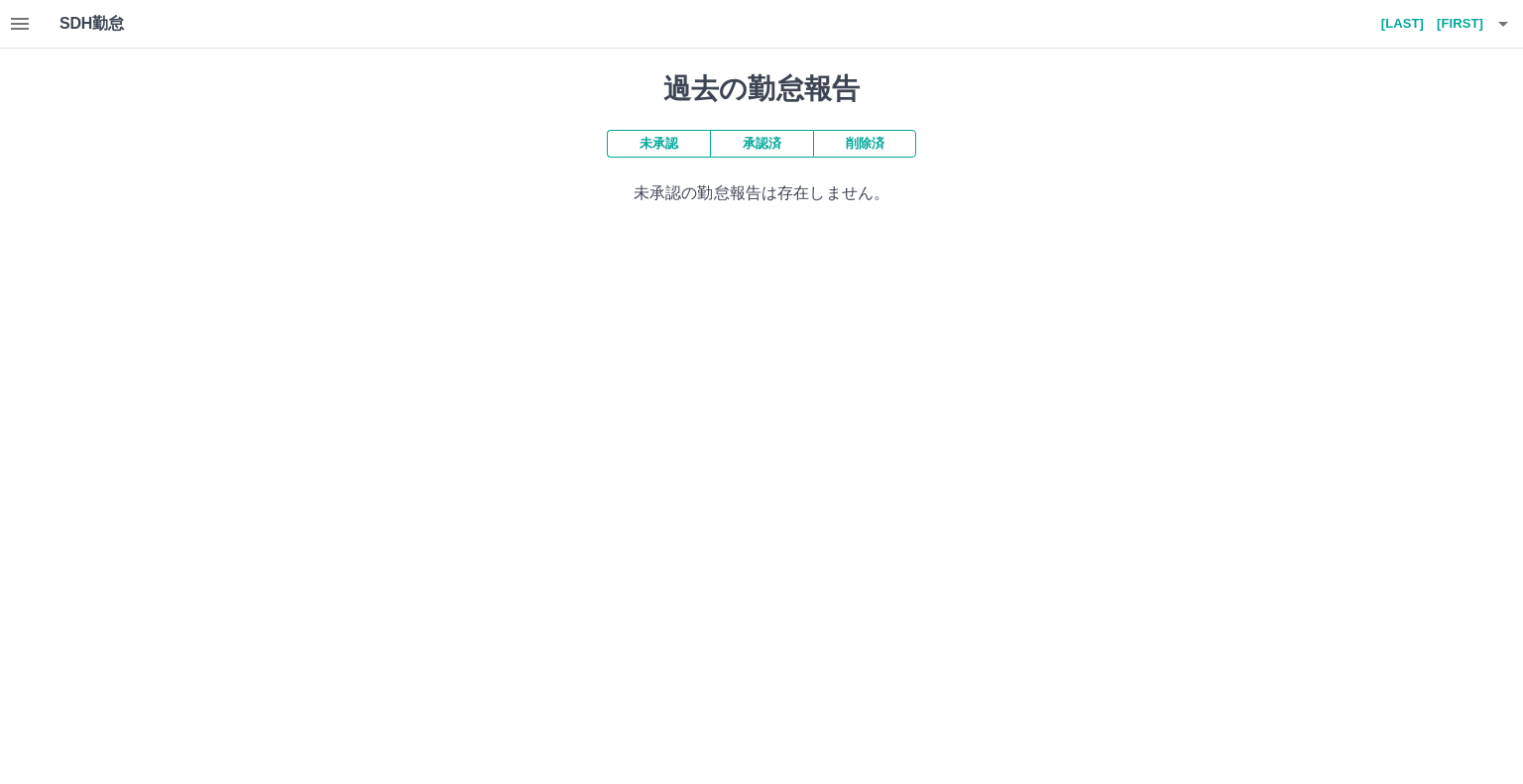 click 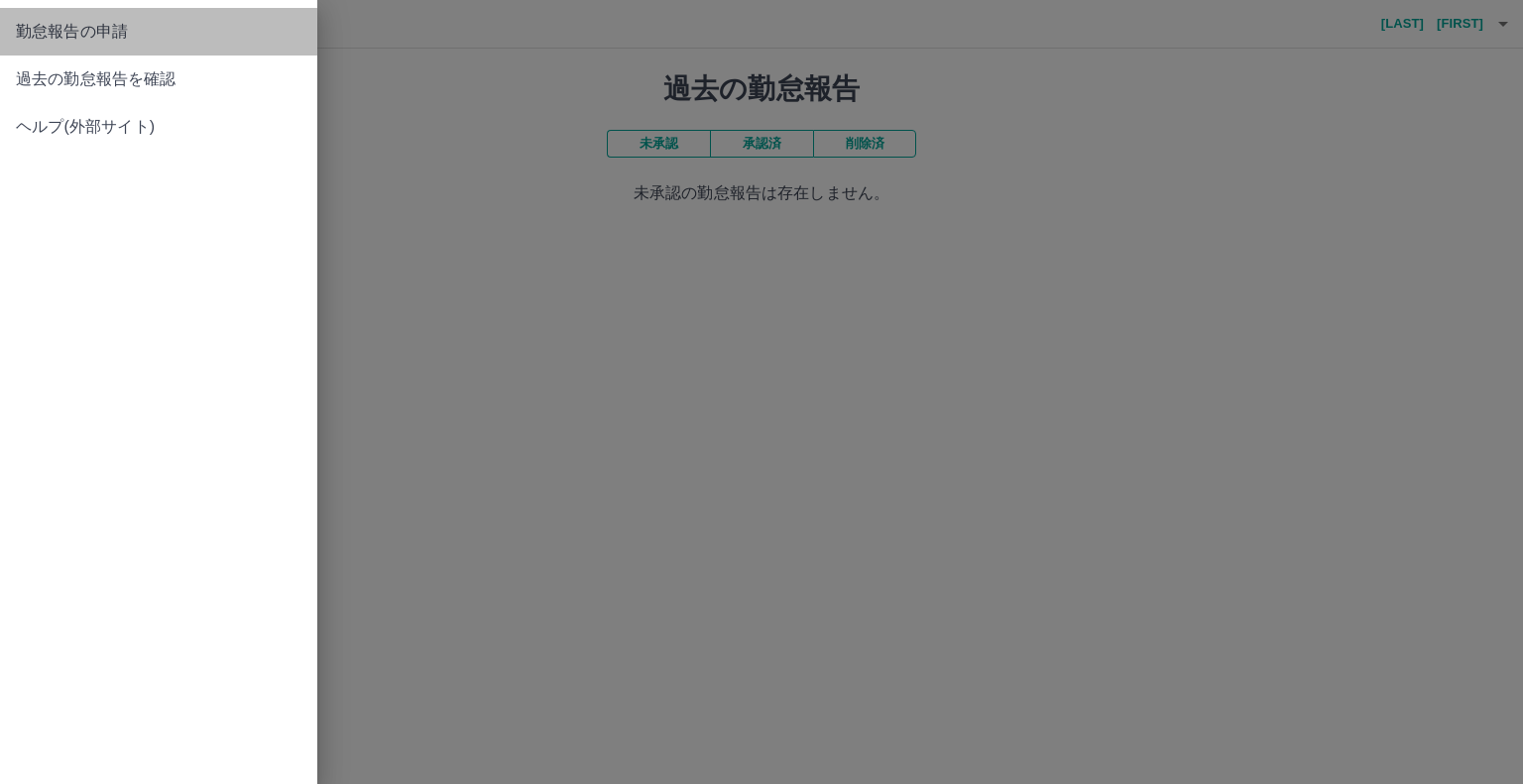 click on "勤怠報告の申請" at bounding box center [159, 32] 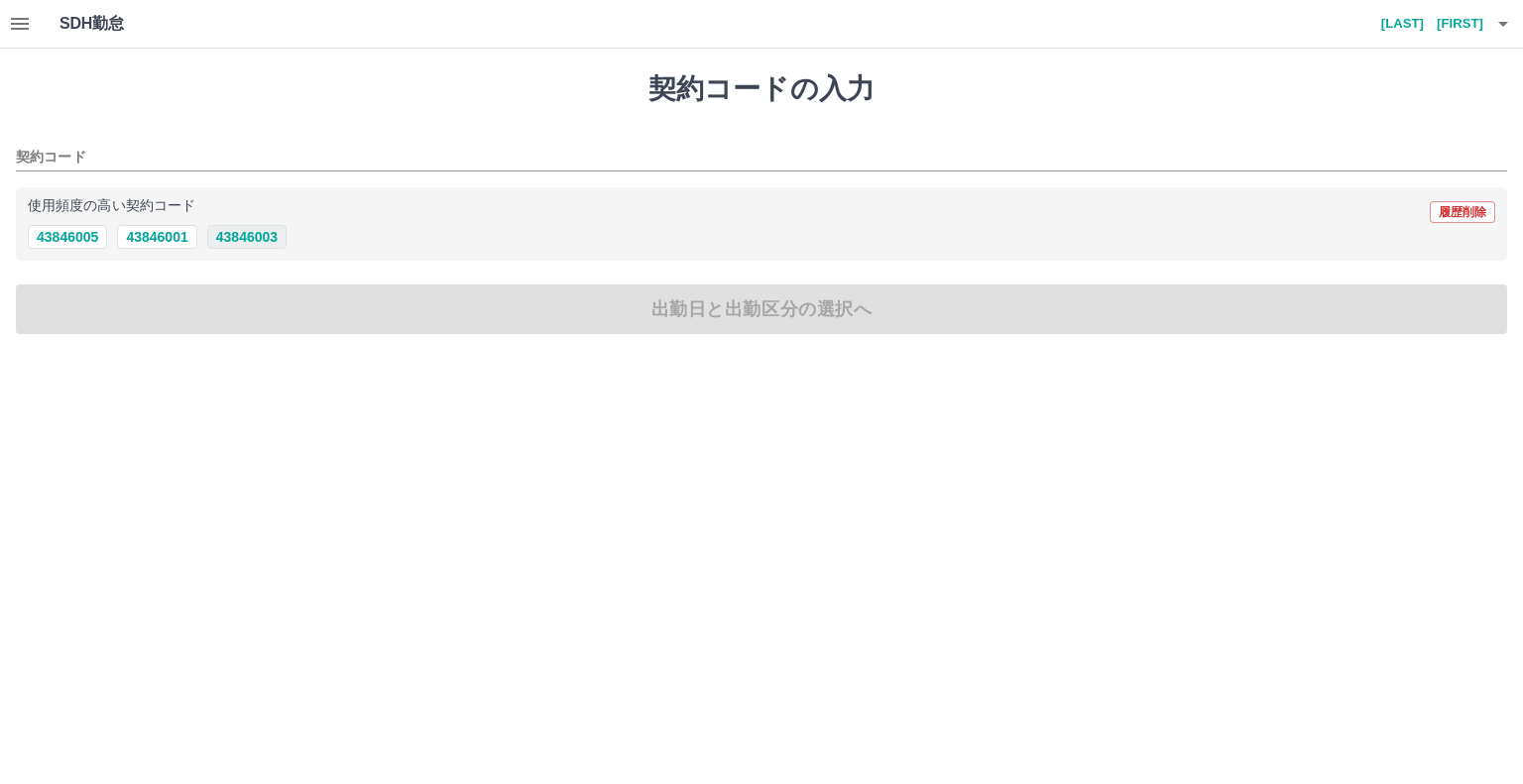 click on "43846003" at bounding box center (247, 237) 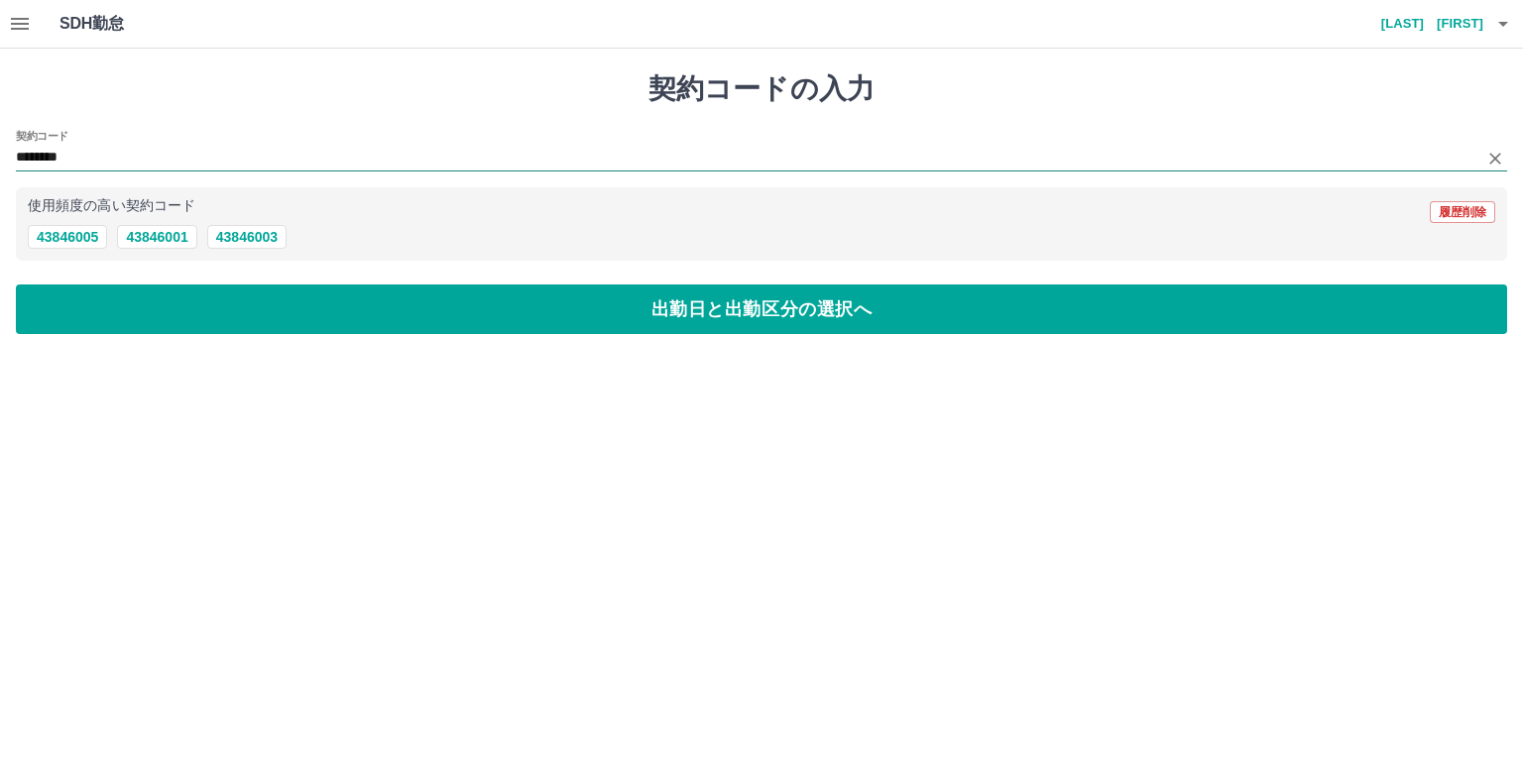 click on "********" at bounding box center [747, 158] 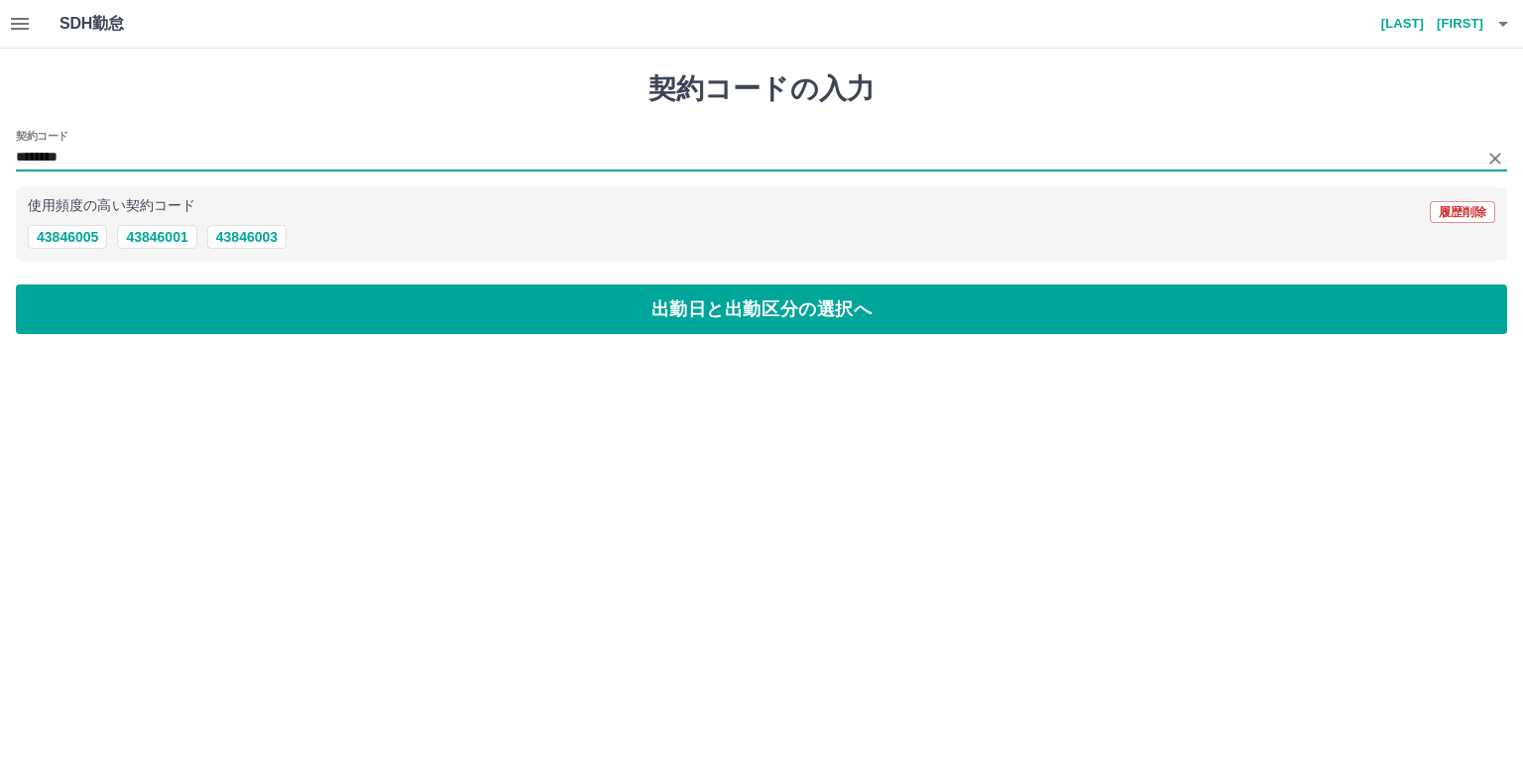 click on "********" at bounding box center (747, 158) 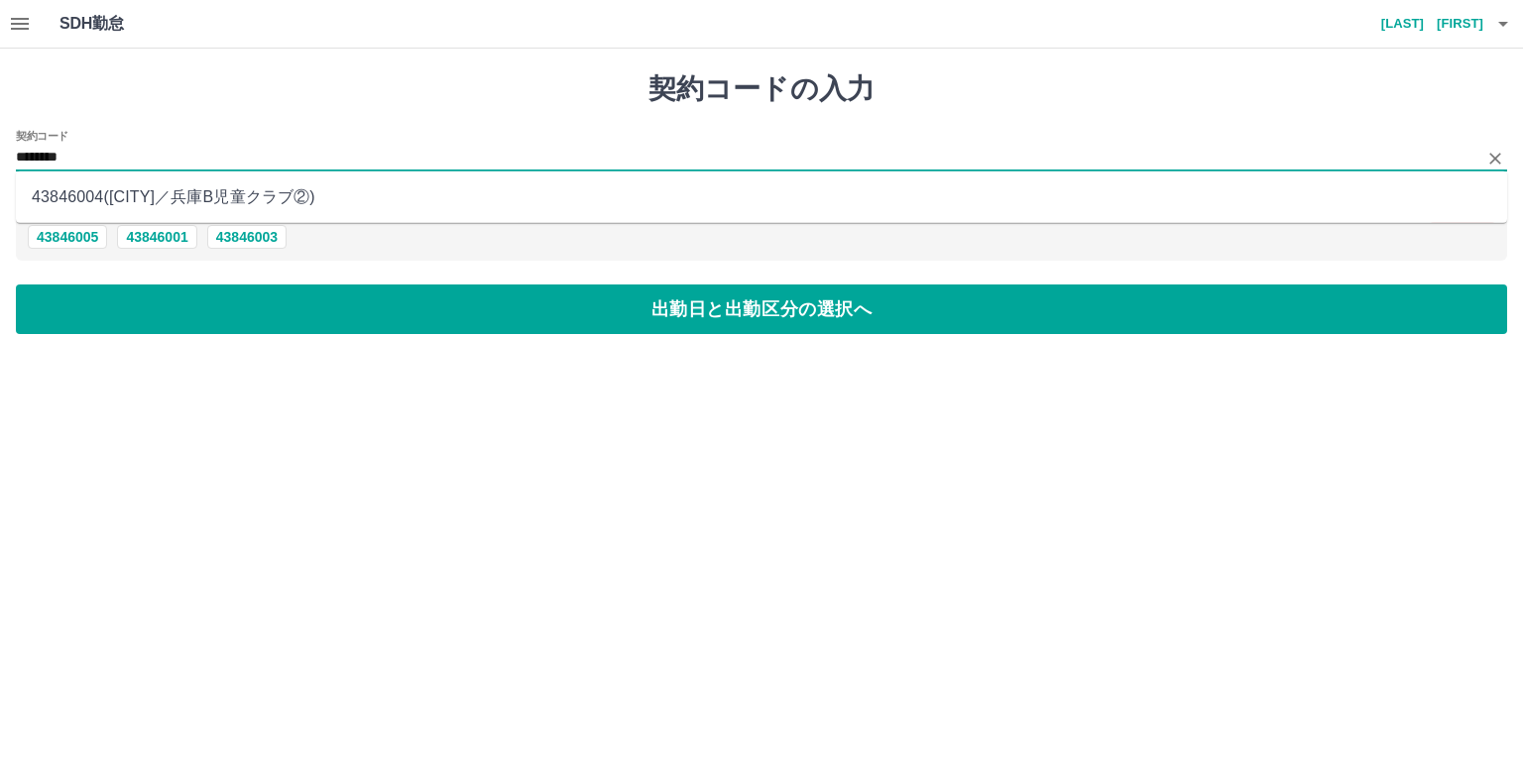 click on "43846004  ( 佐賀市 ／ 兵庫B児童クラブ② )" at bounding box center (762, 197) 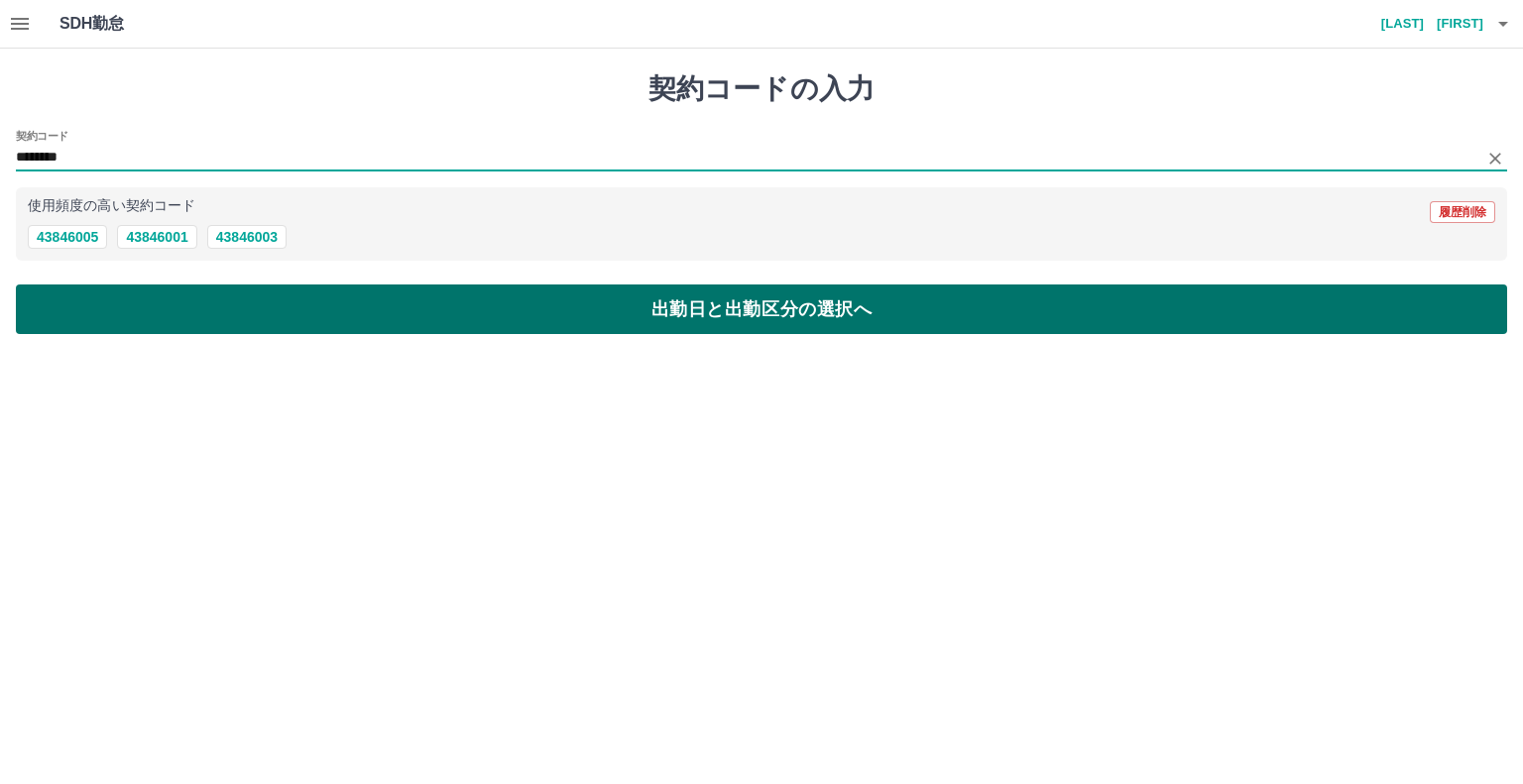 type on "********" 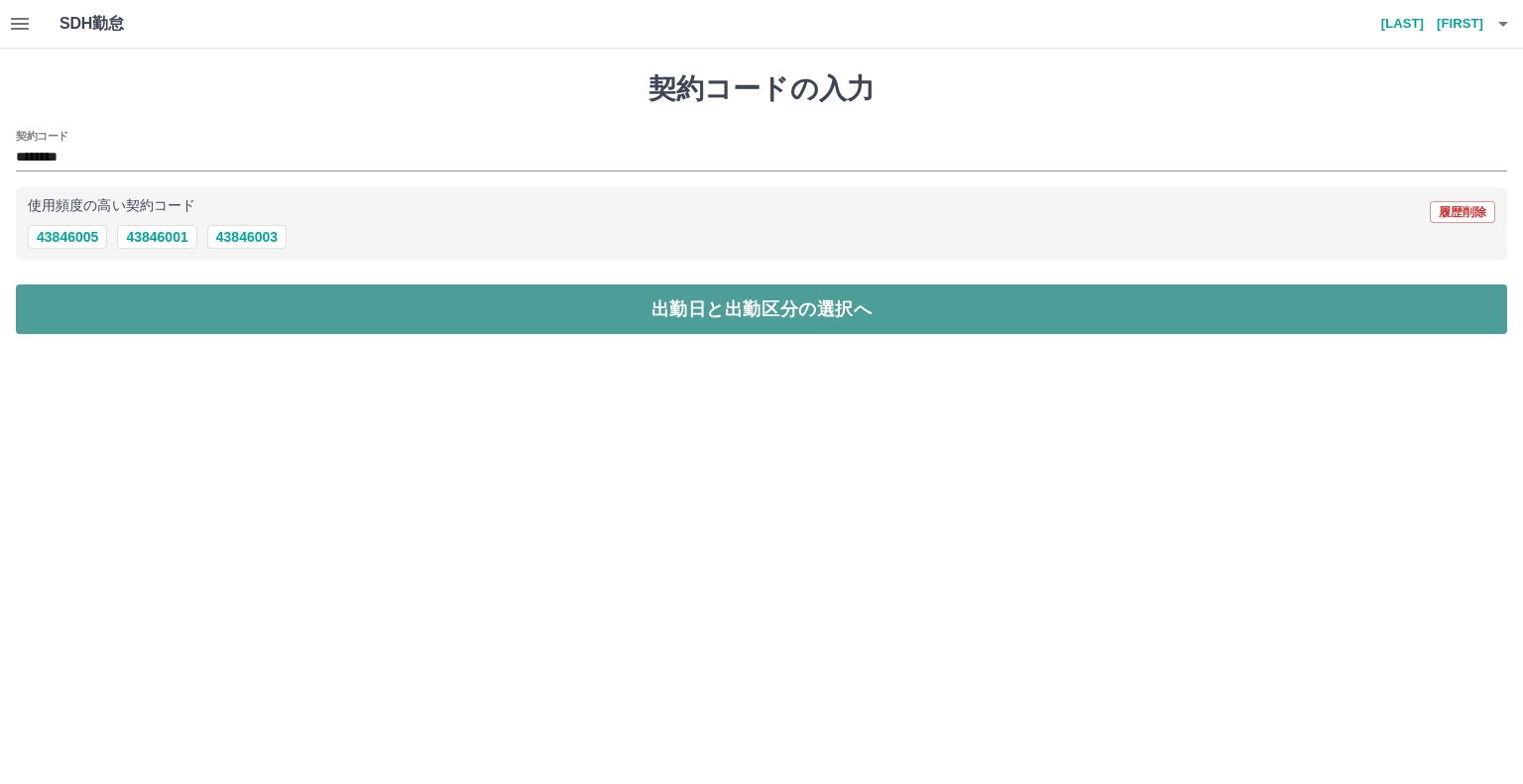 click on "出勤日と出勤区分の選択へ" at bounding box center (762, 309) 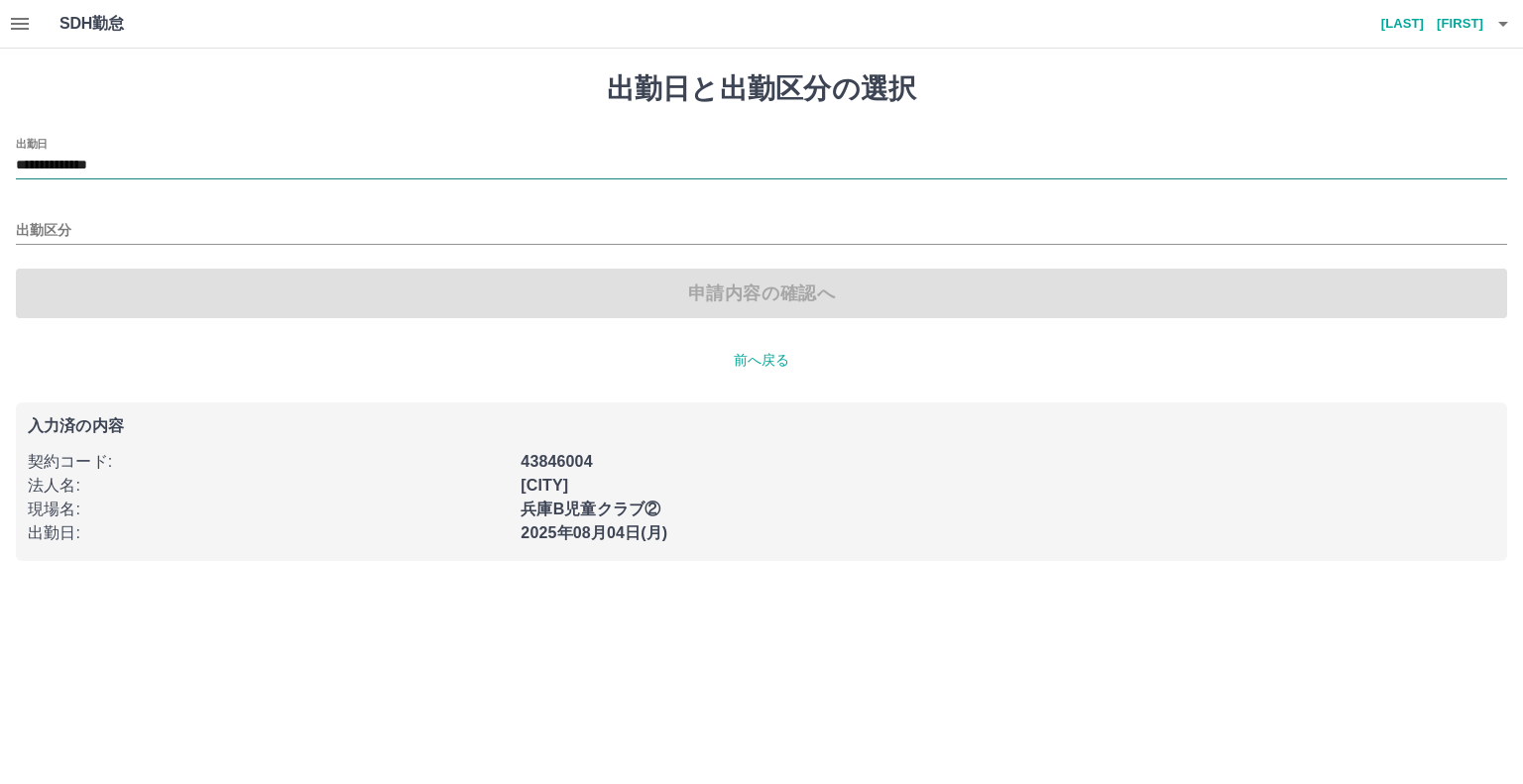 click on "**********" at bounding box center [762, 166] 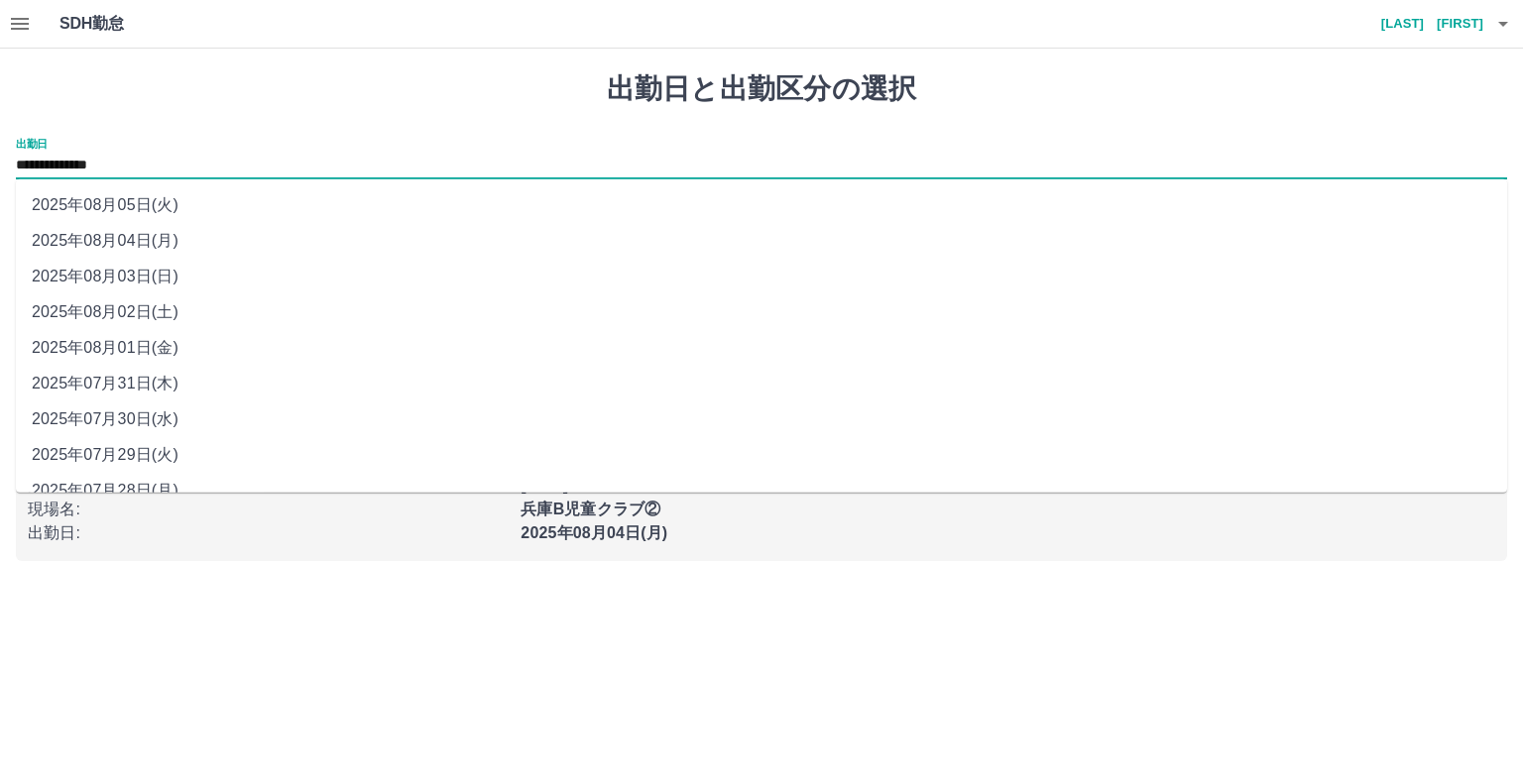 click on "2025年08月01日(金)" at bounding box center [762, 348] 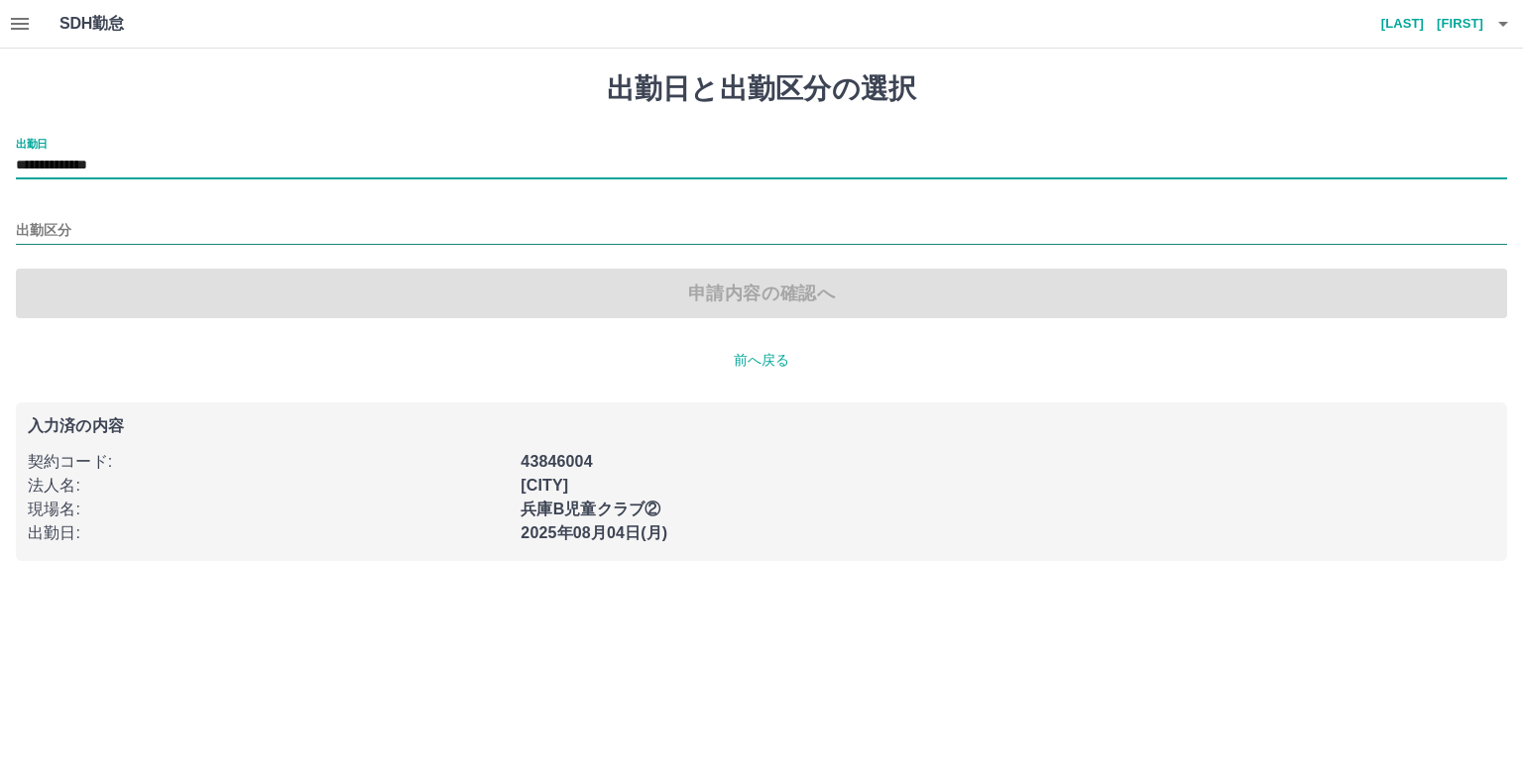 click on "出勤区分" at bounding box center [762, 231] 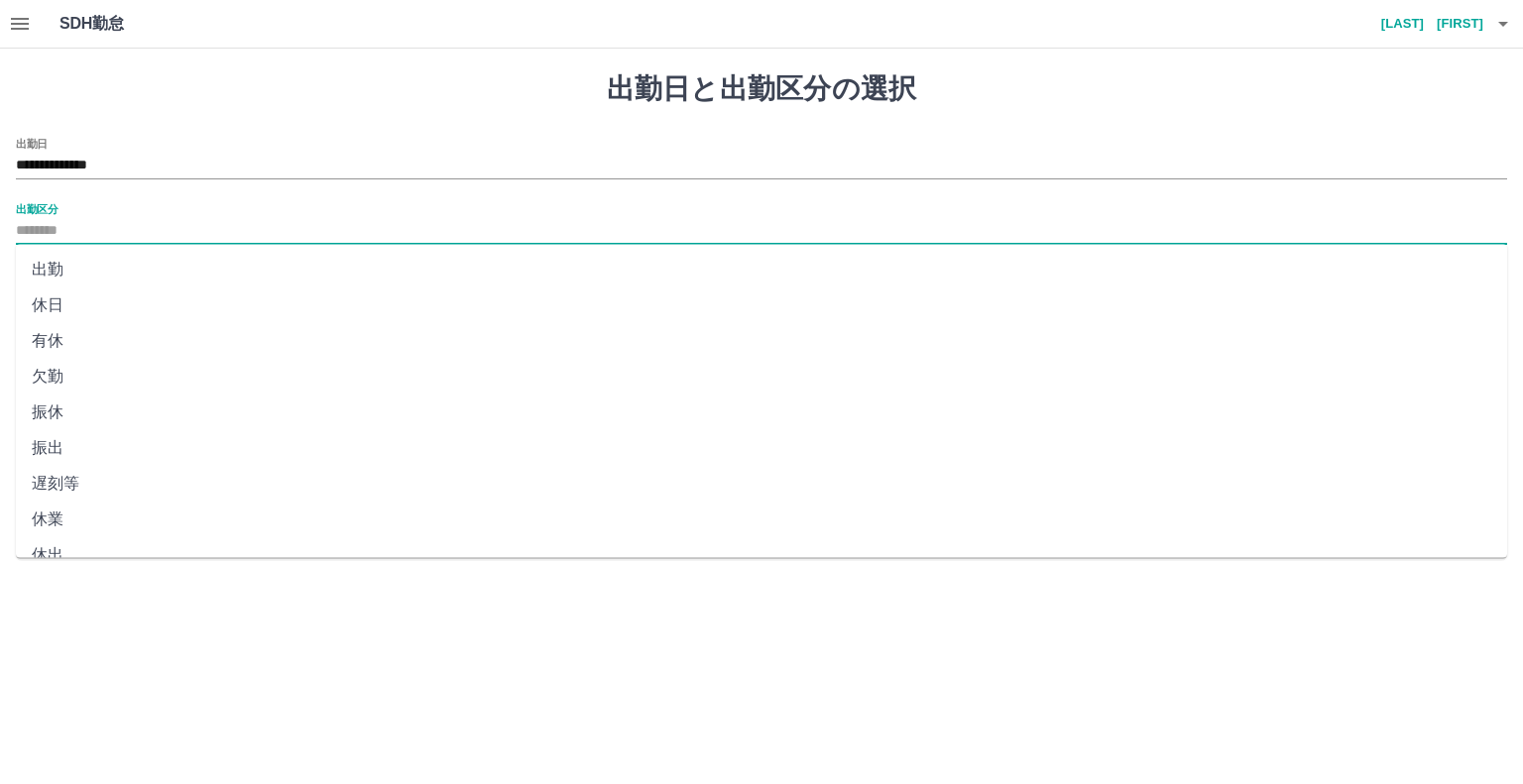 click on "出勤" at bounding box center (762, 270) 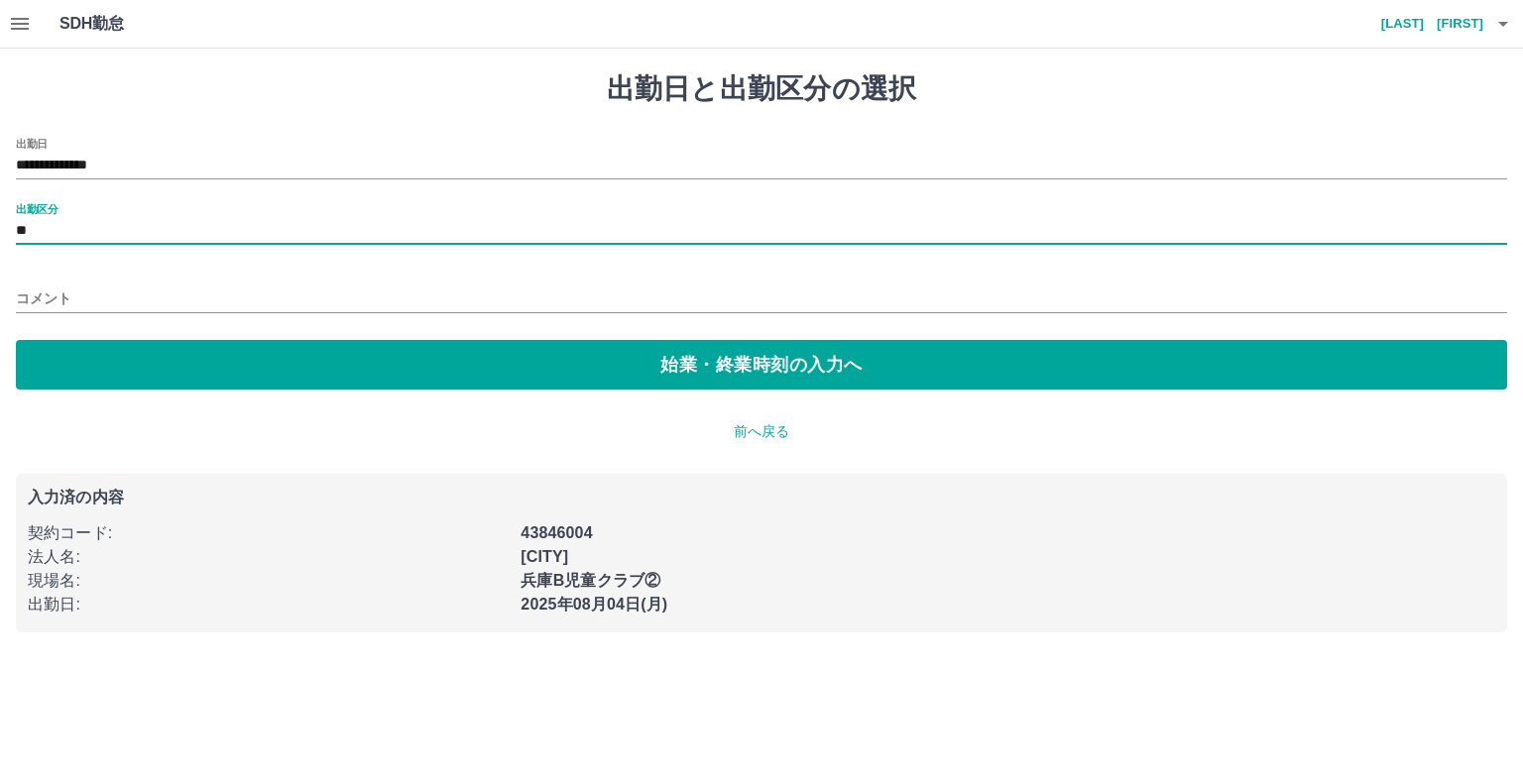 type on "**" 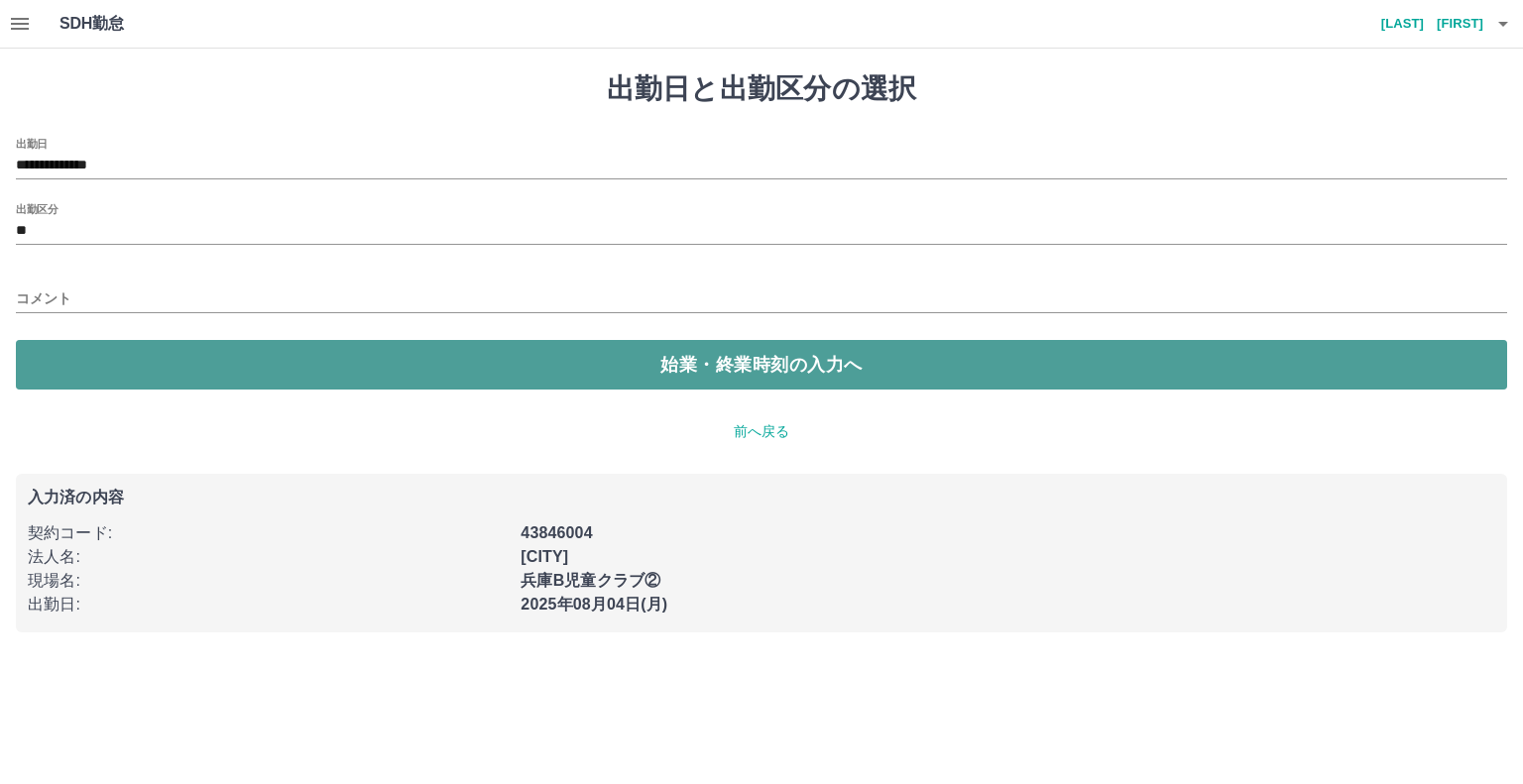 click on "始業・終業時刻の入力へ" at bounding box center [762, 365] 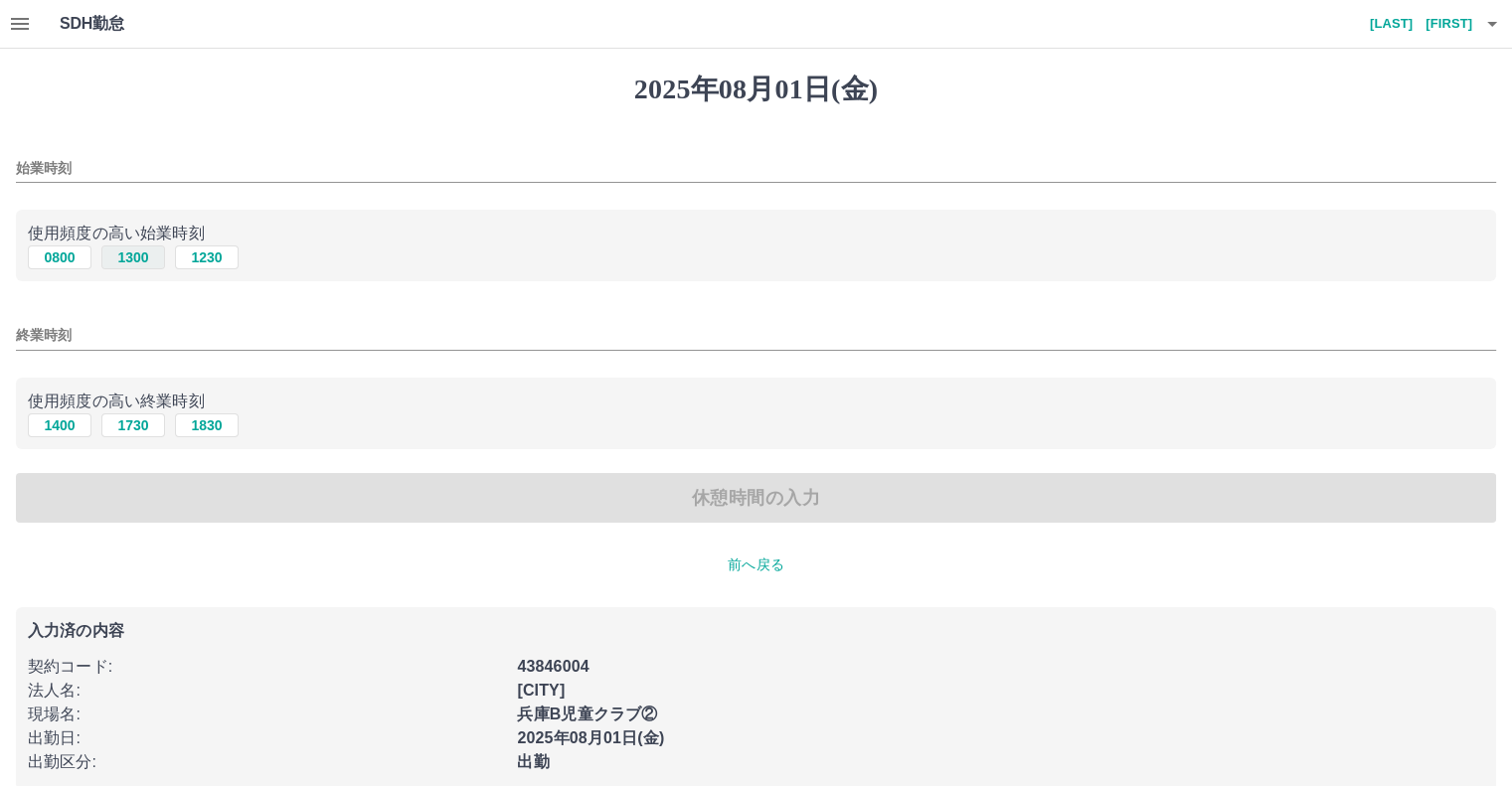 click on "1300" at bounding box center [133, 257] 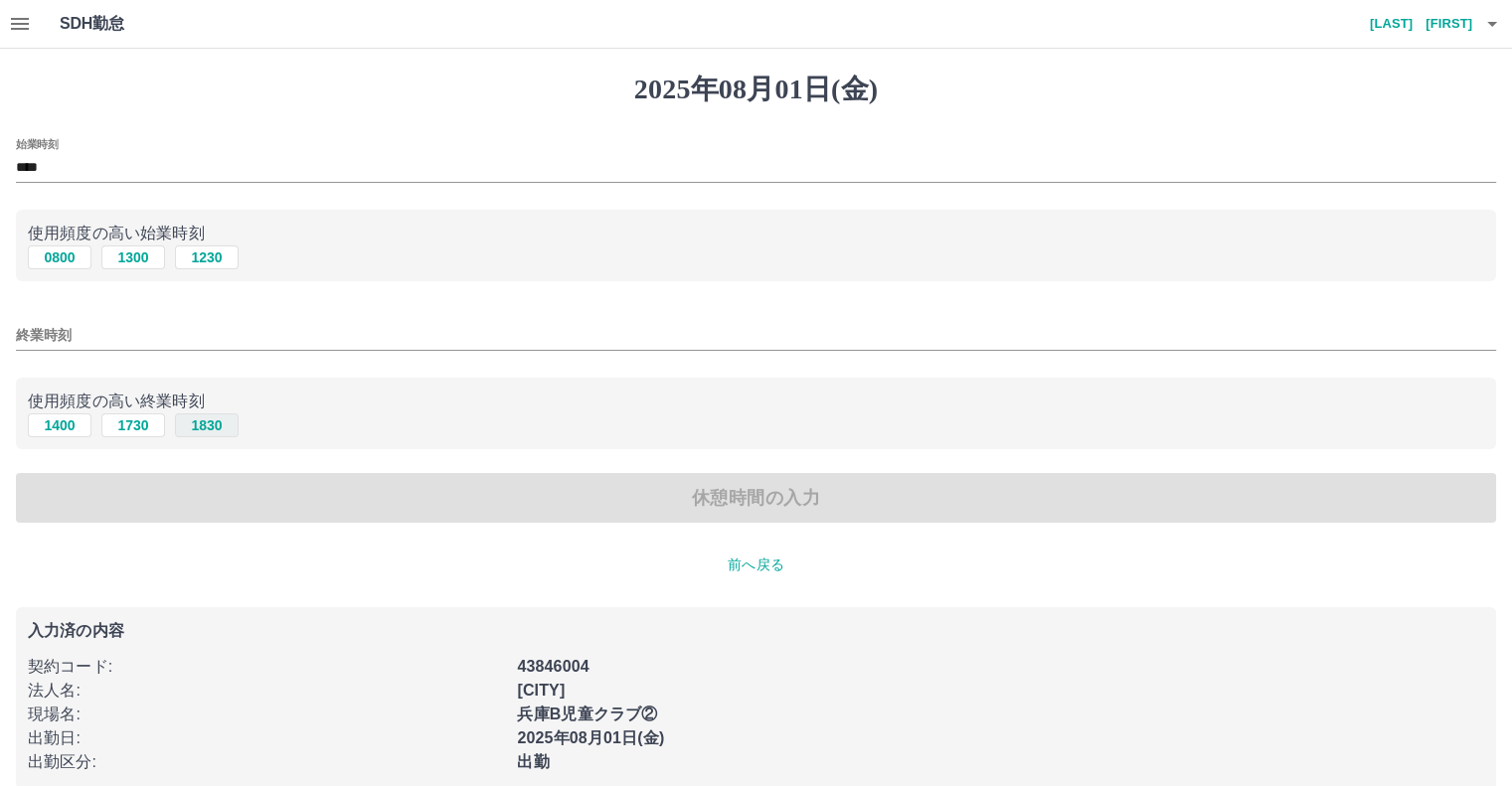 click on "1830" at bounding box center [207, 425] 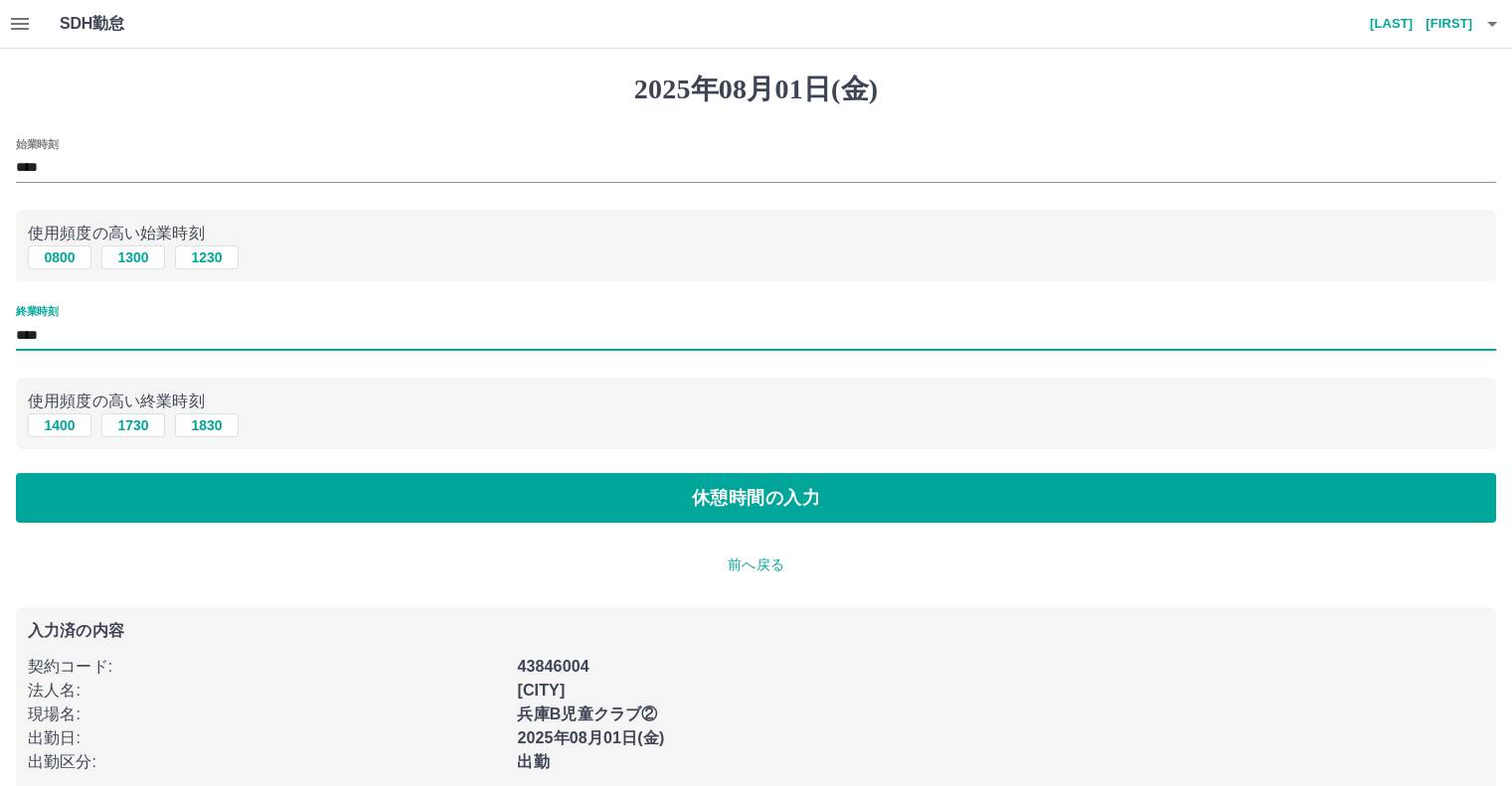 click on "****" at bounding box center [756, 335] 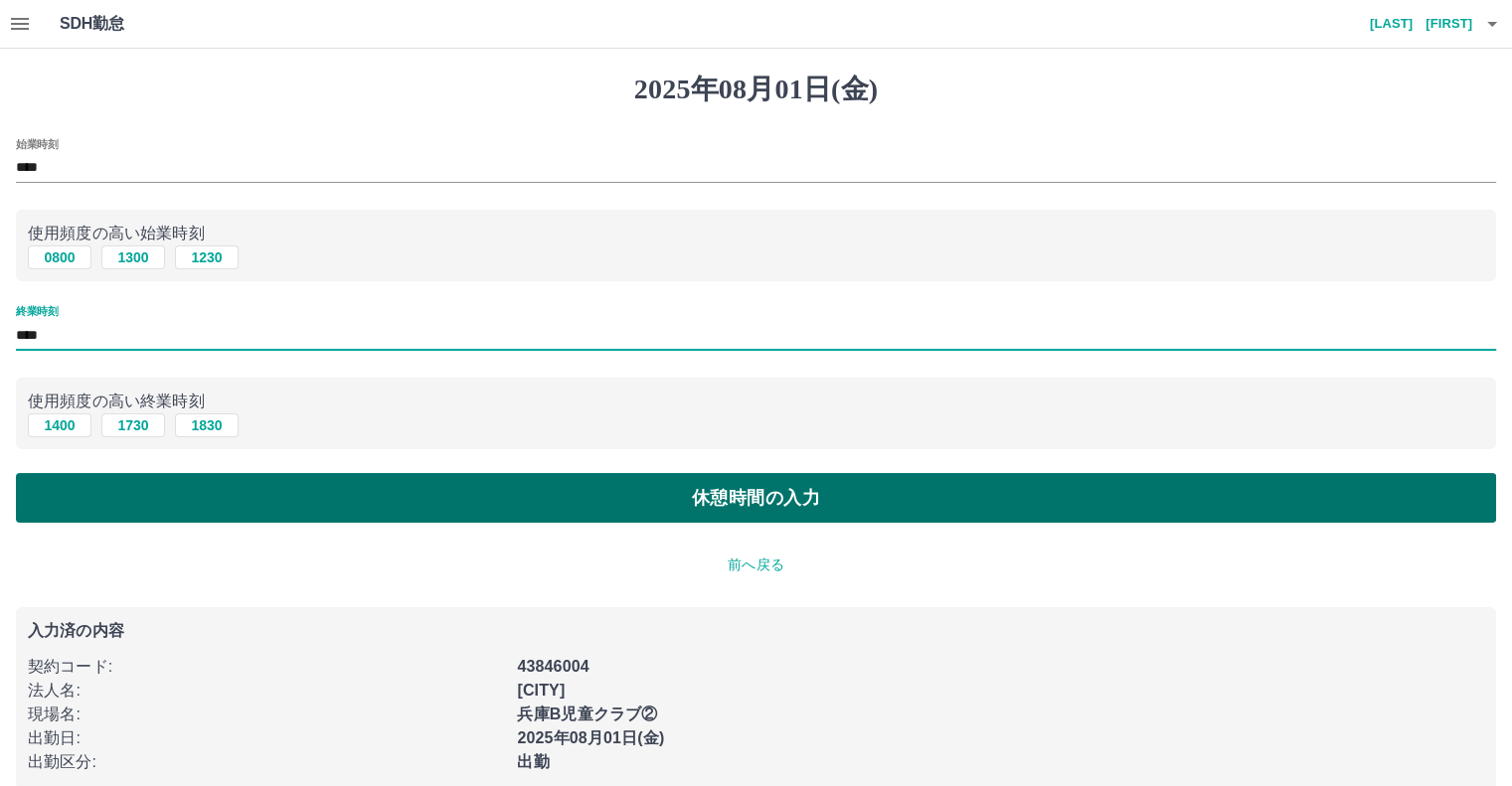 type on "****" 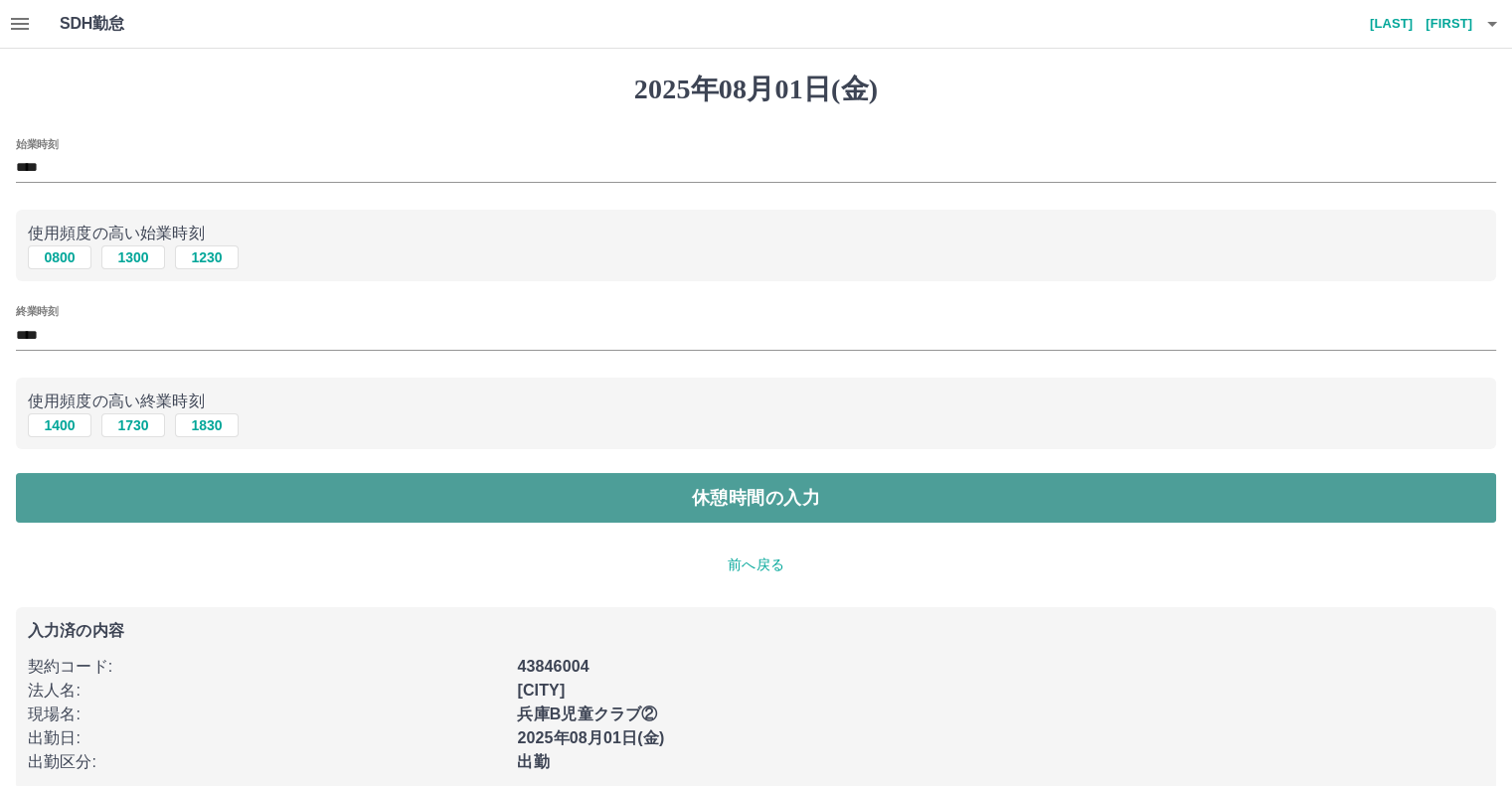 click on "休憩時間の入力" at bounding box center [756, 498] 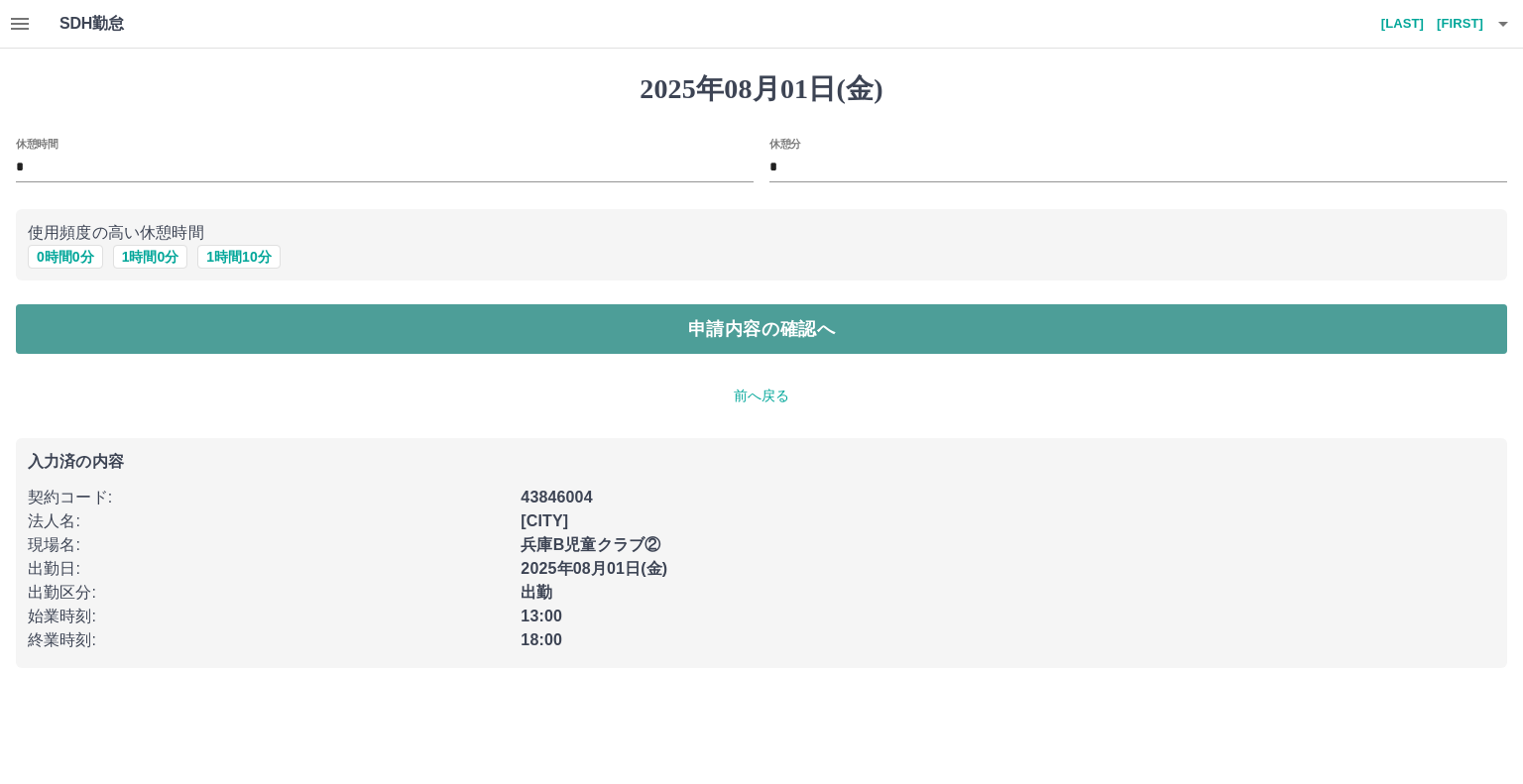 click on "申請内容の確認へ" at bounding box center (762, 329) 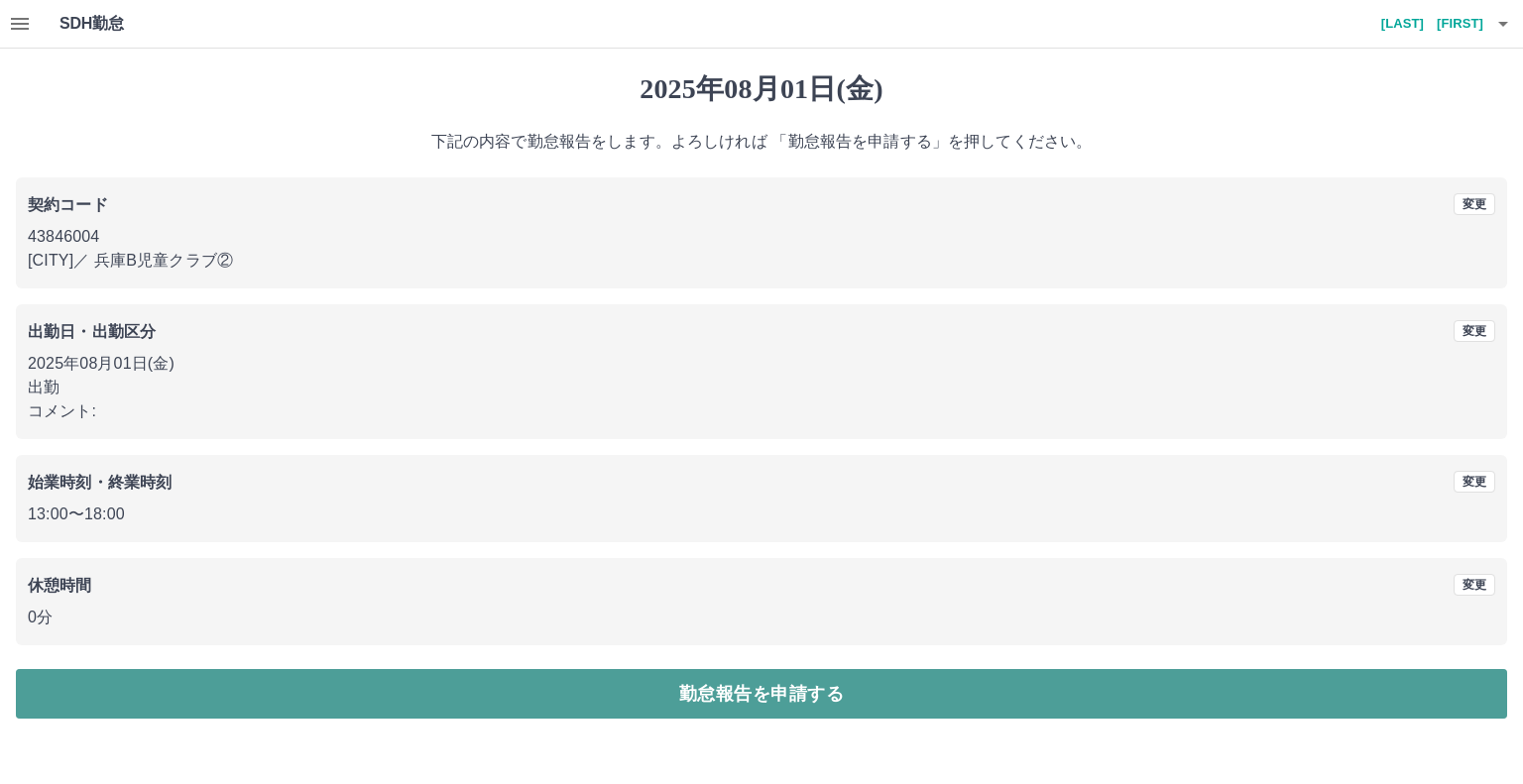 click on "勤怠報告を申請する" at bounding box center [762, 694] 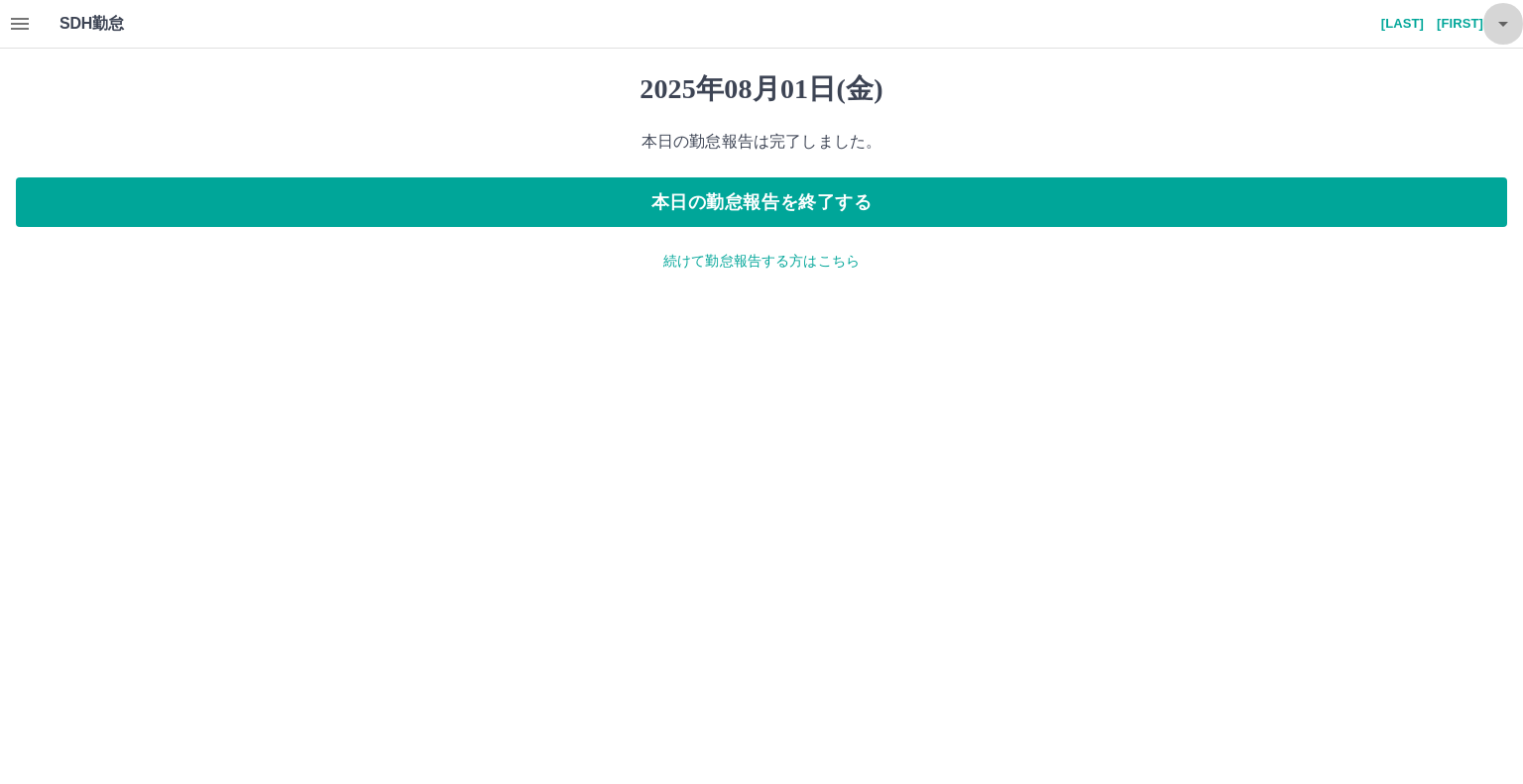 click 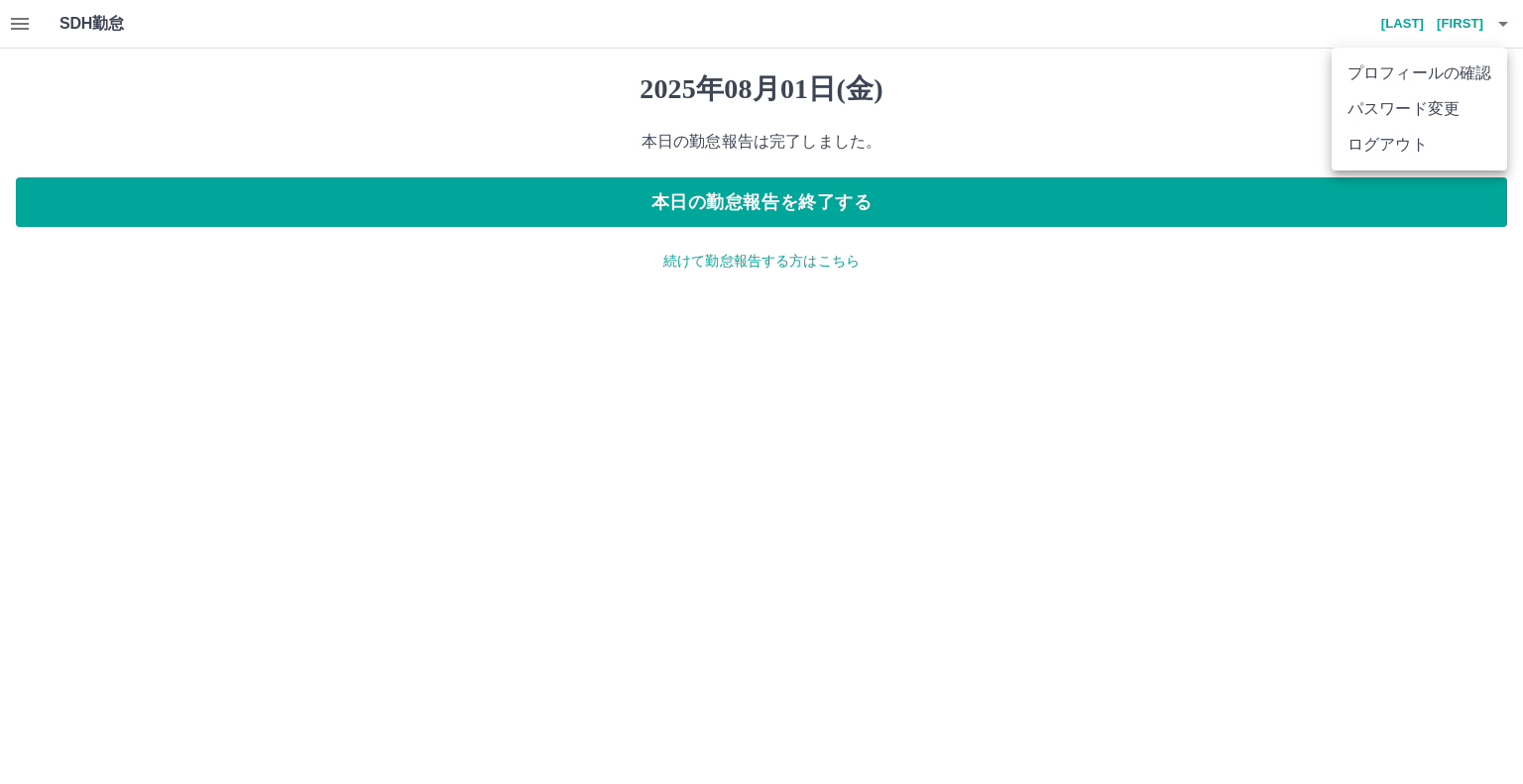 click on "ログアウト" at bounding box center [1419, 145] 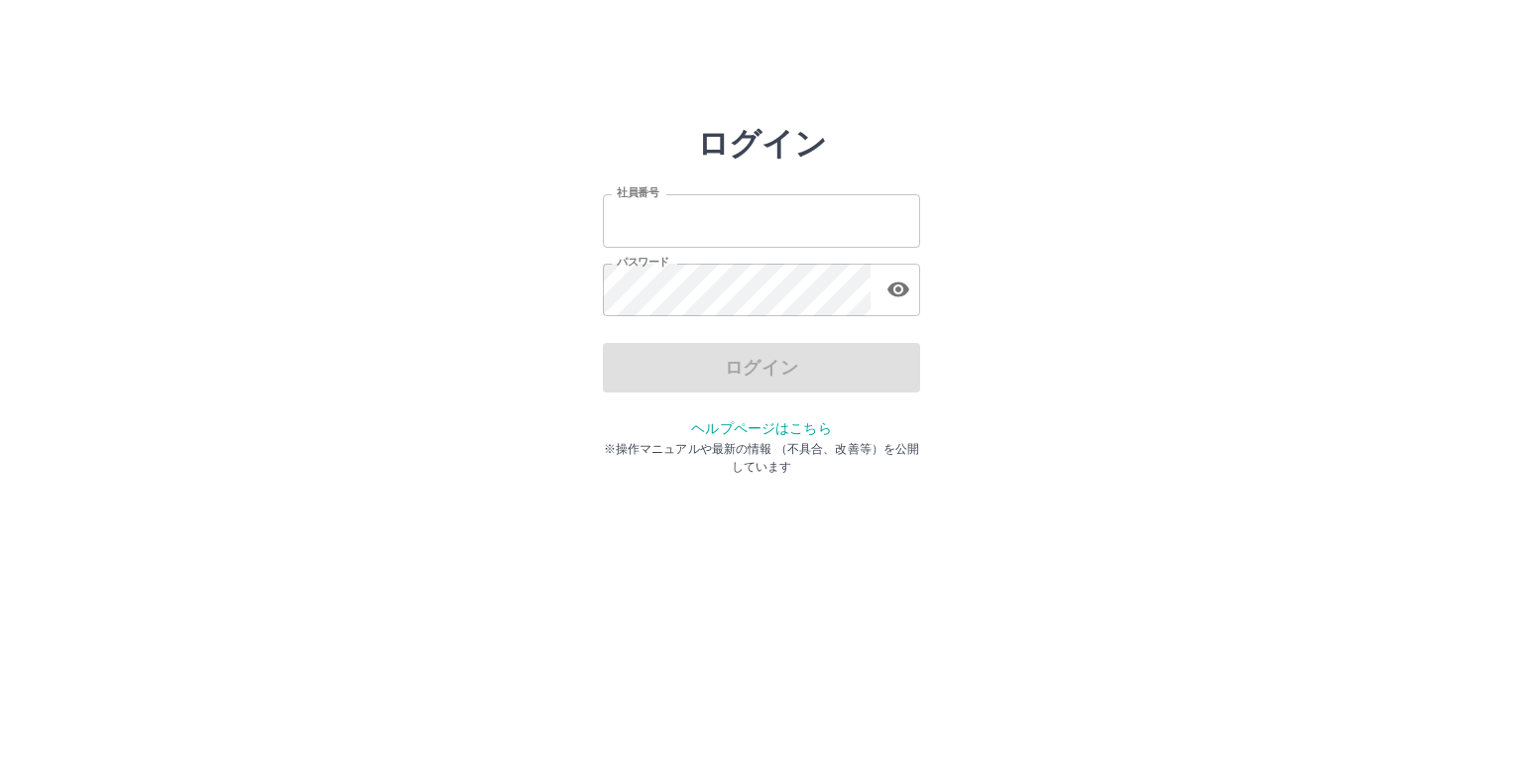 scroll, scrollTop: 0, scrollLeft: 0, axis: both 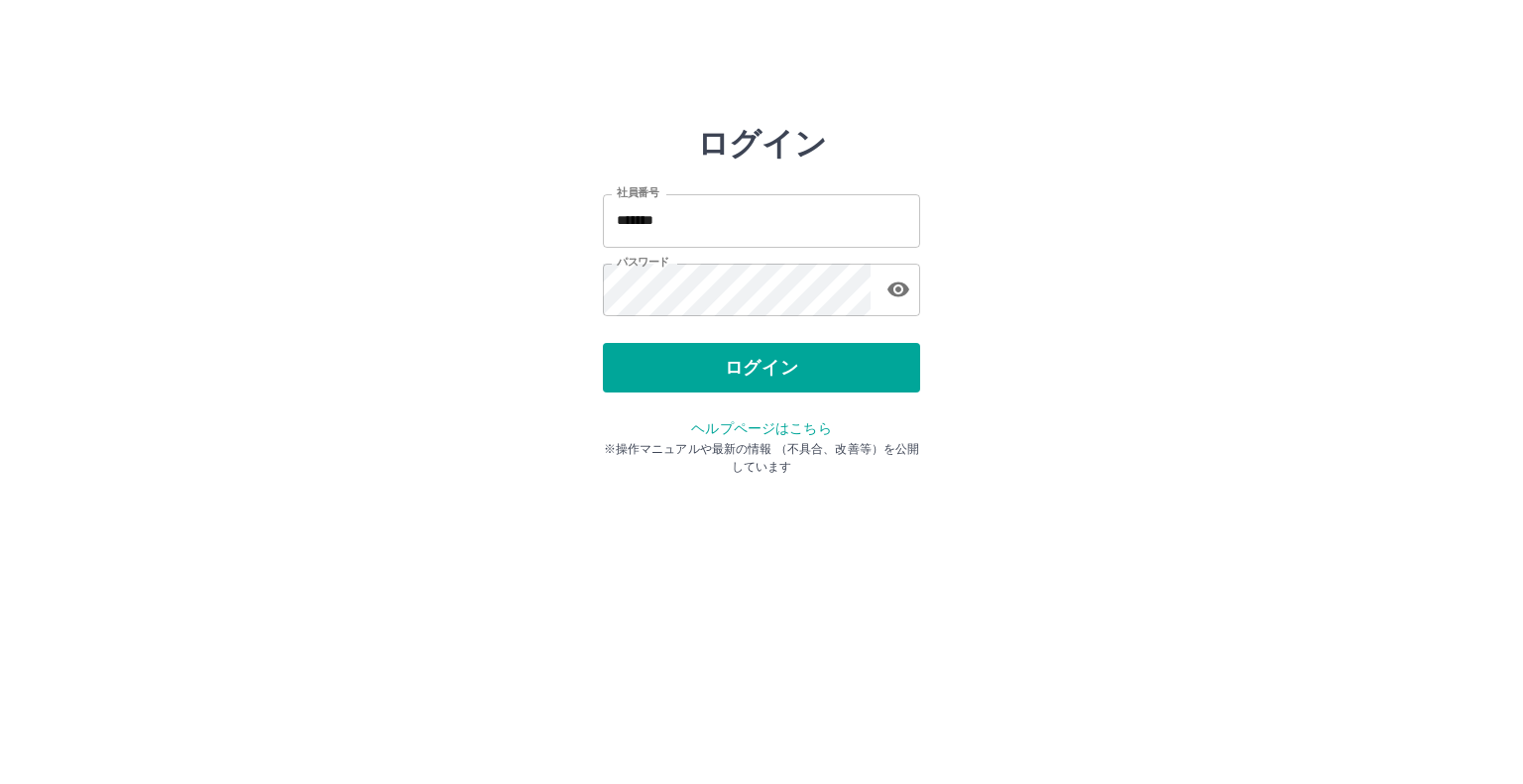 click on "ログイン" at bounding box center [762, 368] 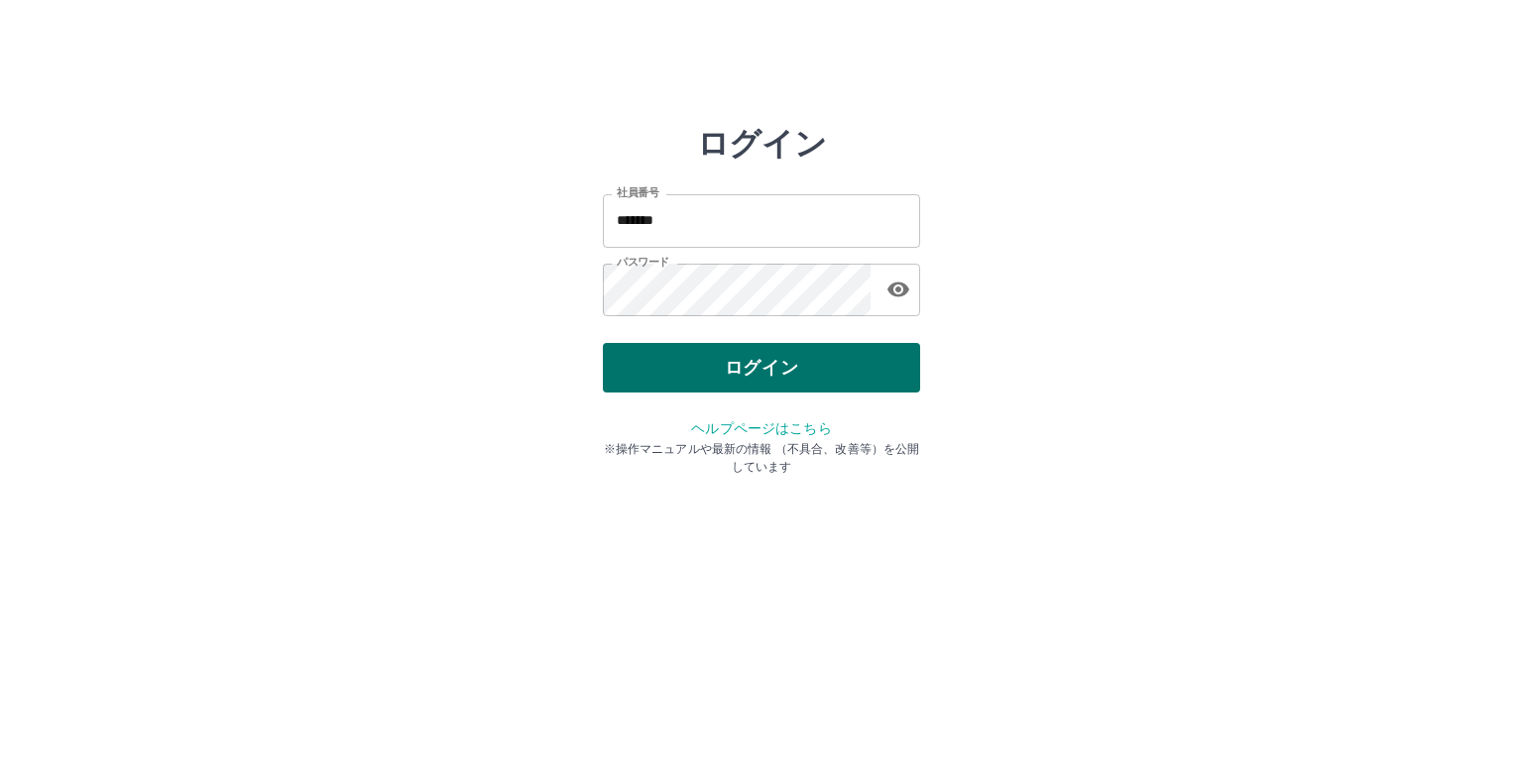 click on "ログイン" at bounding box center [762, 368] 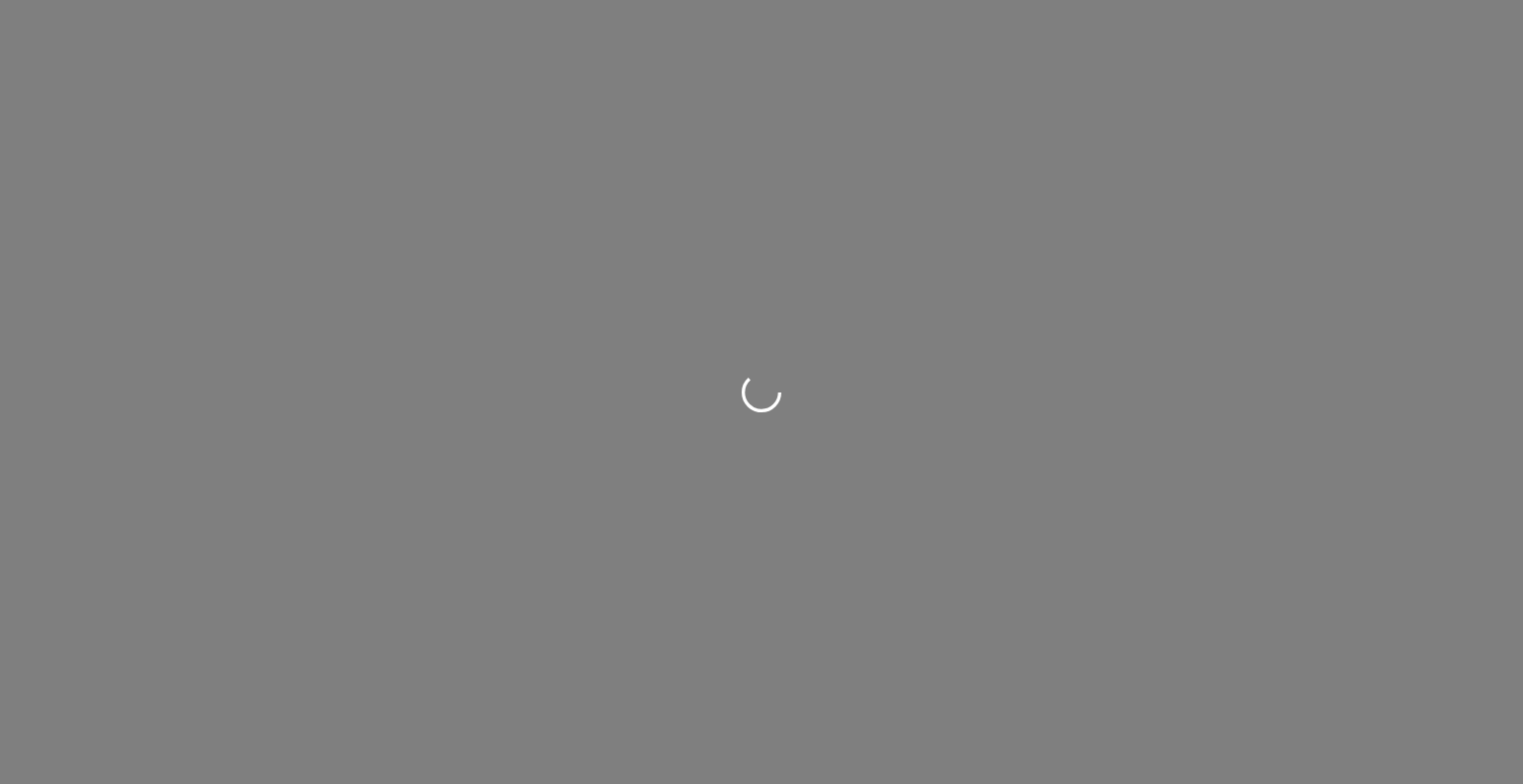 scroll, scrollTop: 0, scrollLeft: 0, axis: both 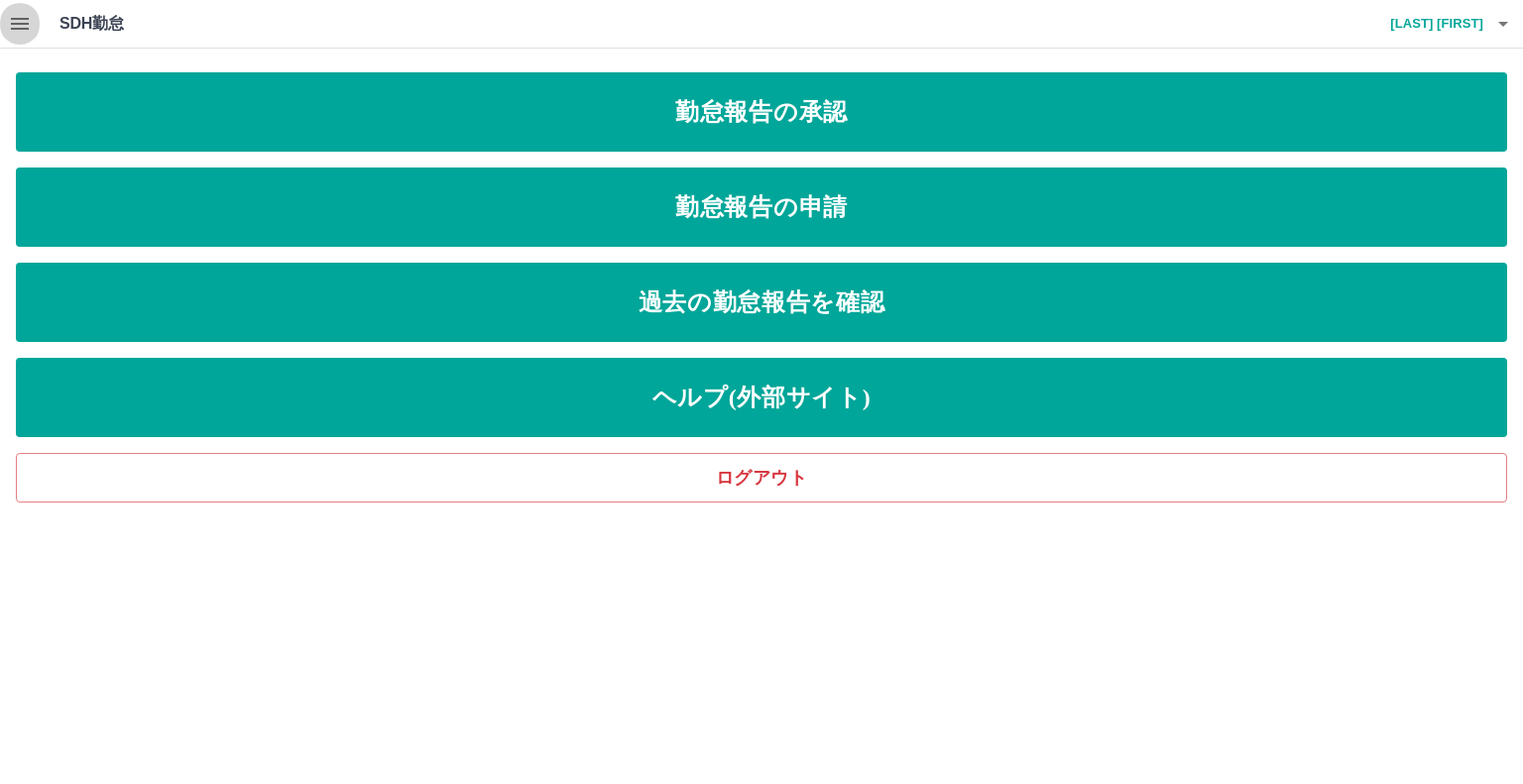 click 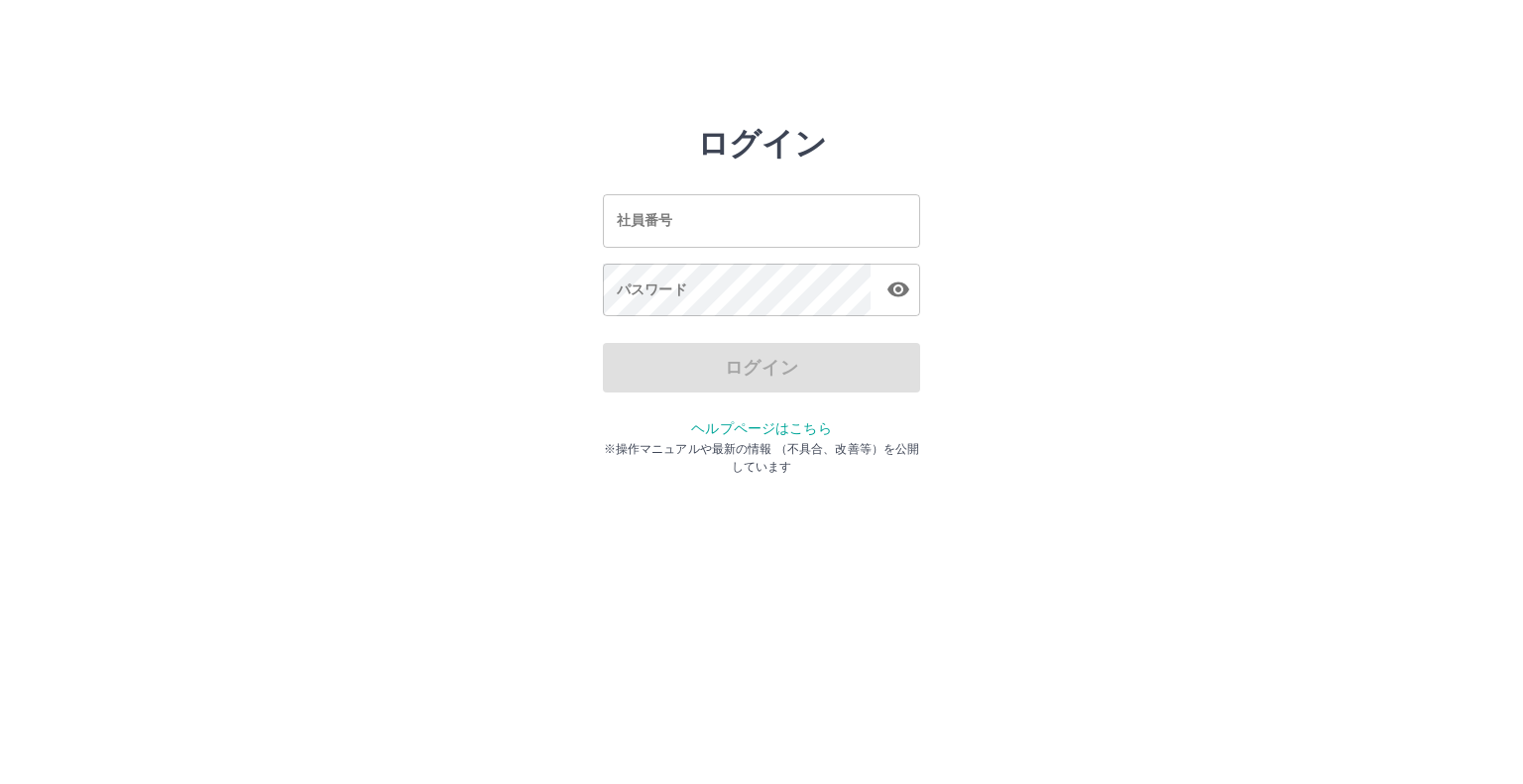 scroll, scrollTop: 0, scrollLeft: 0, axis: both 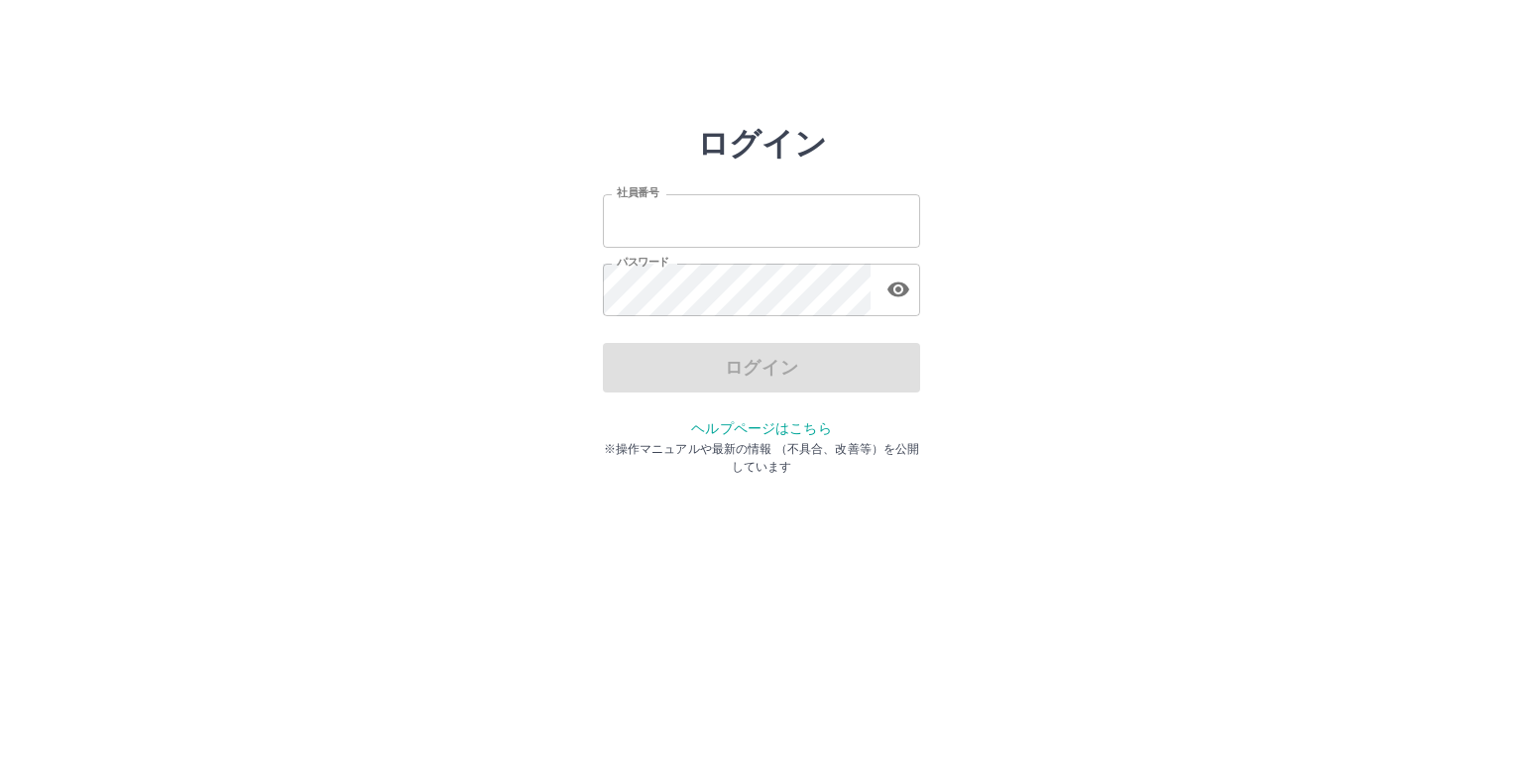 type on "*******" 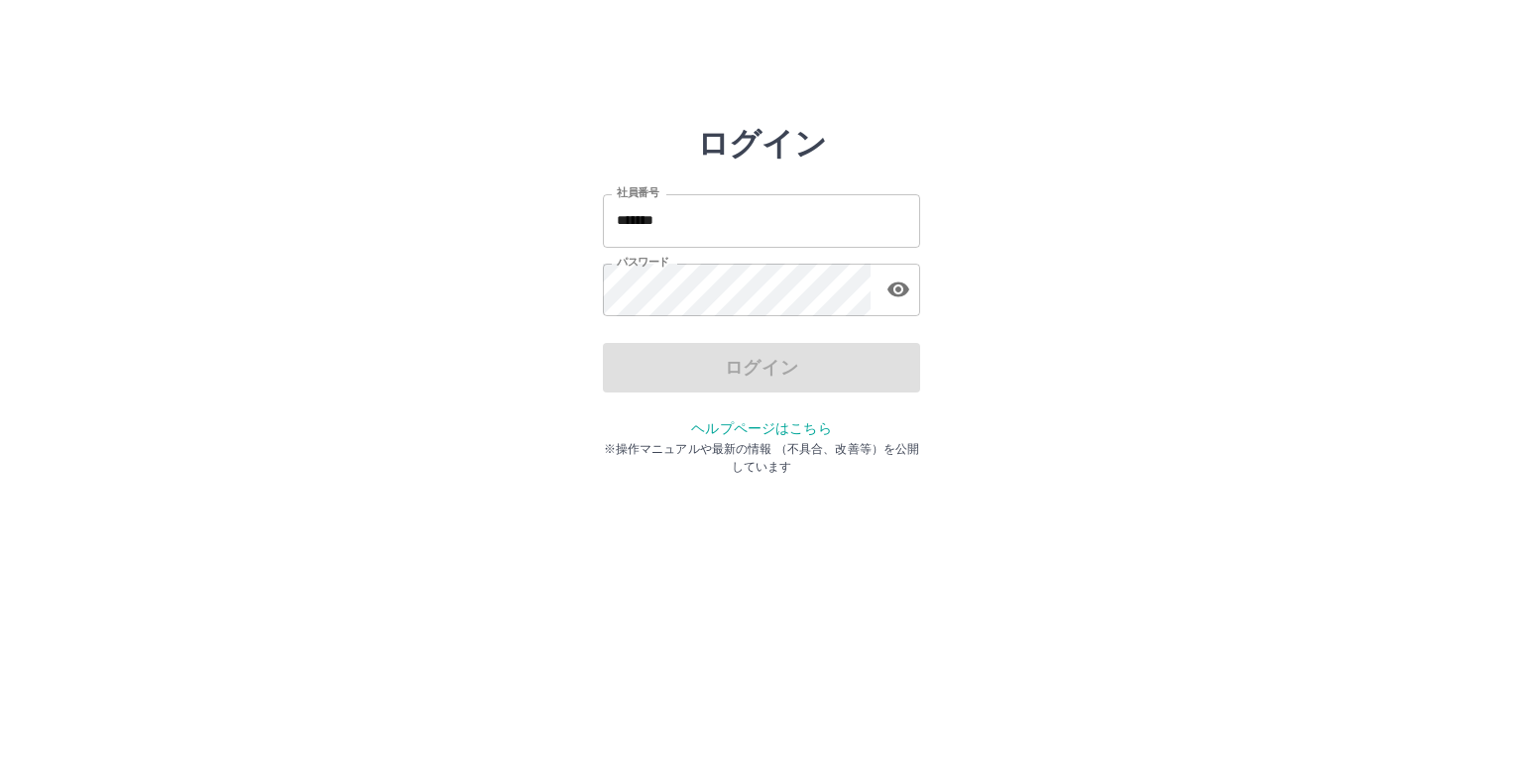 click on "ログイン" at bounding box center [762, 368] 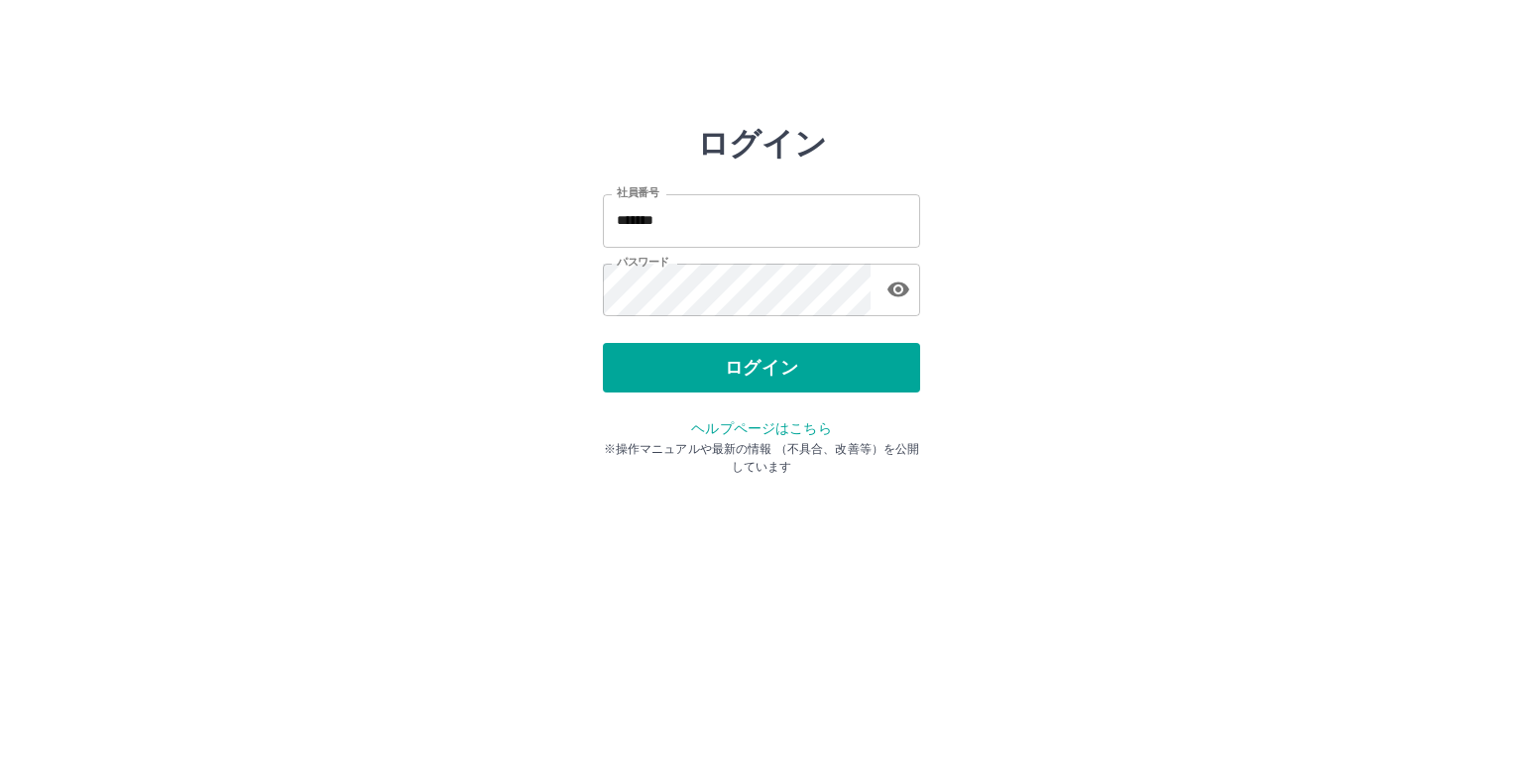 click on "ログイン" at bounding box center (762, 368) 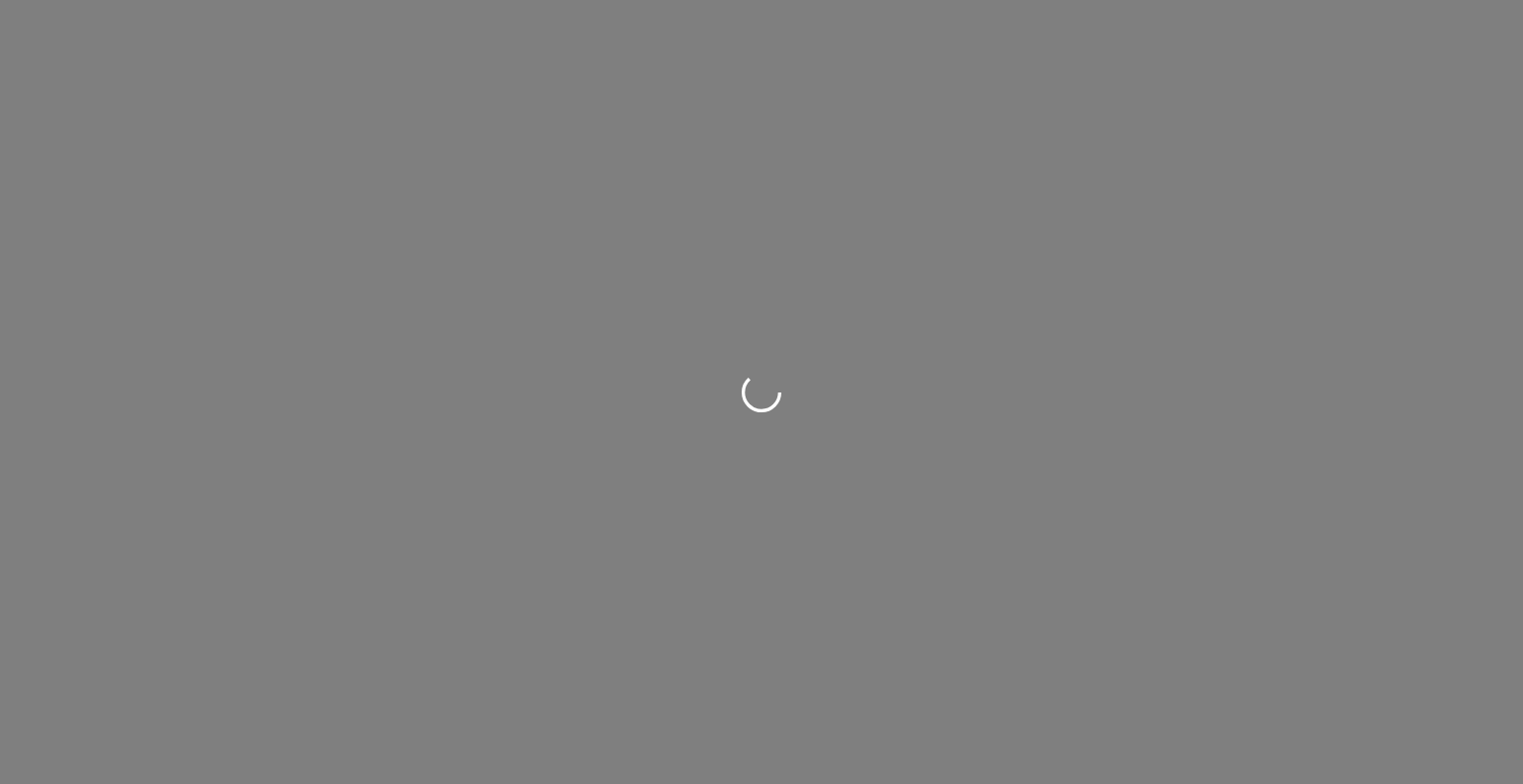 scroll, scrollTop: 0, scrollLeft: 0, axis: both 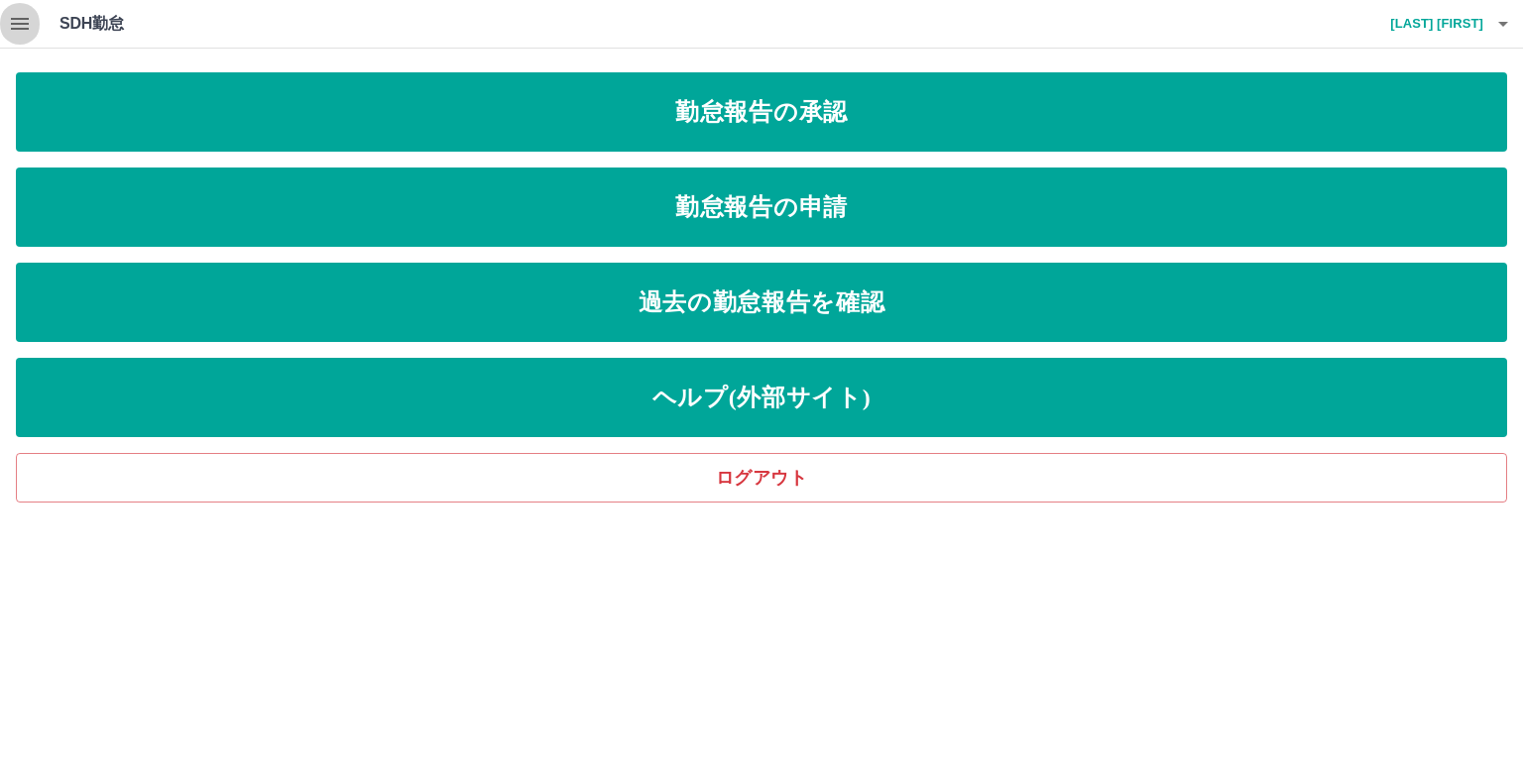 click 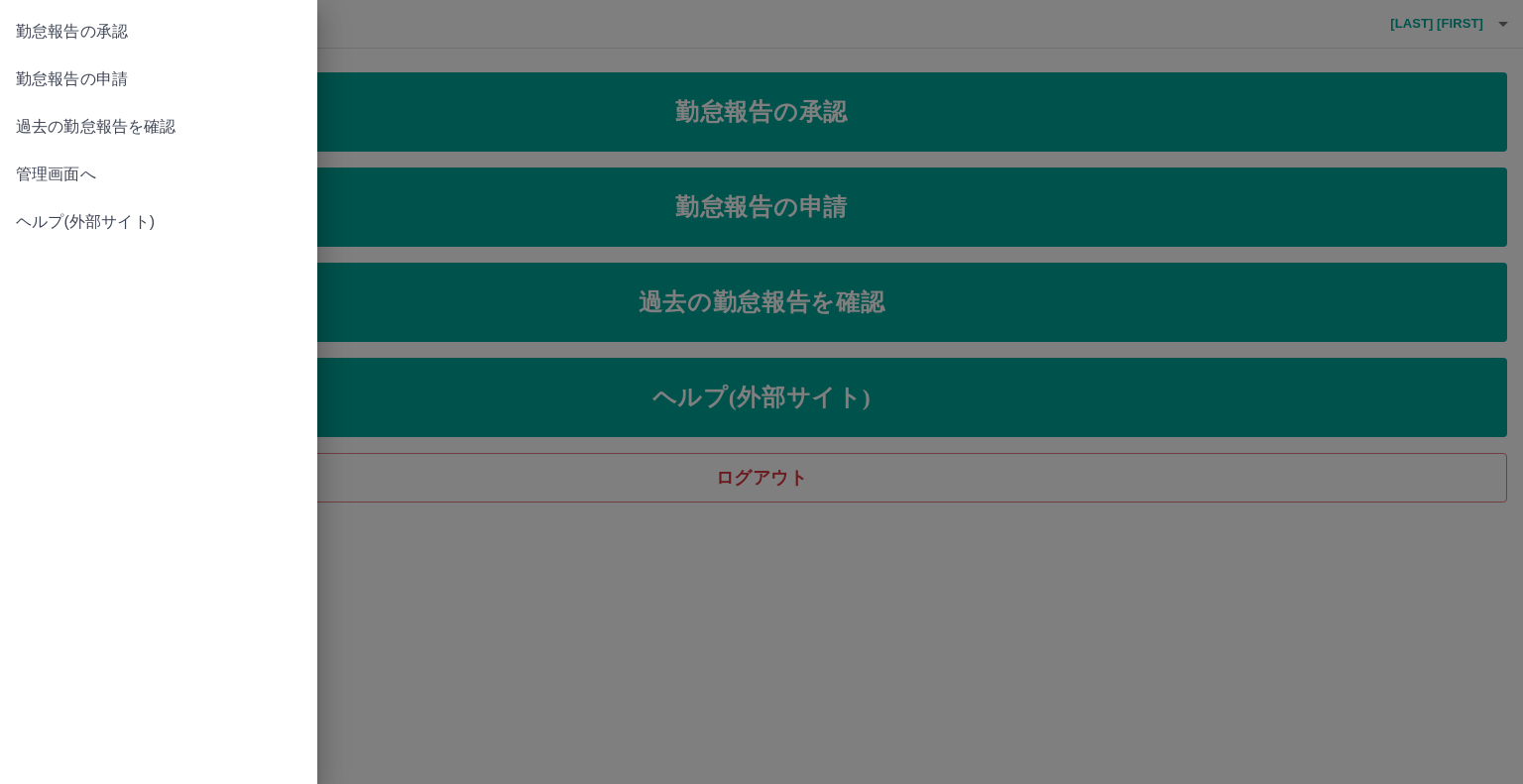 click at bounding box center (762, 392) 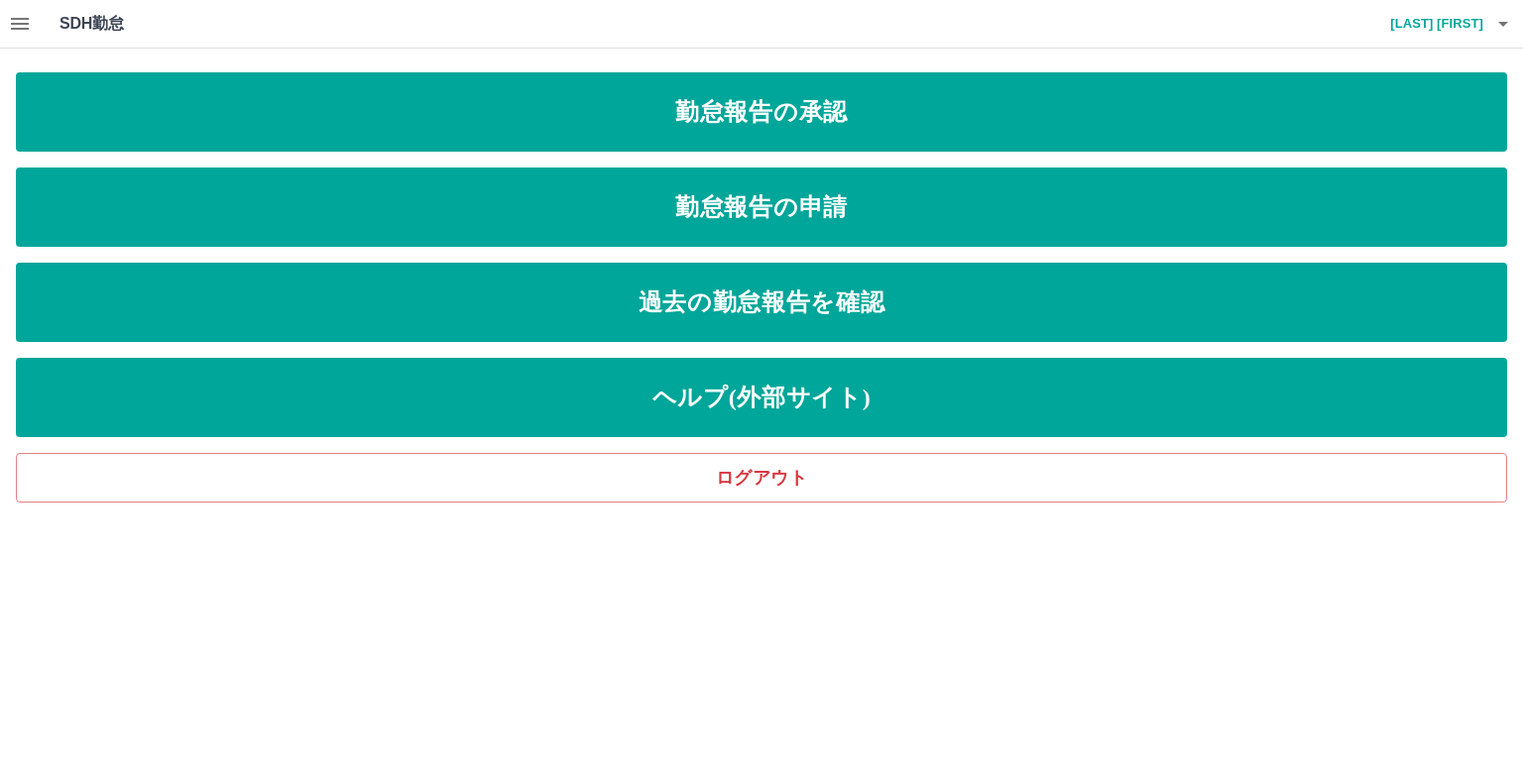 click 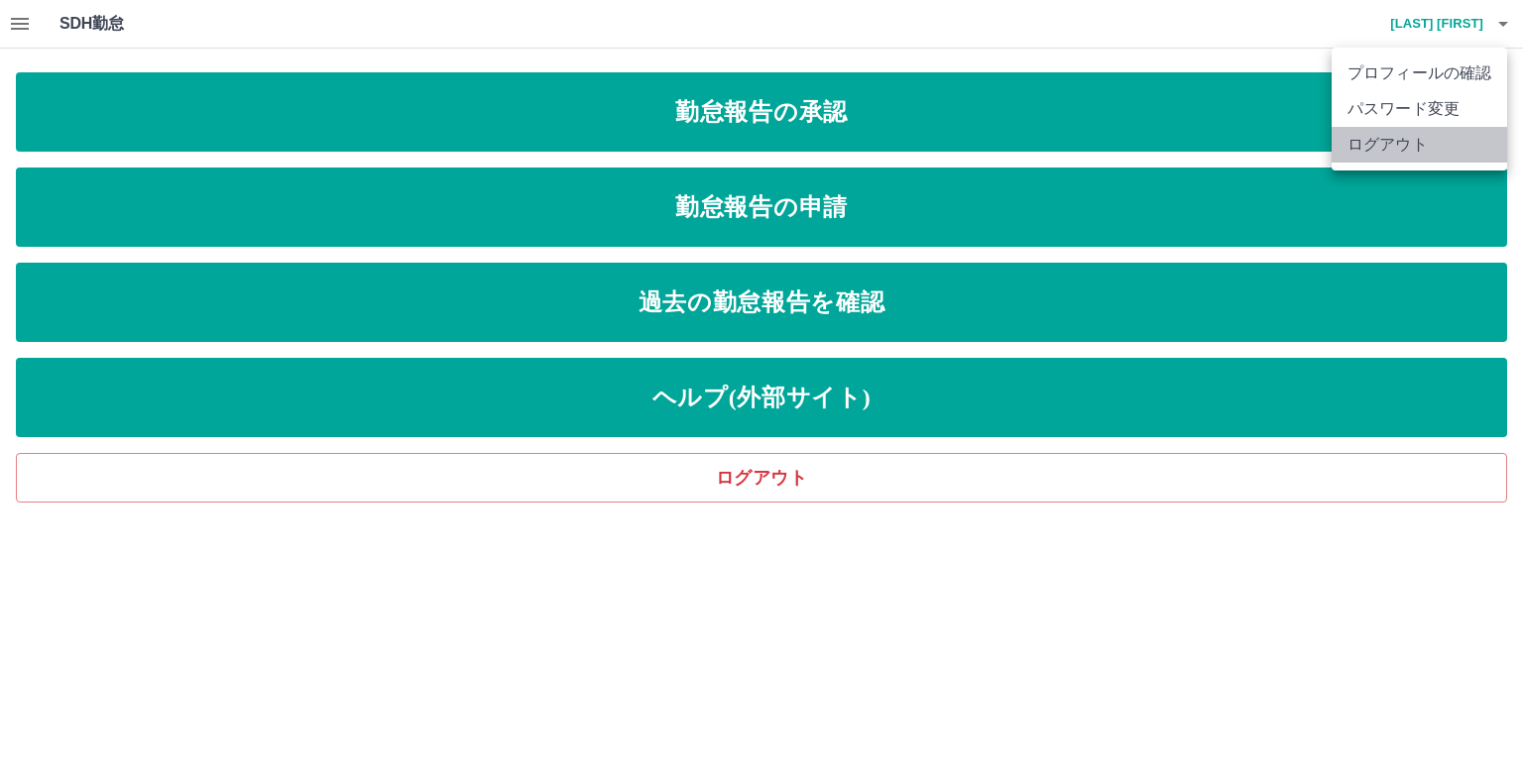 click on "ログアウト" at bounding box center [1419, 145] 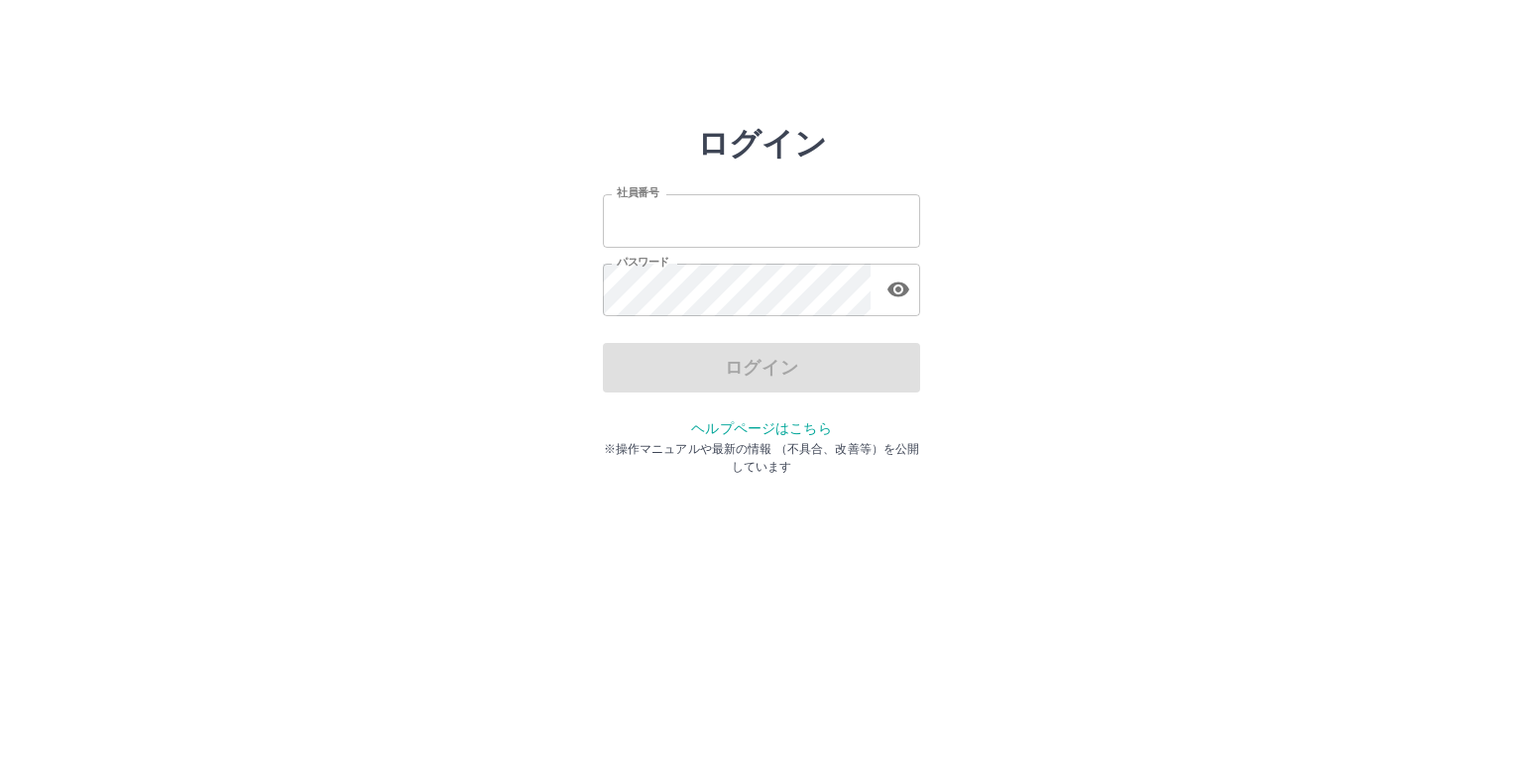 scroll, scrollTop: 0, scrollLeft: 0, axis: both 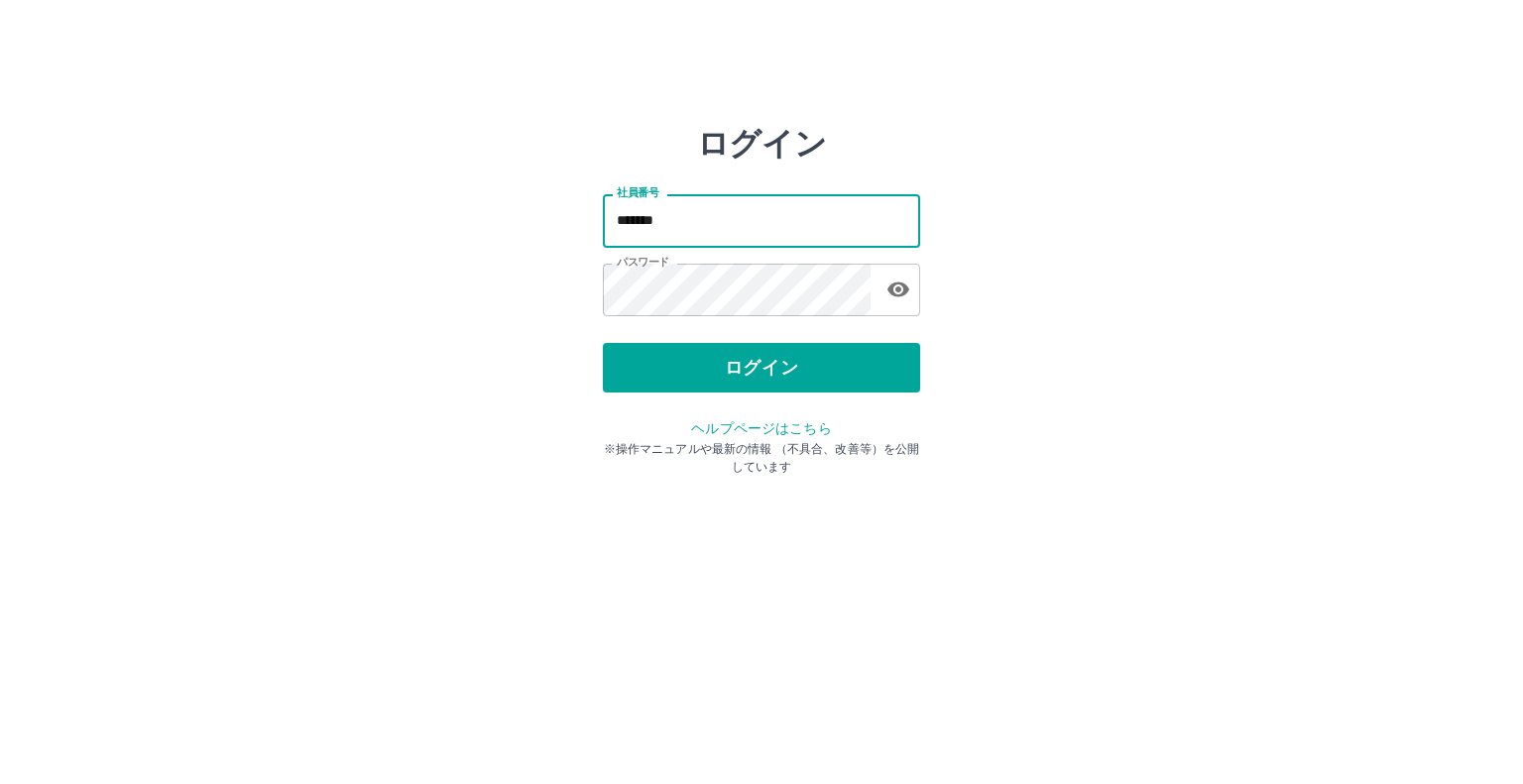 click on "*******" at bounding box center [762, 220] 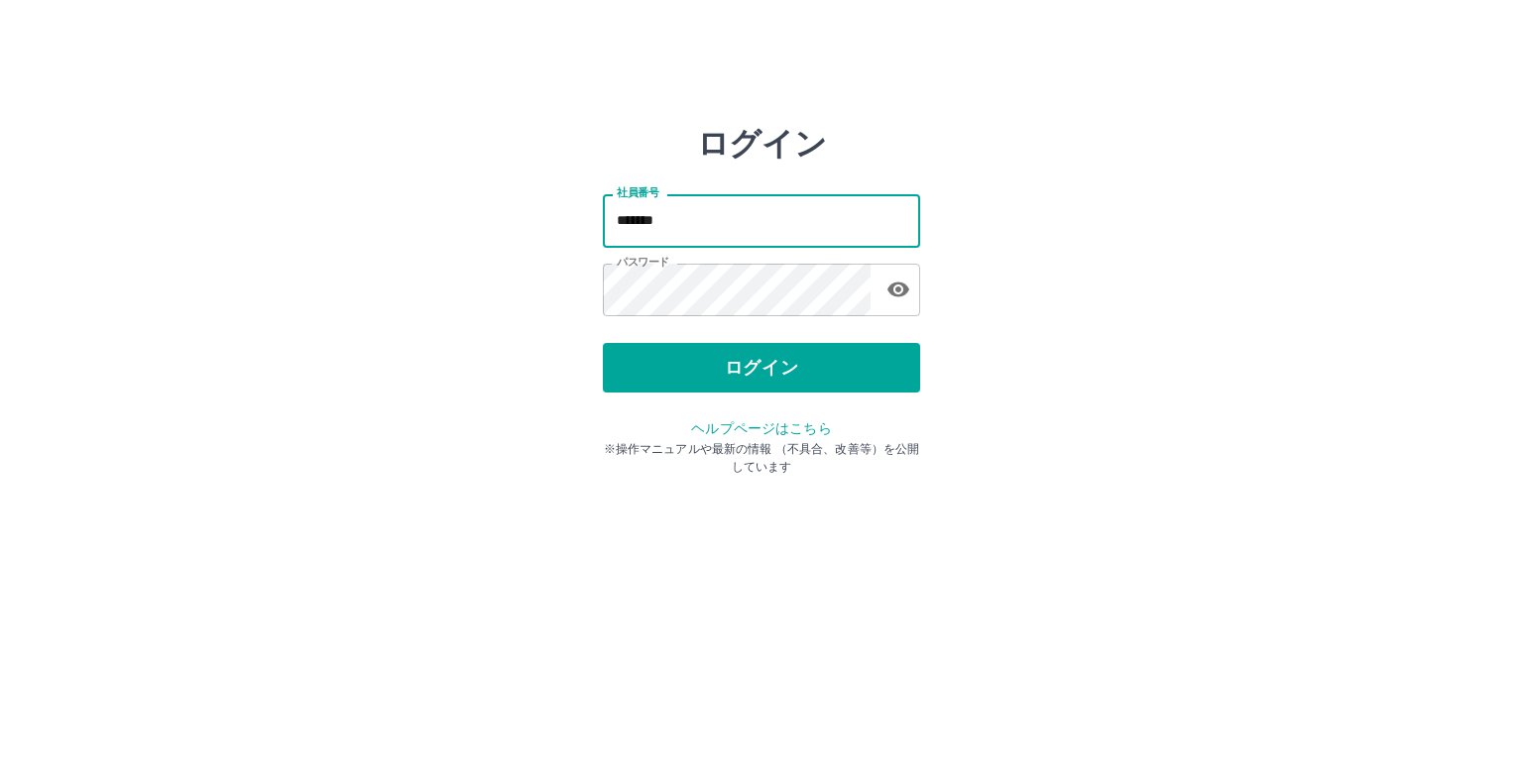 type on "*******" 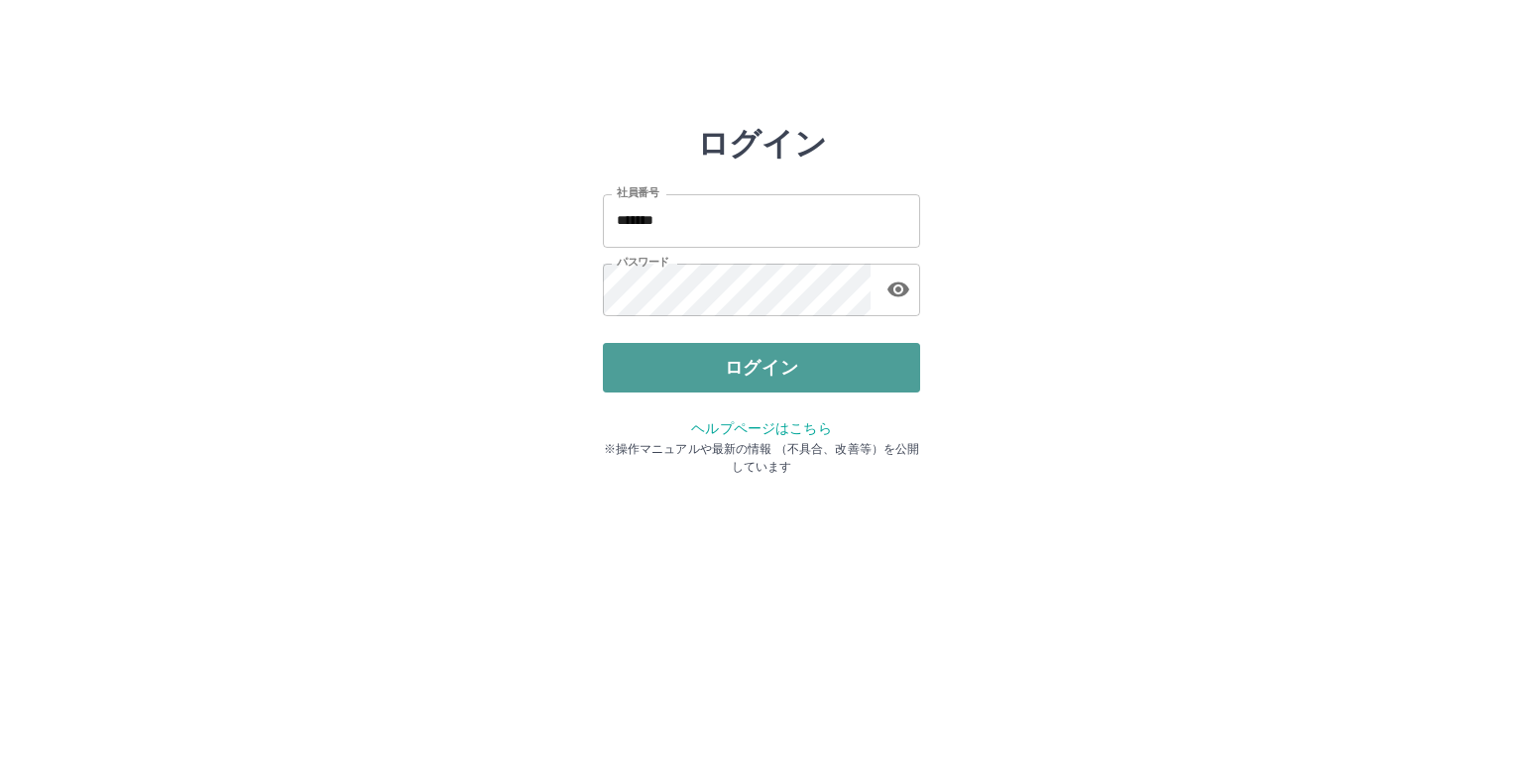 click on "ログイン" at bounding box center (762, 368) 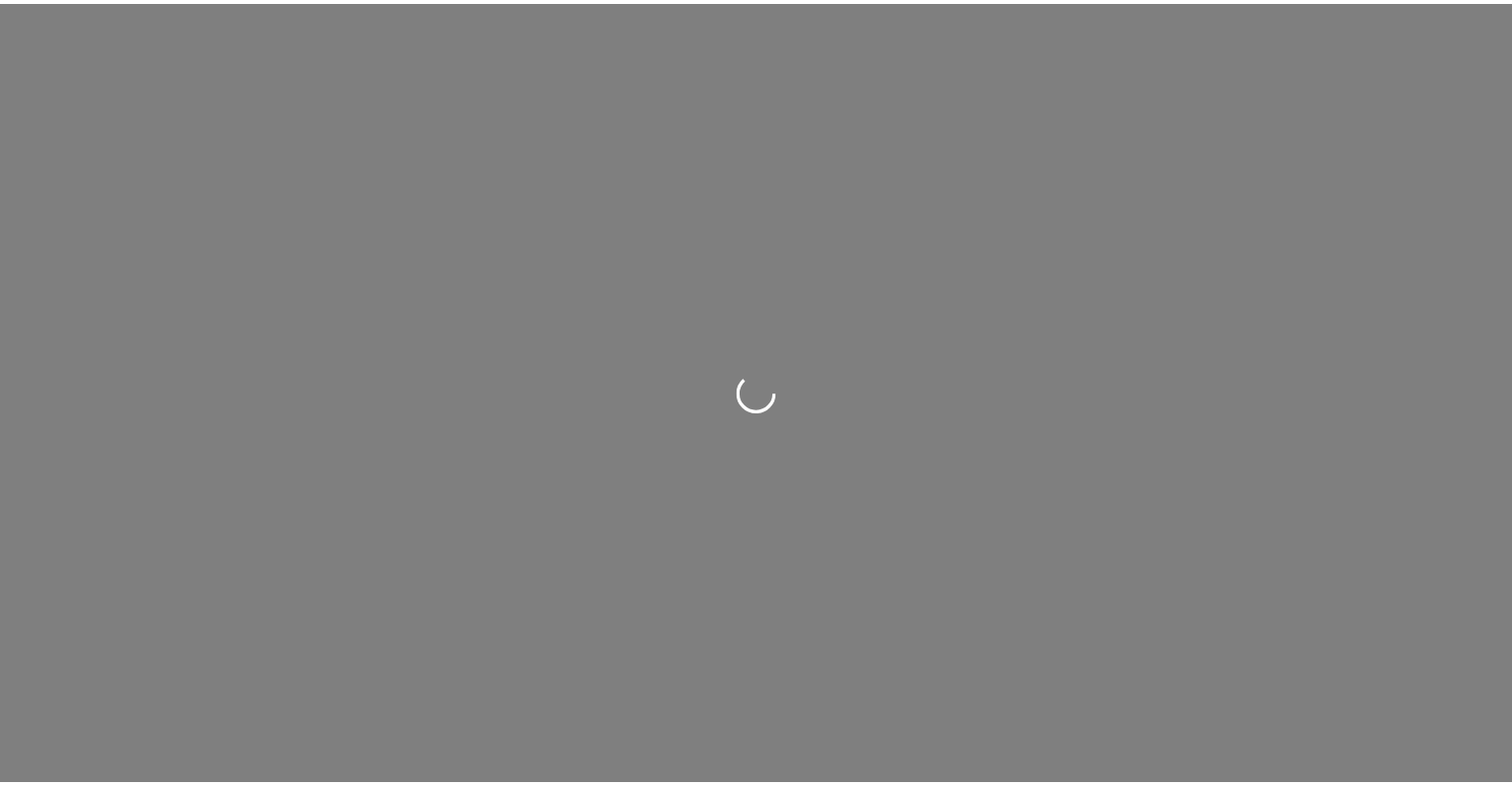 scroll, scrollTop: 0, scrollLeft: 0, axis: both 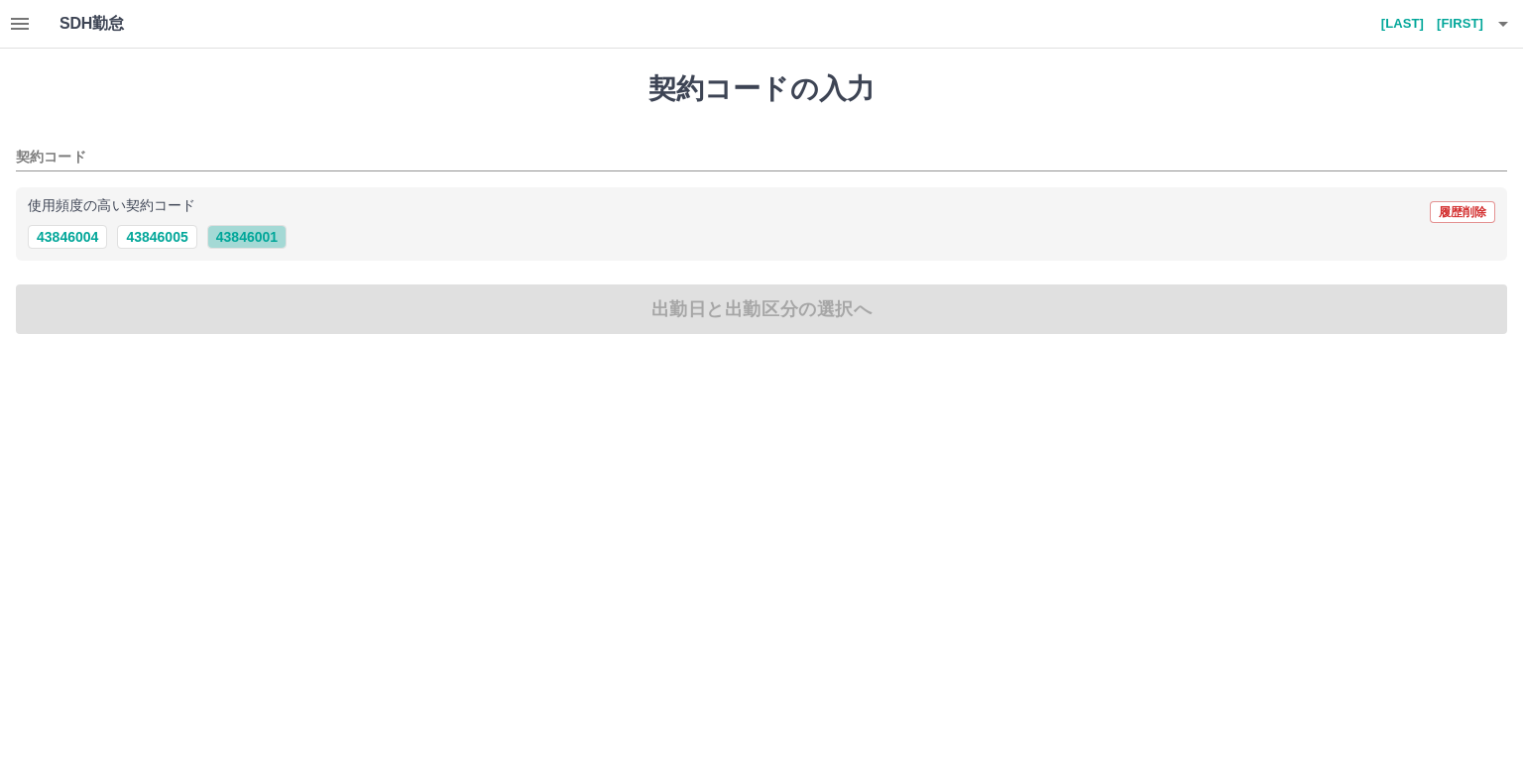 click on "43846001" at bounding box center [247, 237] 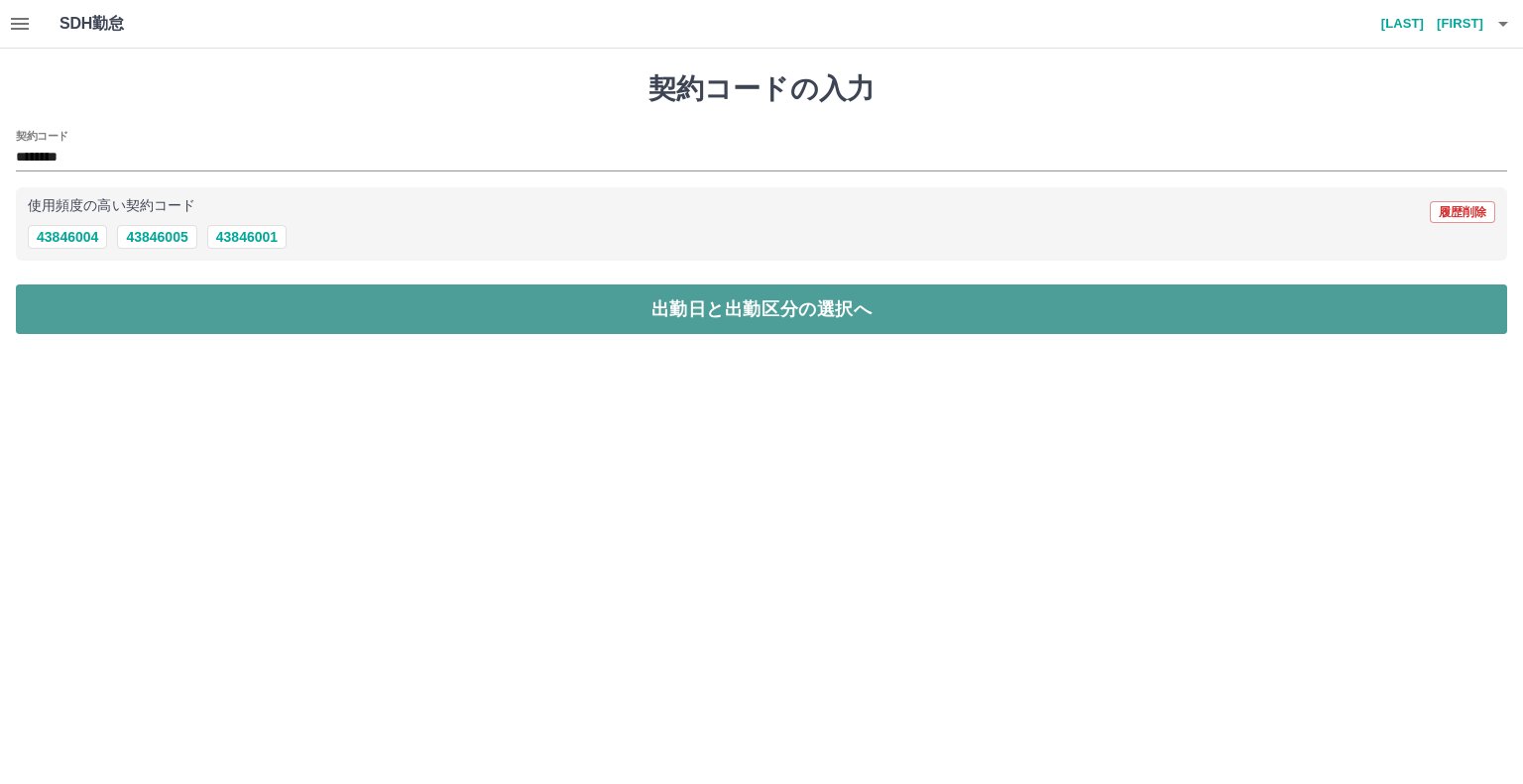 click on "出勤日と出勤区分の選択へ" at bounding box center [762, 309] 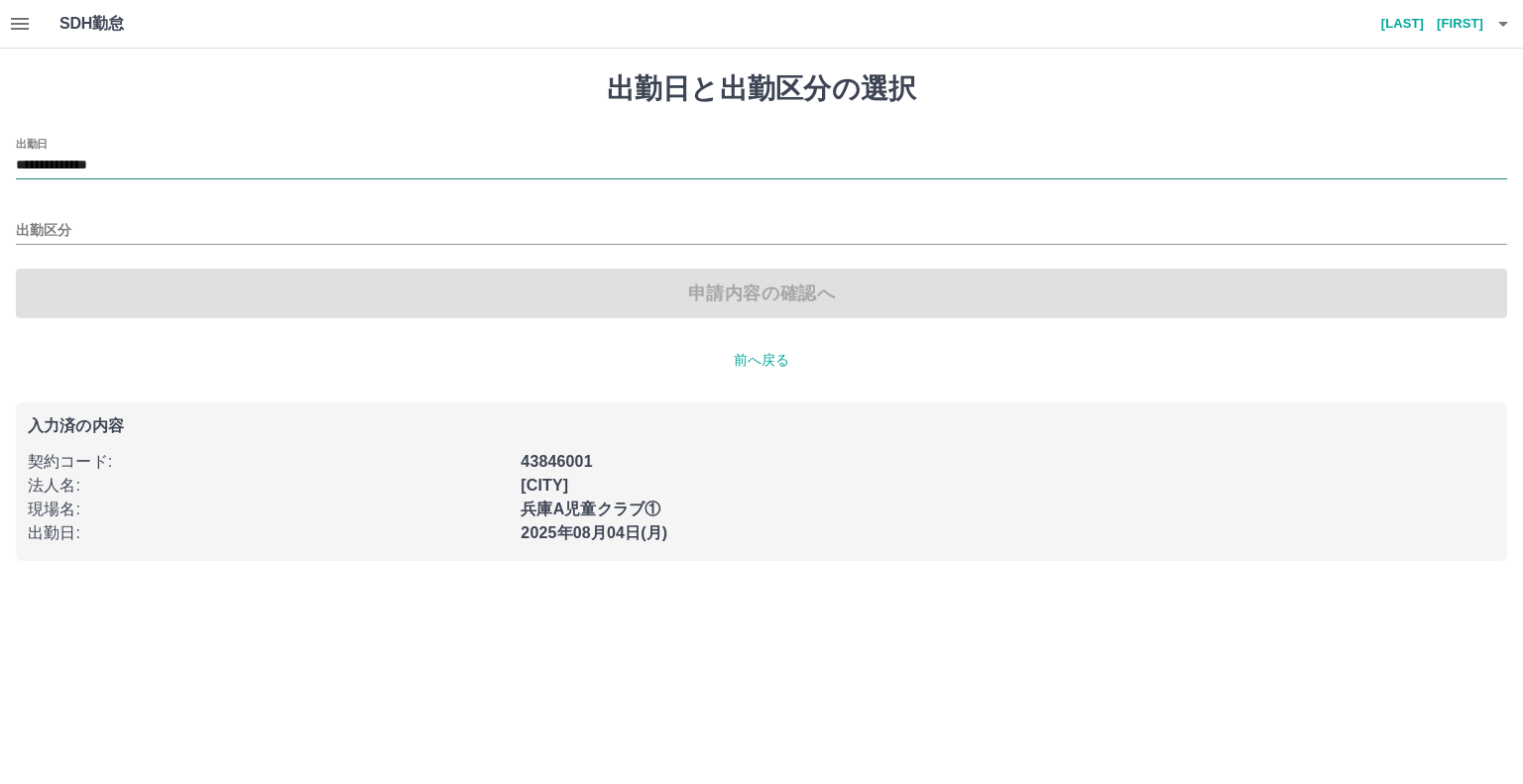 click on "**********" at bounding box center [762, 166] 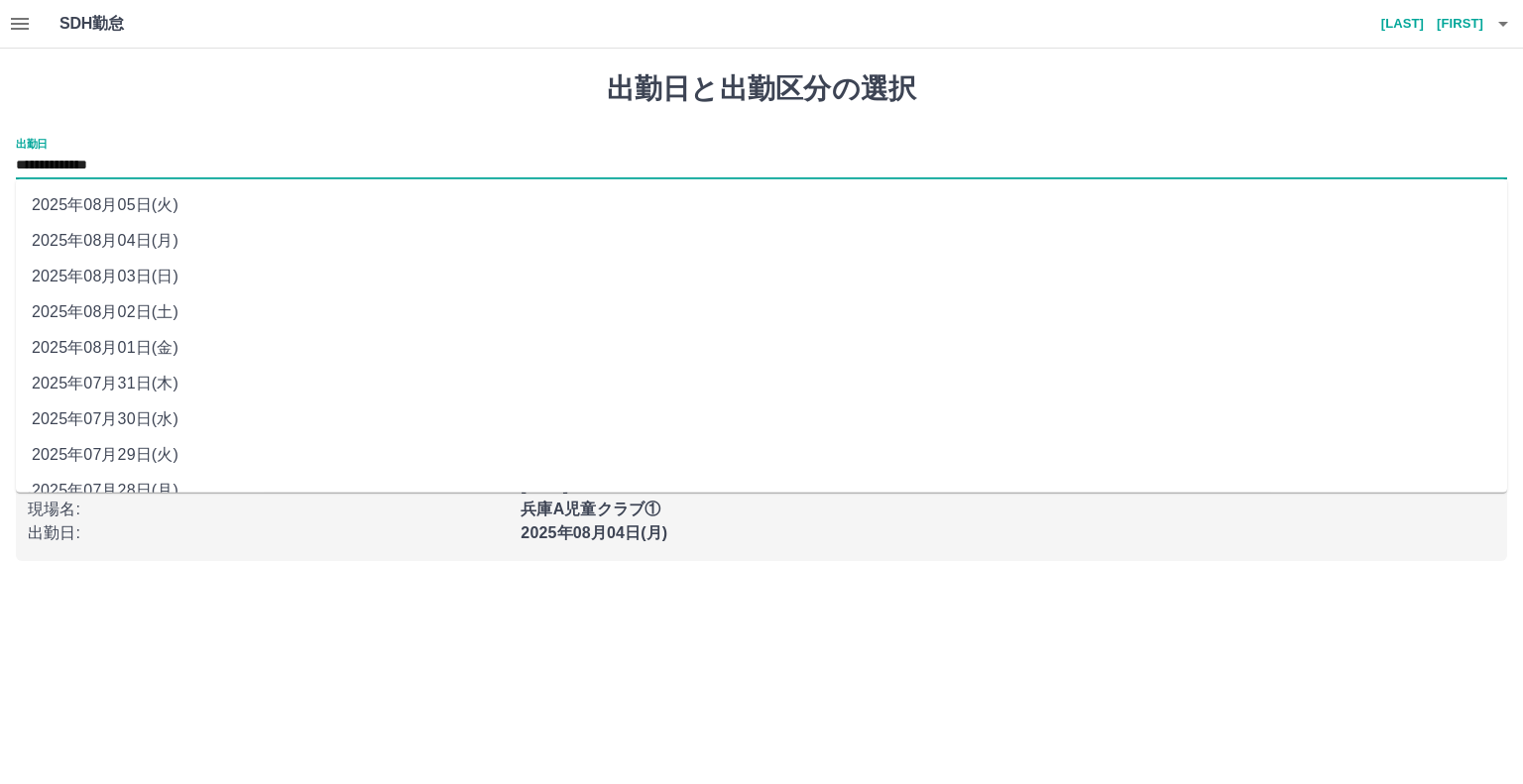click on "2025年08月01日(金)" at bounding box center (762, 348) 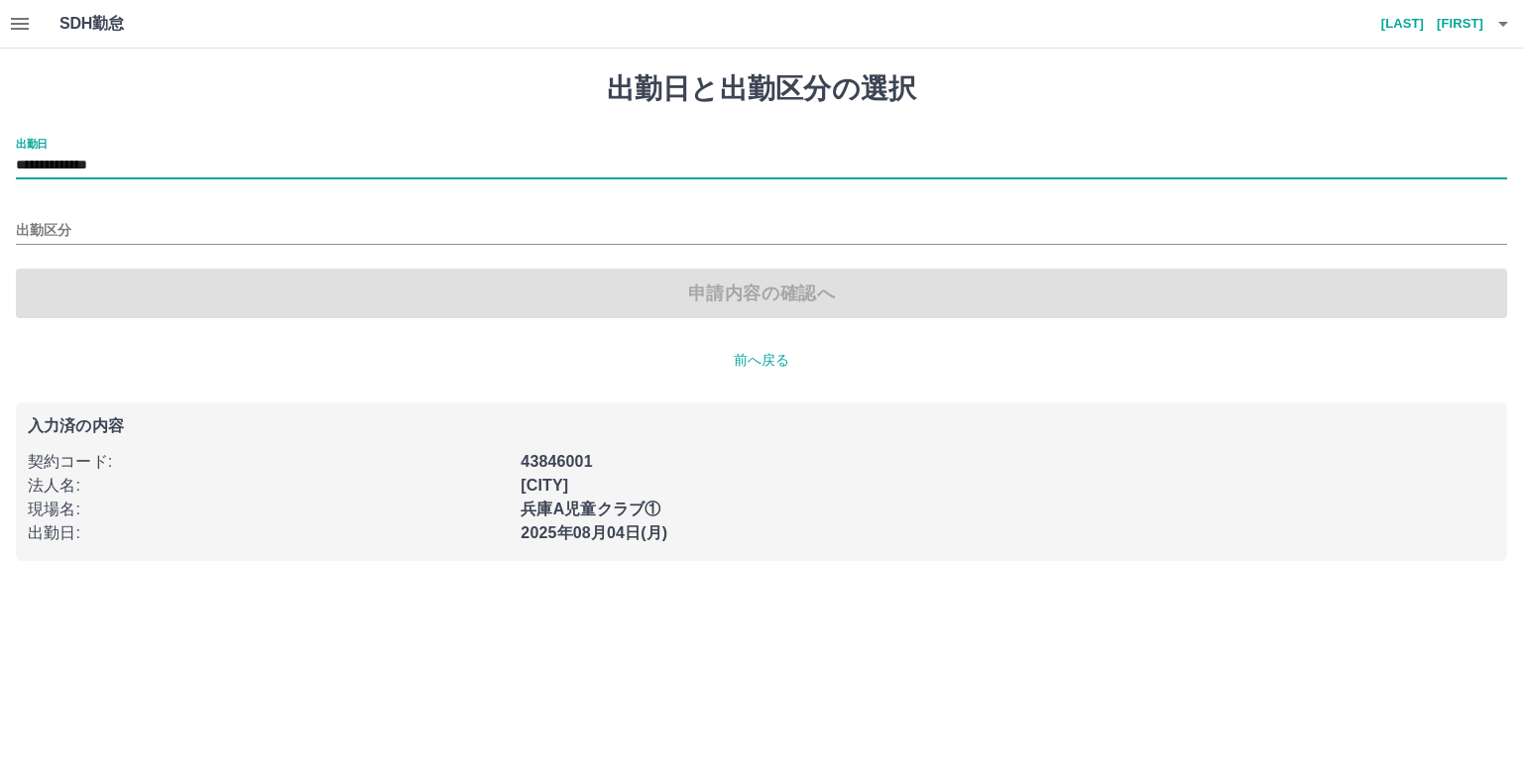 click 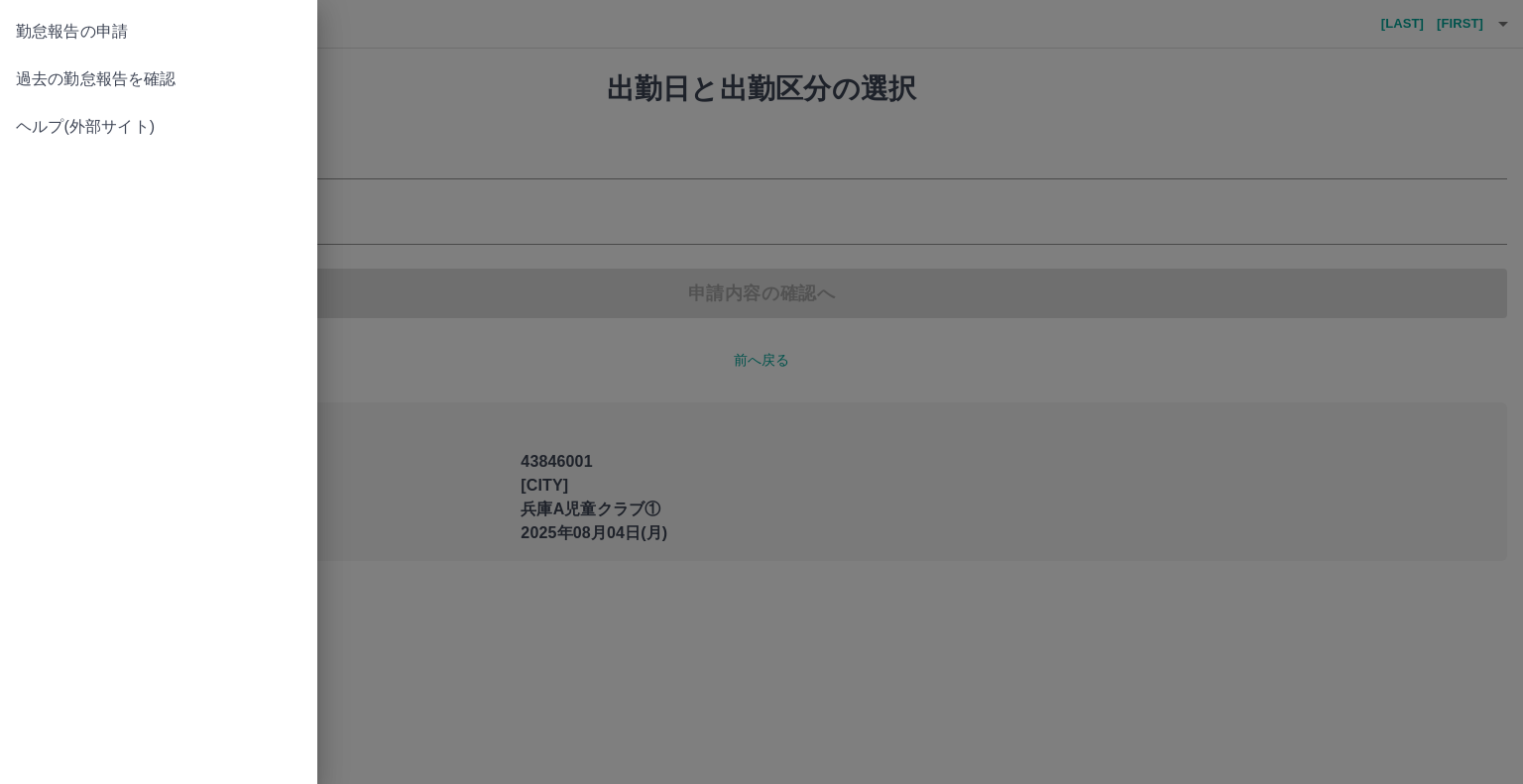 click on "過去の勤怠報告を確認" at bounding box center (159, 79) 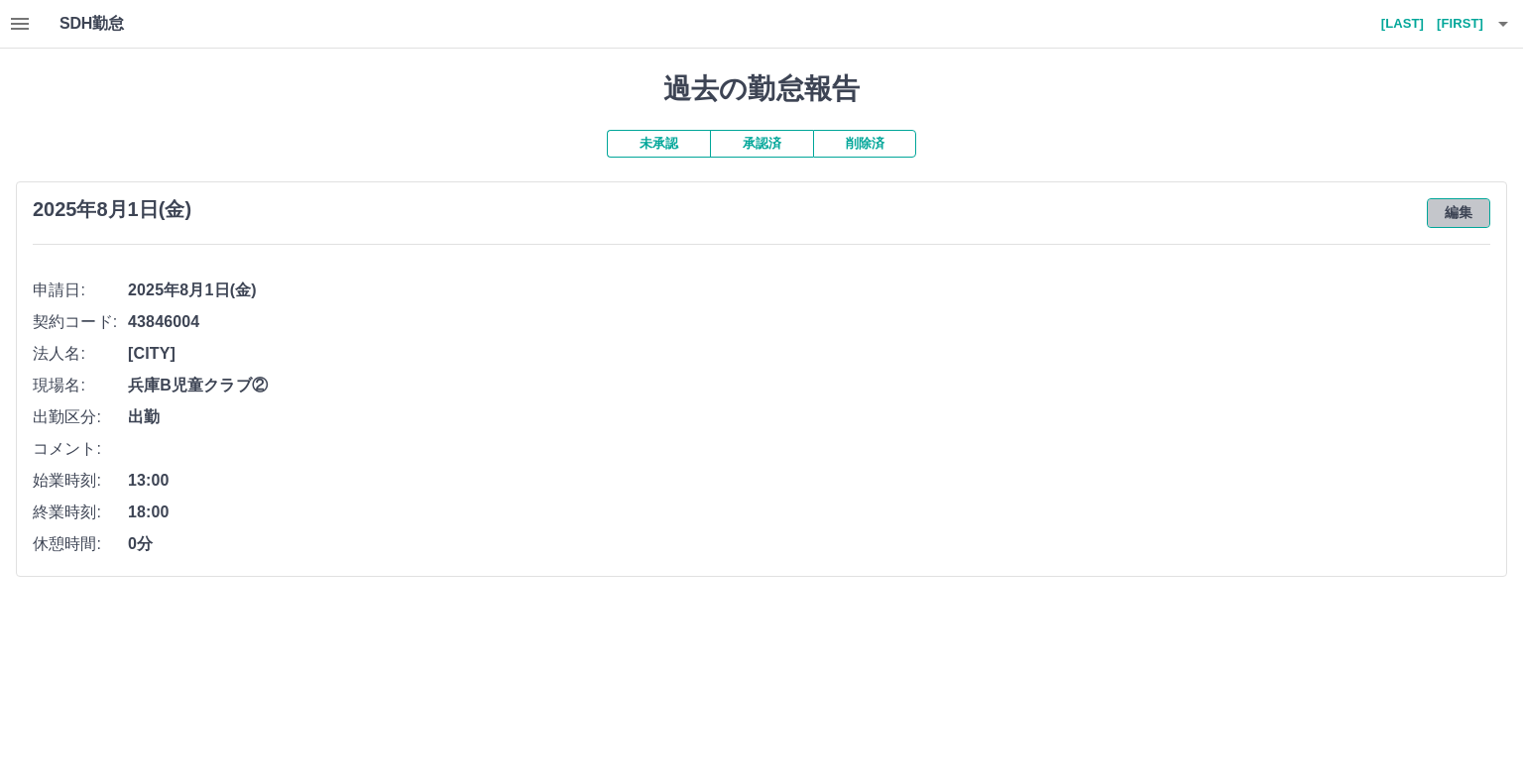 click on "編集" at bounding box center (1459, 213) 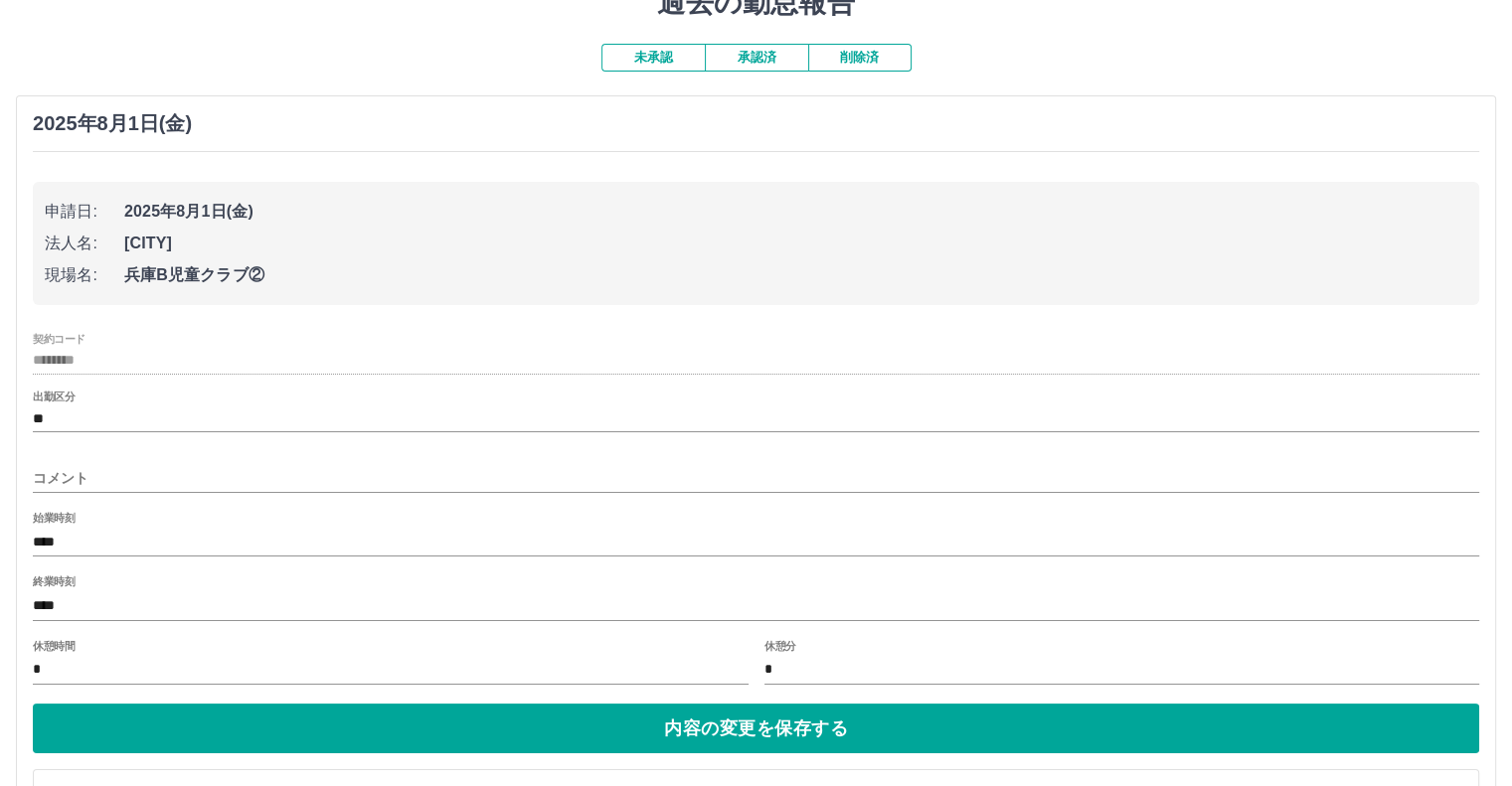 scroll, scrollTop: 160, scrollLeft: 0, axis: vertical 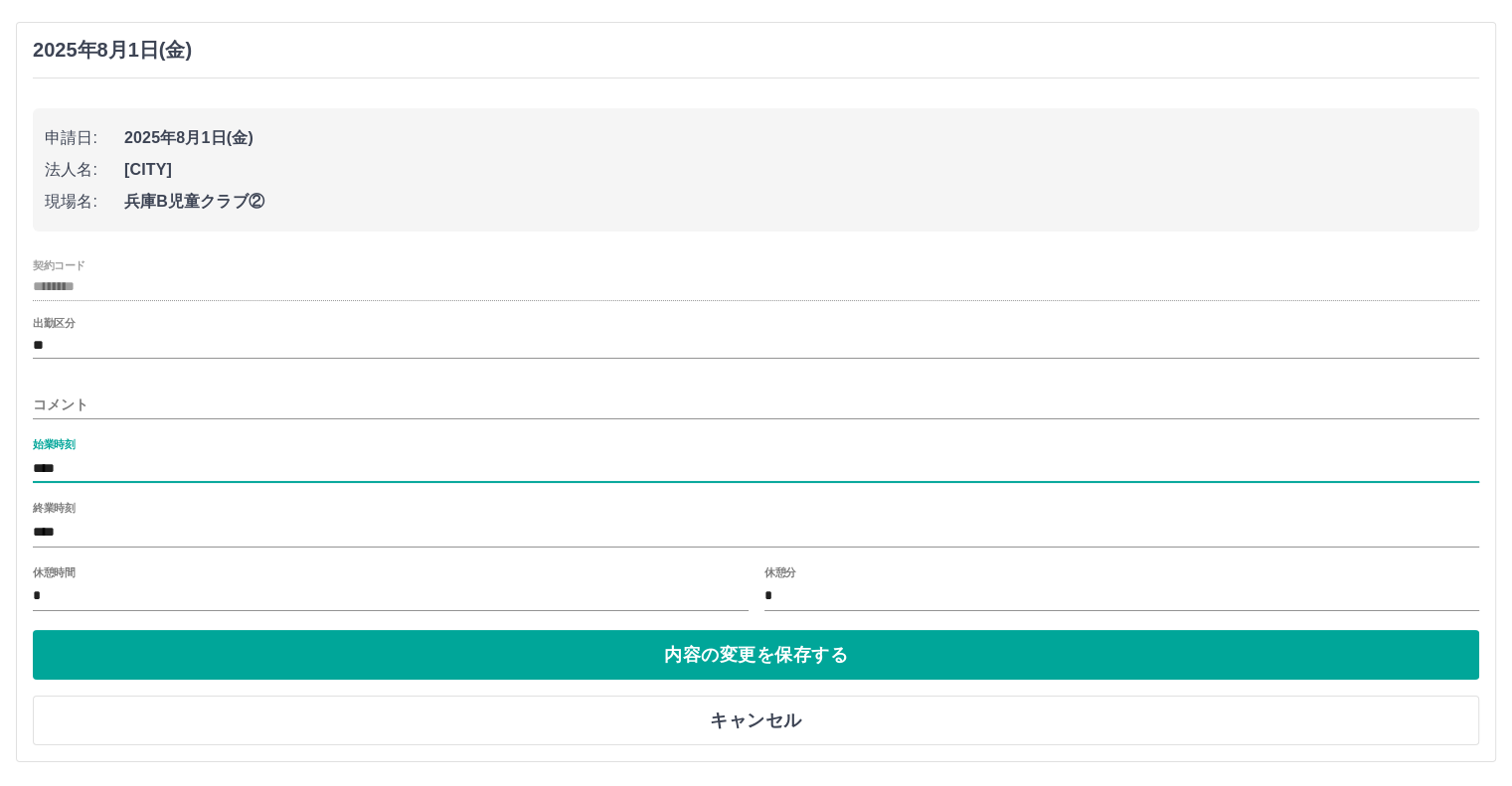 click on "****" at bounding box center (756, 468) 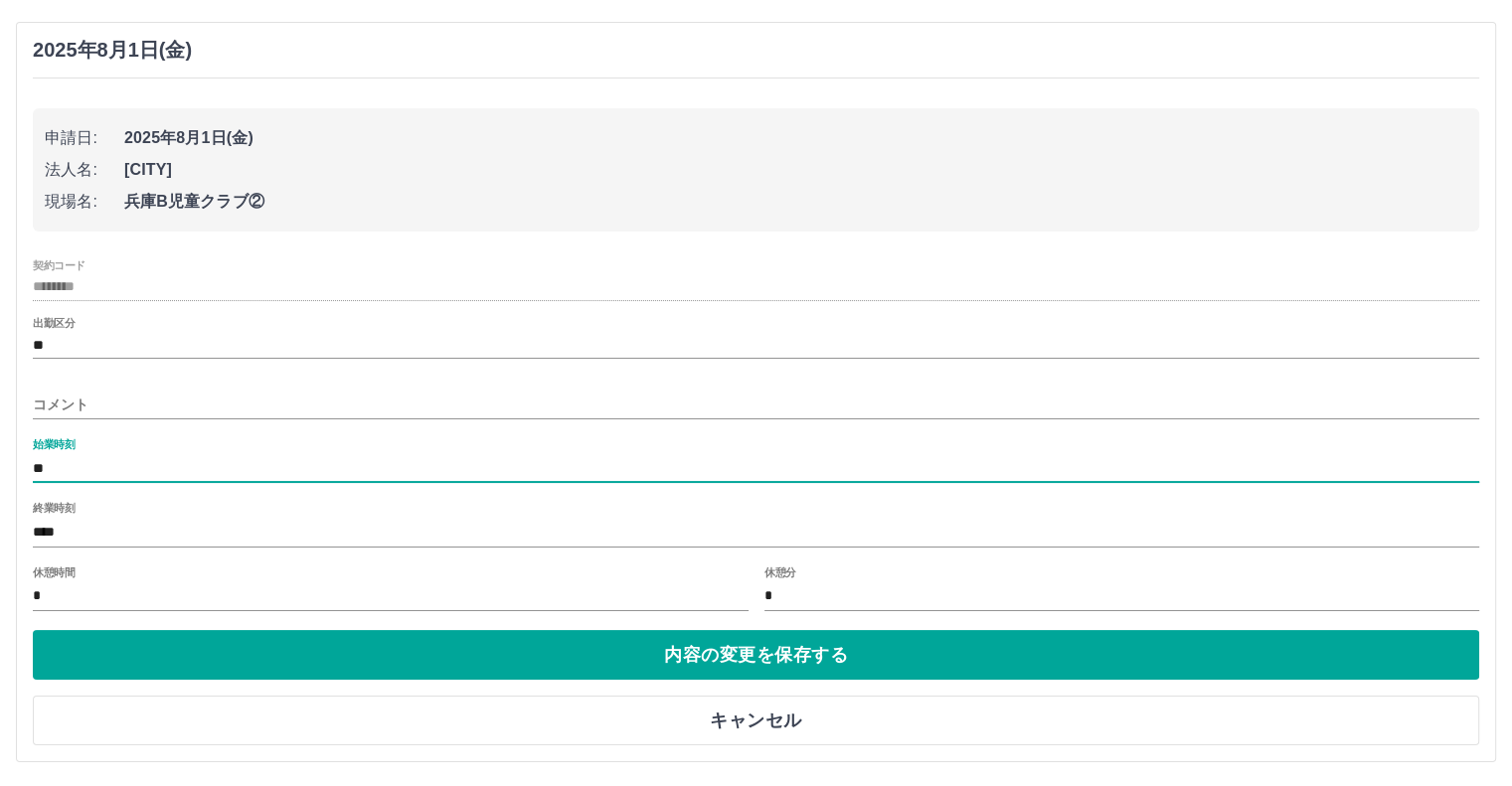 type on "*" 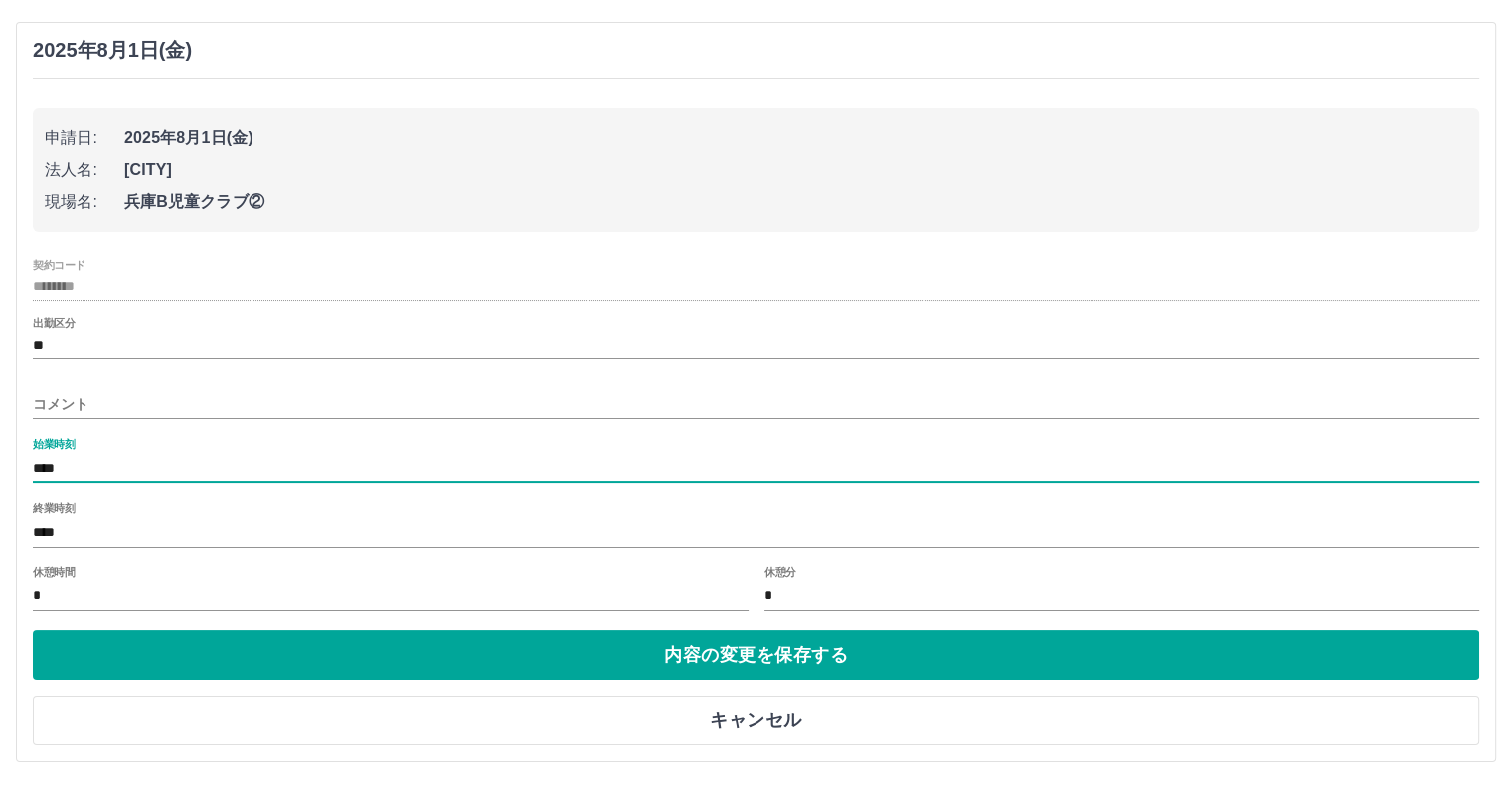 type on "****" 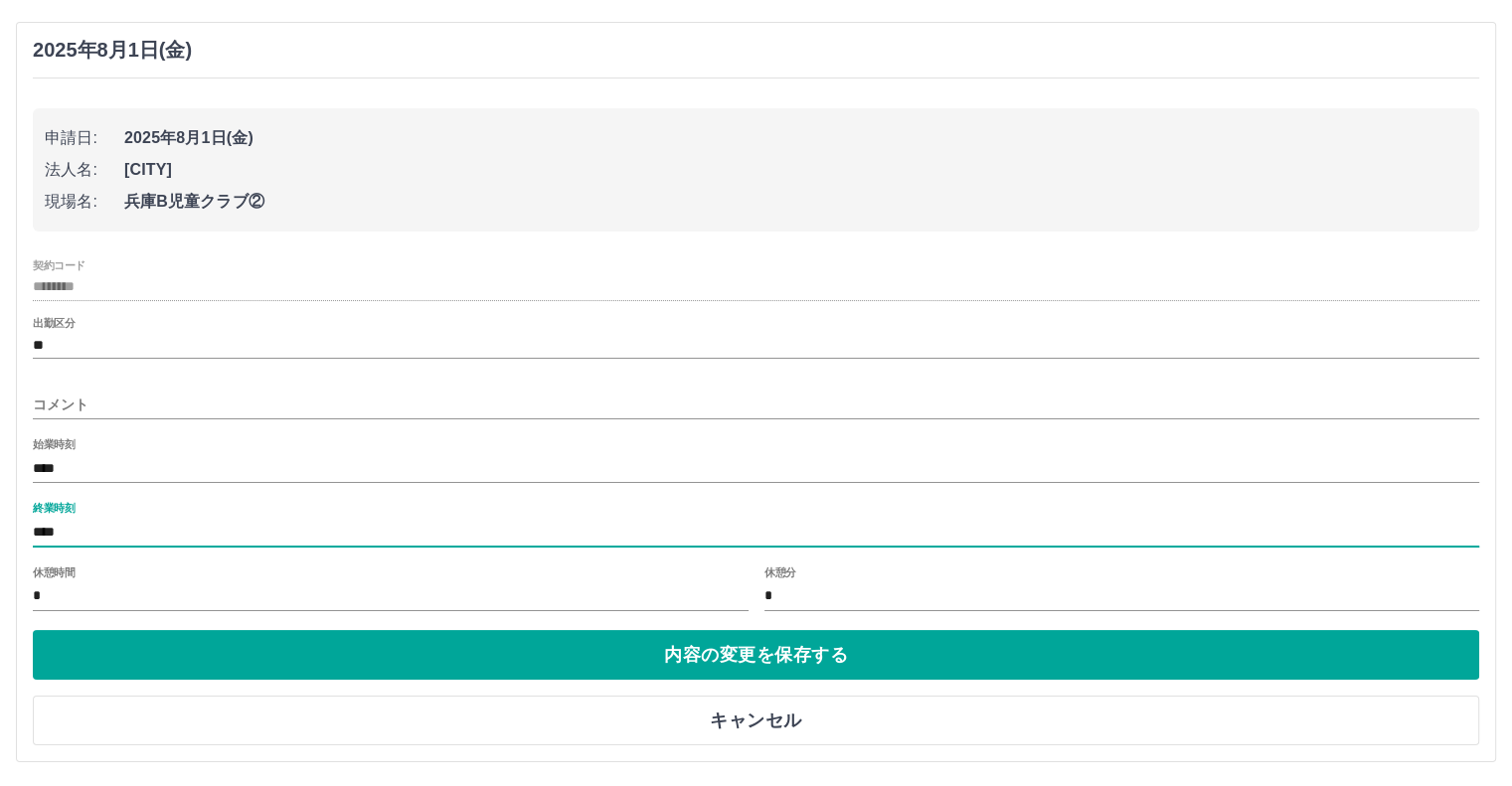 click on "****" at bounding box center [756, 532] 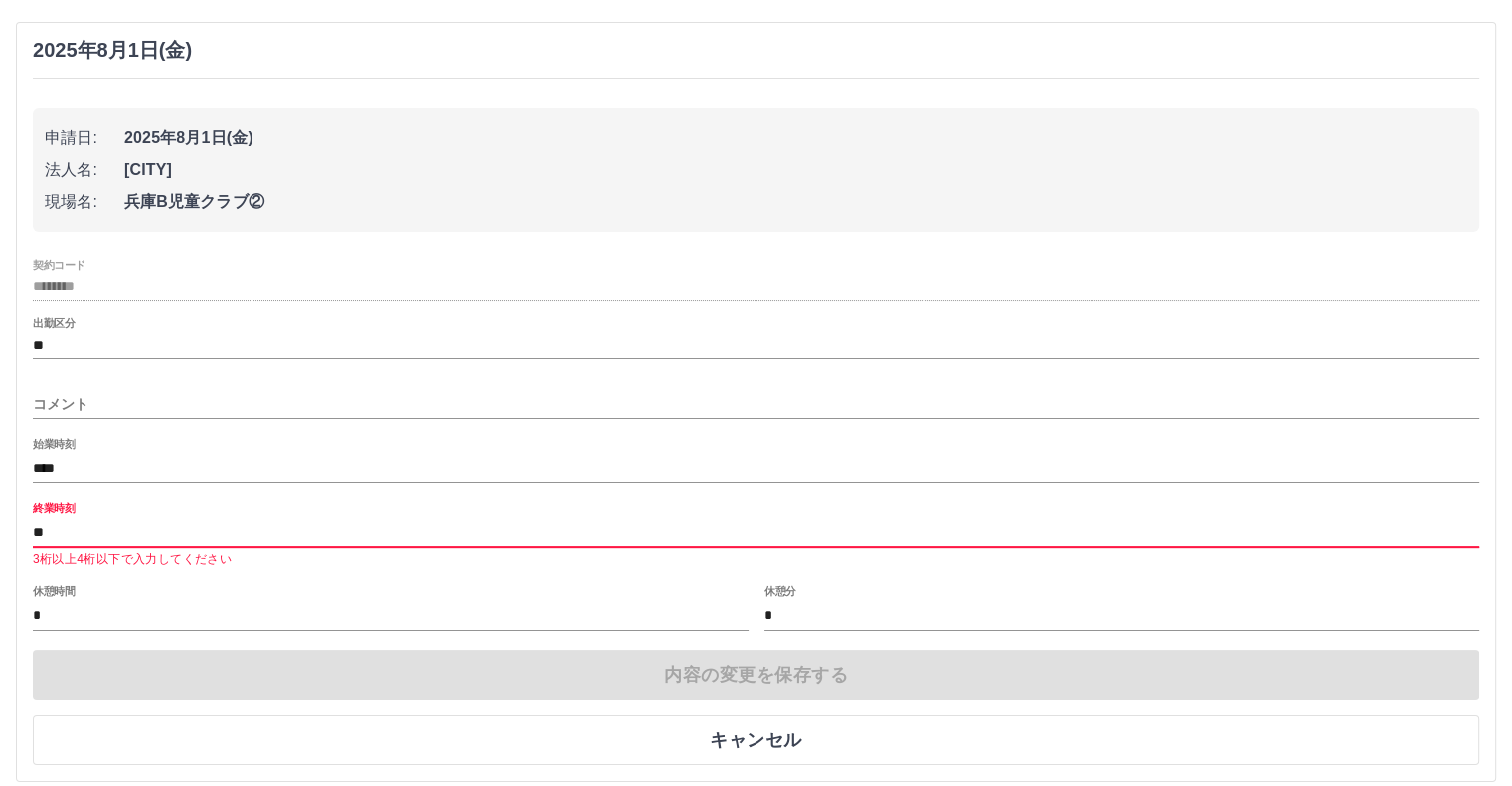 type on "*" 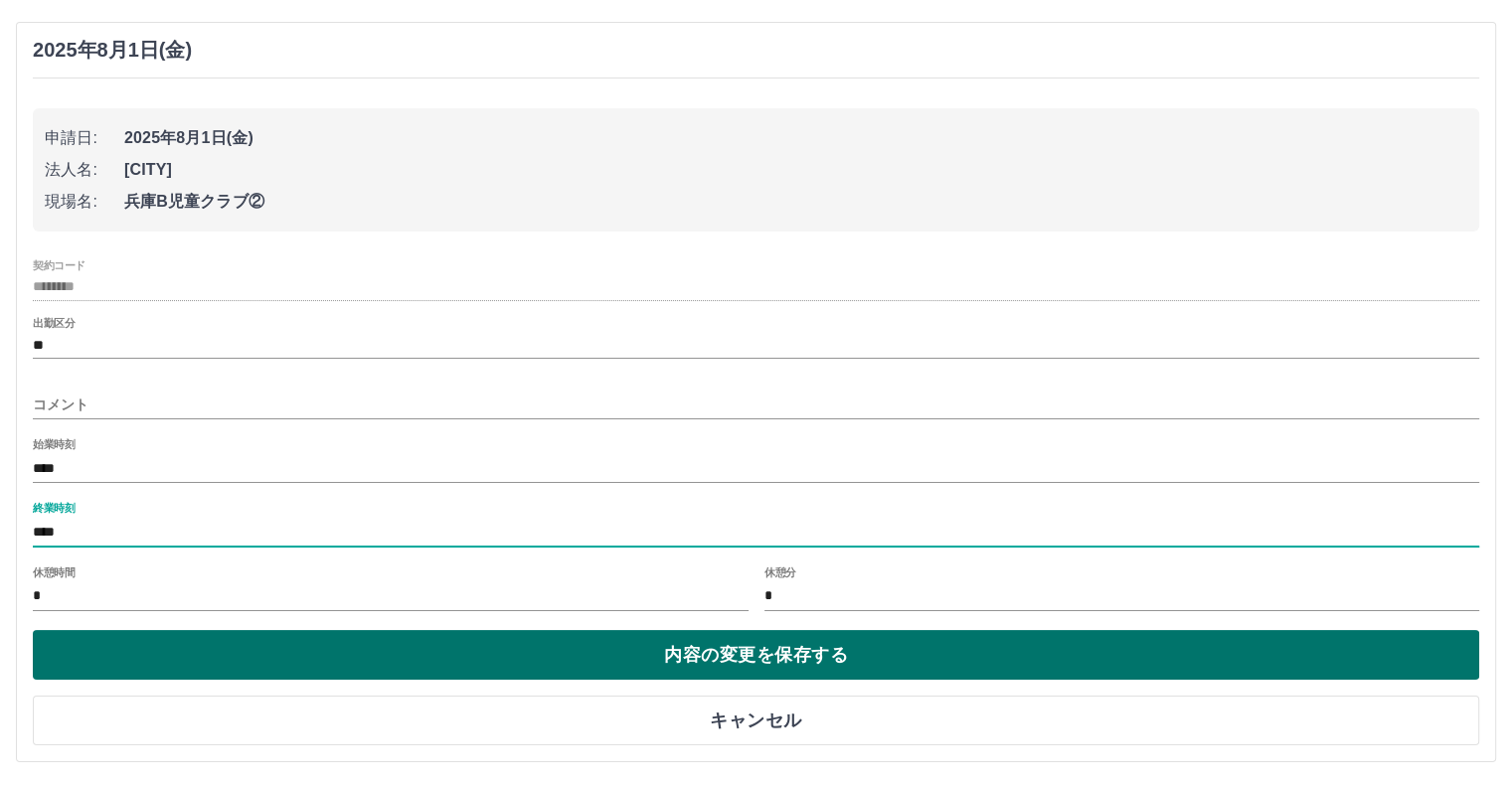 type on "****" 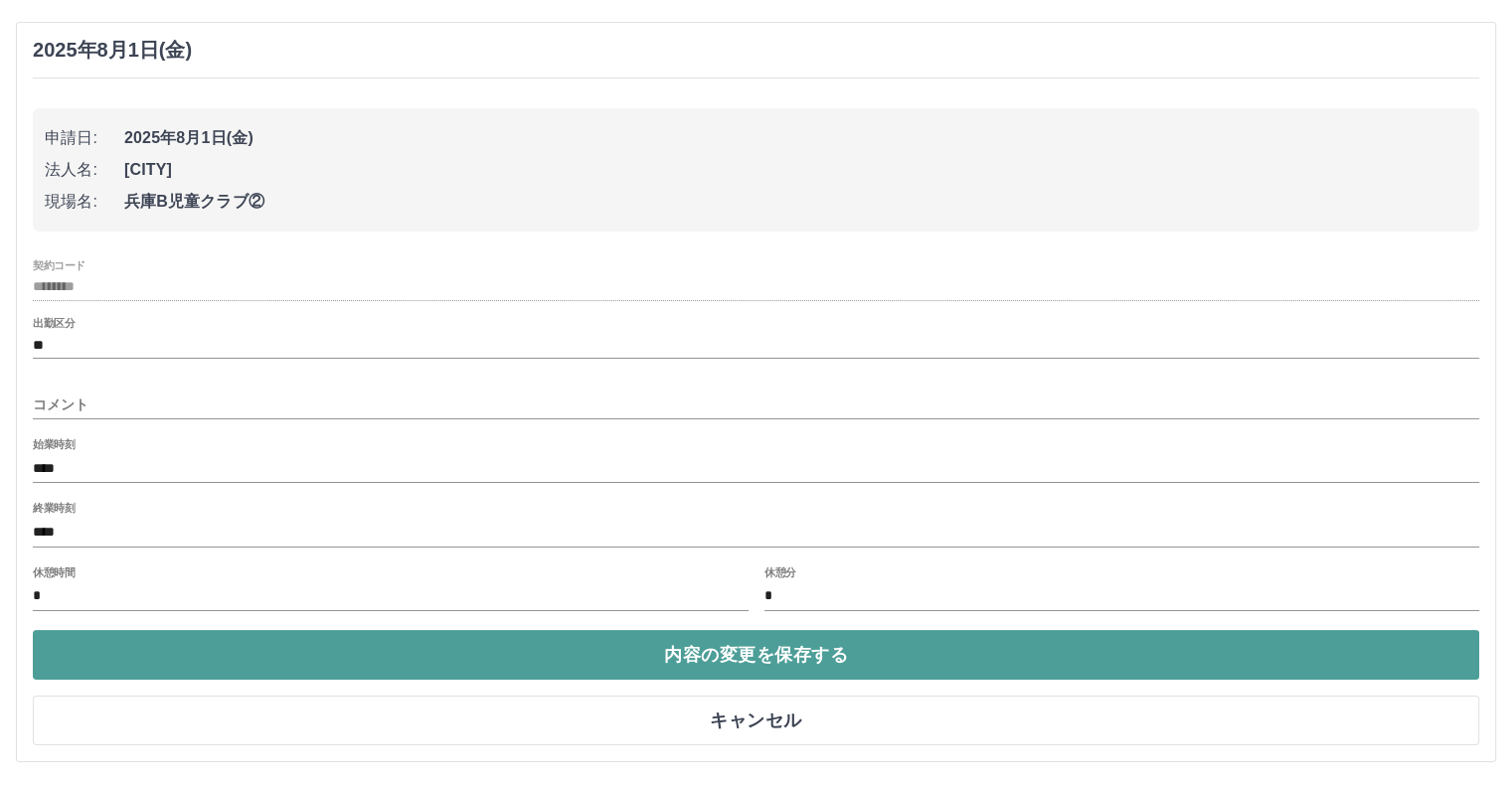 click on "内容の変更を保存する" at bounding box center [756, 655] 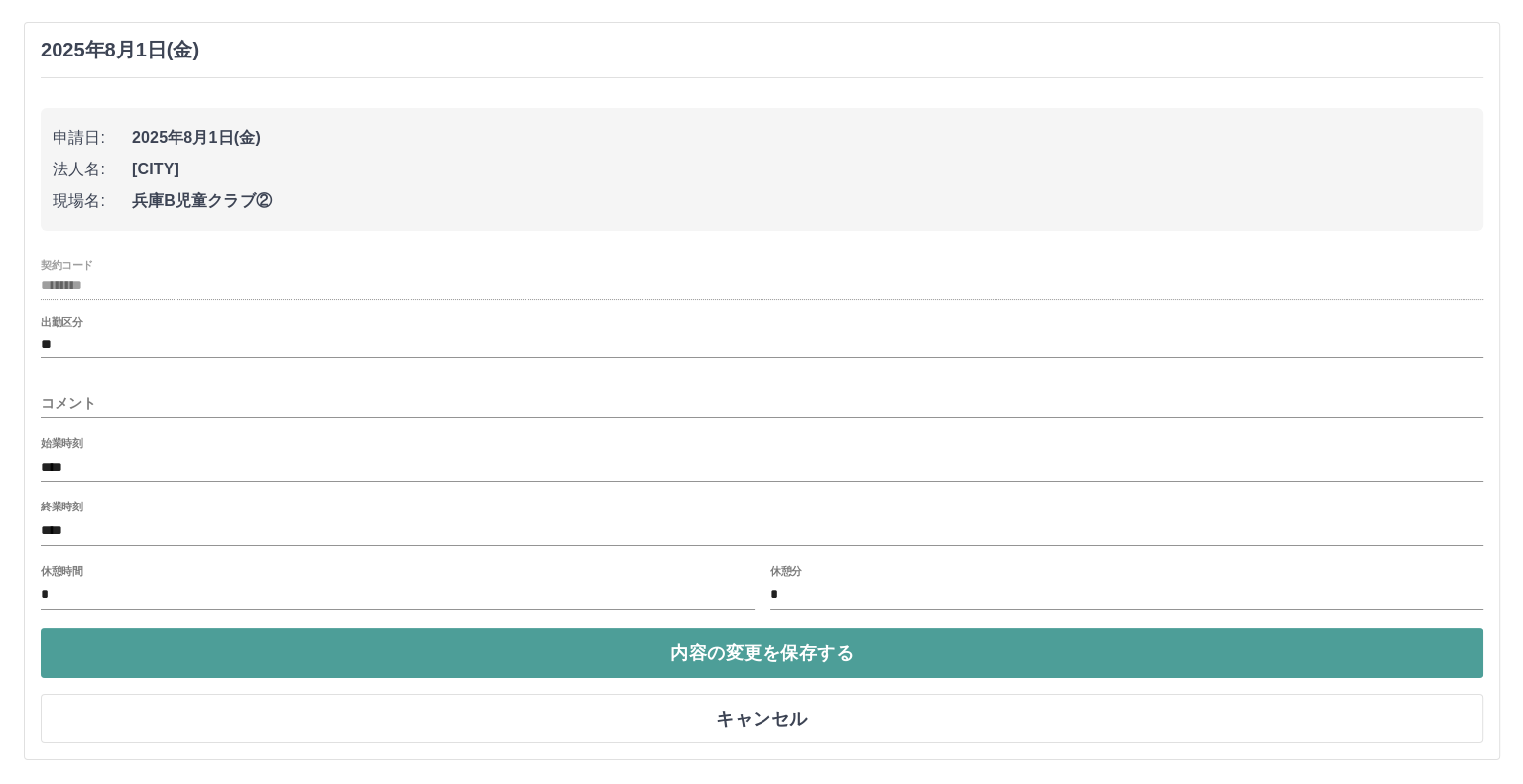 scroll, scrollTop: 0, scrollLeft: 0, axis: both 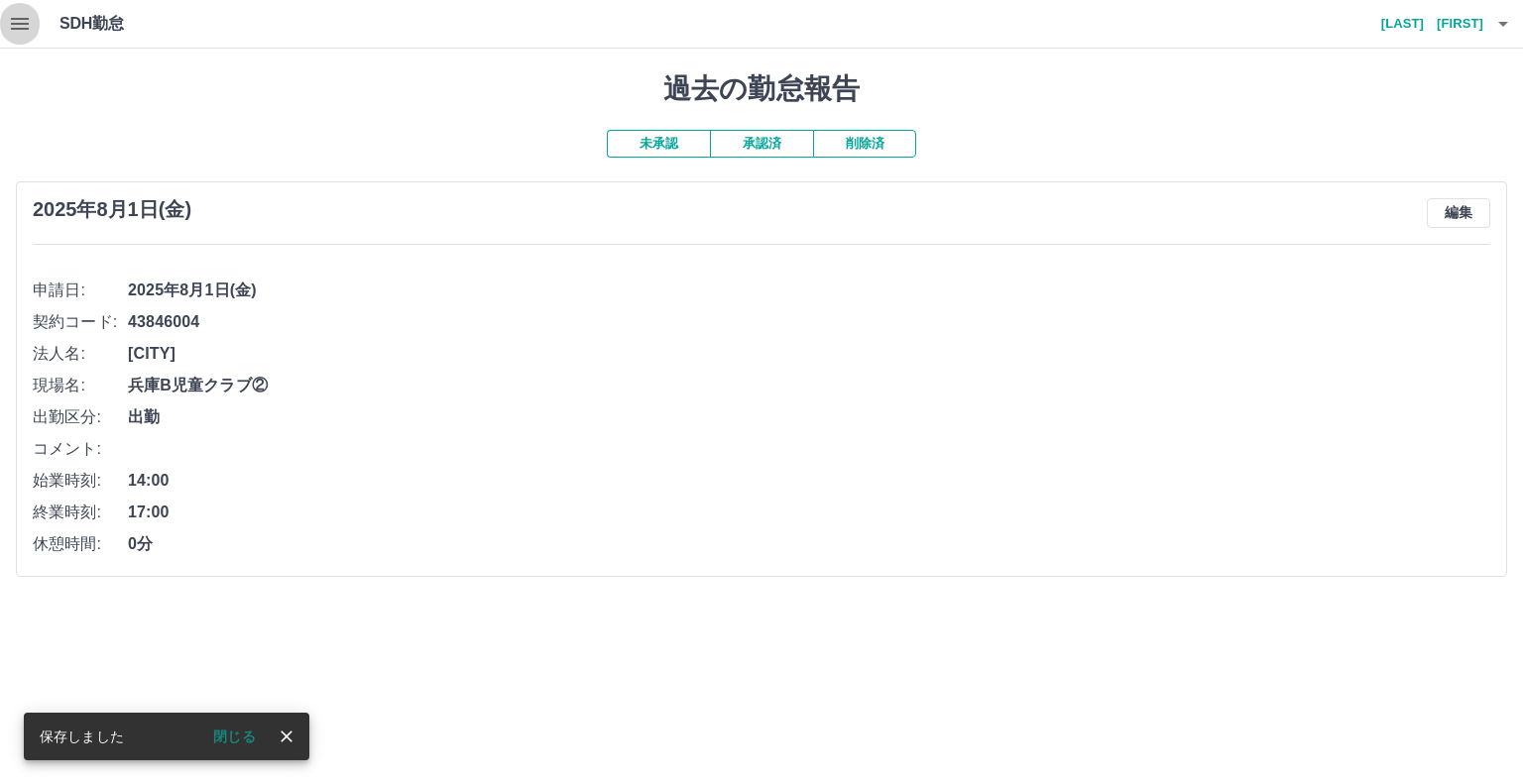 click 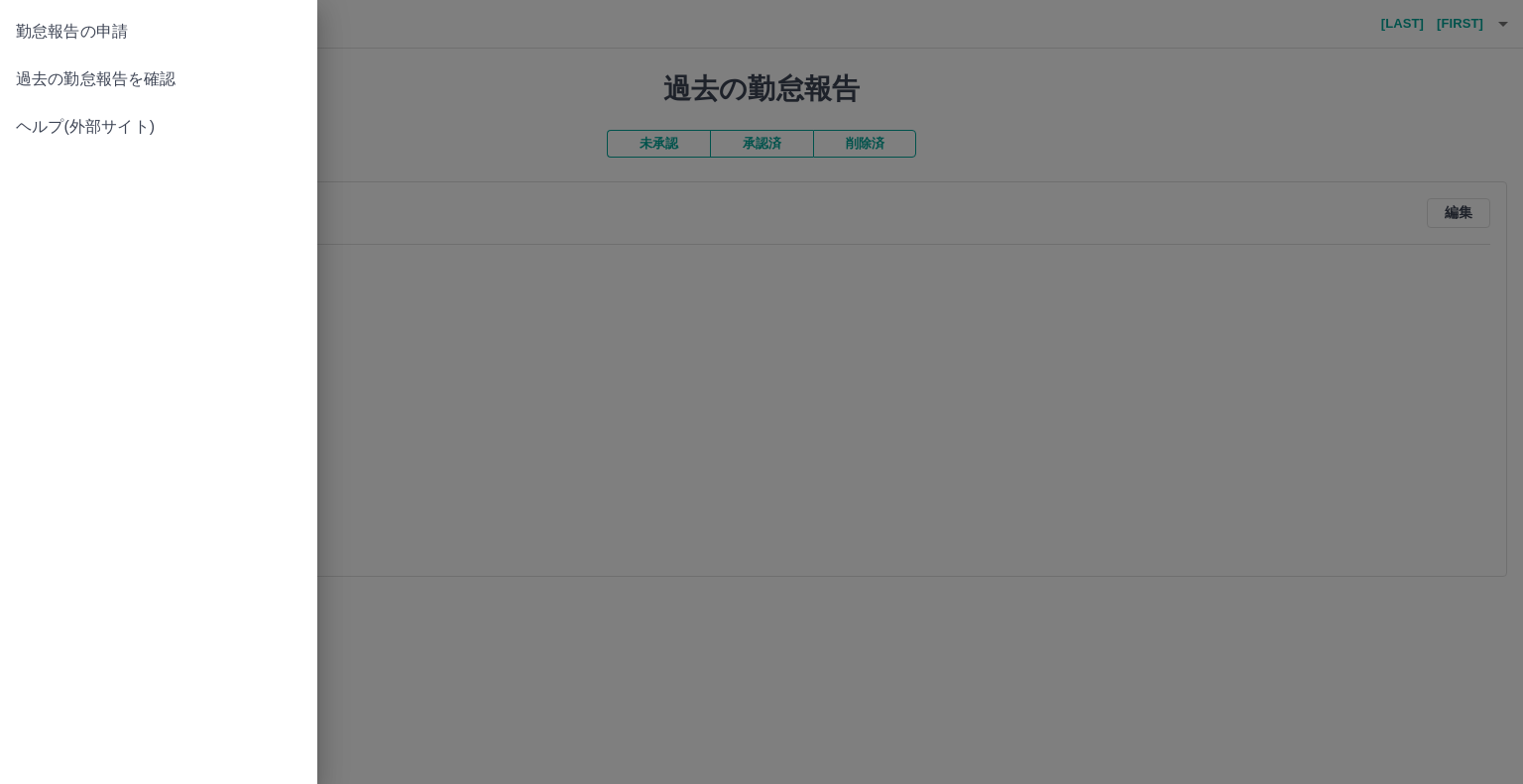 click on "過去の勤怠報告を確認" at bounding box center [159, 79] 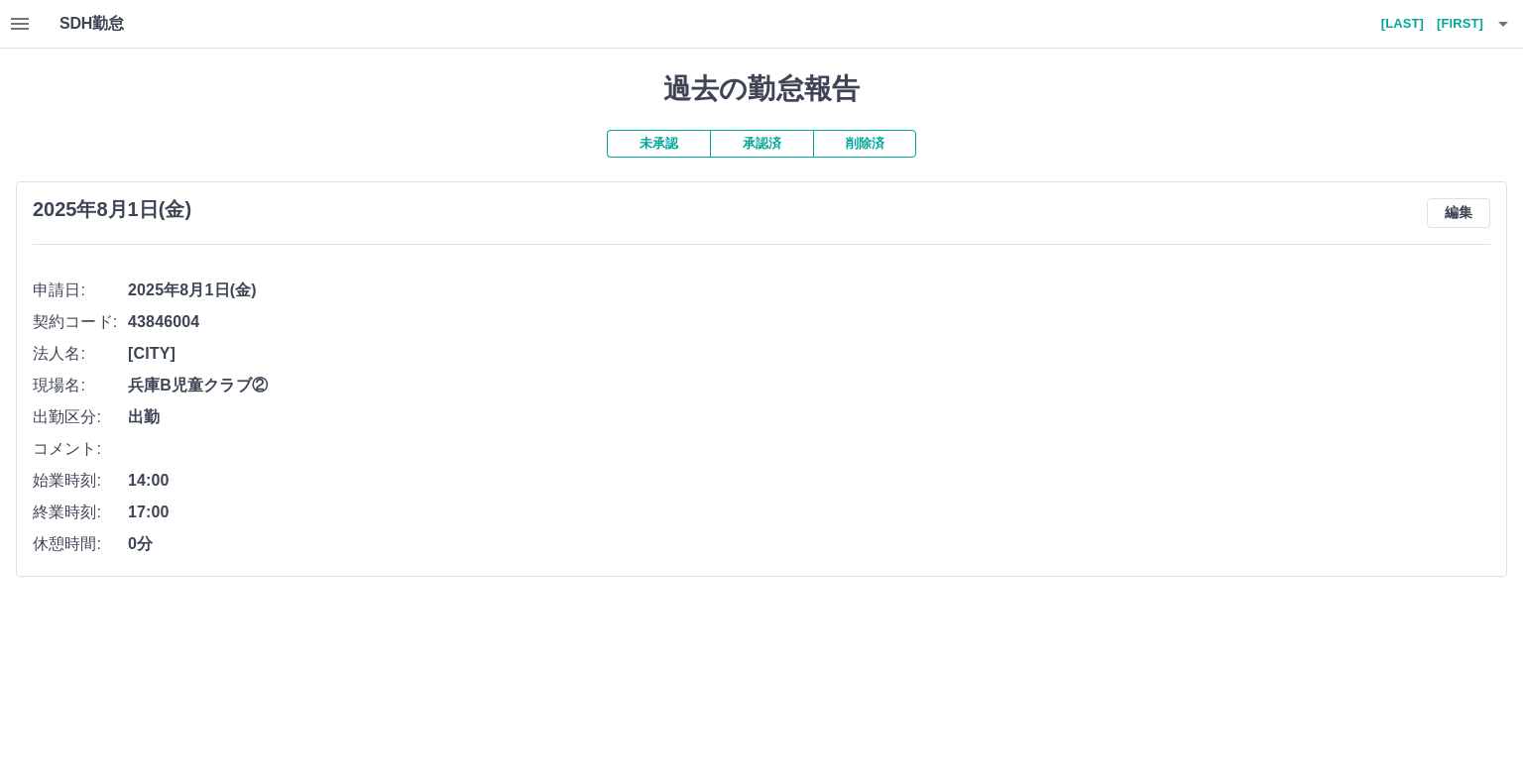 click at bounding box center [20, 24] 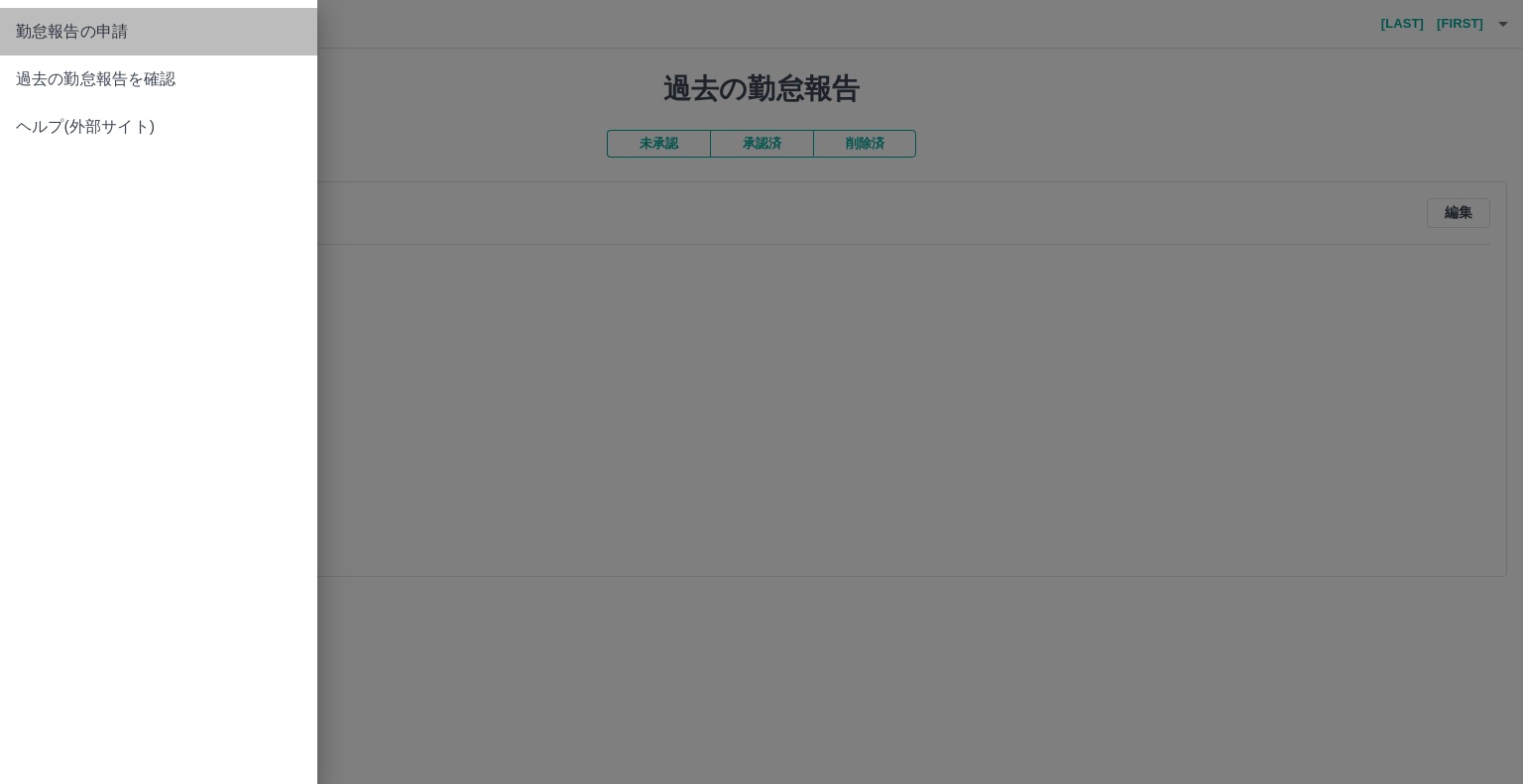 click on "勤怠報告の申請" at bounding box center [159, 32] 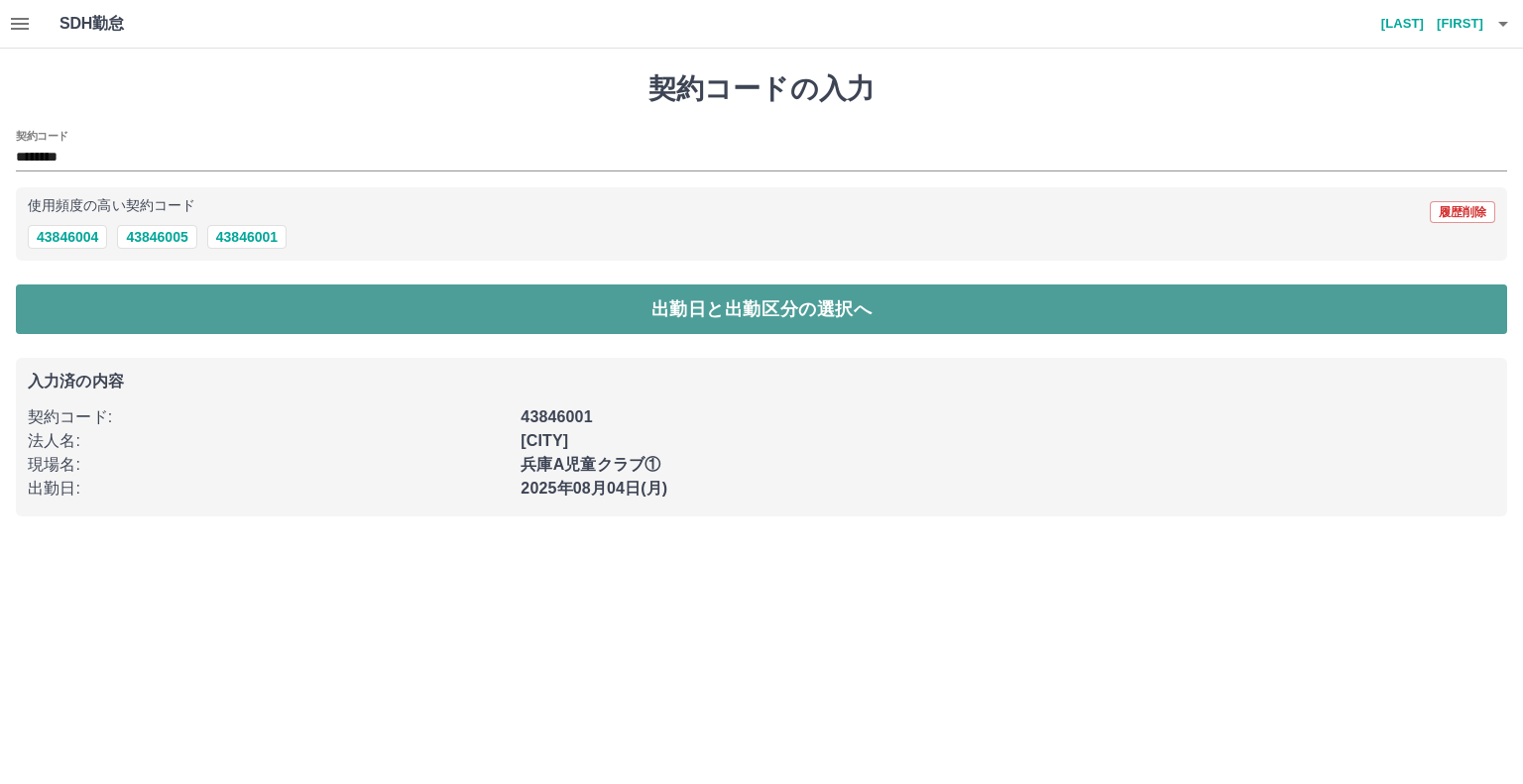 click on "出勤日と出勤区分の選択へ" at bounding box center (762, 309) 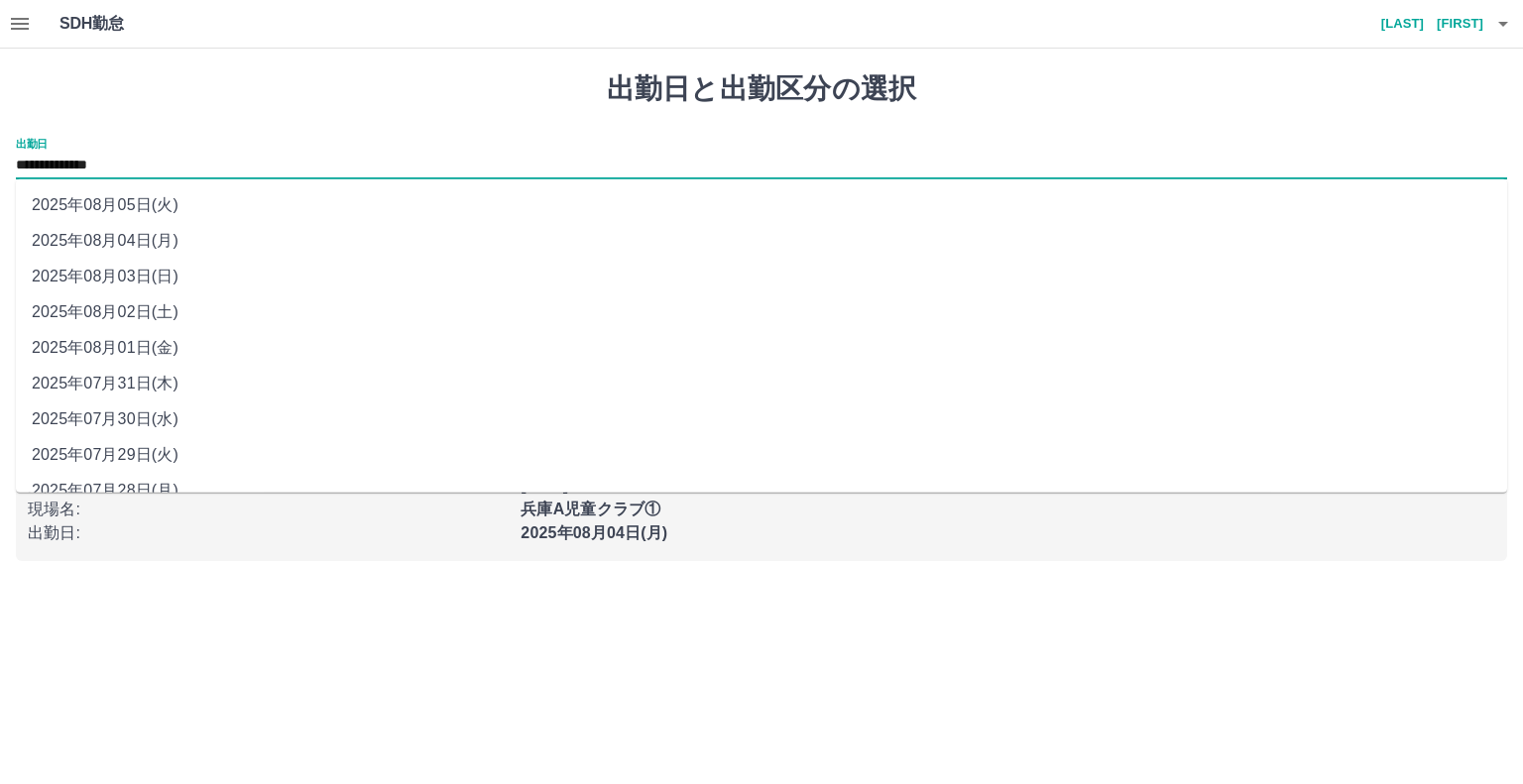 click on "**********" at bounding box center (762, 166) 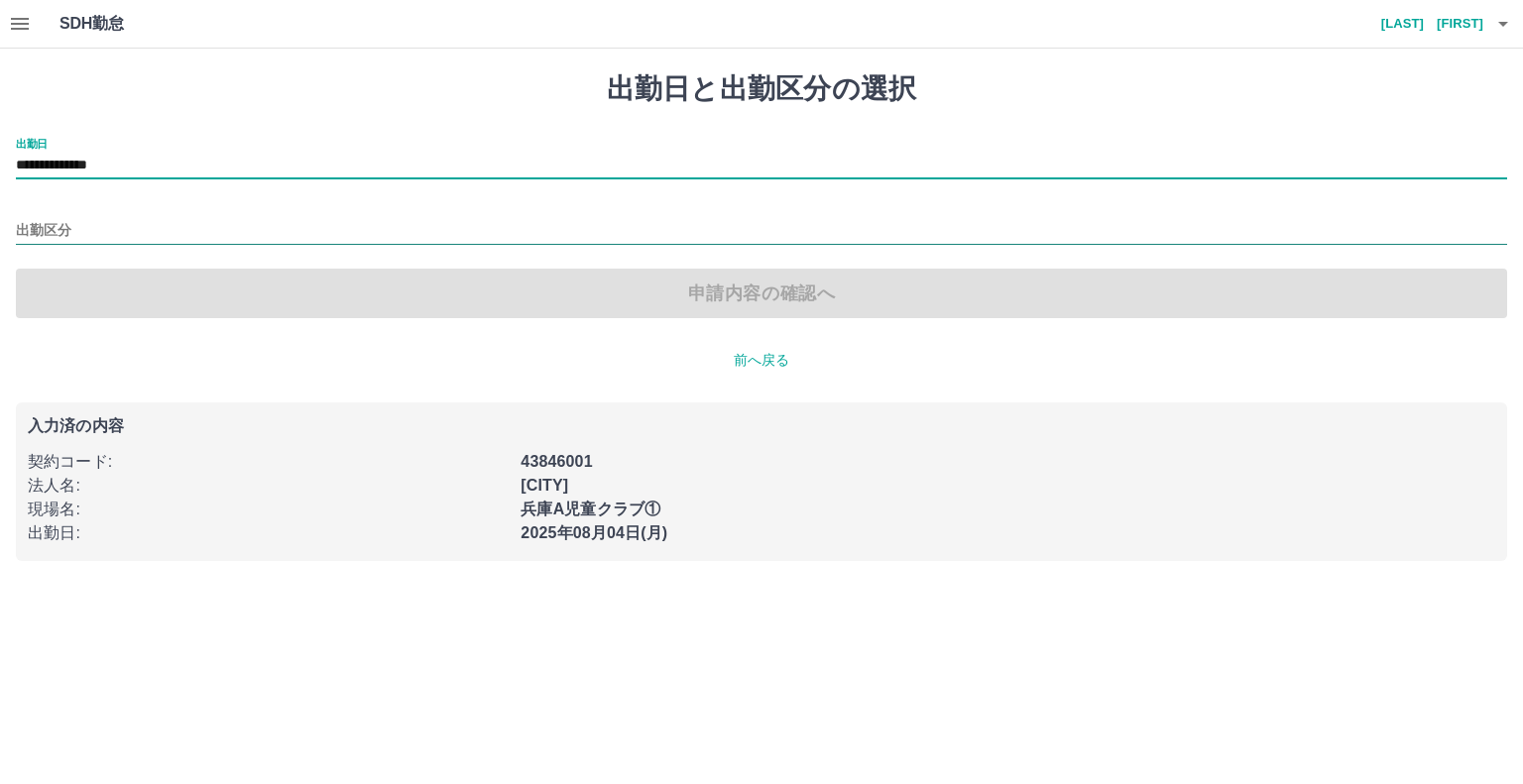 click on "出勤区分" at bounding box center [762, 231] 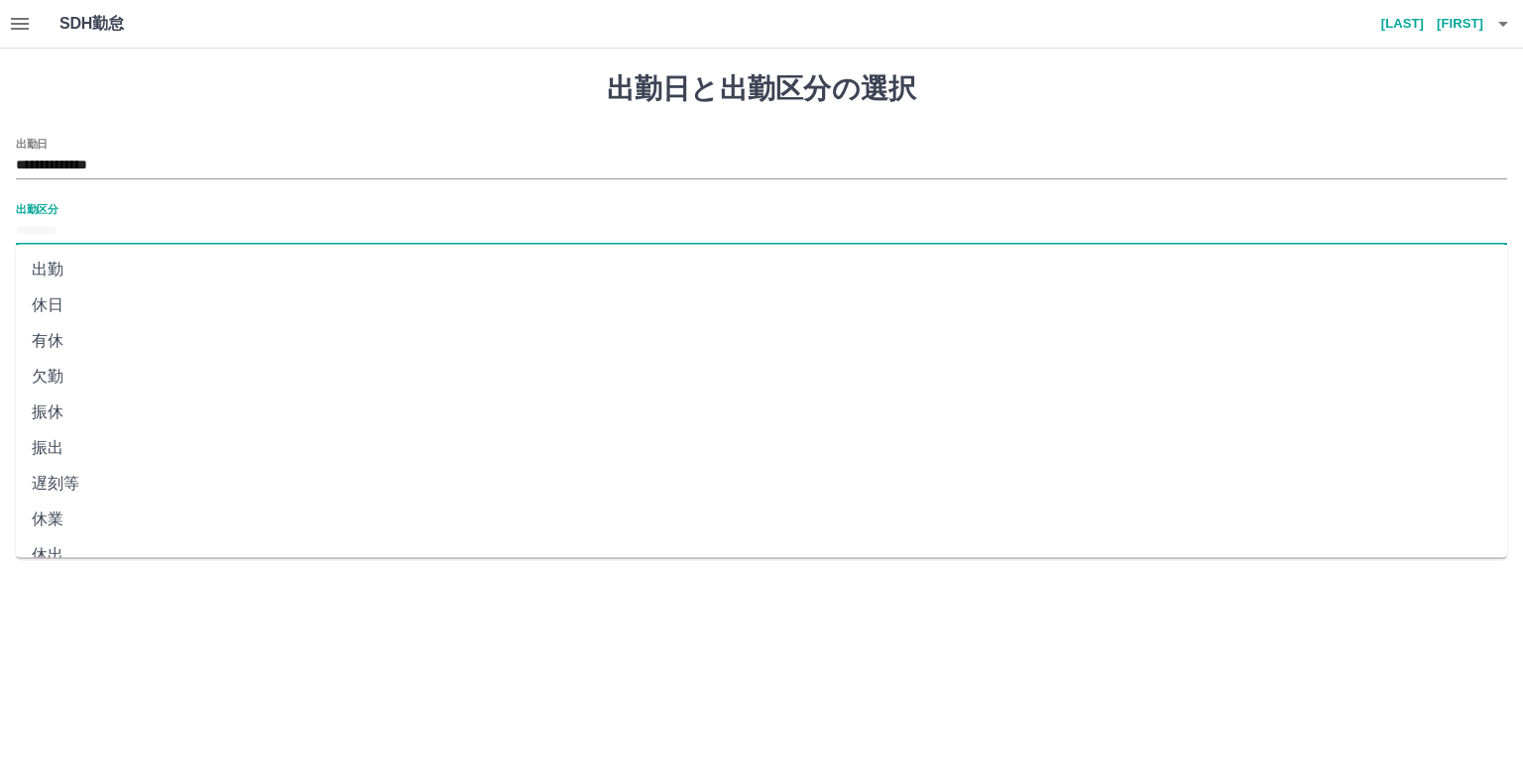 click on "出勤" at bounding box center [762, 270] 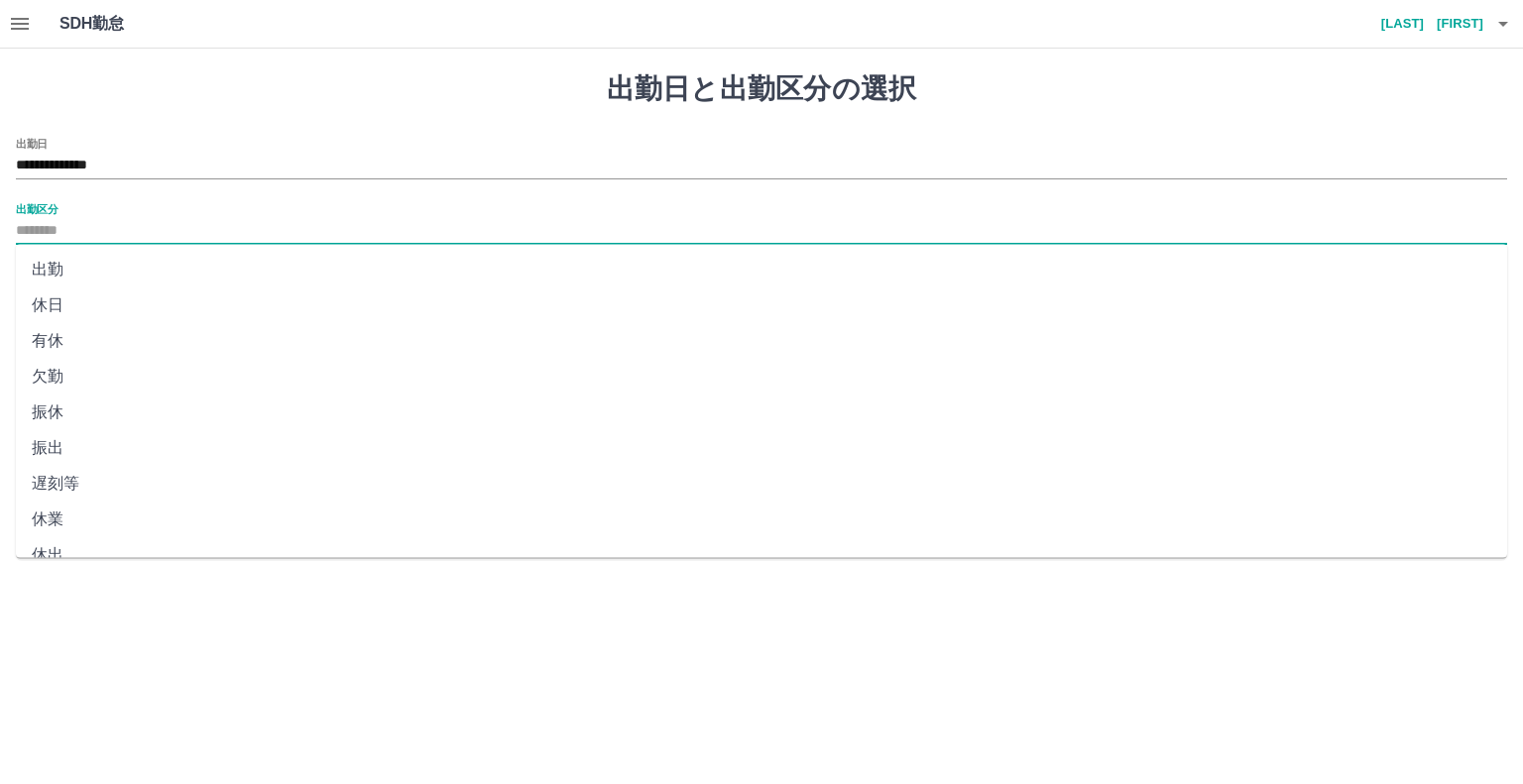 type on "**" 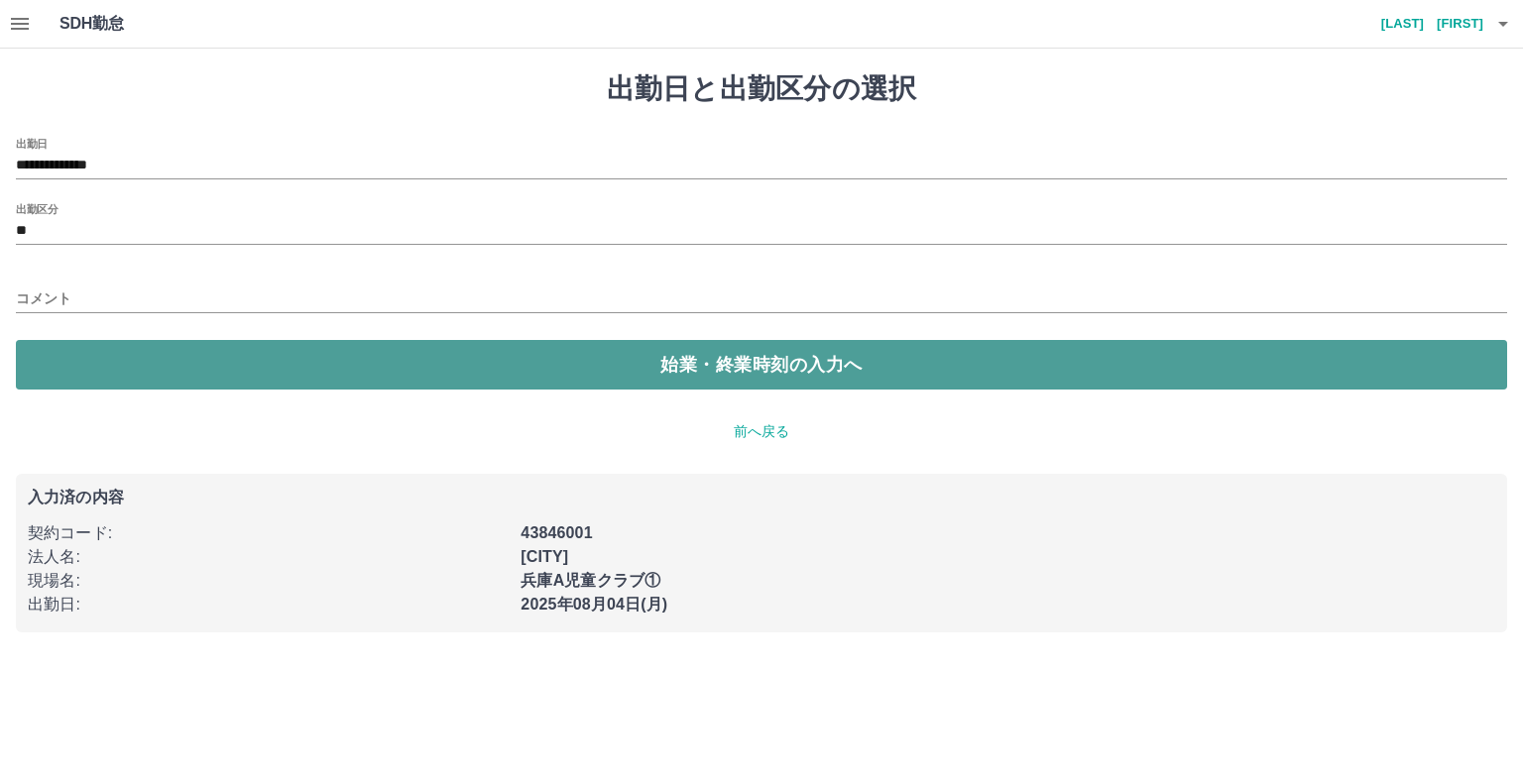 click on "始業・終業時刻の入力へ" at bounding box center [762, 365] 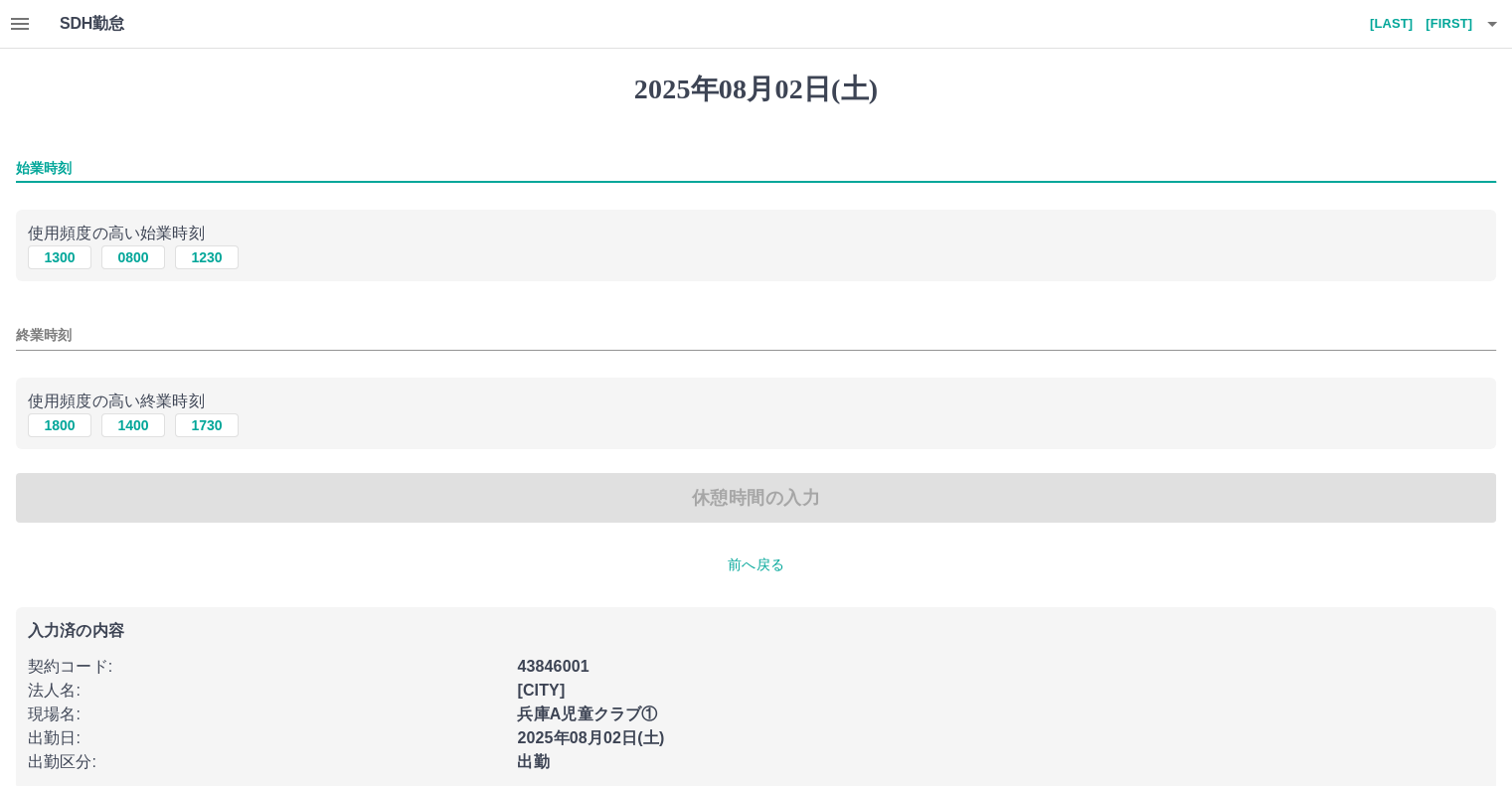 click on "始業時刻" at bounding box center (756, 168) 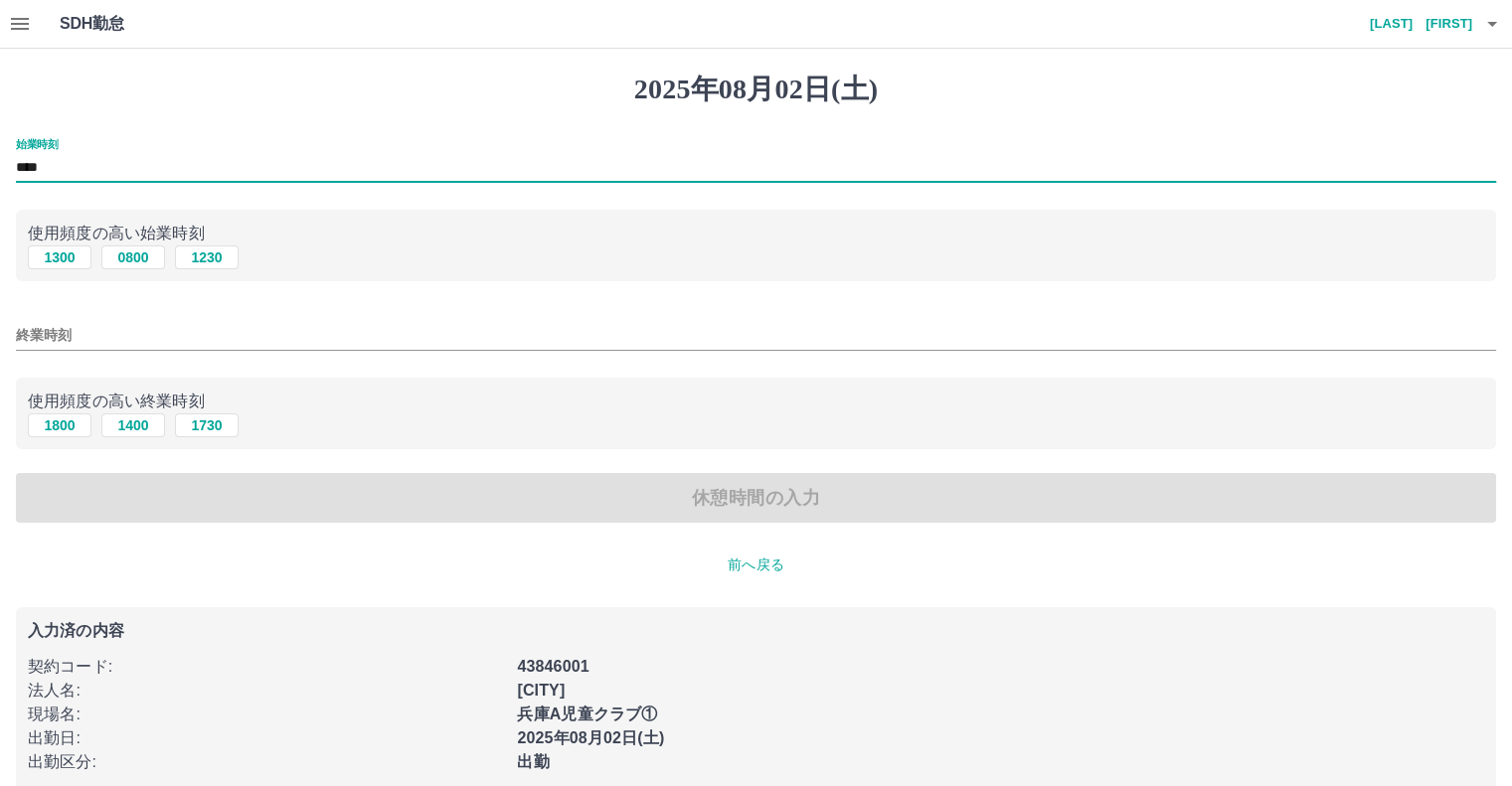 type on "****" 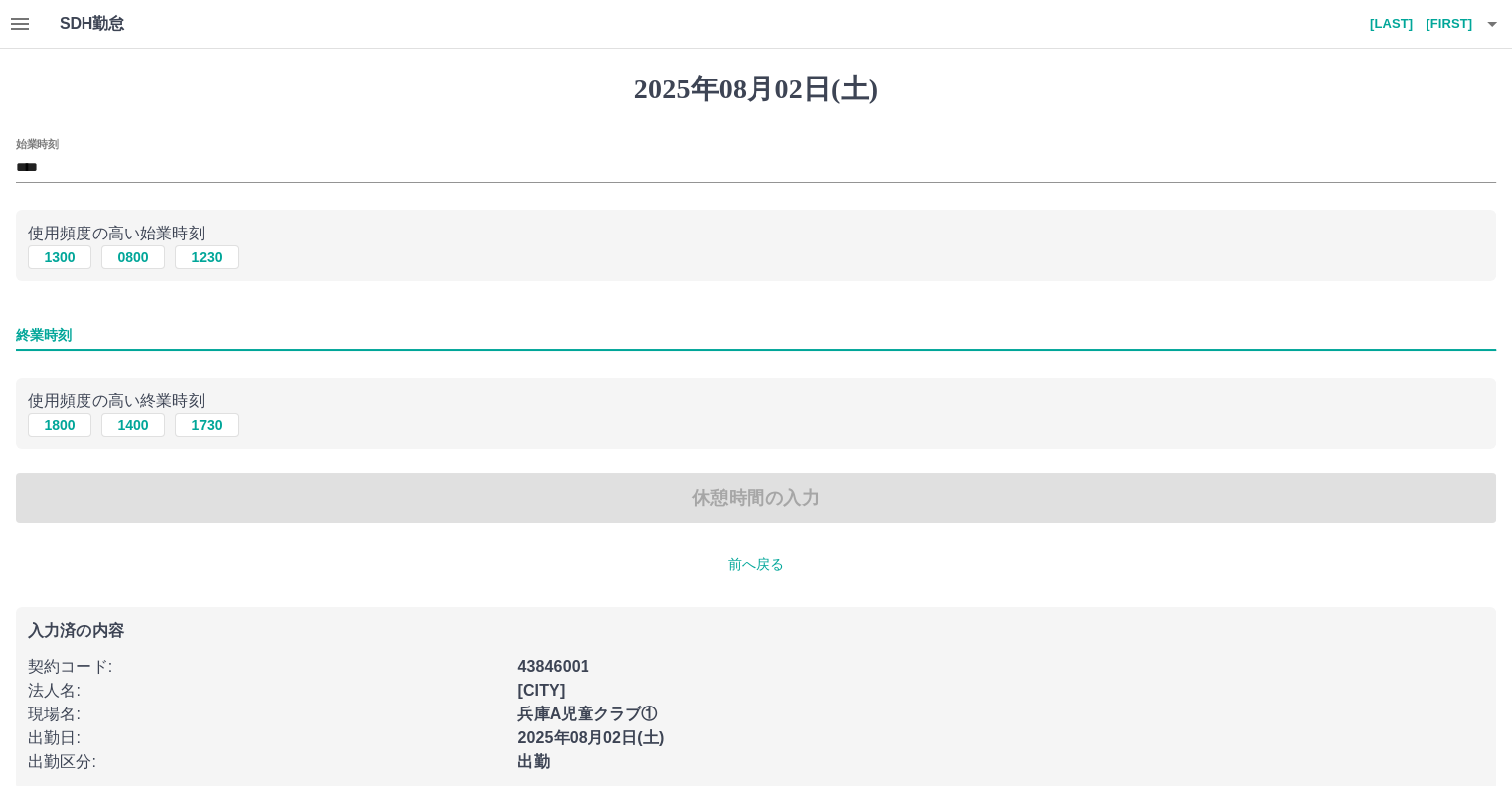 click on "終業時刻" at bounding box center [756, 335] 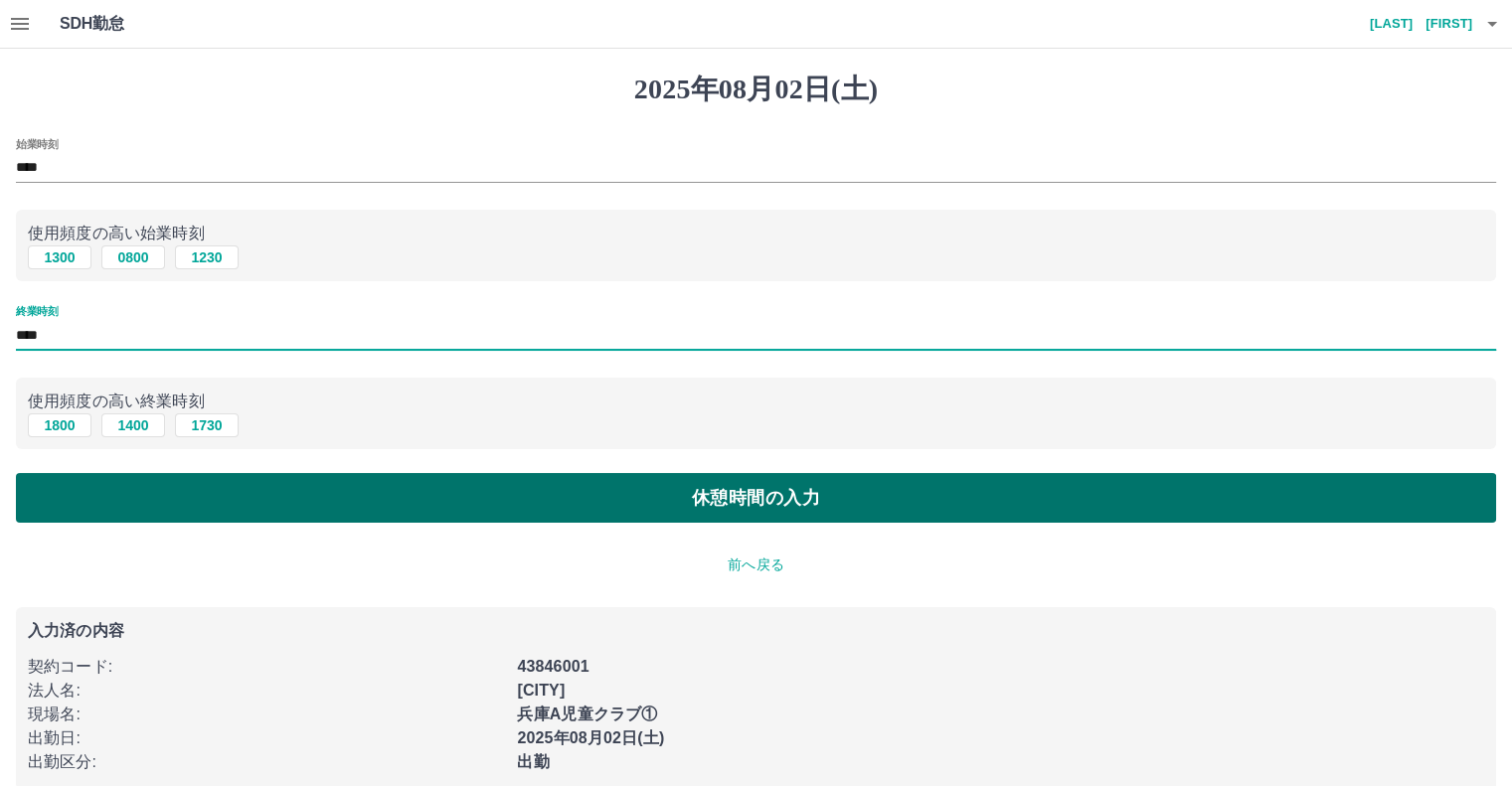 type on "****" 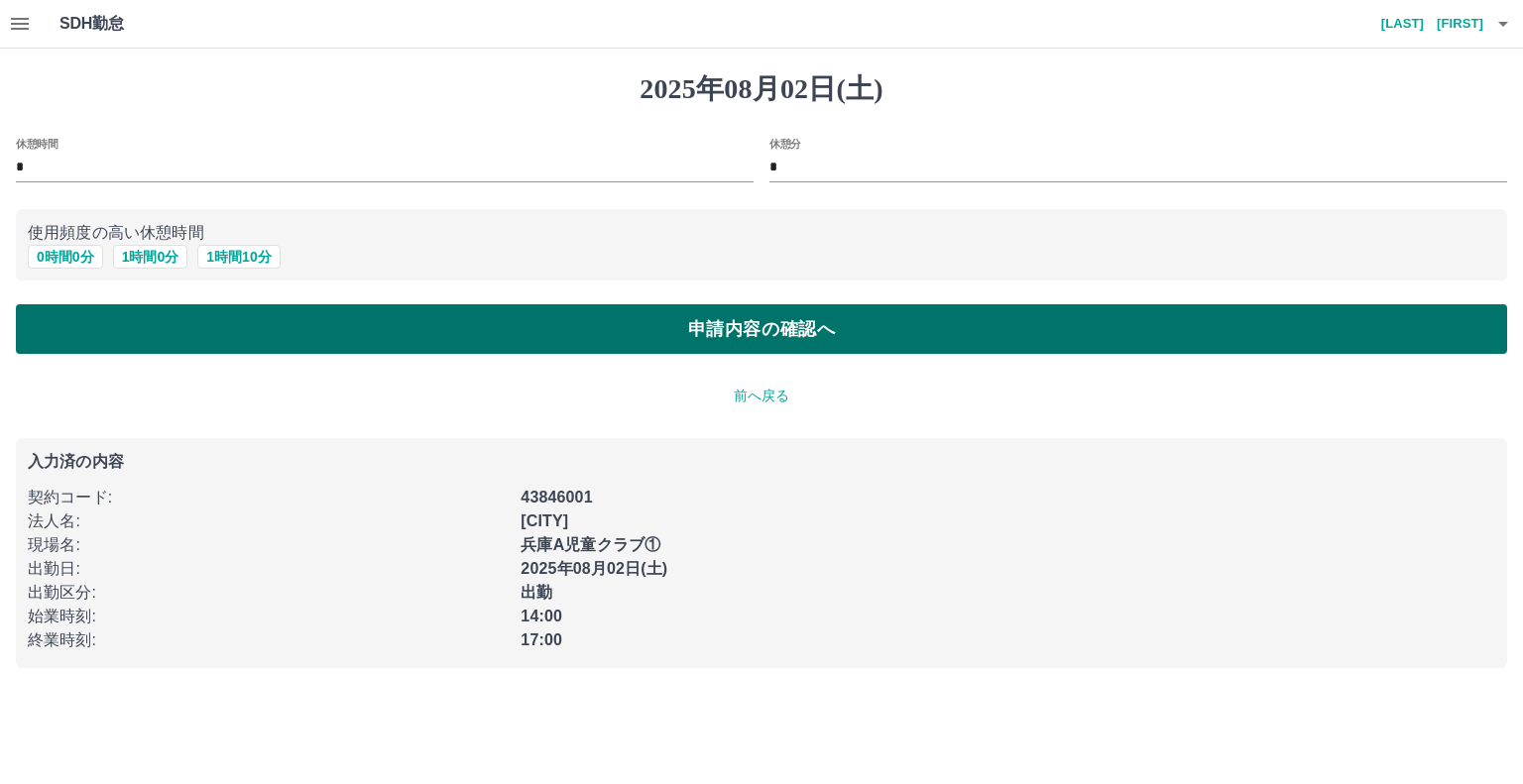 click on "申請内容の確認へ" at bounding box center (762, 329) 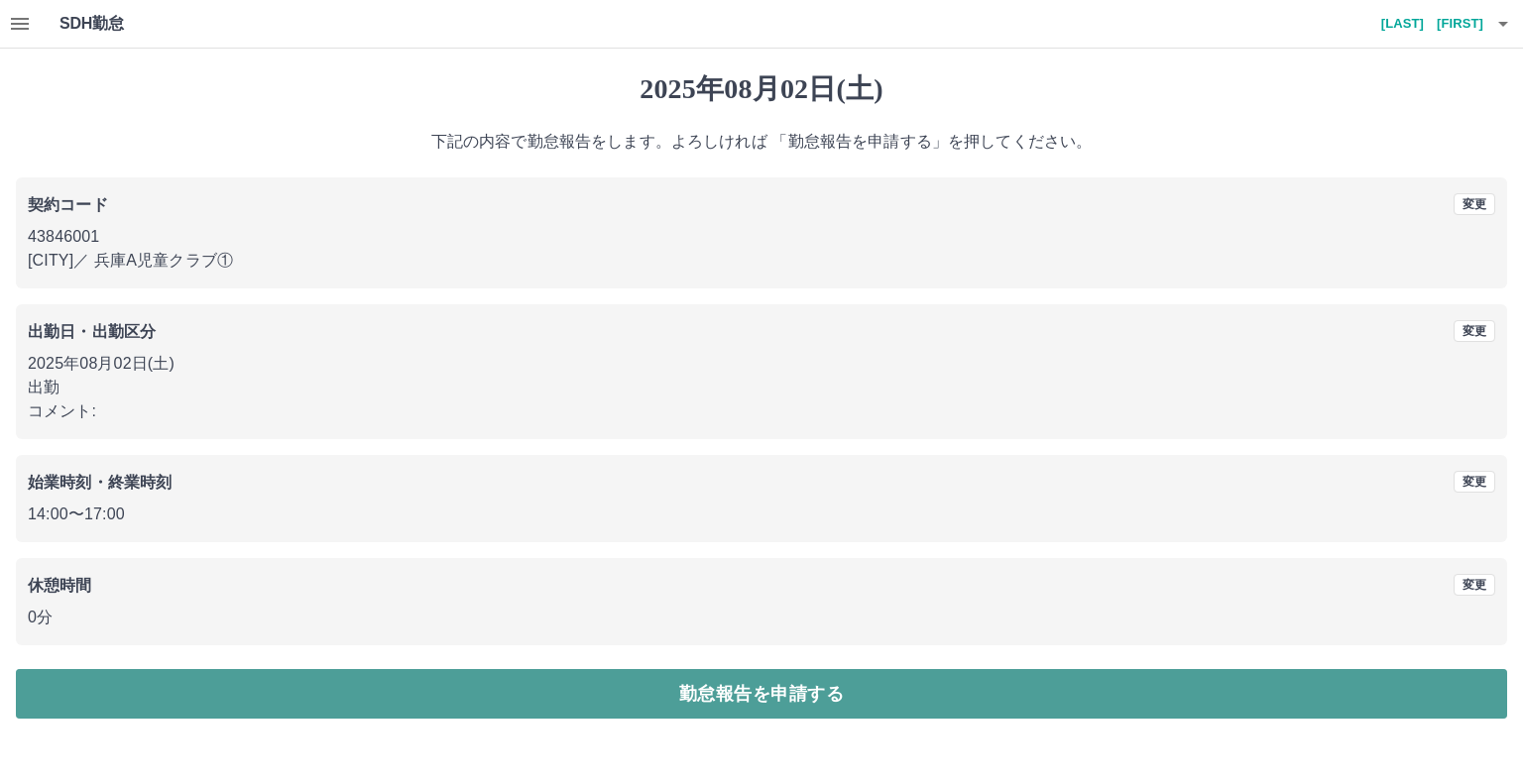 click on "勤怠報告を申請する" at bounding box center [762, 694] 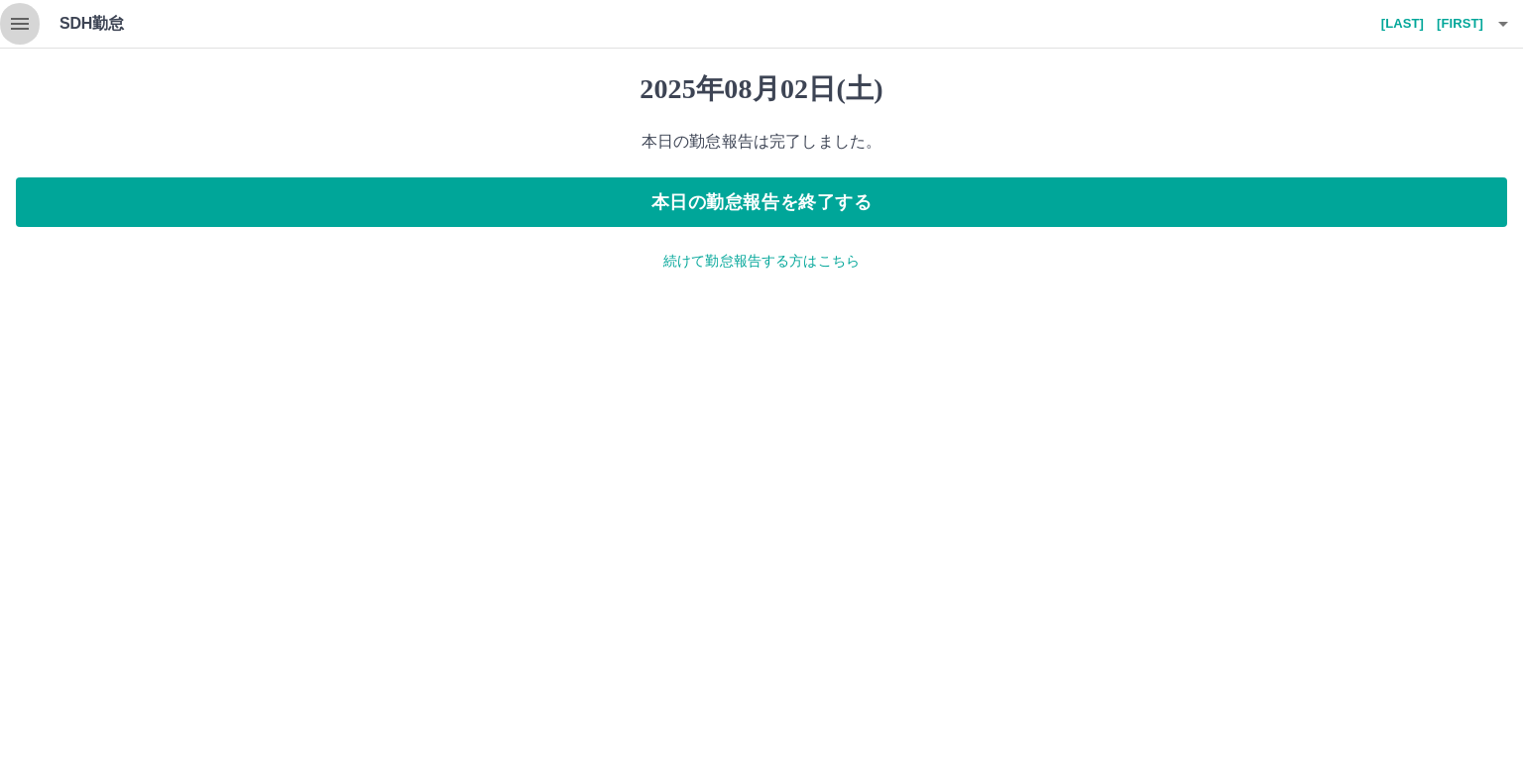 click 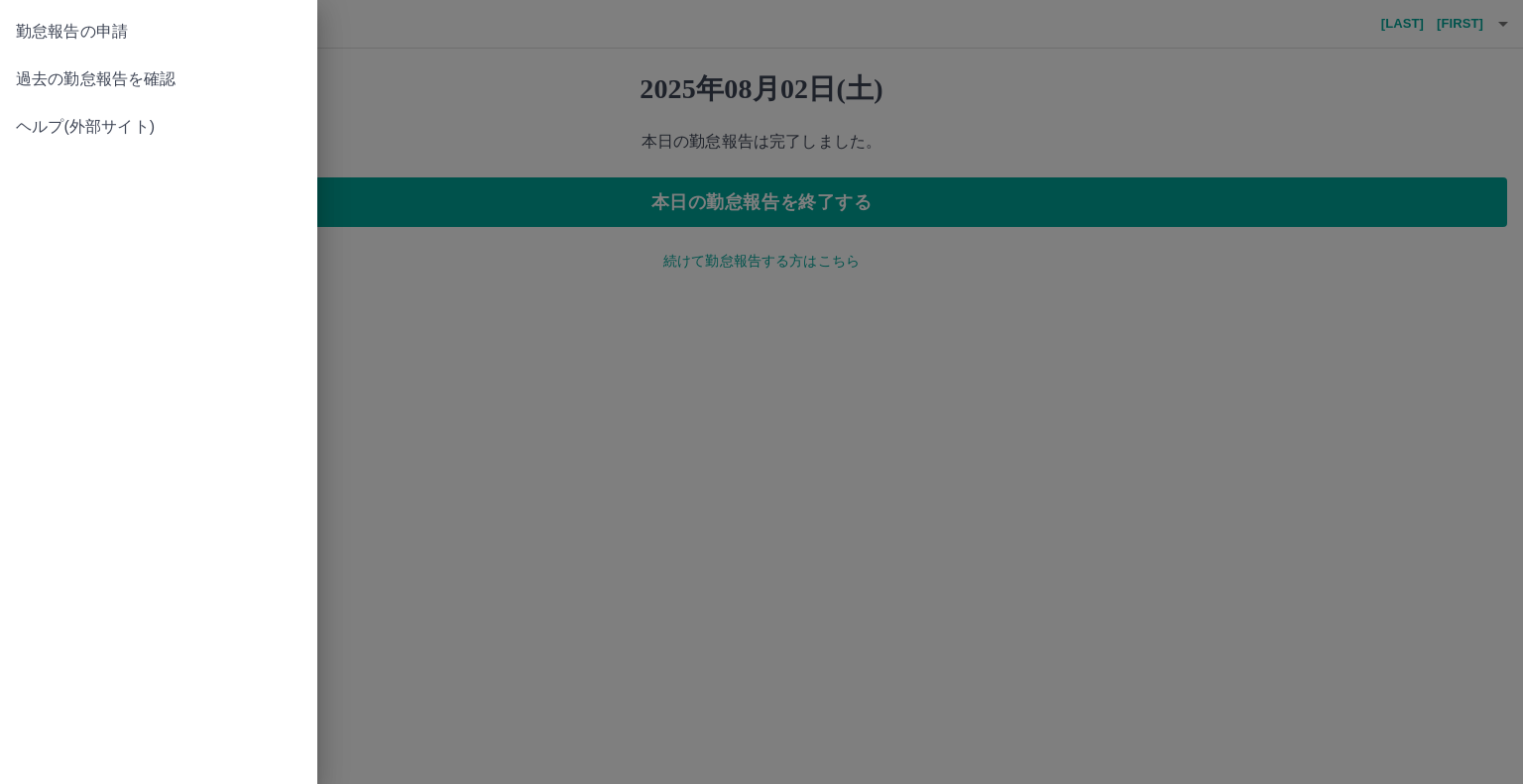 click on "勤怠報告の申請" at bounding box center (159, 32) 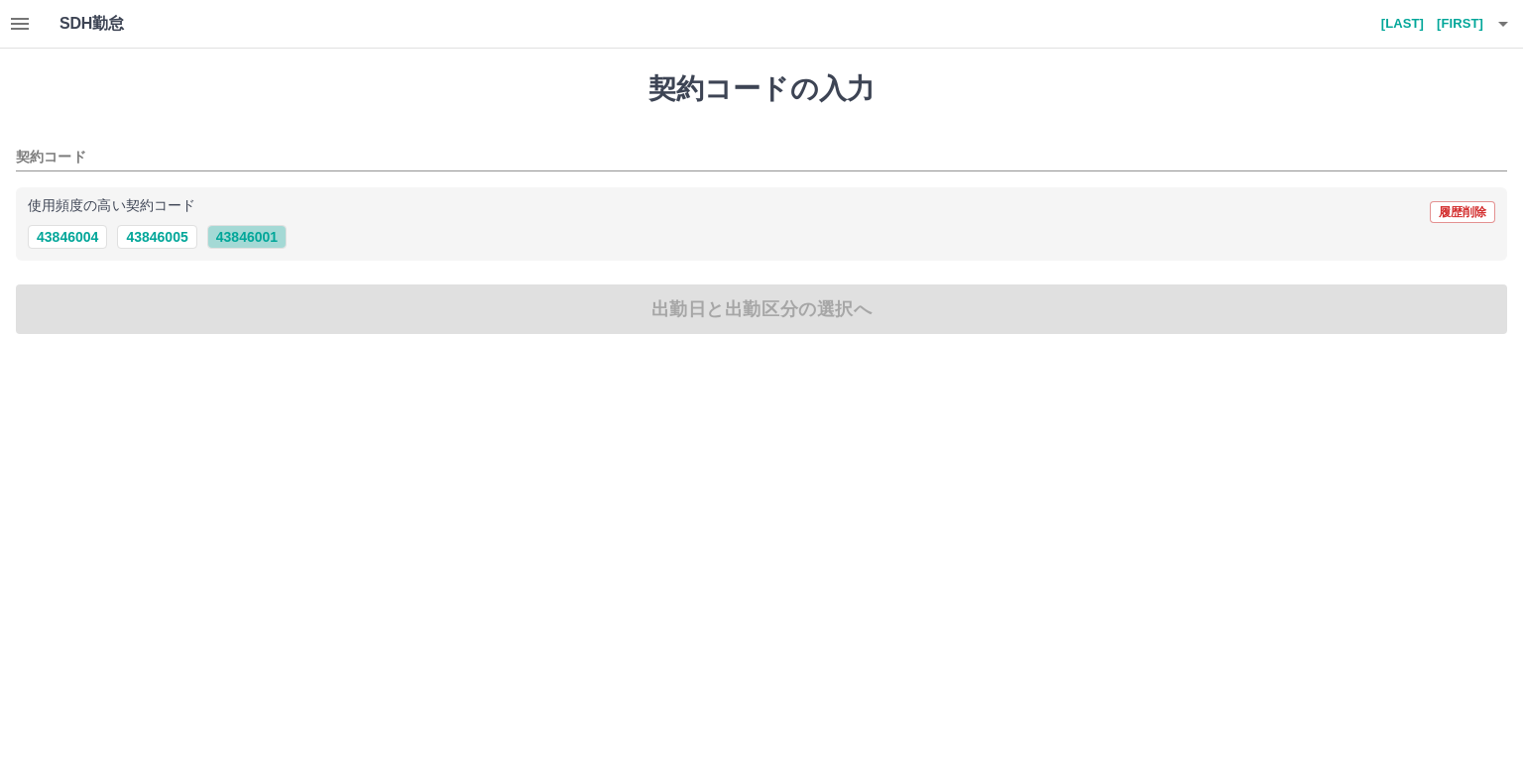 click on "43846001" at bounding box center [247, 237] 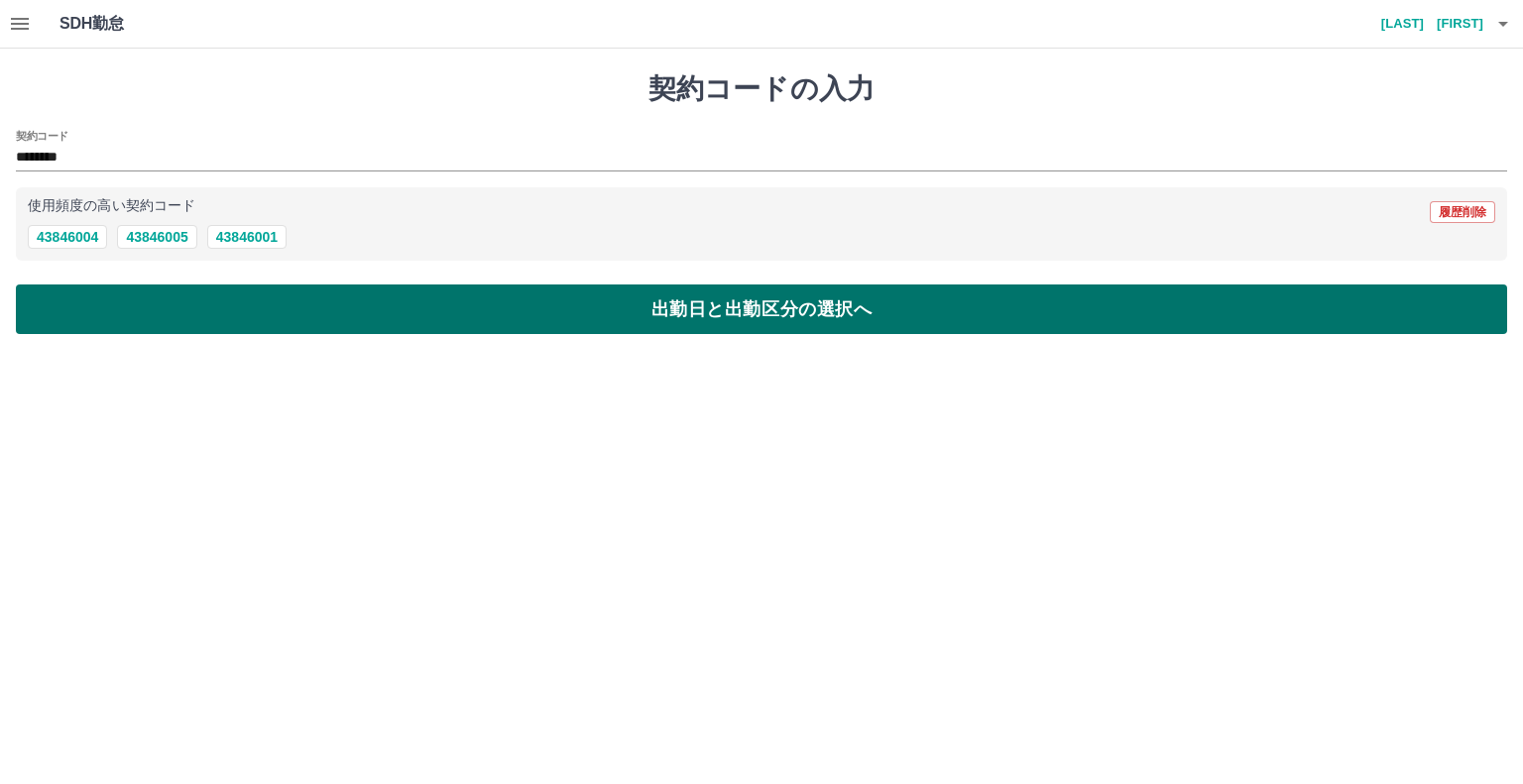 click on "出勤日と出勤区分の選択へ" at bounding box center [762, 309] 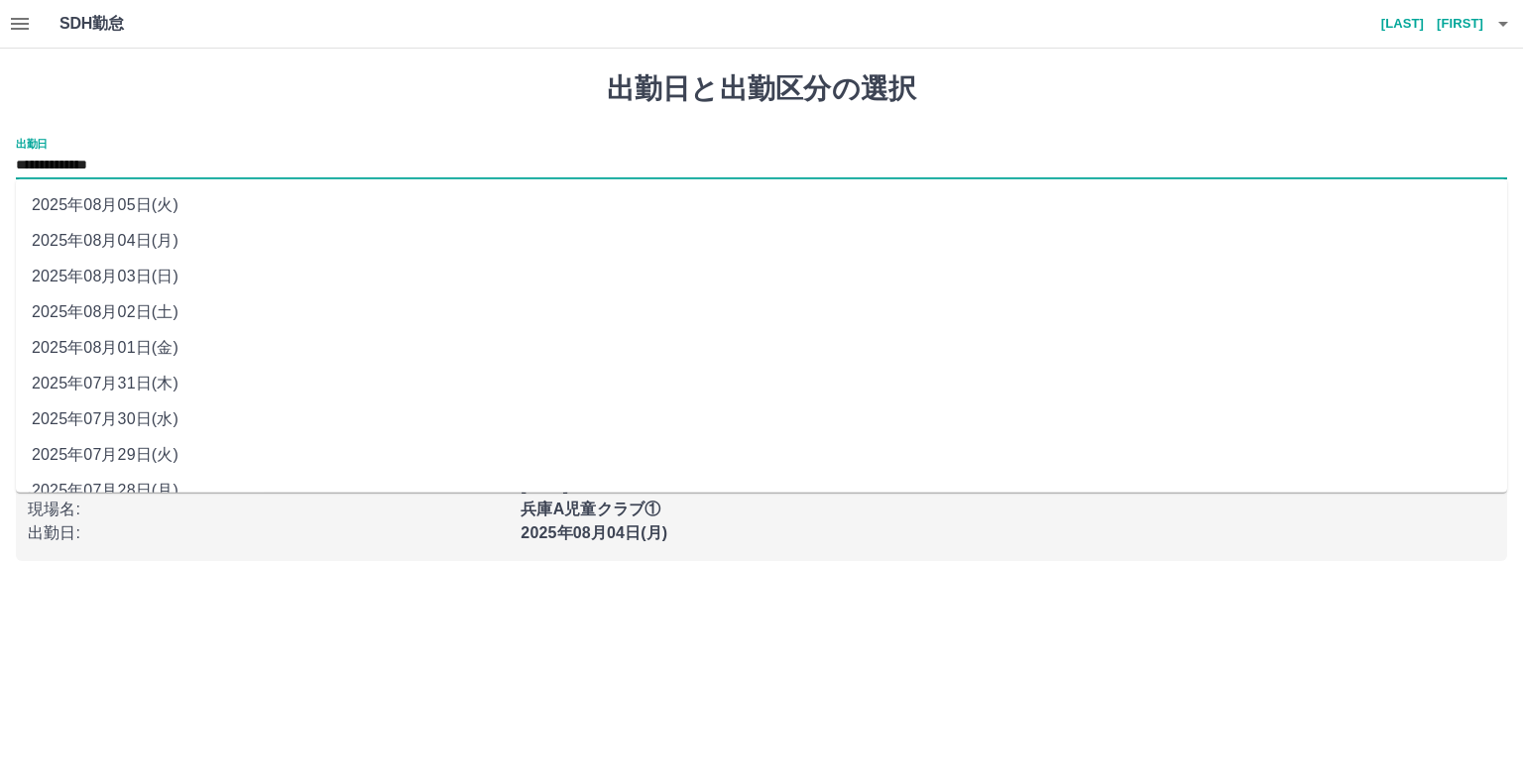 click on "**********" at bounding box center [762, 166] 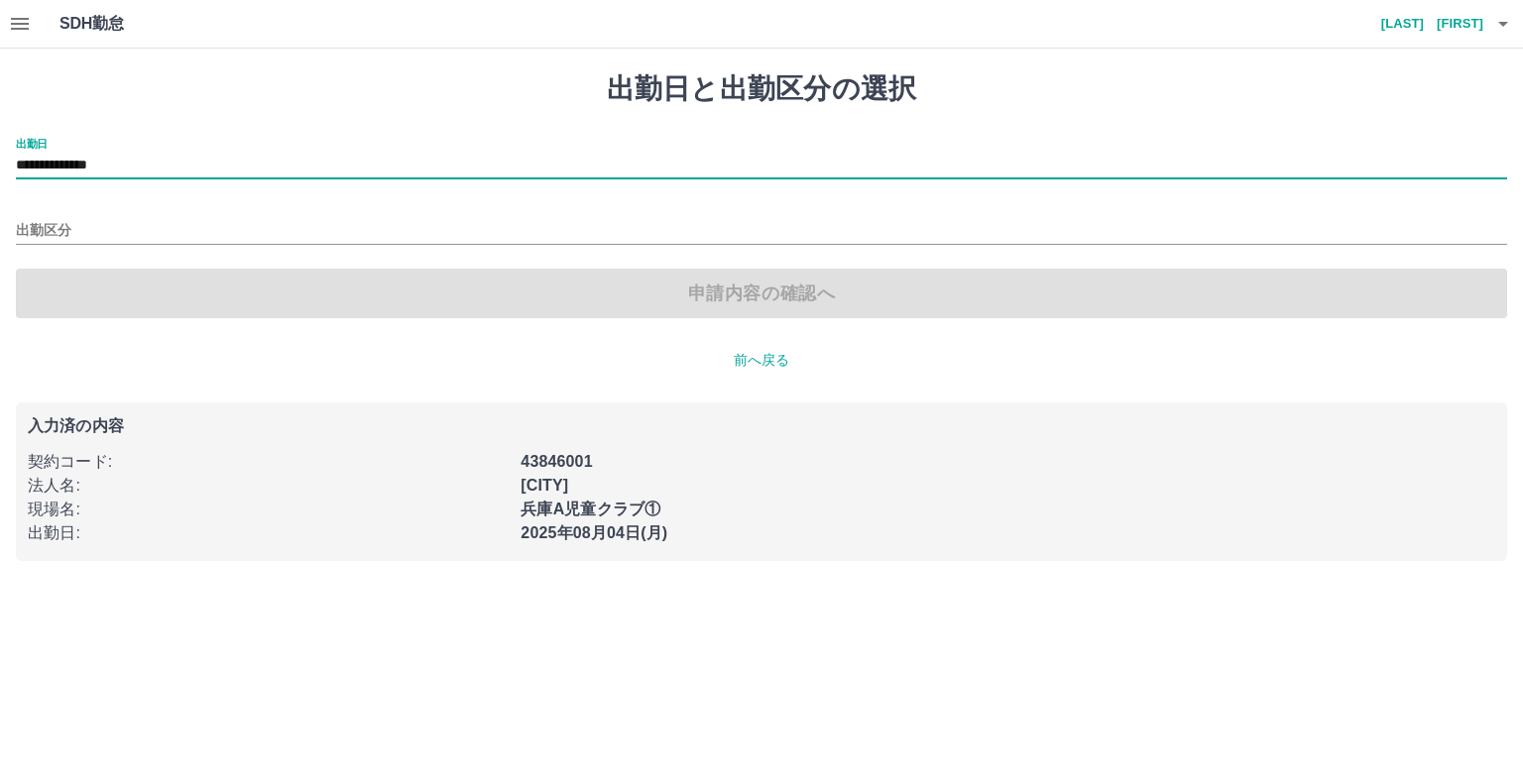 click on "出勤区分" at bounding box center [762, 224] 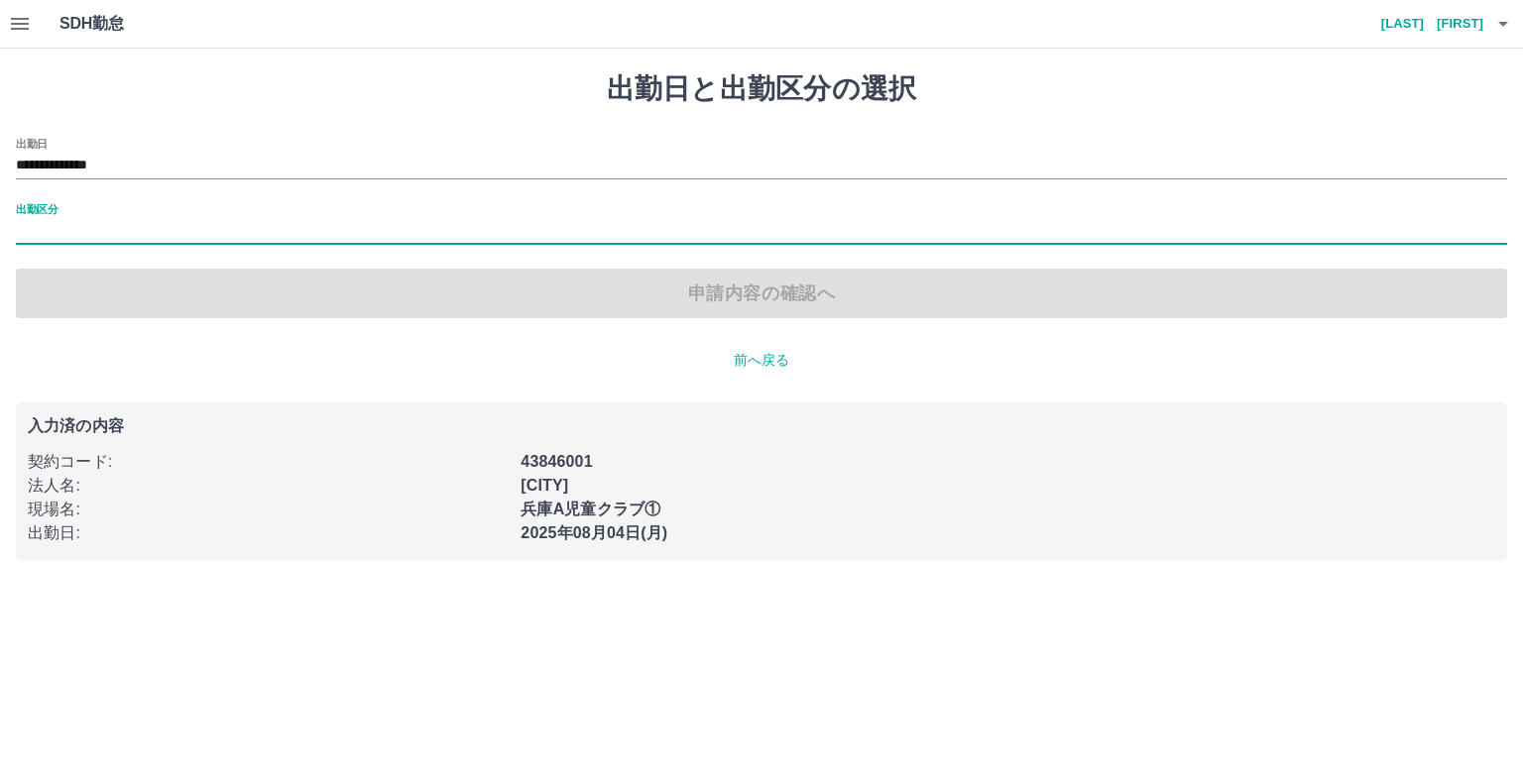 click on "出勤区分" at bounding box center [762, 231] 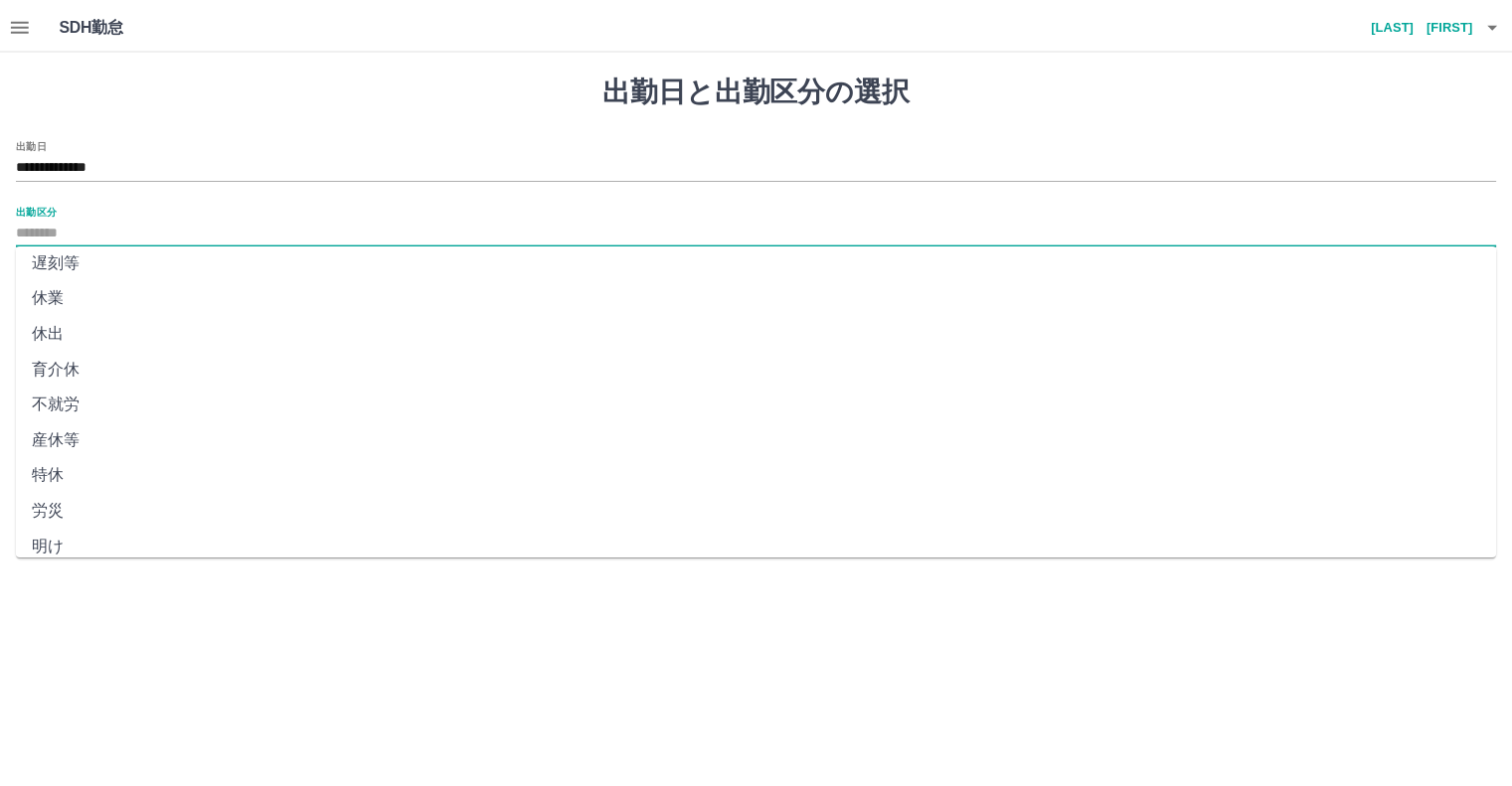 scroll, scrollTop: 345, scrollLeft: 0, axis: vertical 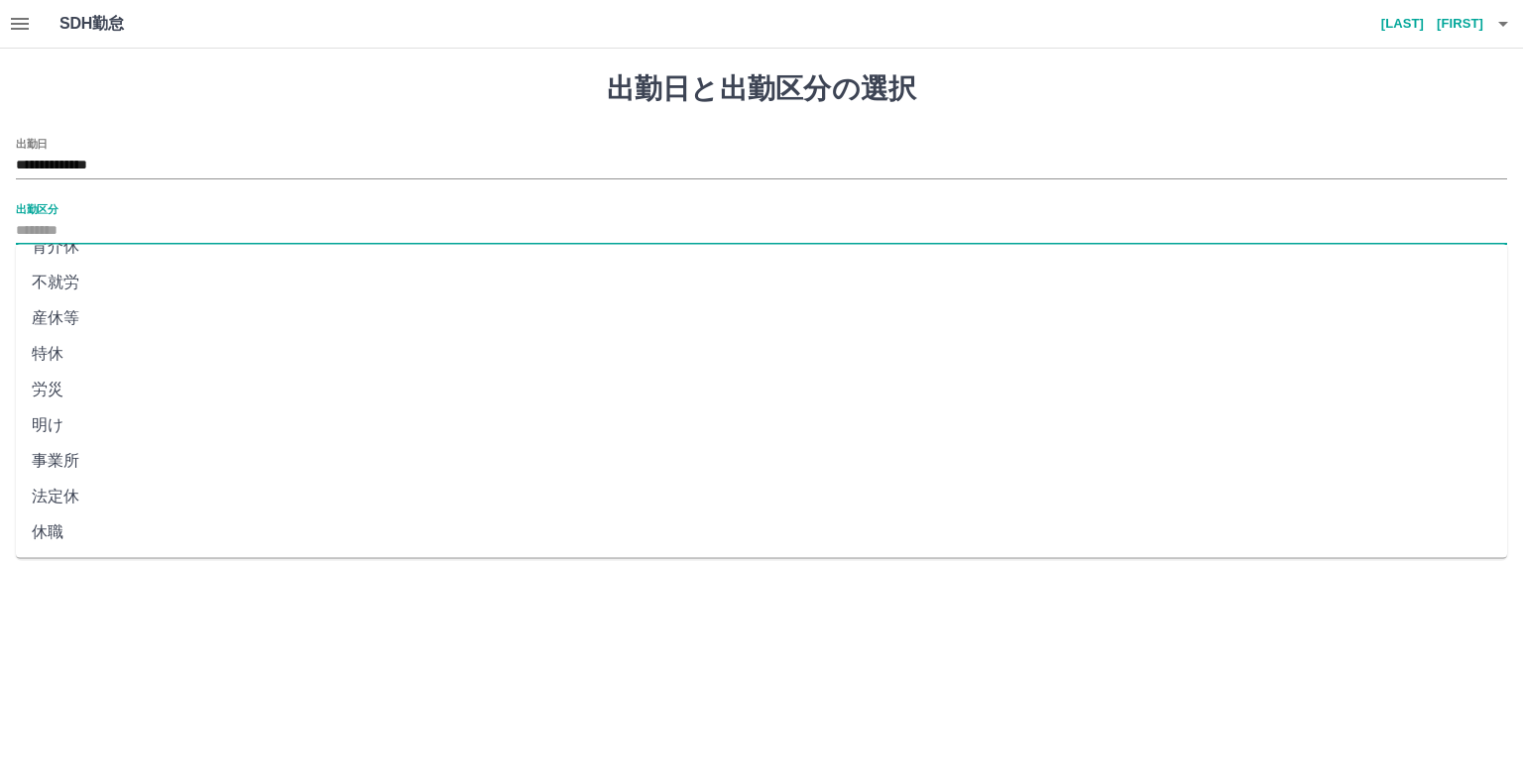 click on "法定休" at bounding box center (762, 497) 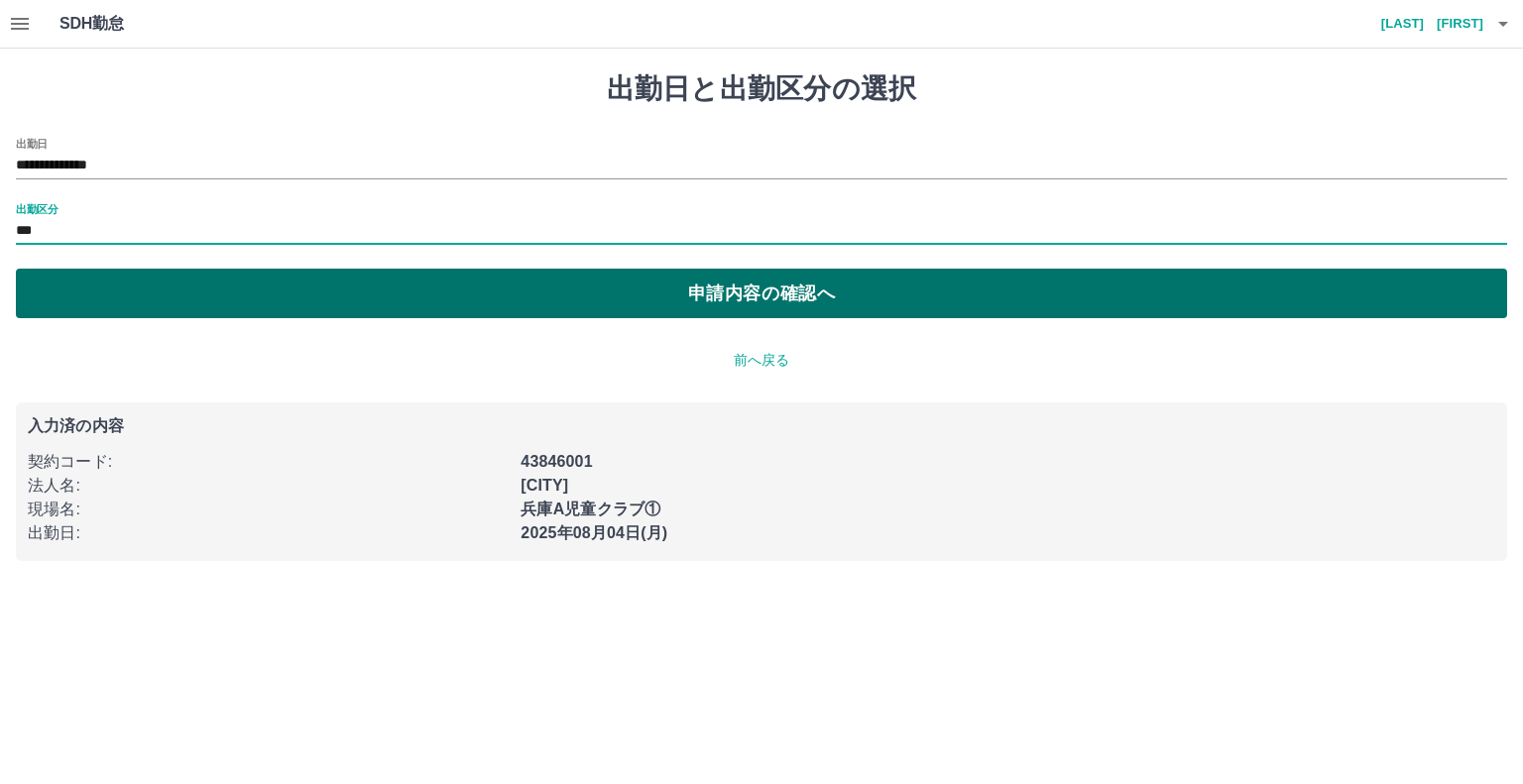 click on "申請内容の確認へ" at bounding box center (762, 293) 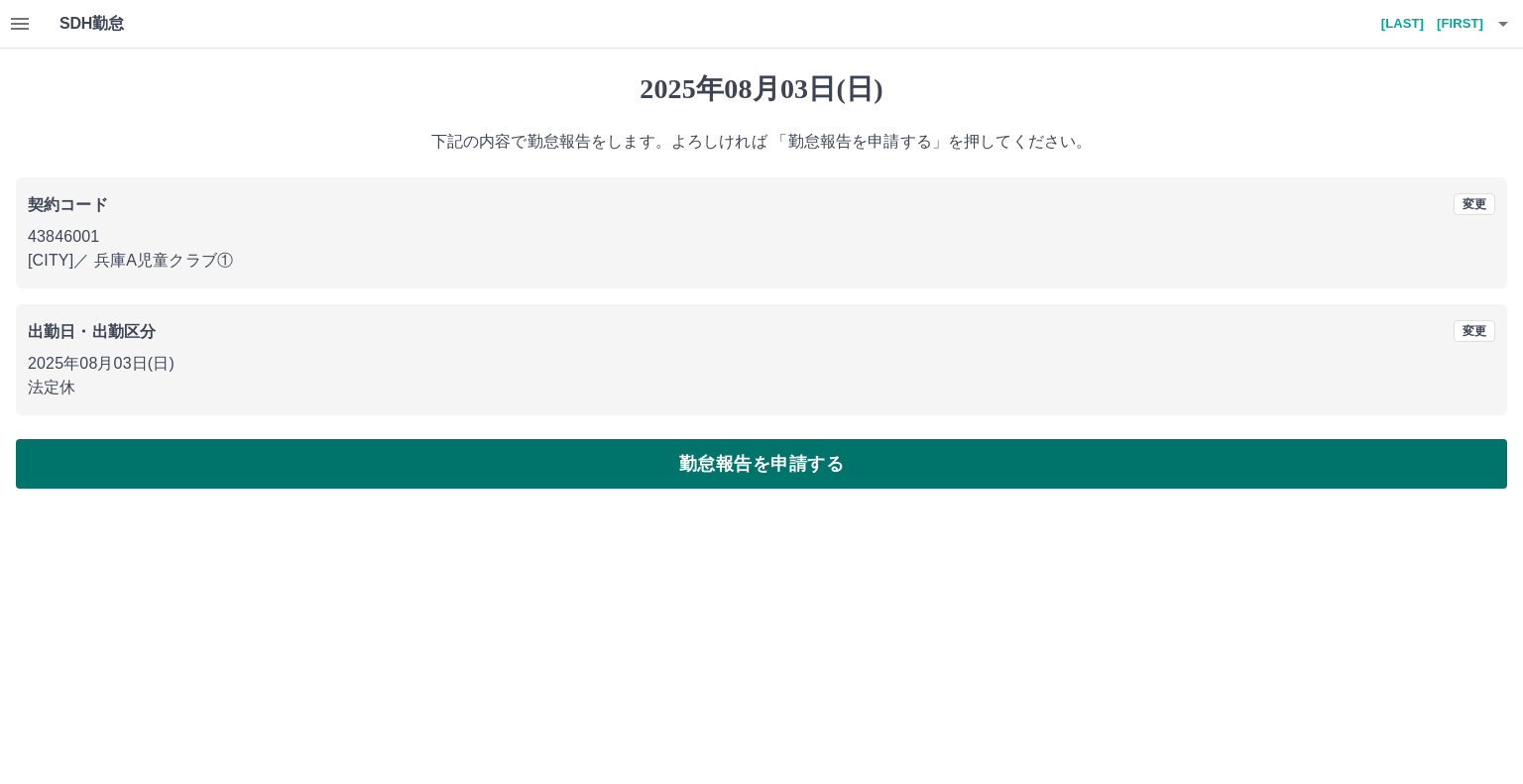 click on "勤怠報告を申請する" at bounding box center (762, 464) 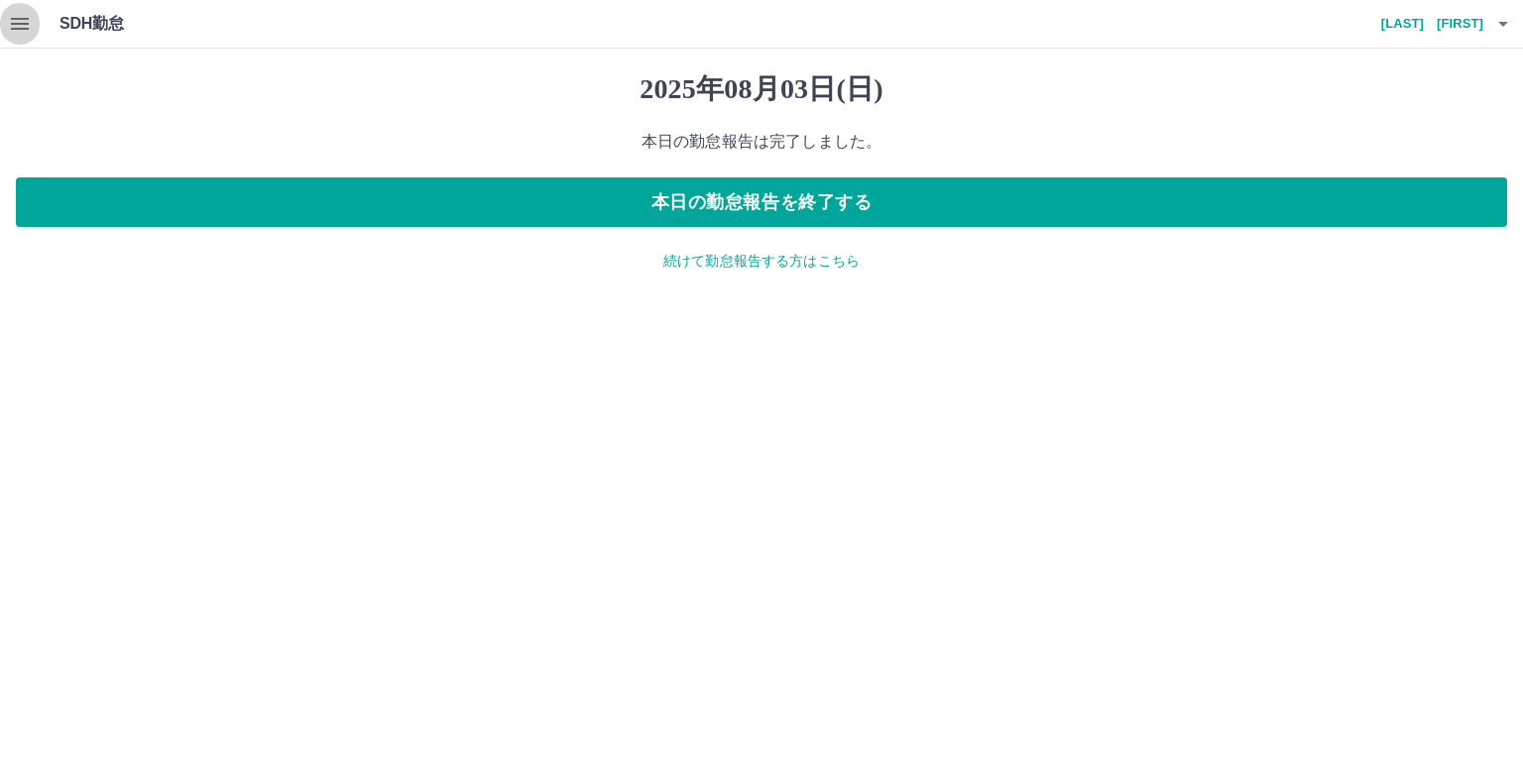 click 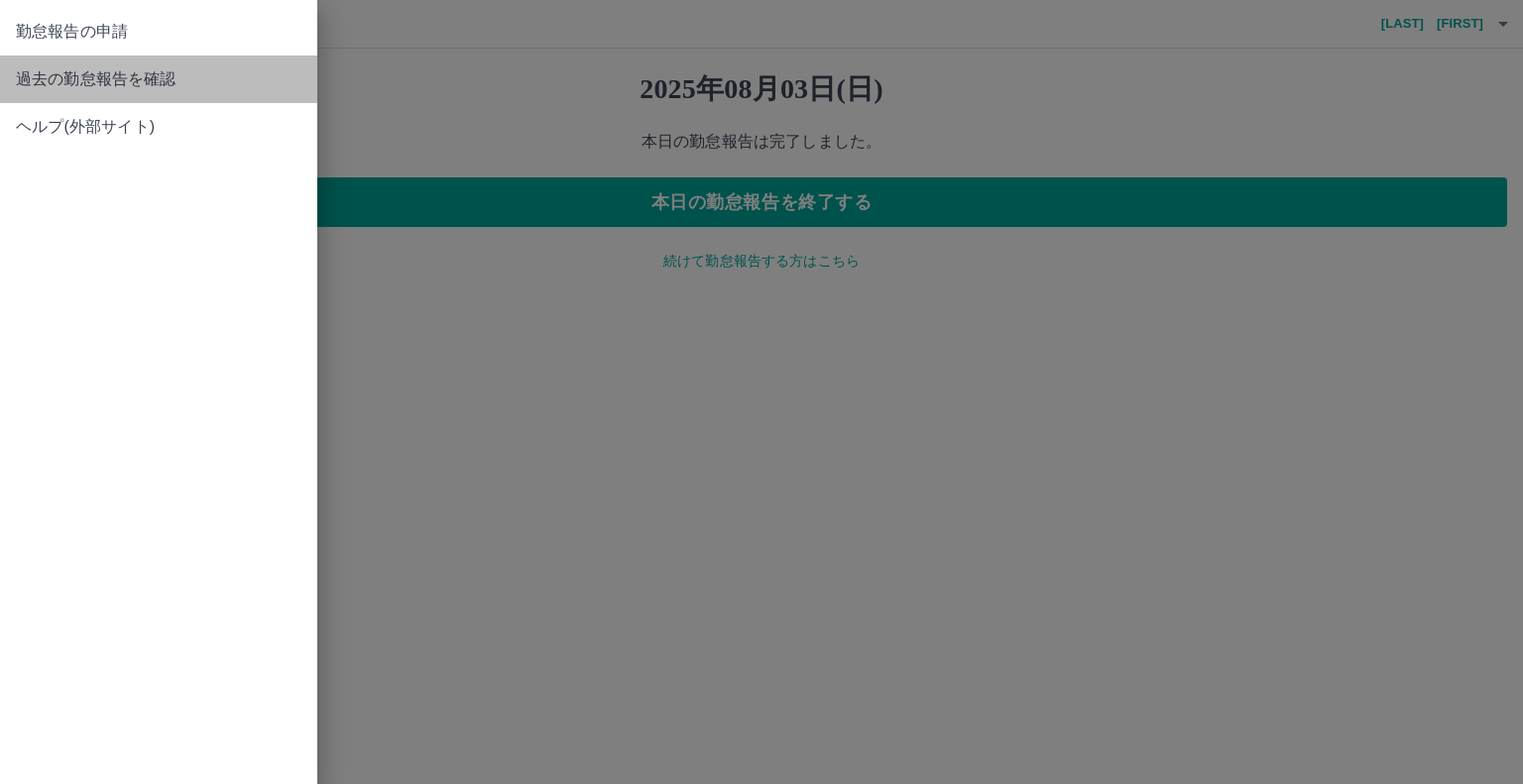 click on "過去の勤怠報告を確認" at bounding box center (159, 79) 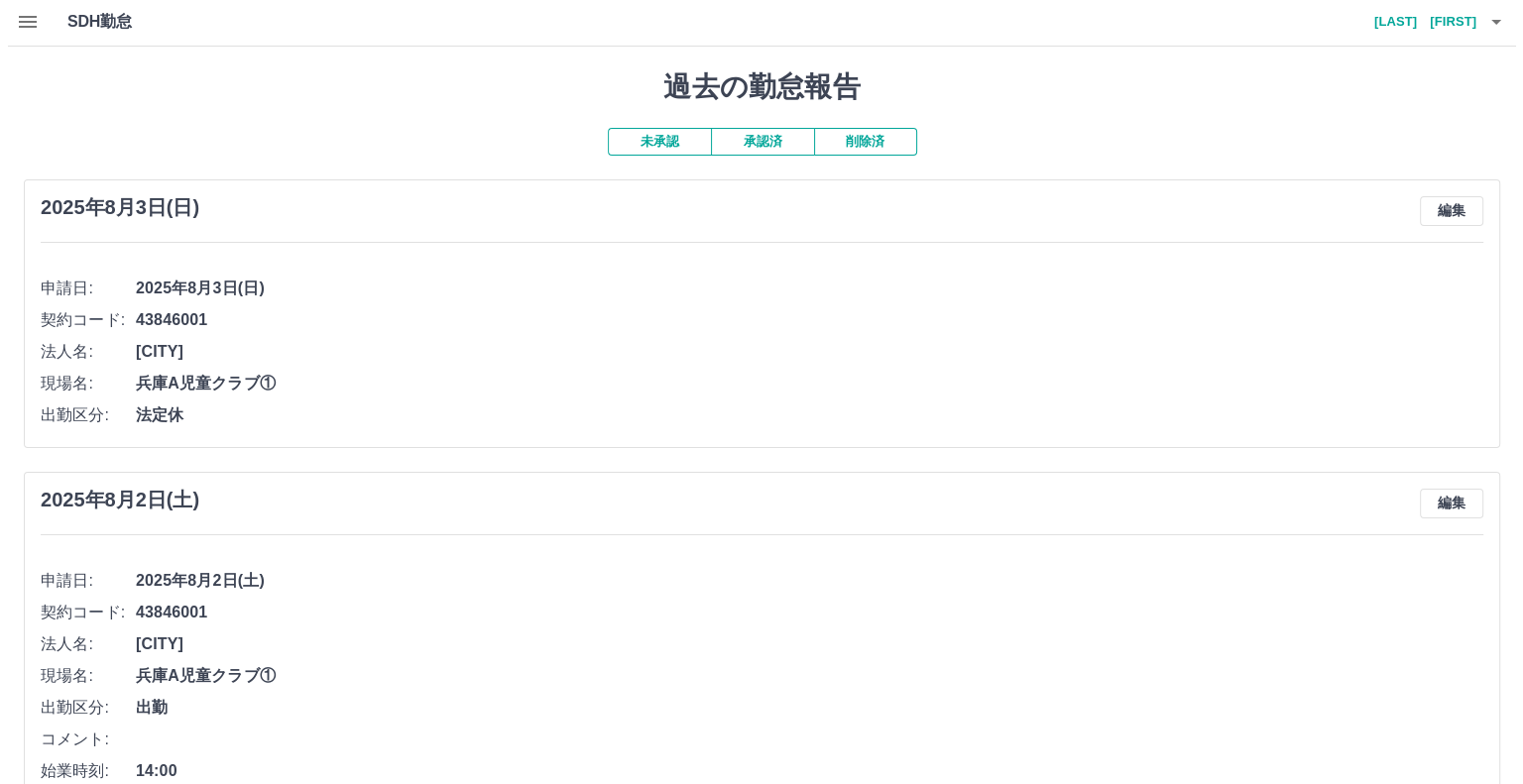 scroll, scrollTop: 0, scrollLeft: 0, axis: both 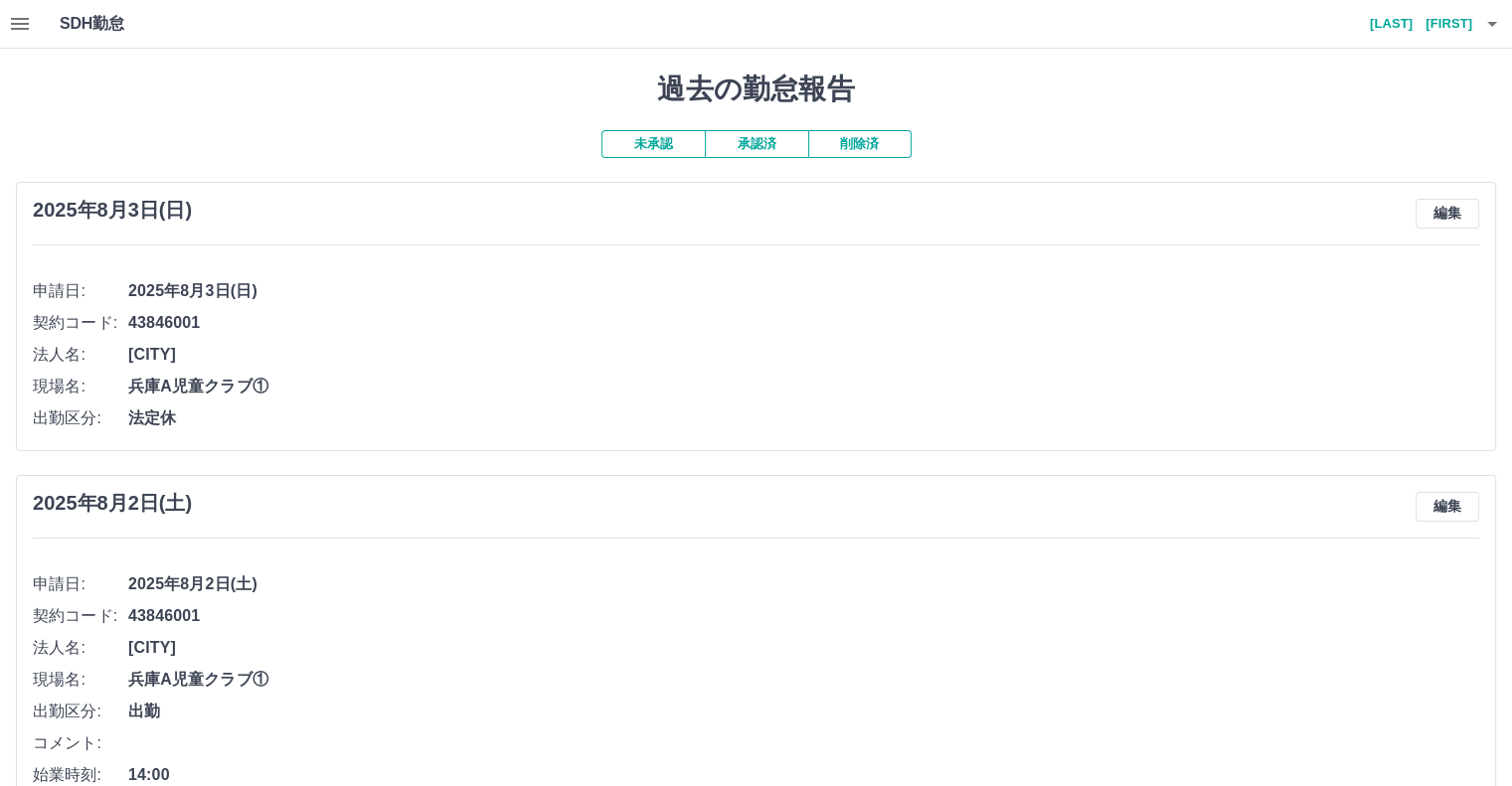 click 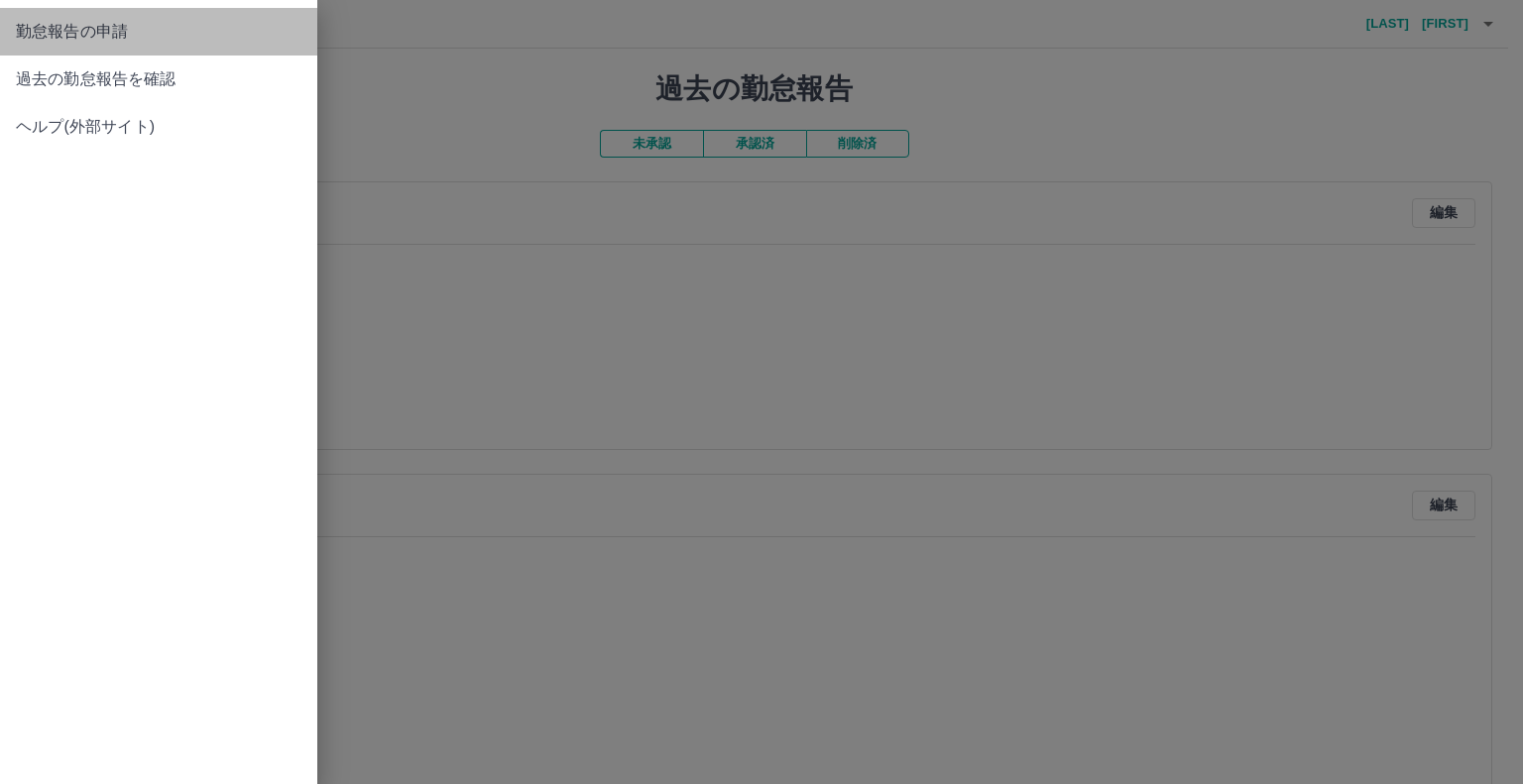 click on "勤怠報告の申請" at bounding box center (159, 32) 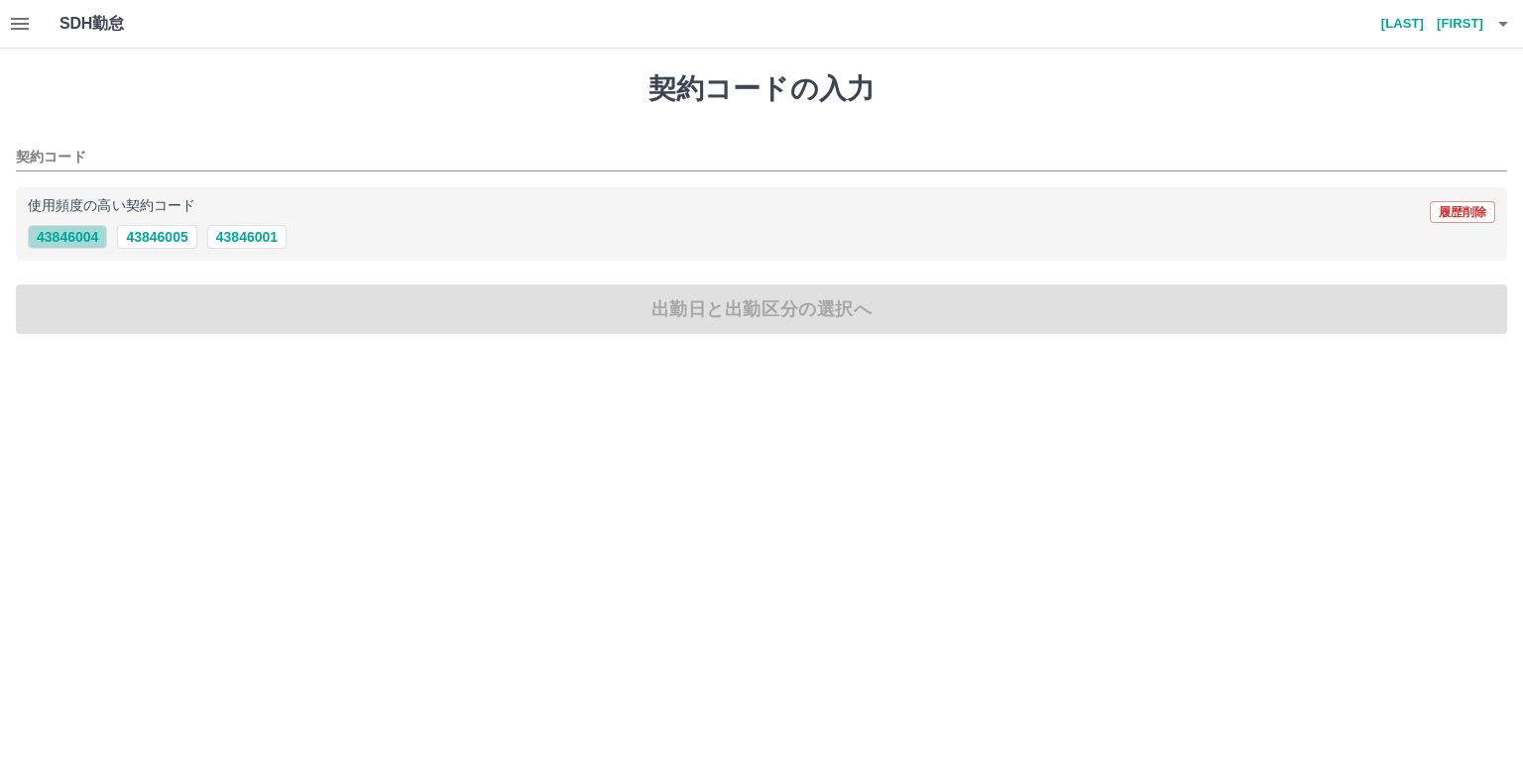 click on "43846004" at bounding box center [67, 237] 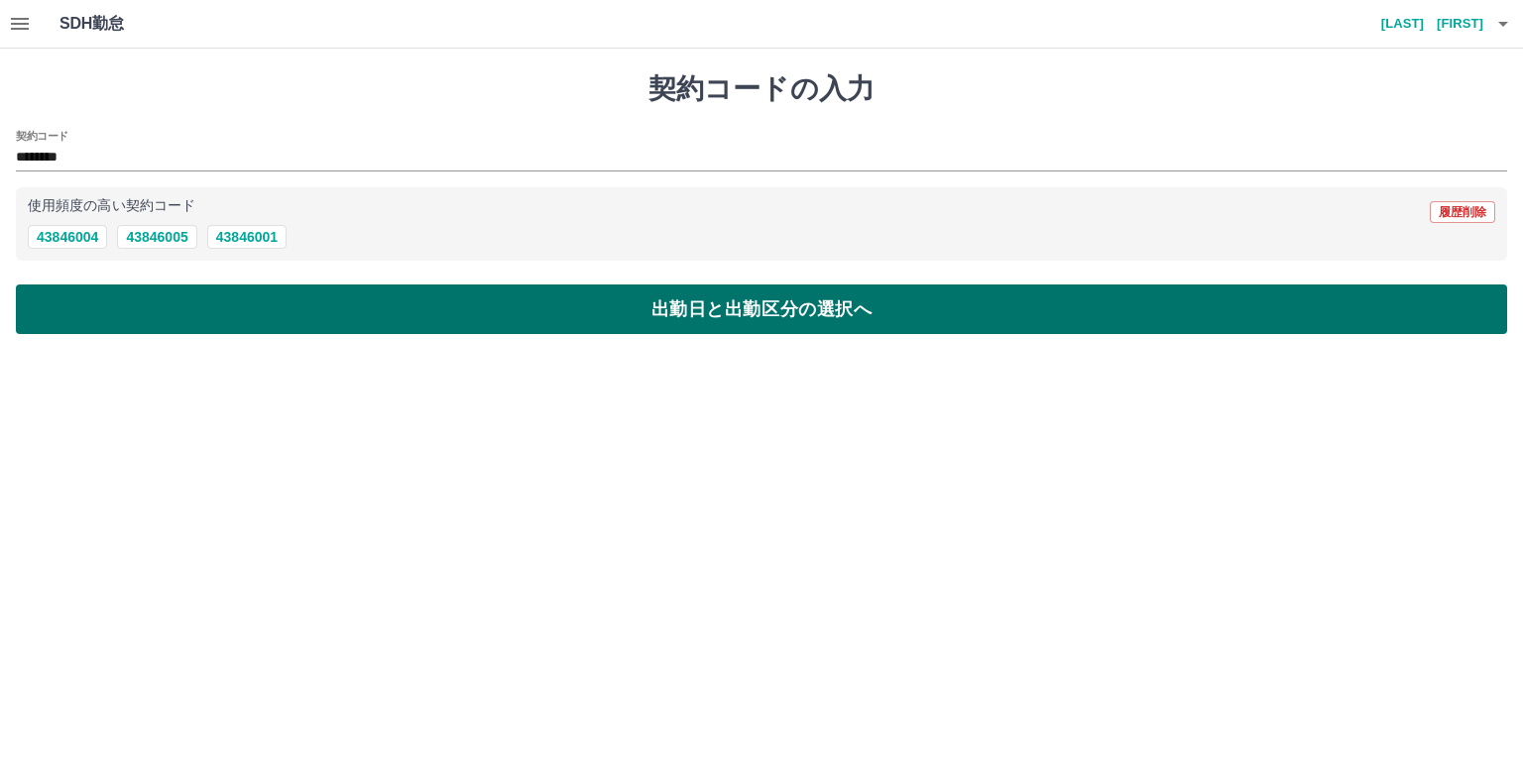 click on "出勤日と出勤区分の選択へ" at bounding box center (762, 309) 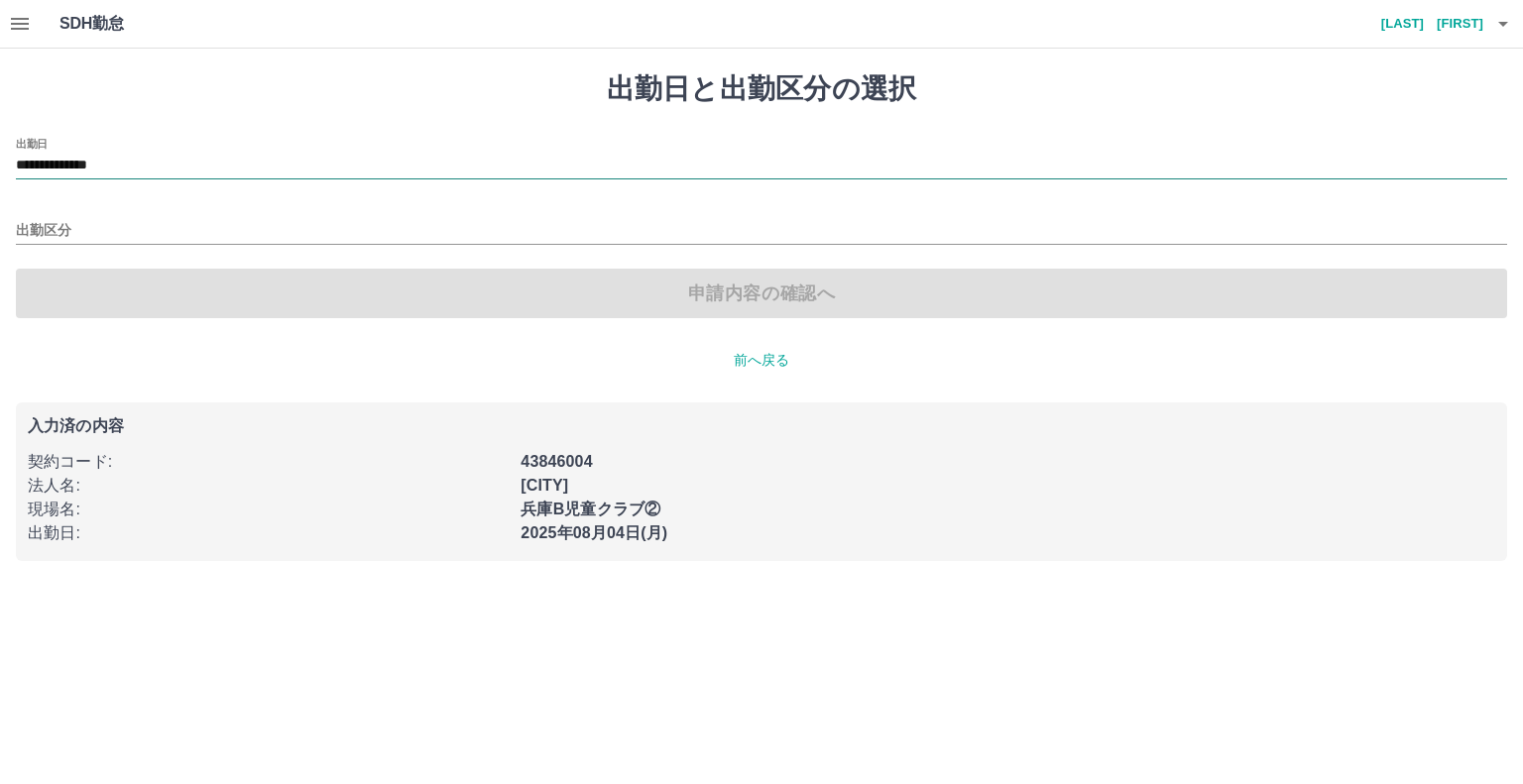 click on "**********" at bounding box center [762, 166] 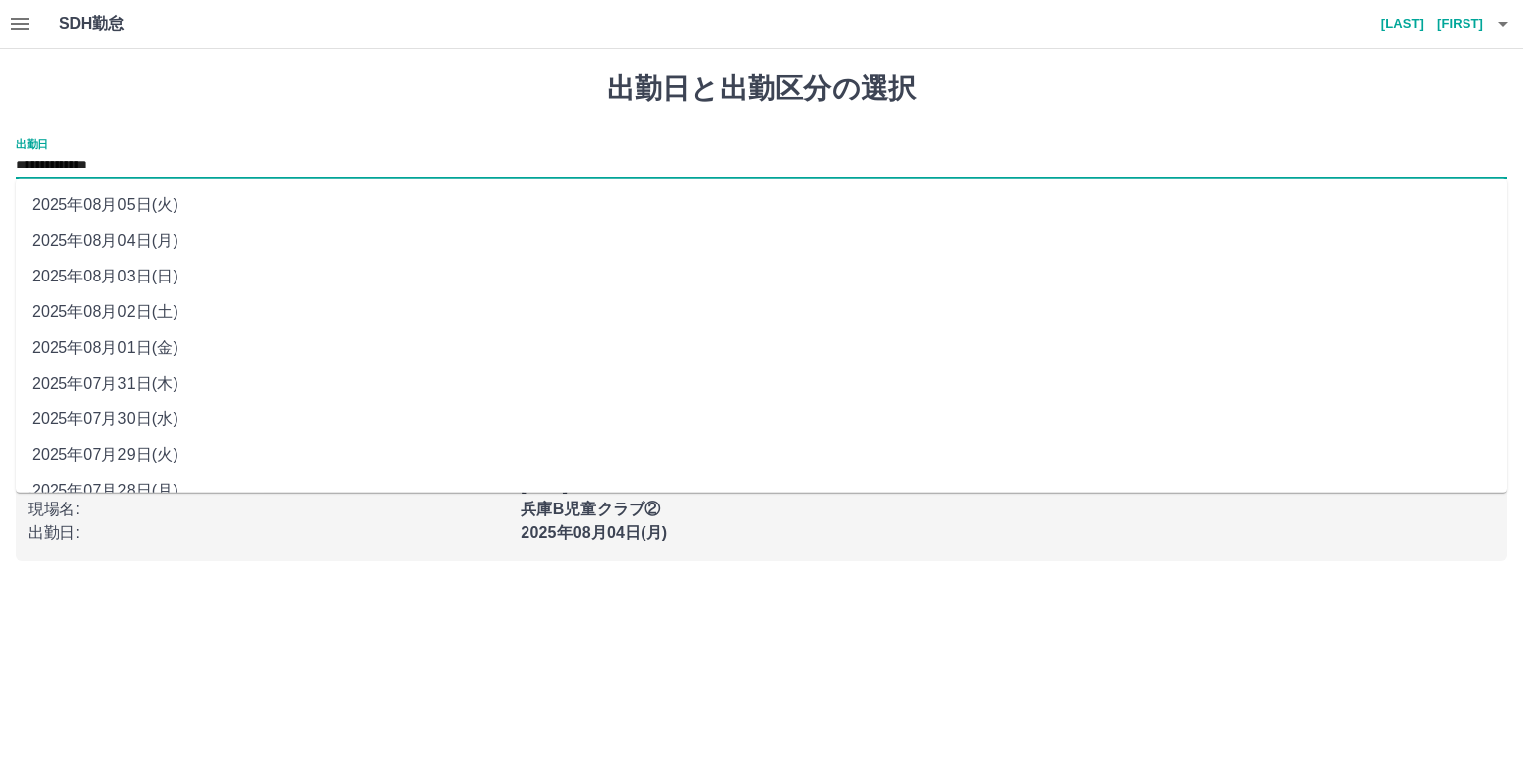 click on "**********" at bounding box center [762, 166] 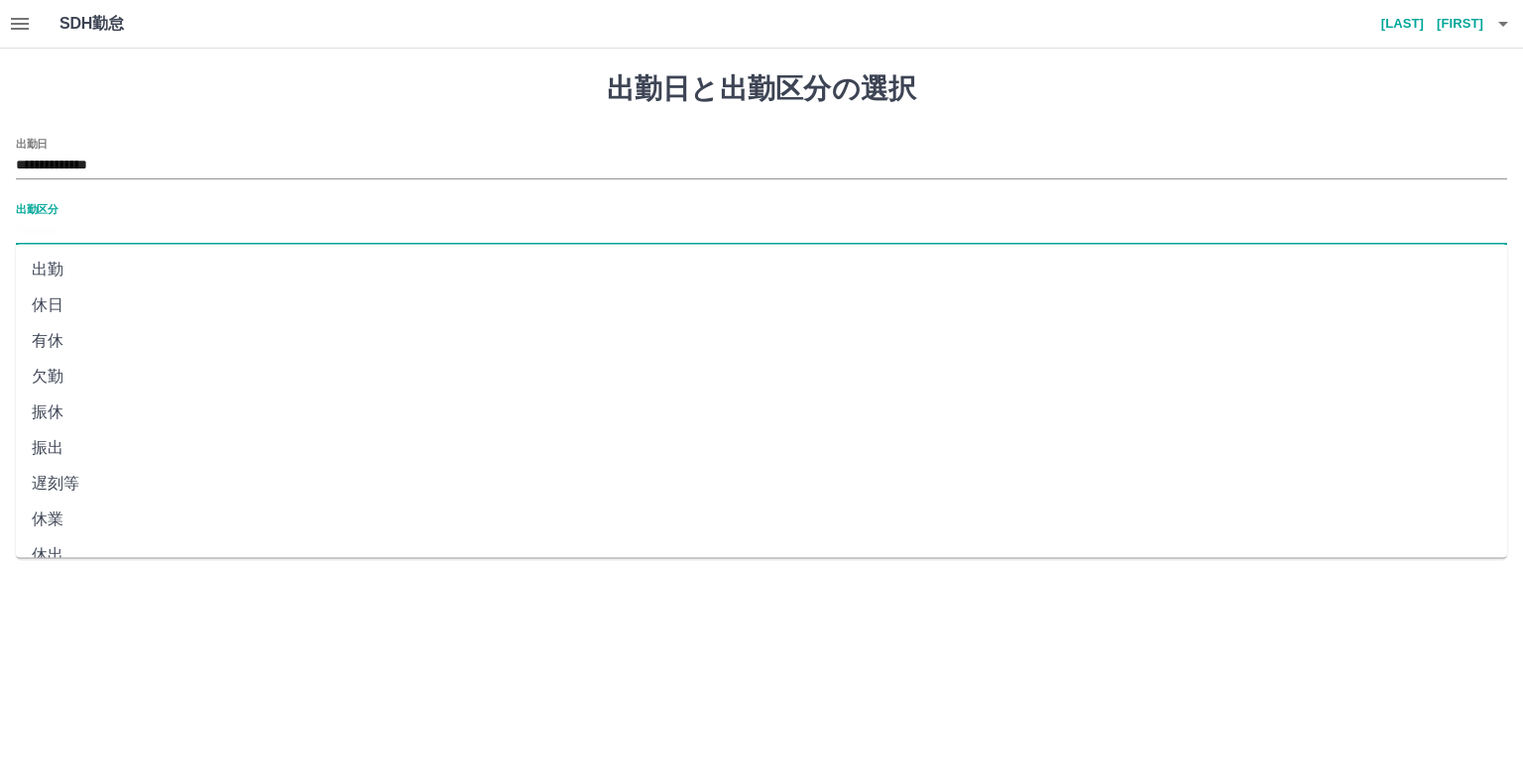 click on "出勤区分" at bounding box center [762, 231] 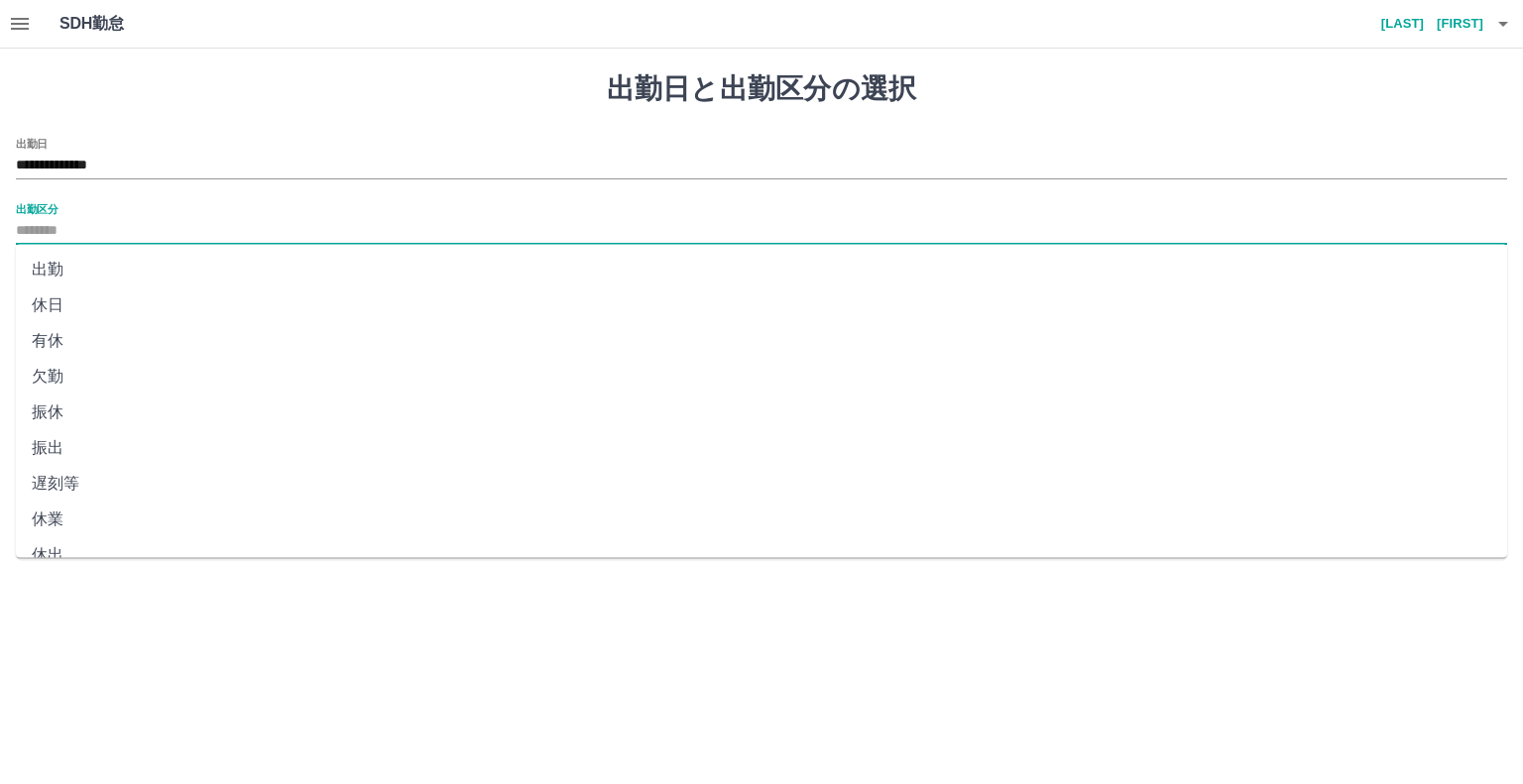 click on "出勤" at bounding box center [762, 270] 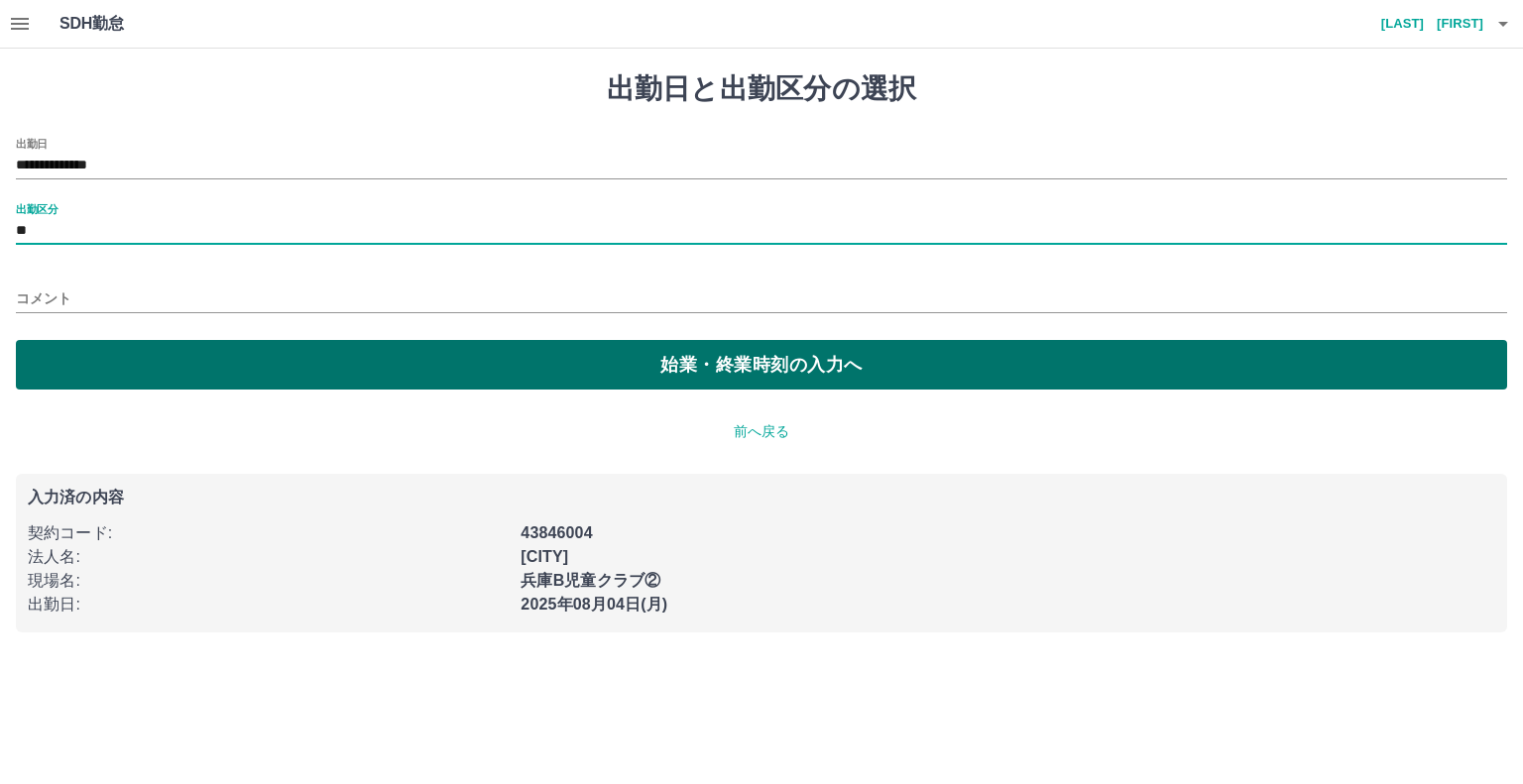 click on "始業・終業時刻の入力へ" at bounding box center [762, 365] 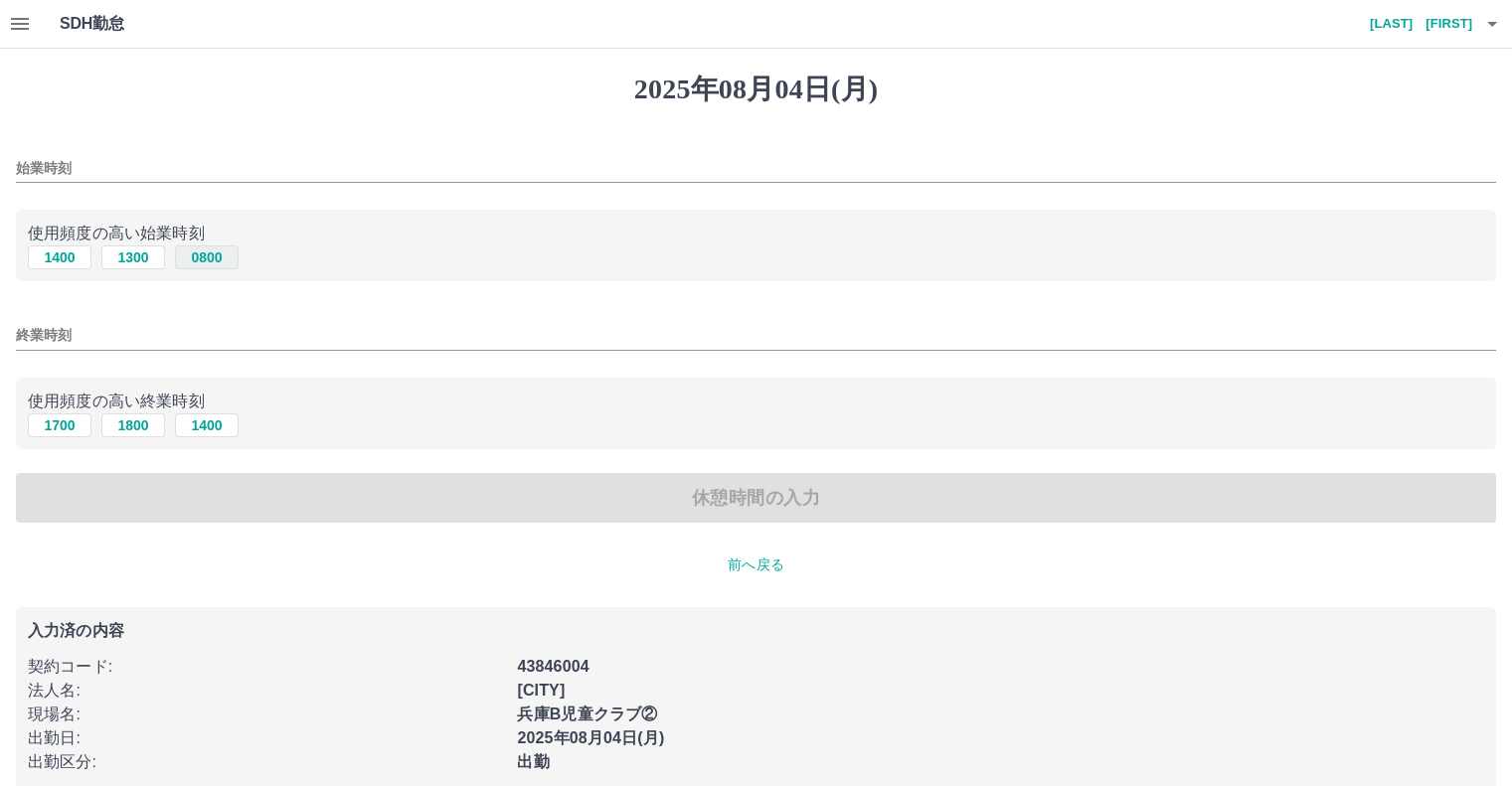 click on "0800" at bounding box center (207, 257) 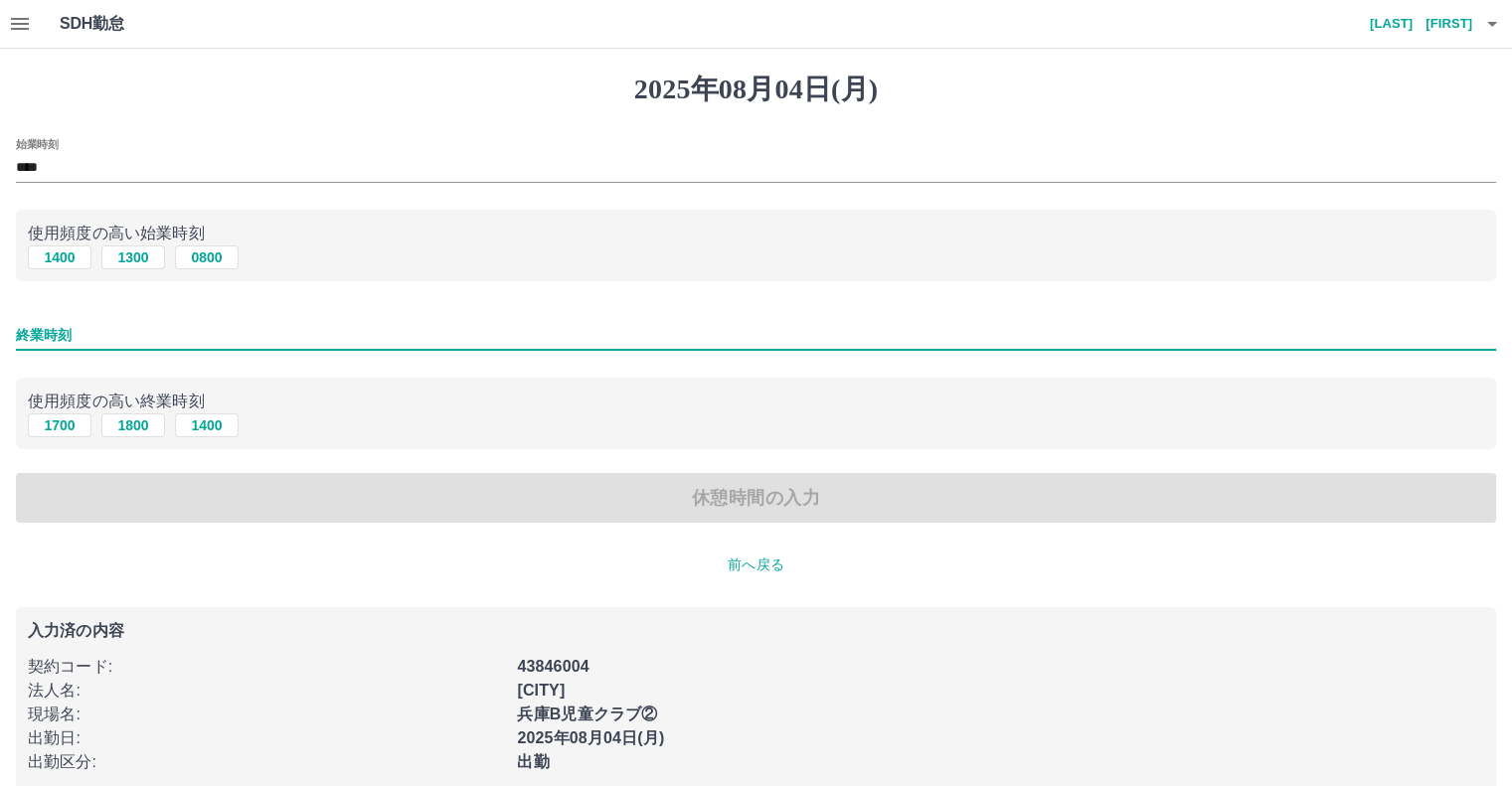 click on "終業時刻" at bounding box center (756, 335) 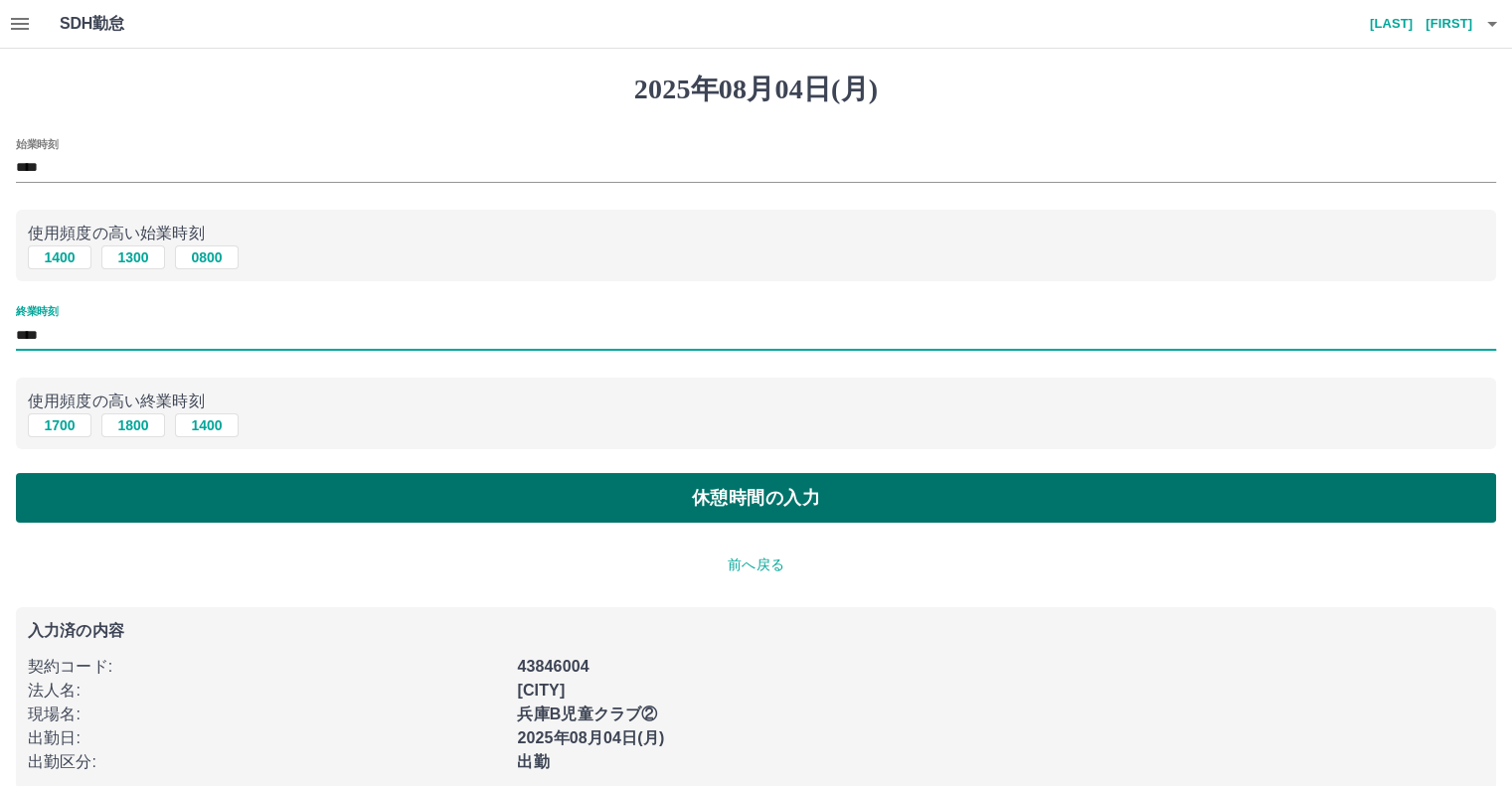 type on "****" 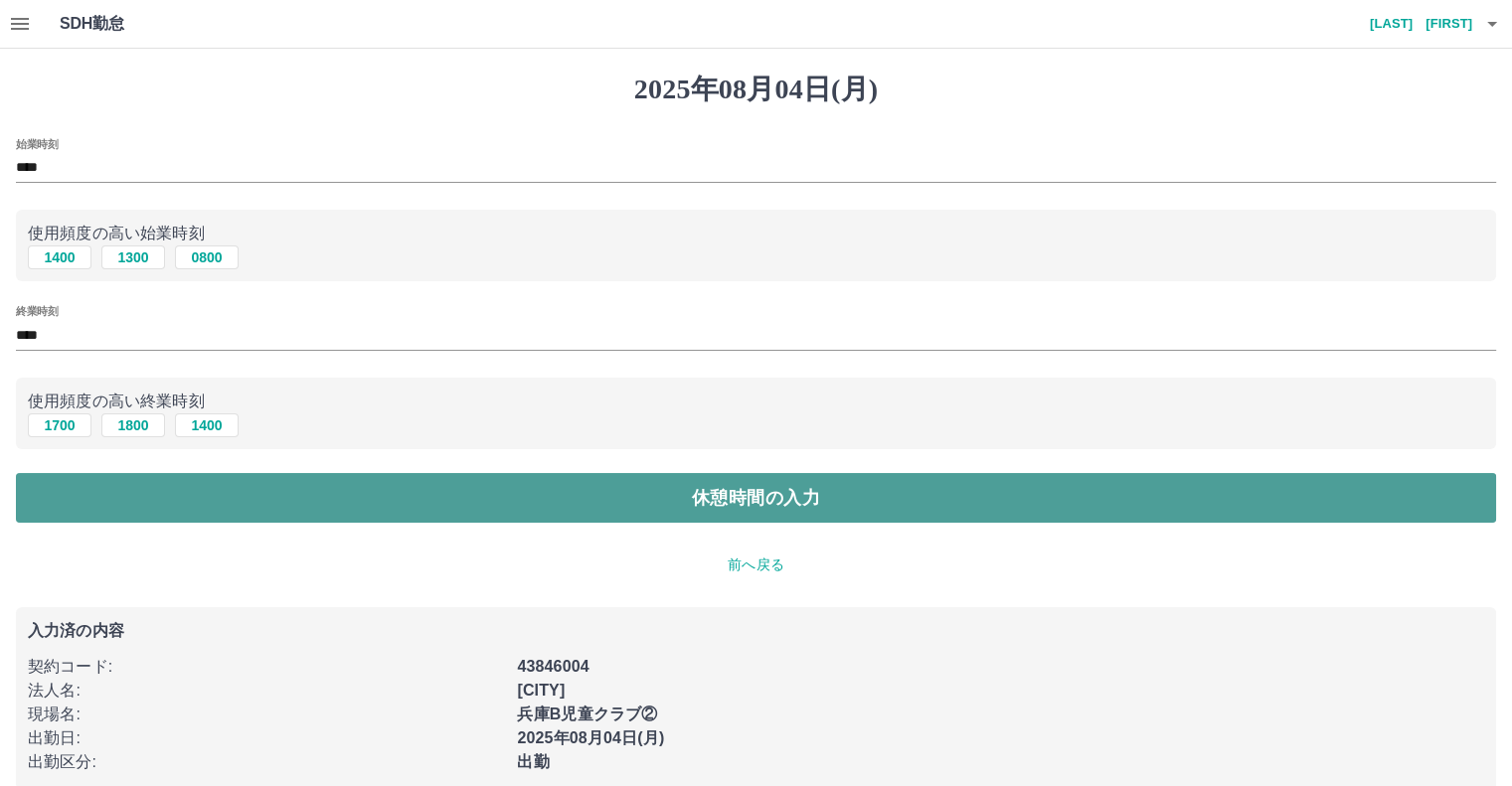 click on "休憩時間の入力" at bounding box center [756, 498] 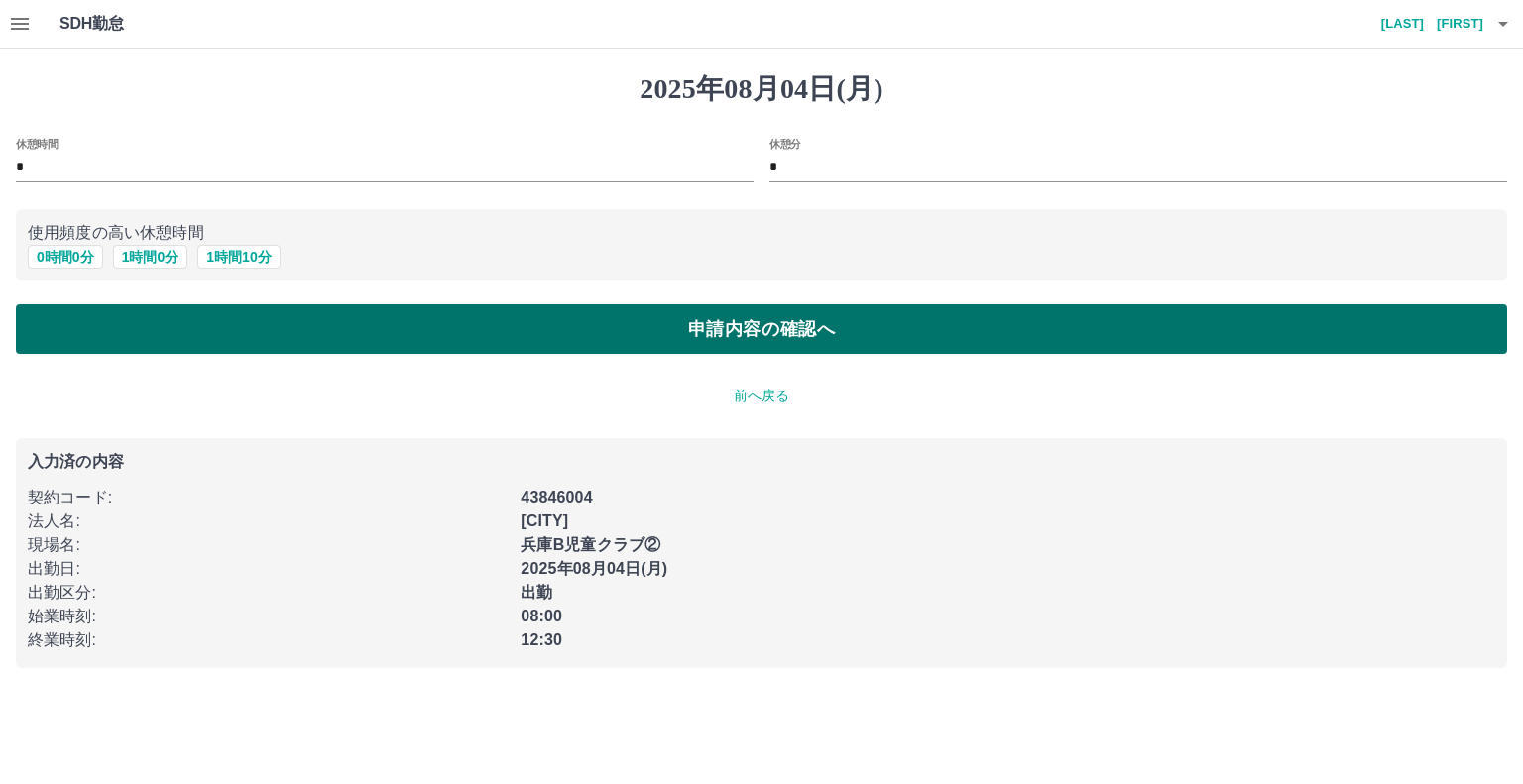 click on "申請内容の確認へ" at bounding box center (762, 329) 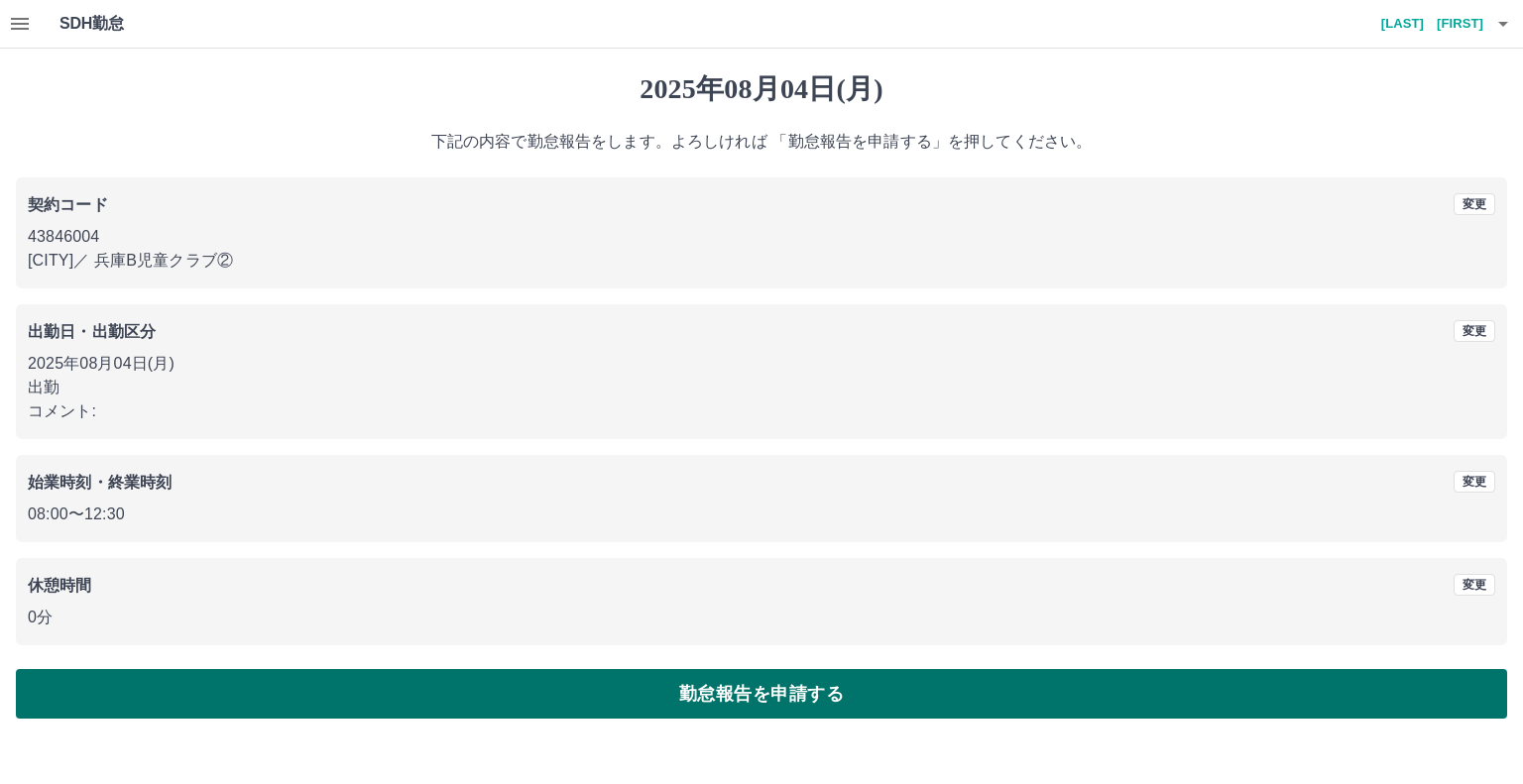 click on "勤怠報告を申請する" at bounding box center (762, 694) 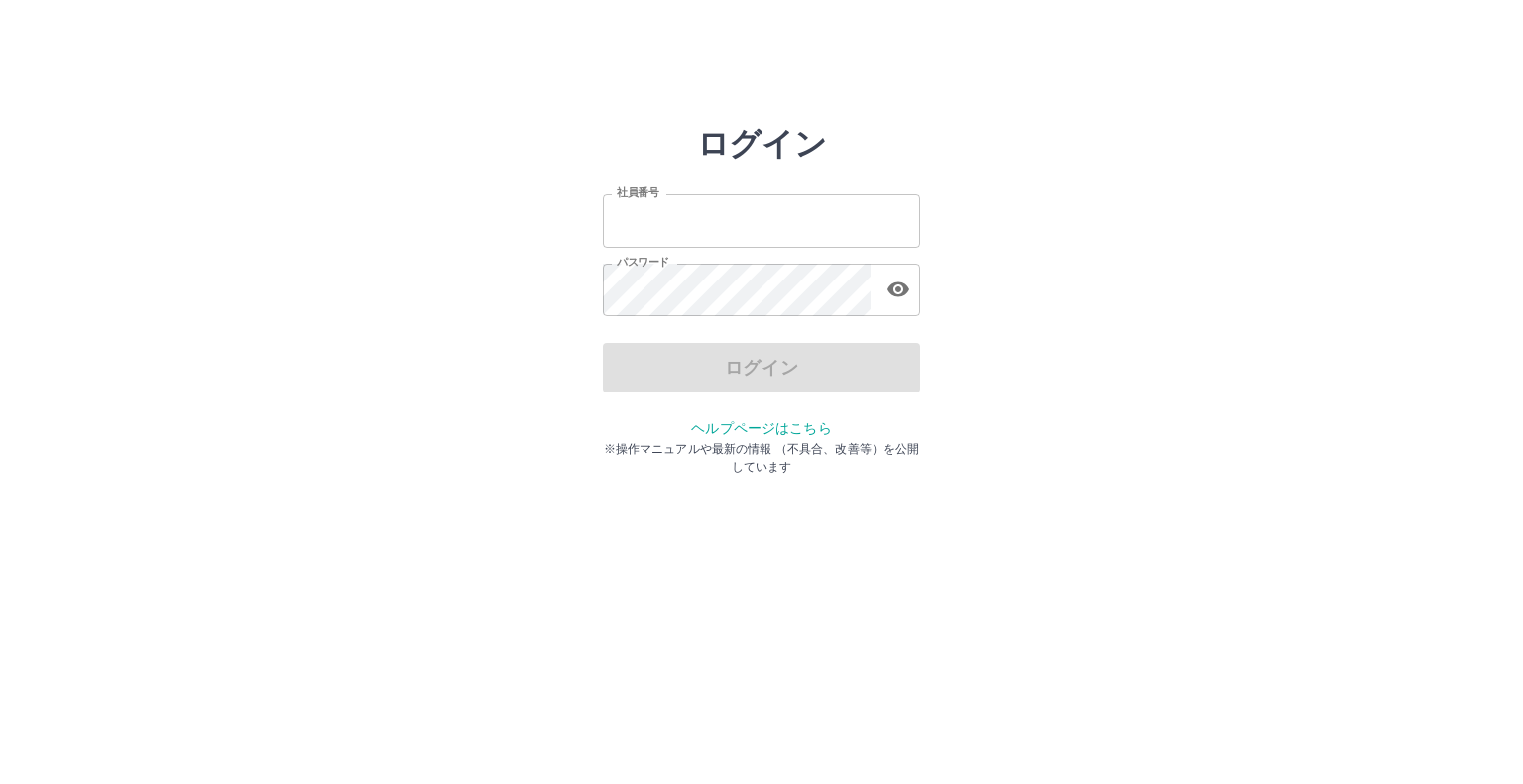 scroll, scrollTop: 0, scrollLeft: 0, axis: both 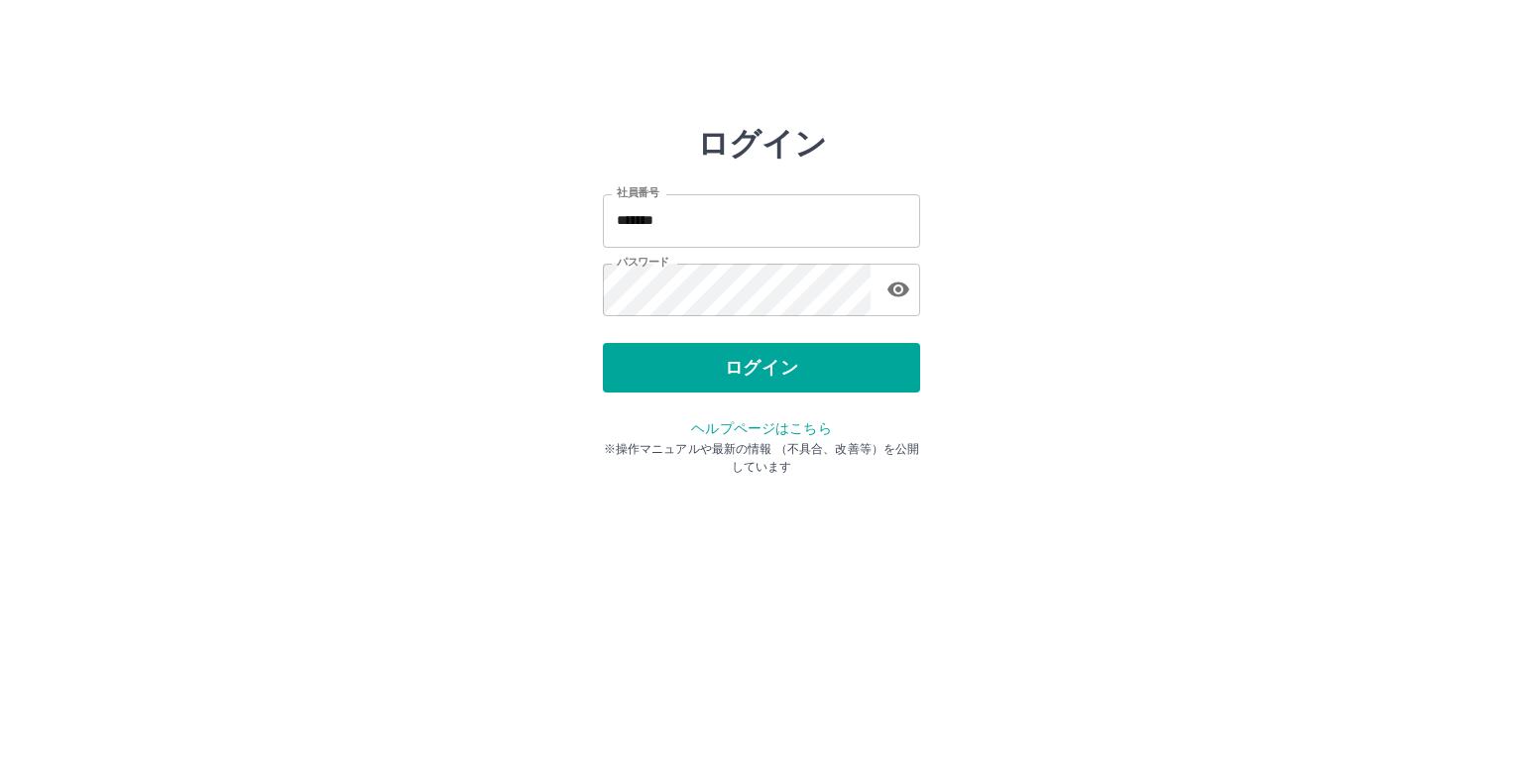 click on "ログイン" at bounding box center (762, 368) 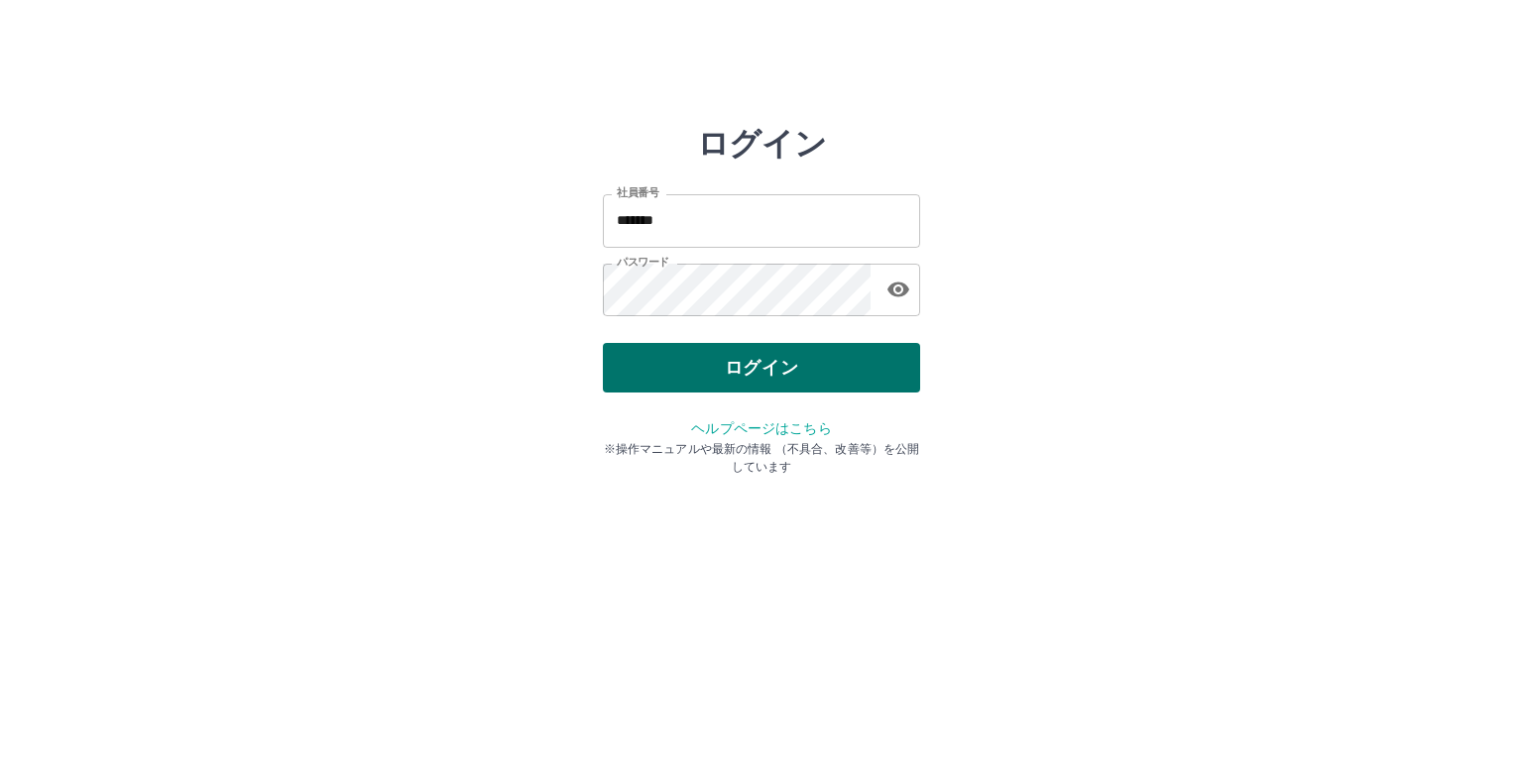 click on "ログイン" at bounding box center (762, 368) 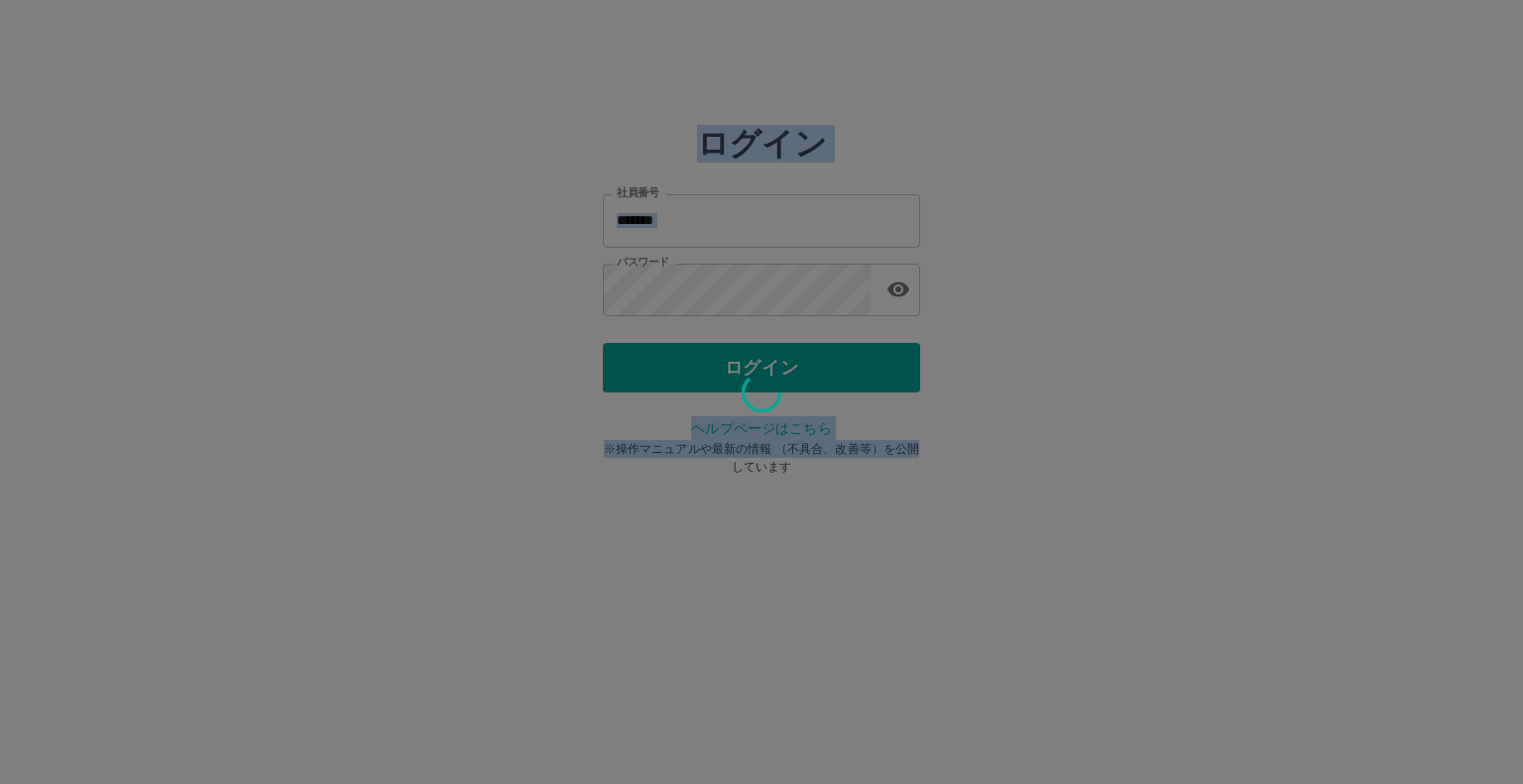 drag, startPoint x: 742, startPoint y: 783, endPoint x: 703, endPoint y: 816, distance: 51.088159 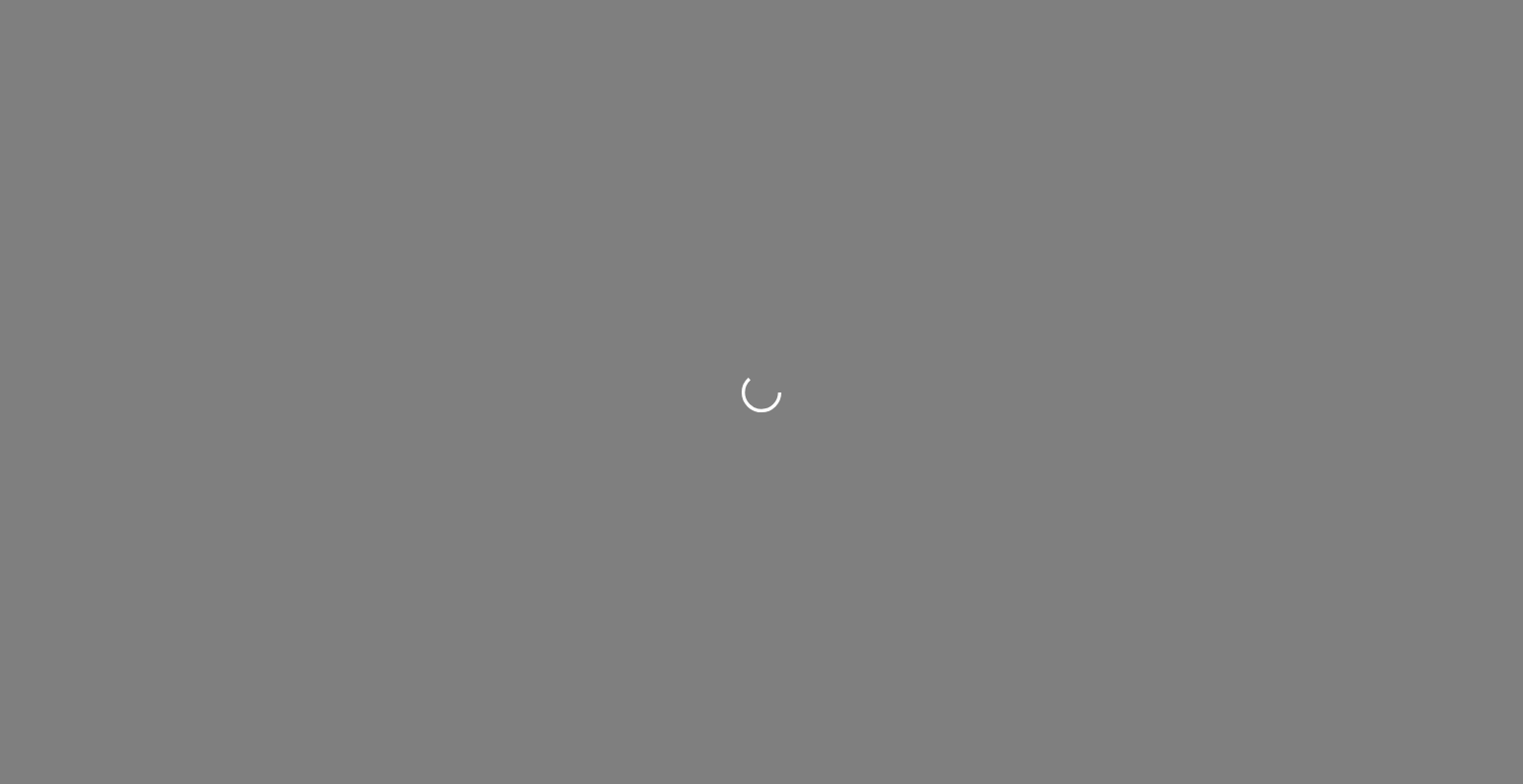 scroll, scrollTop: 0, scrollLeft: 0, axis: both 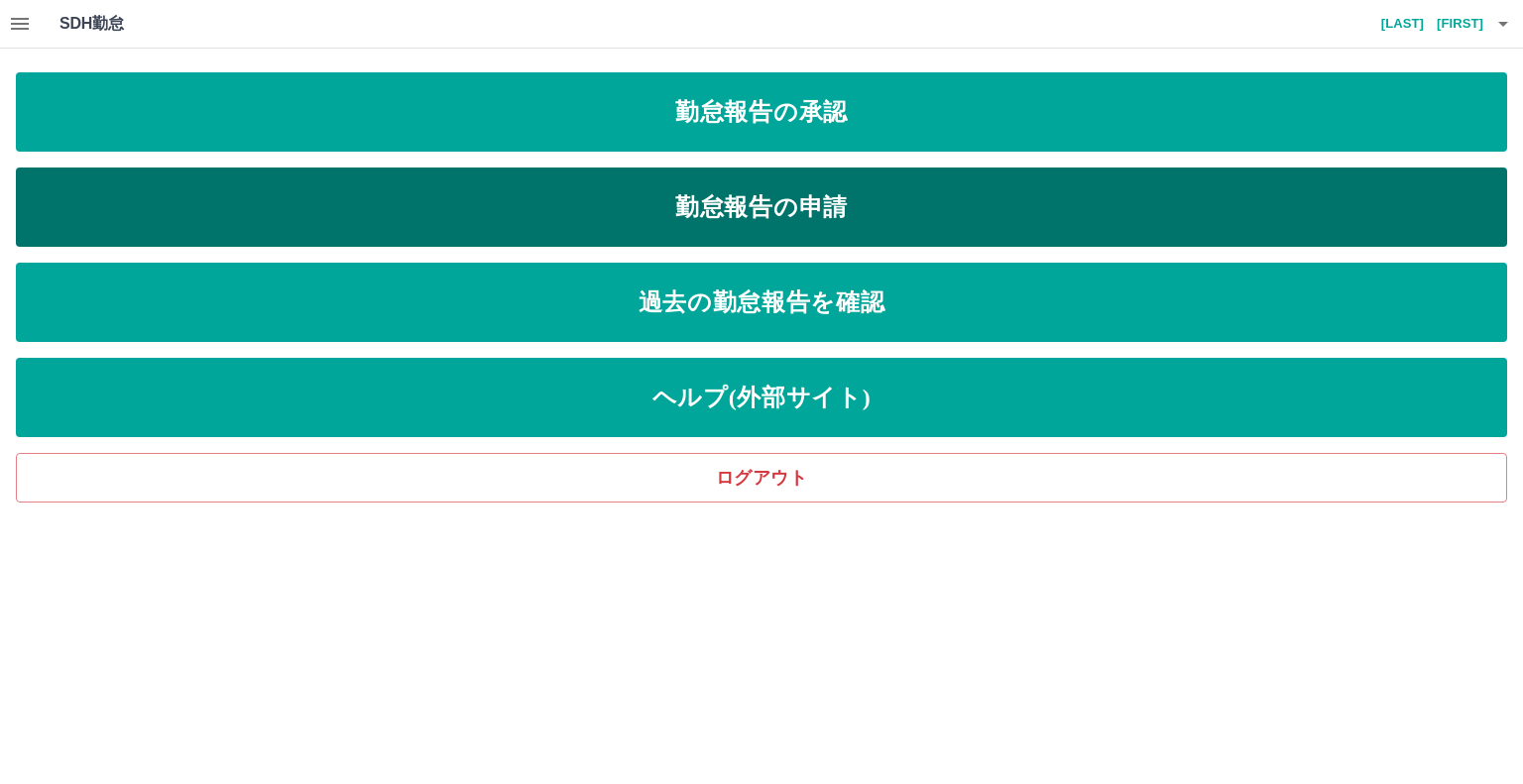 click on "勤怠報告の申請" at bounding box center (762, 207) 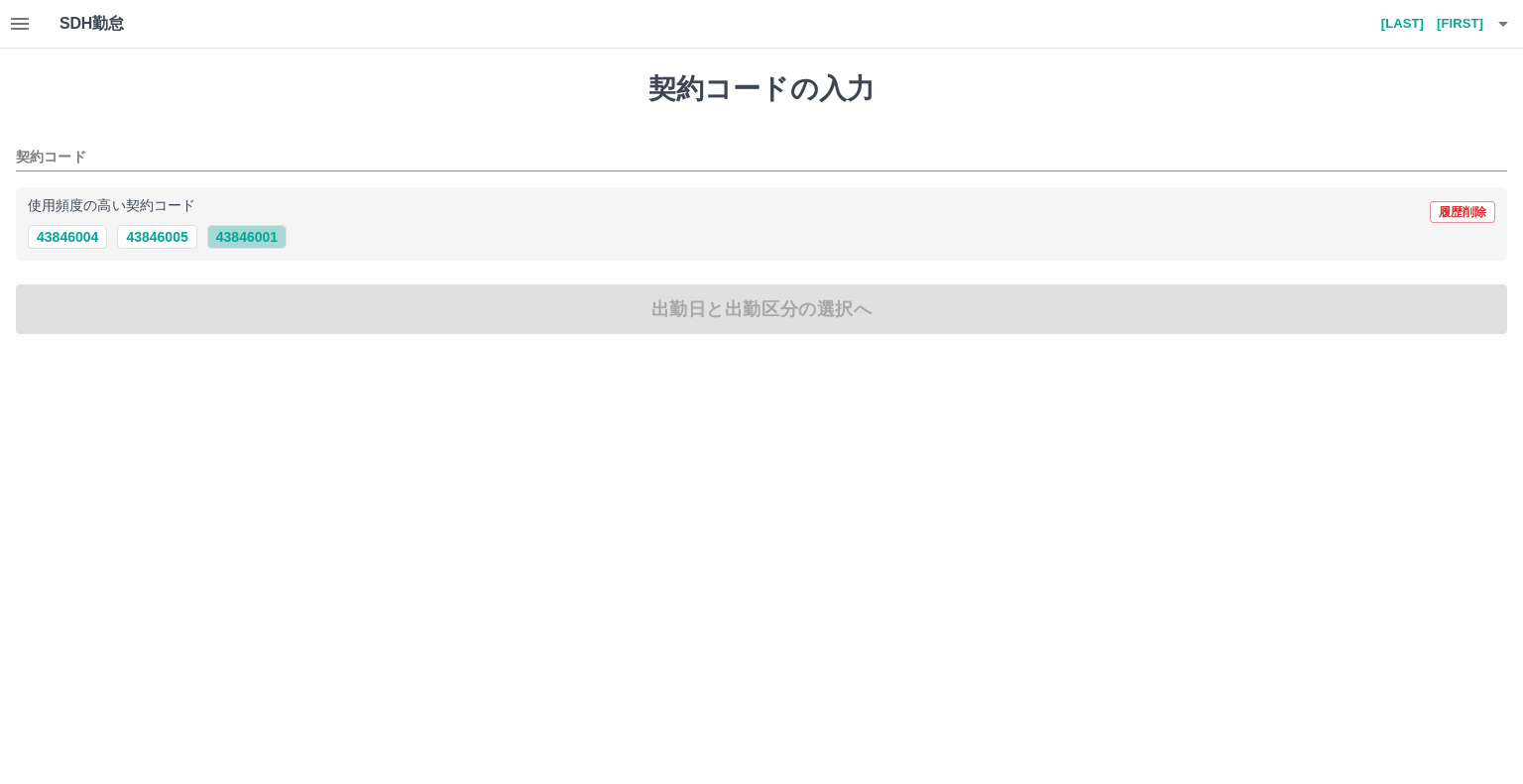 click on "43846001" at bounding box center [247, 237] 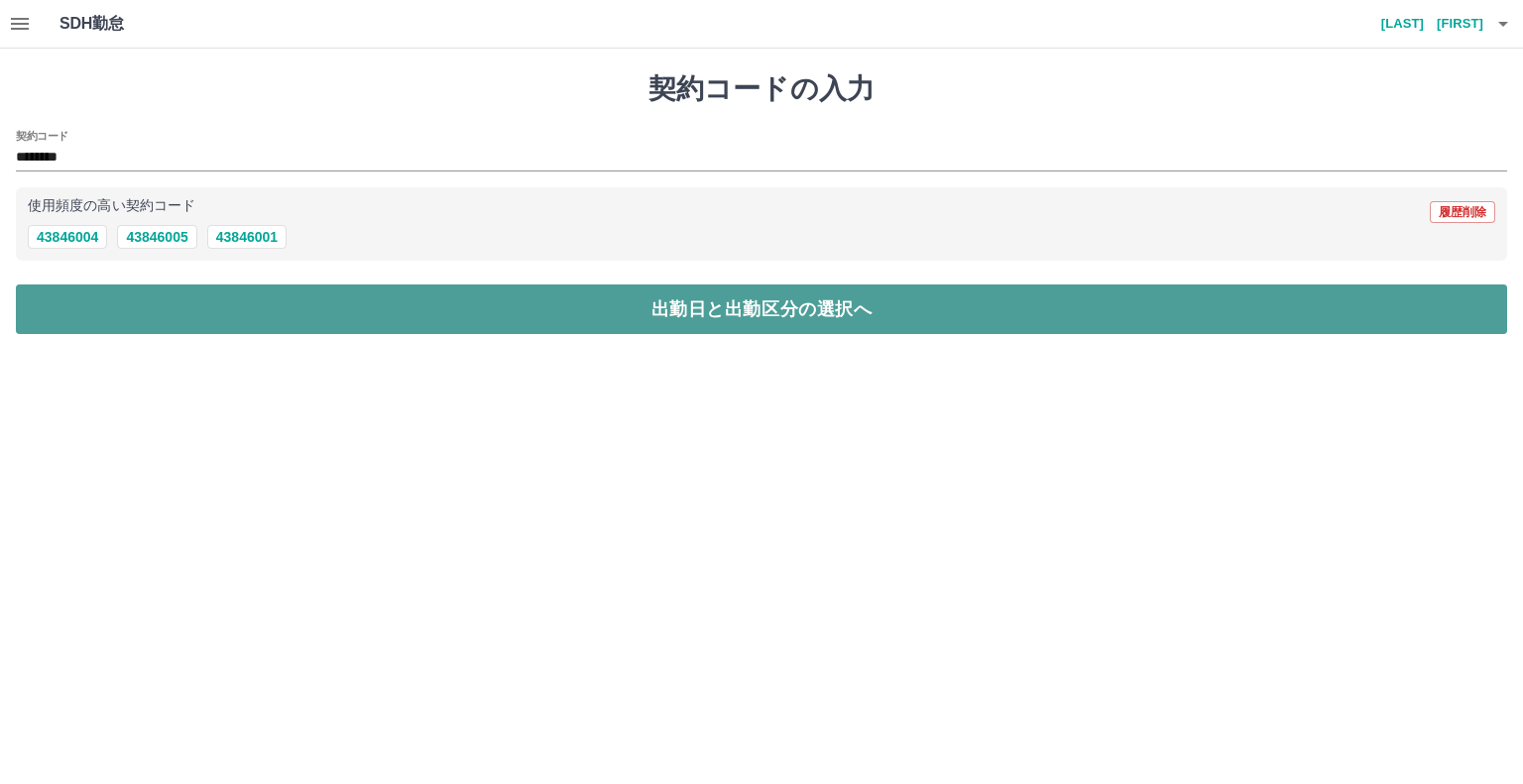 click on "出勤日と出勤区分の選択へ" at bounding box center [762, 309] 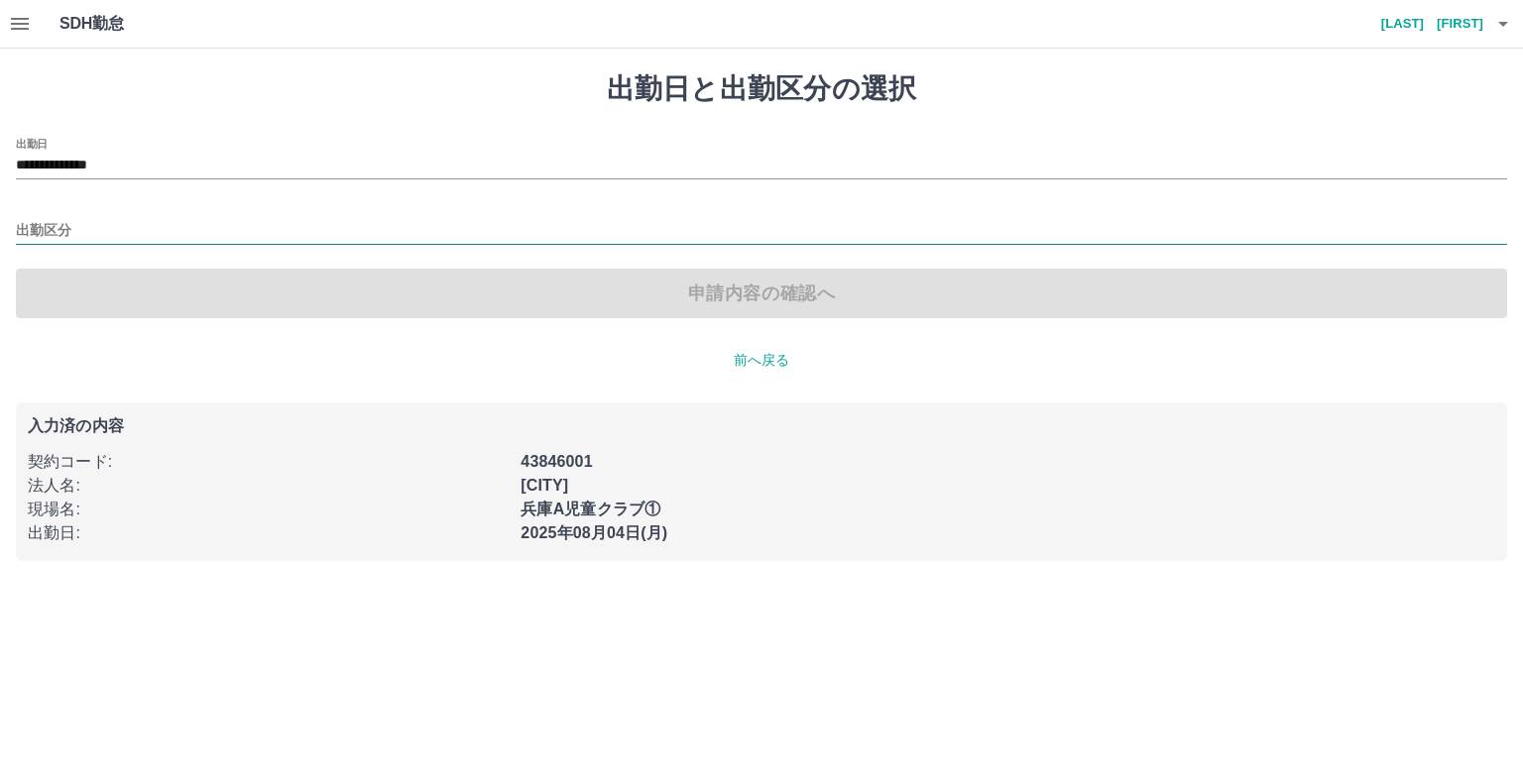 click on "出勤区分" at bounding box center [762, 231] 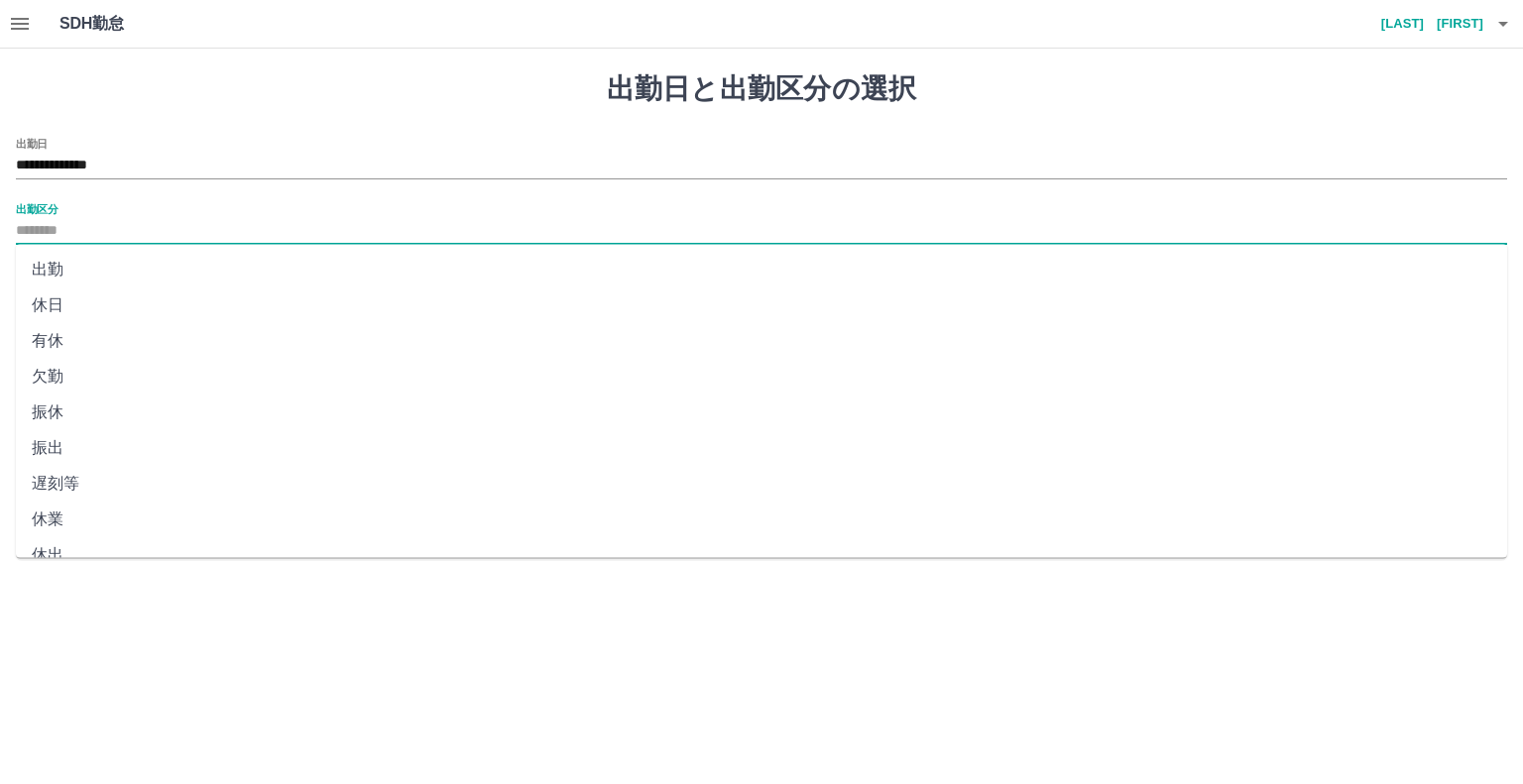 click on "出勤" at bounding box center [762, 270] 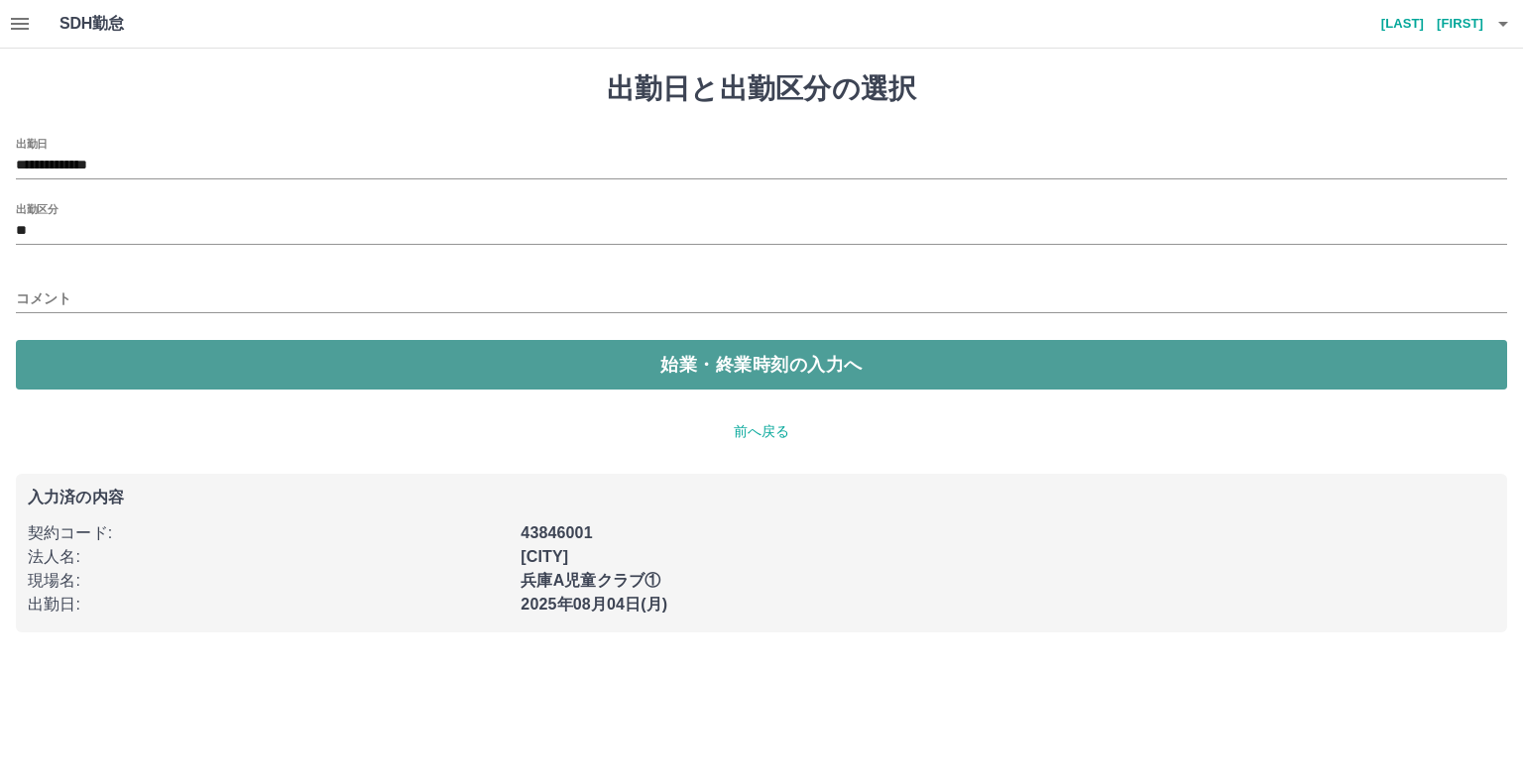 click on "始業・終業時刻の入力へ" at bounding box center (762, 365) 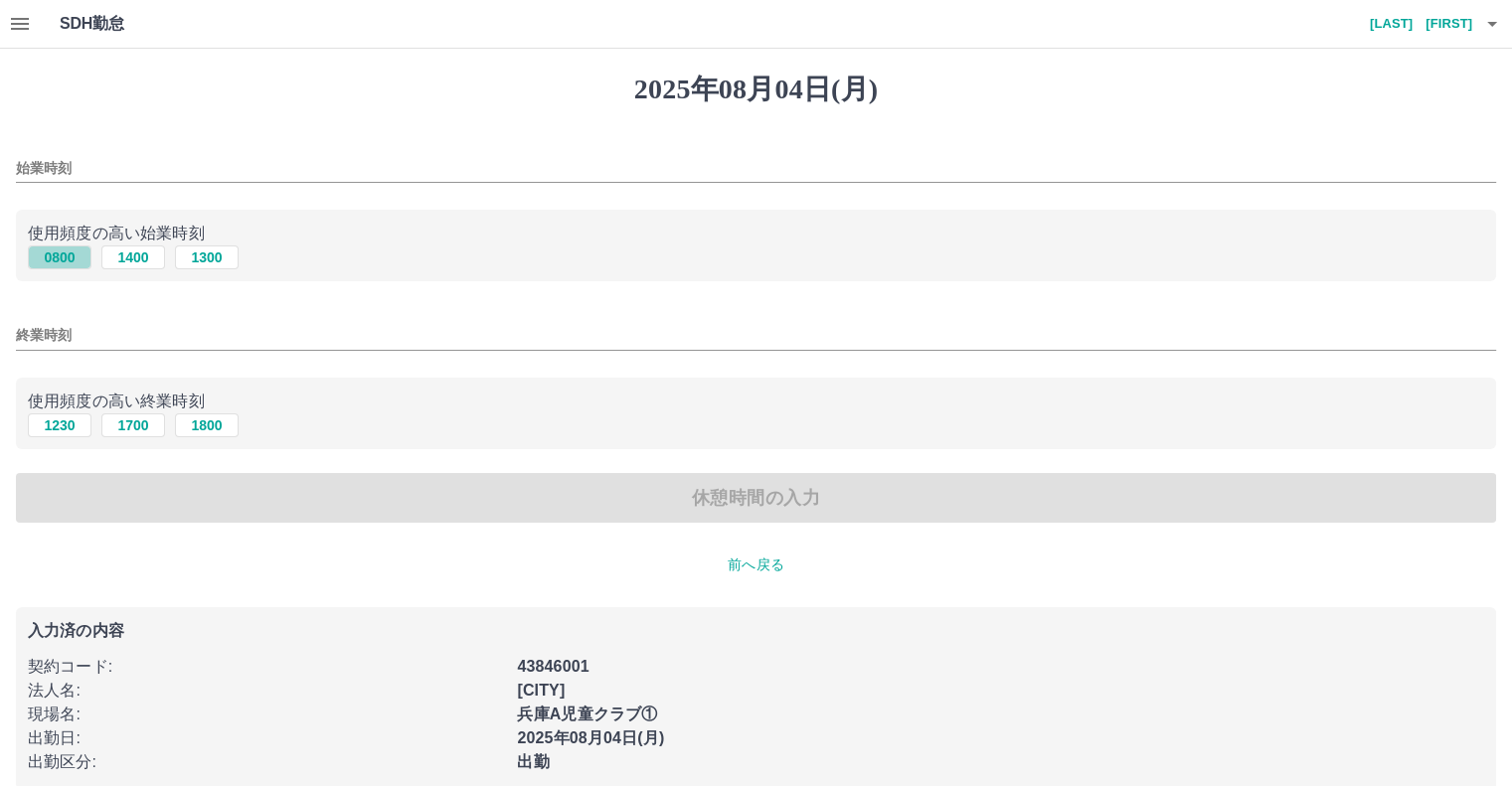 drag, startPoint x: 65, startPoint y: 253, endPoint x: 65, endPoint y: 320, distance: 67 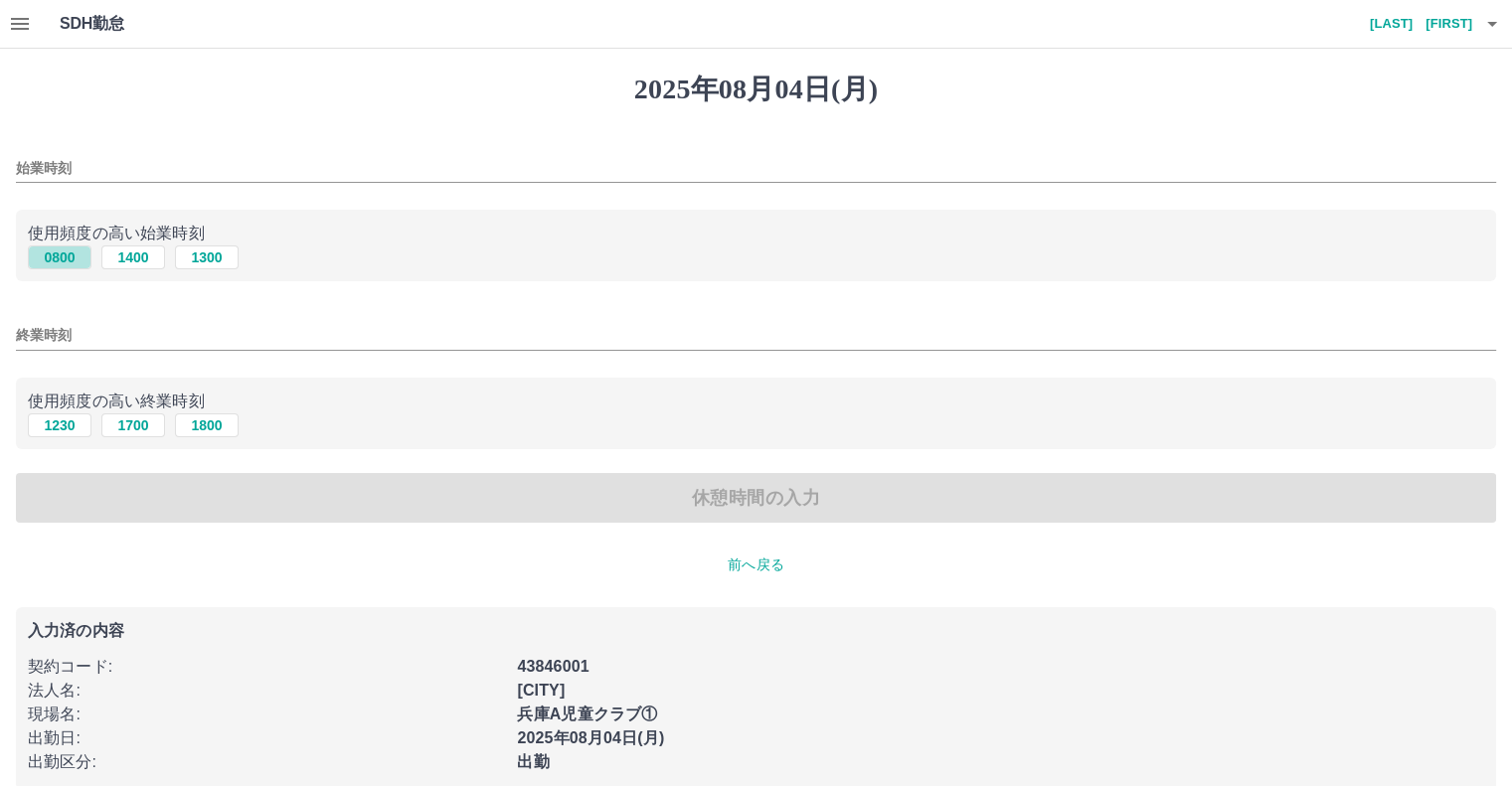 click on "0800" at bounding box center (60, 257) 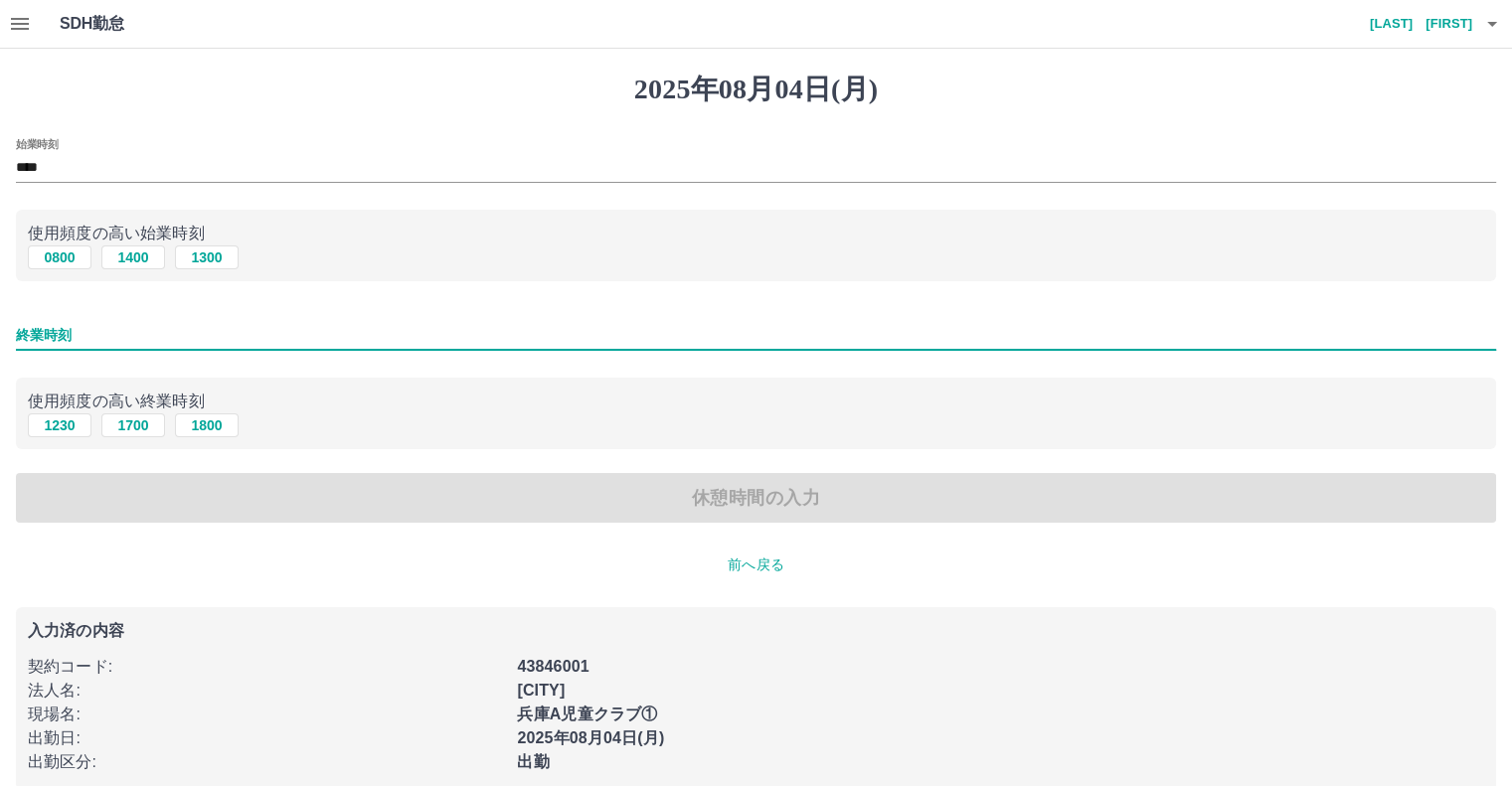 click on "終業時刻" at bounding box center (756, 335) 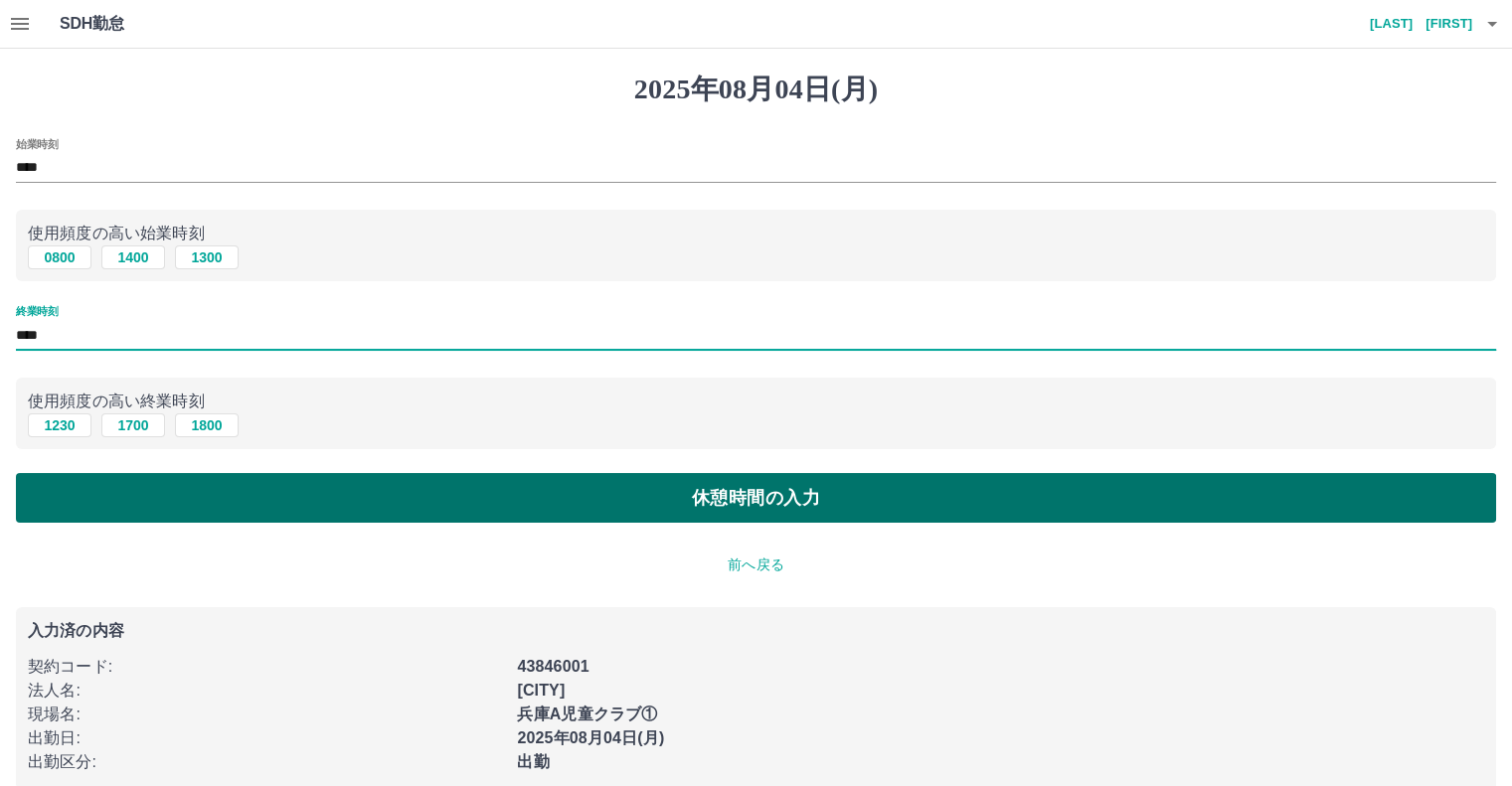 type on "****" 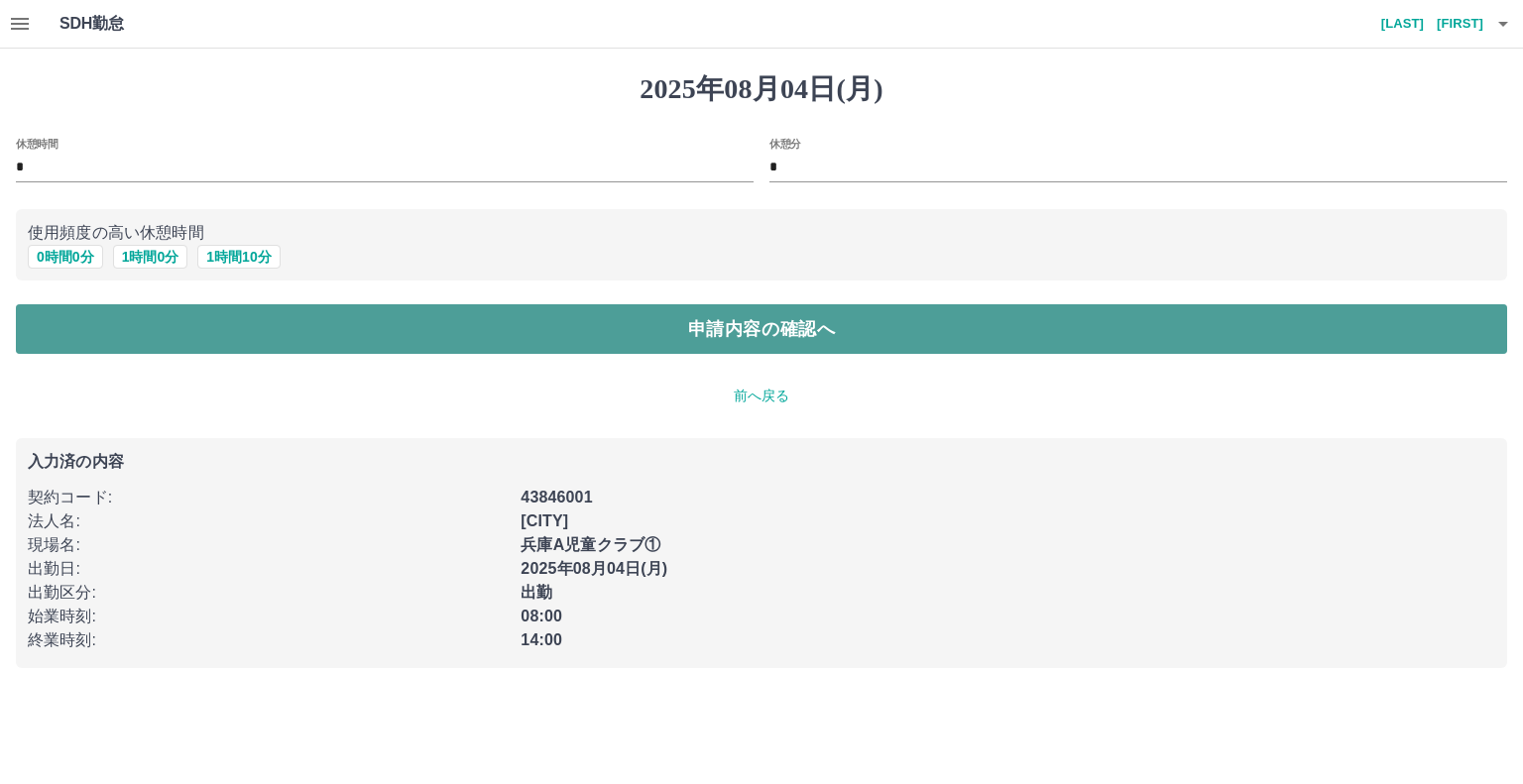 click on "申請内容の確認へ" at bounding box center [762, 329] 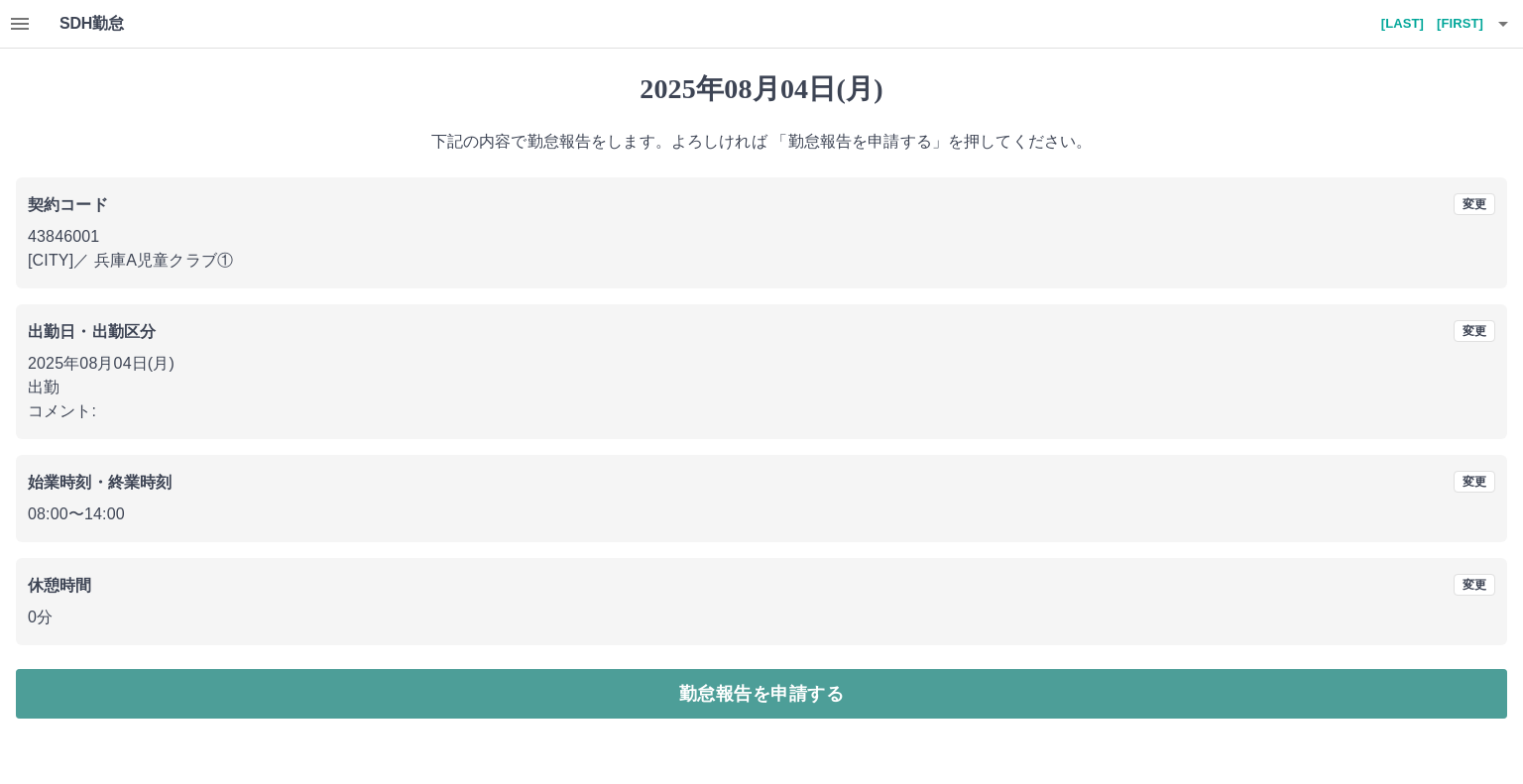 click on "勤怠報告を申請する" at bounding box center [762, 694] 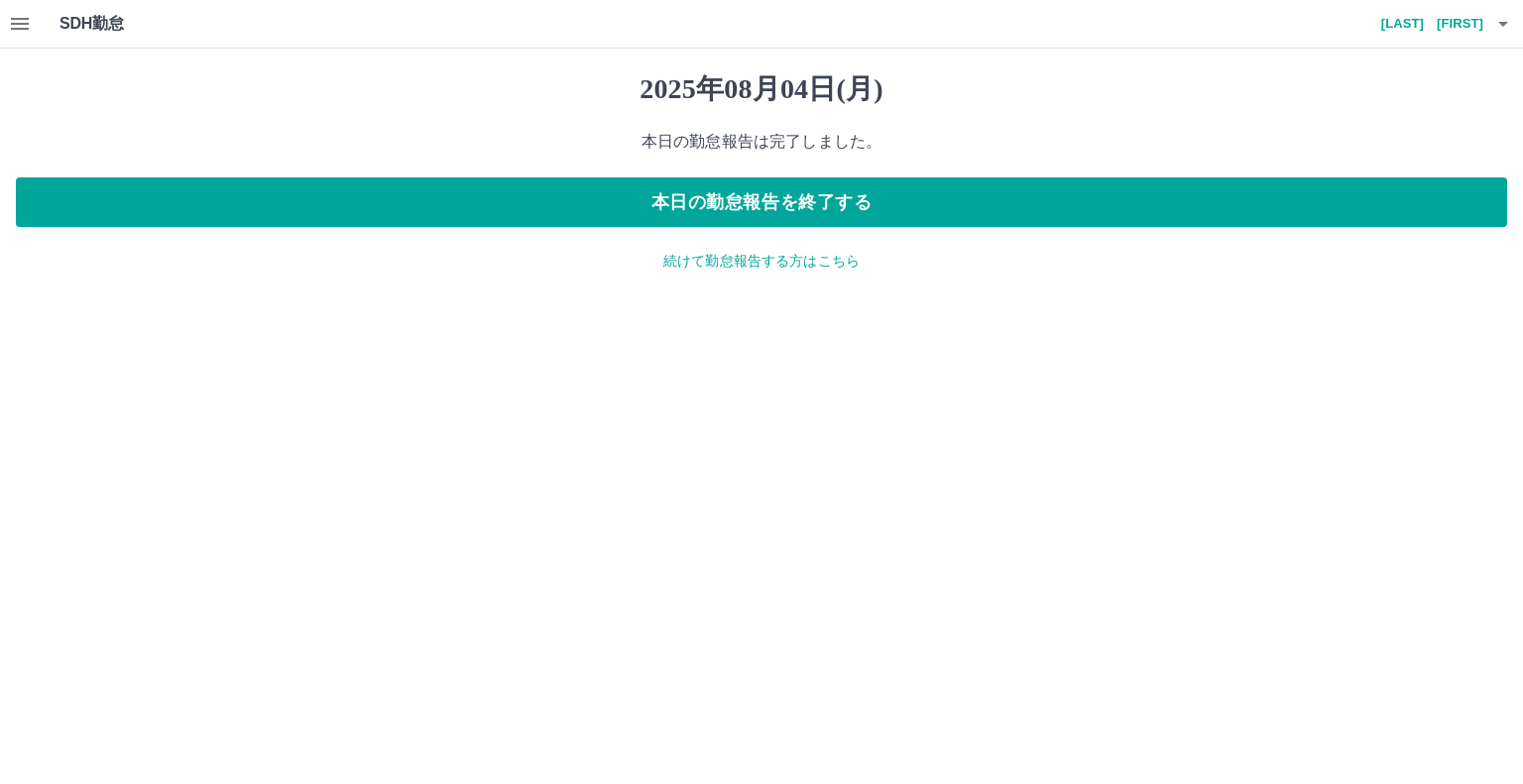 click on "続けて勤怠報告する方はこちら" at bounding box center [762, 261] 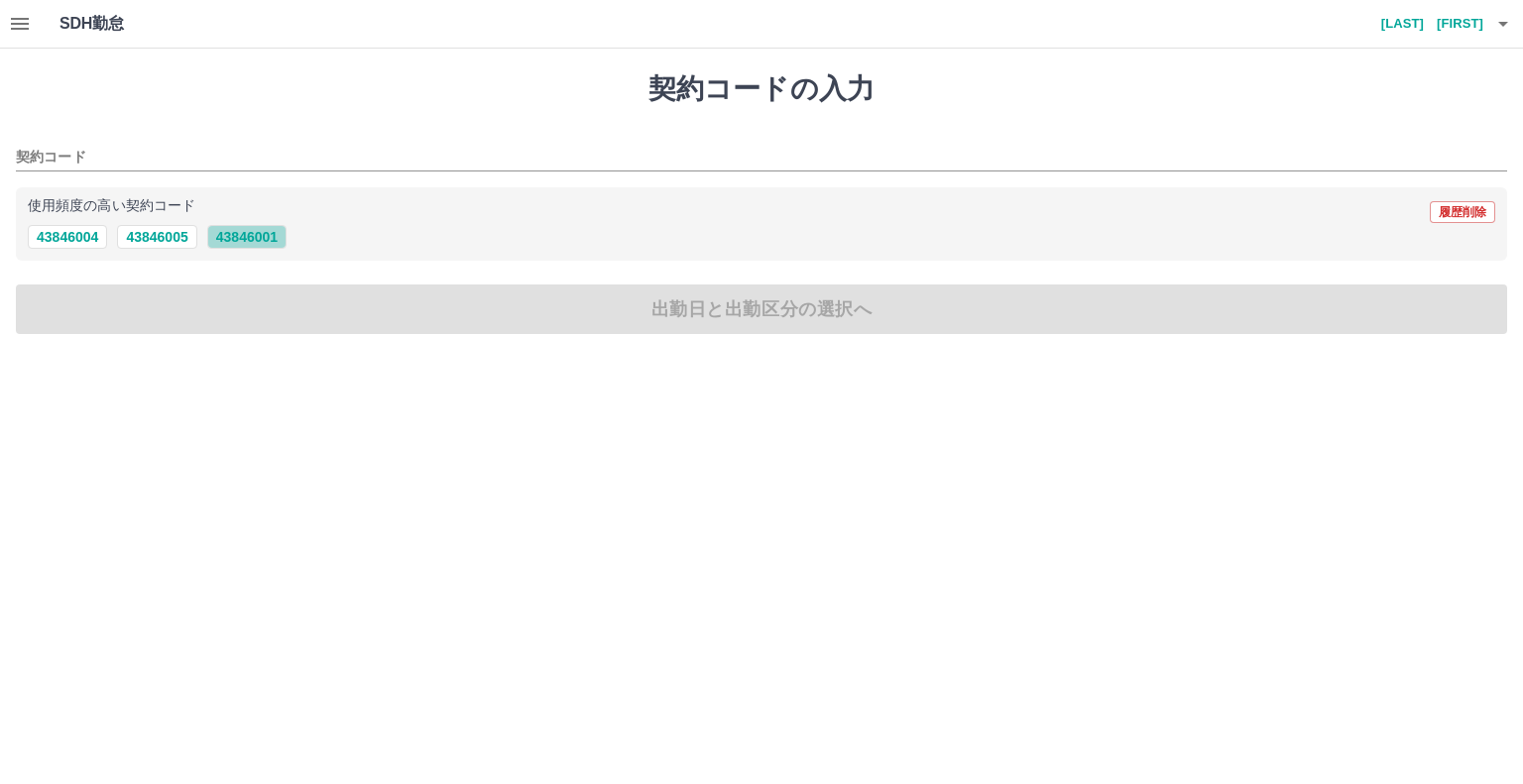 click on "43846001" at bounding box center [247, 237] 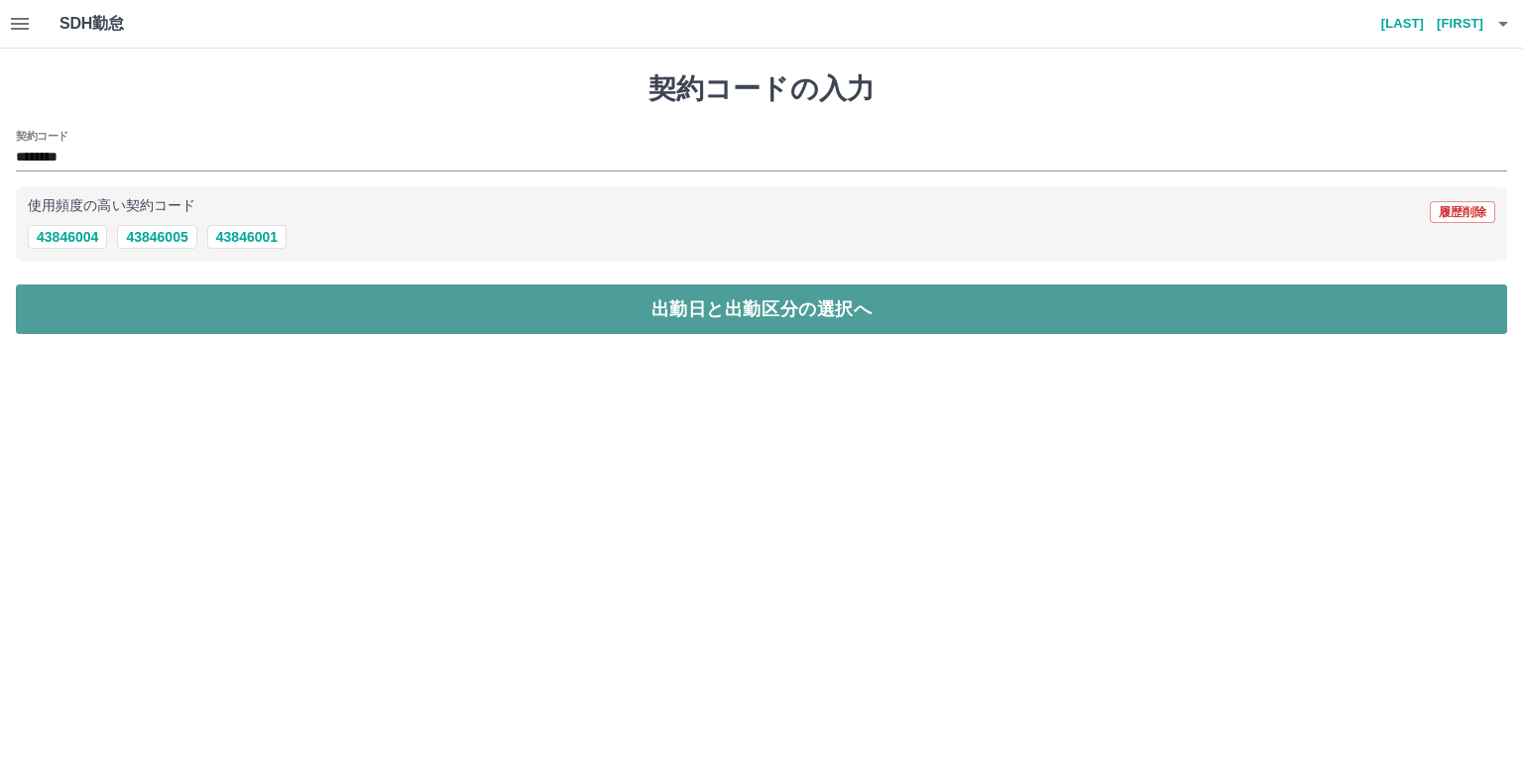 click on "出勤日と出勤区分の選択へ" at bounding box center (762, 309) 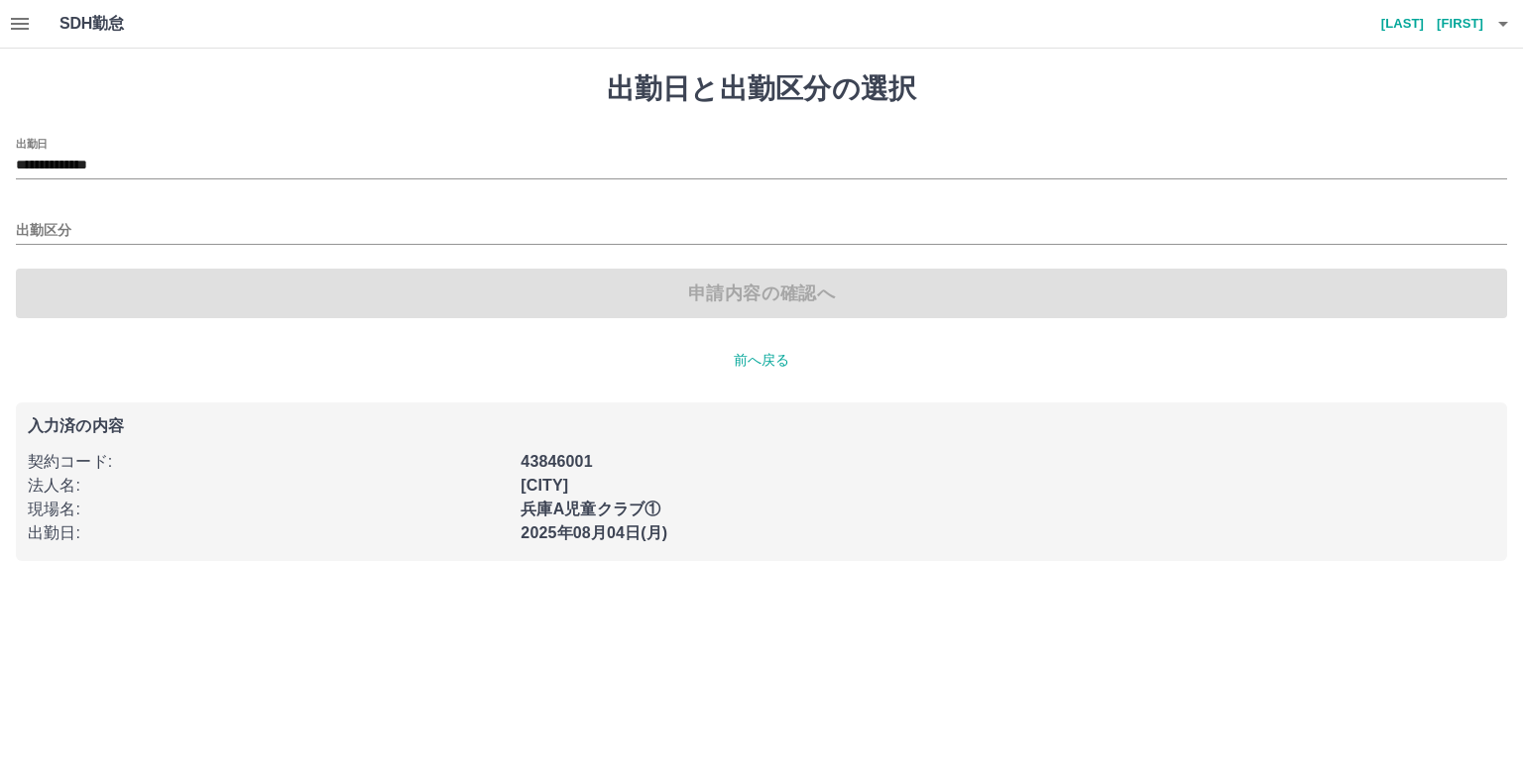 click on "**********" at bounding box center [762, 159] 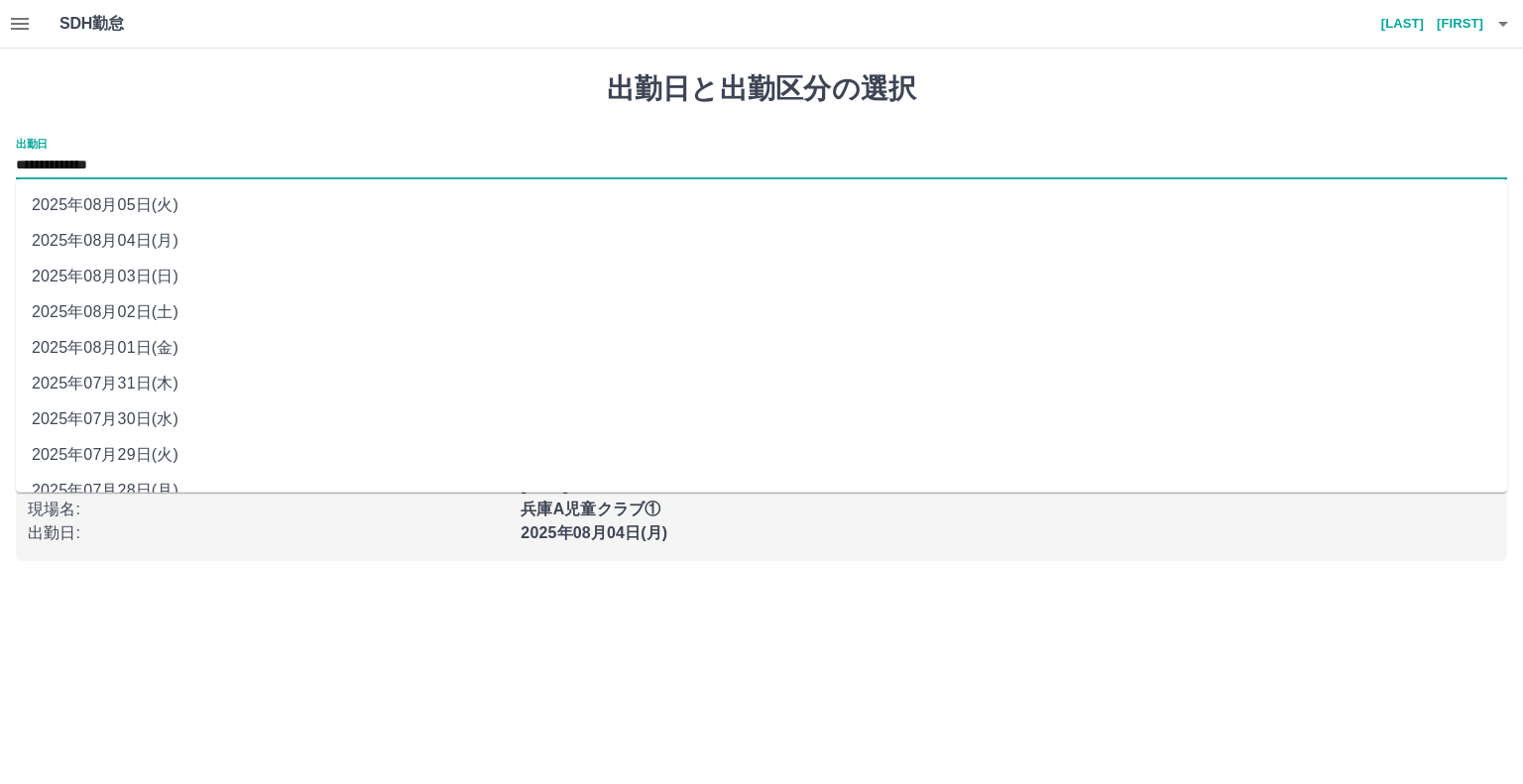 click on "2025年08月03日(日)" at bounding box center (762, 277) 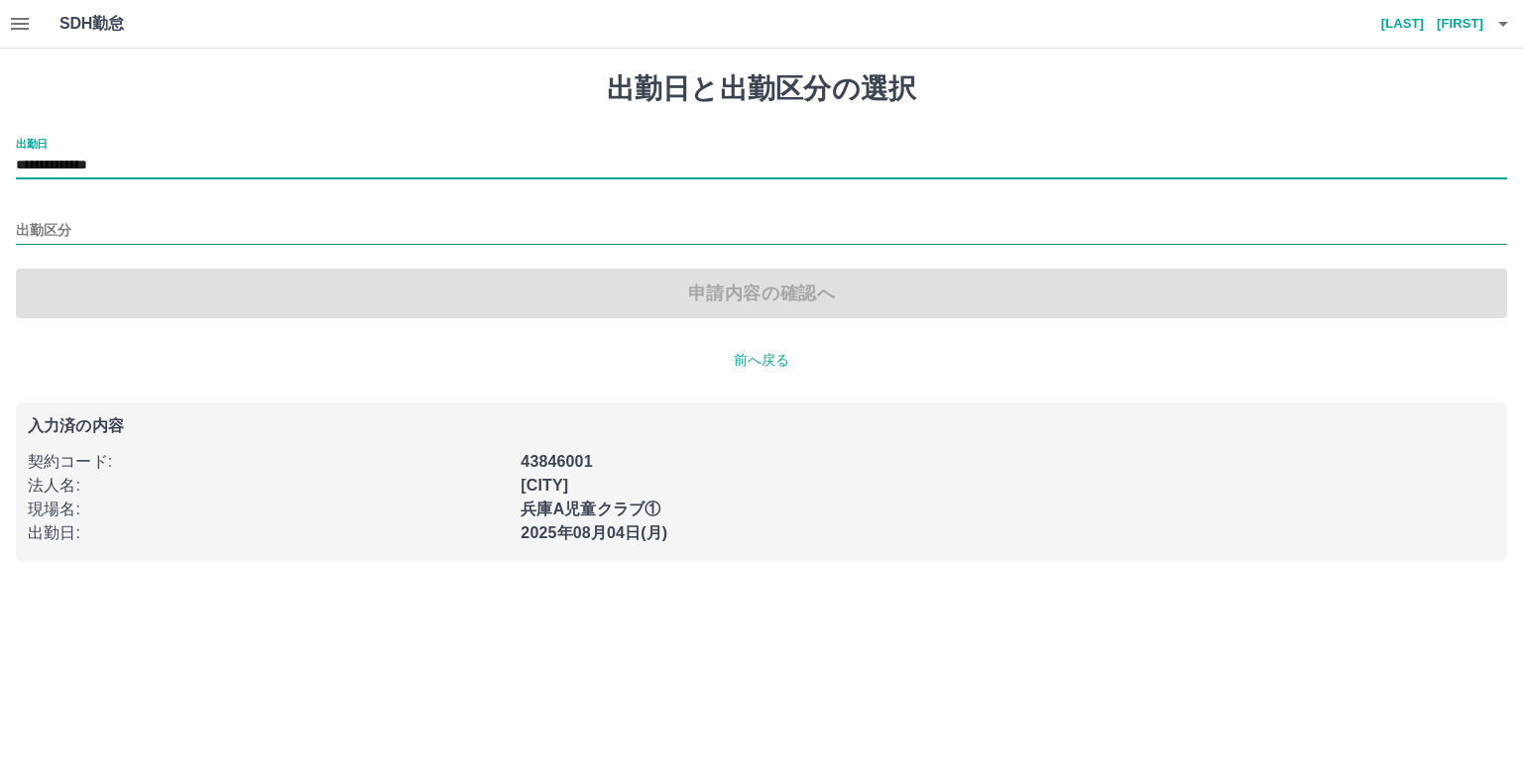 click on "出勤区分" at bounding box center (762, 231) 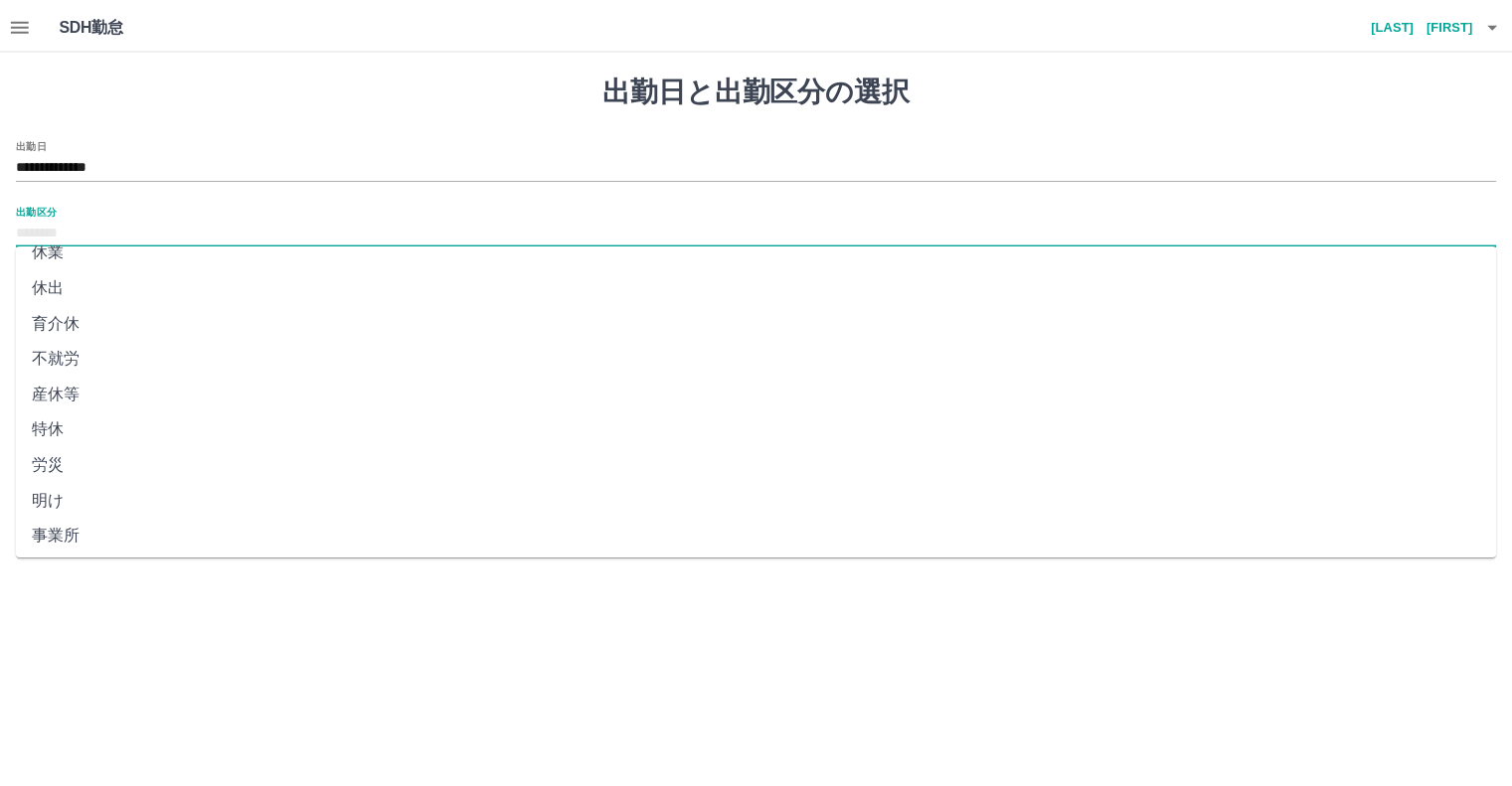 scroll, scrollTop: 345, scrollLeft: 0, axis: vertical 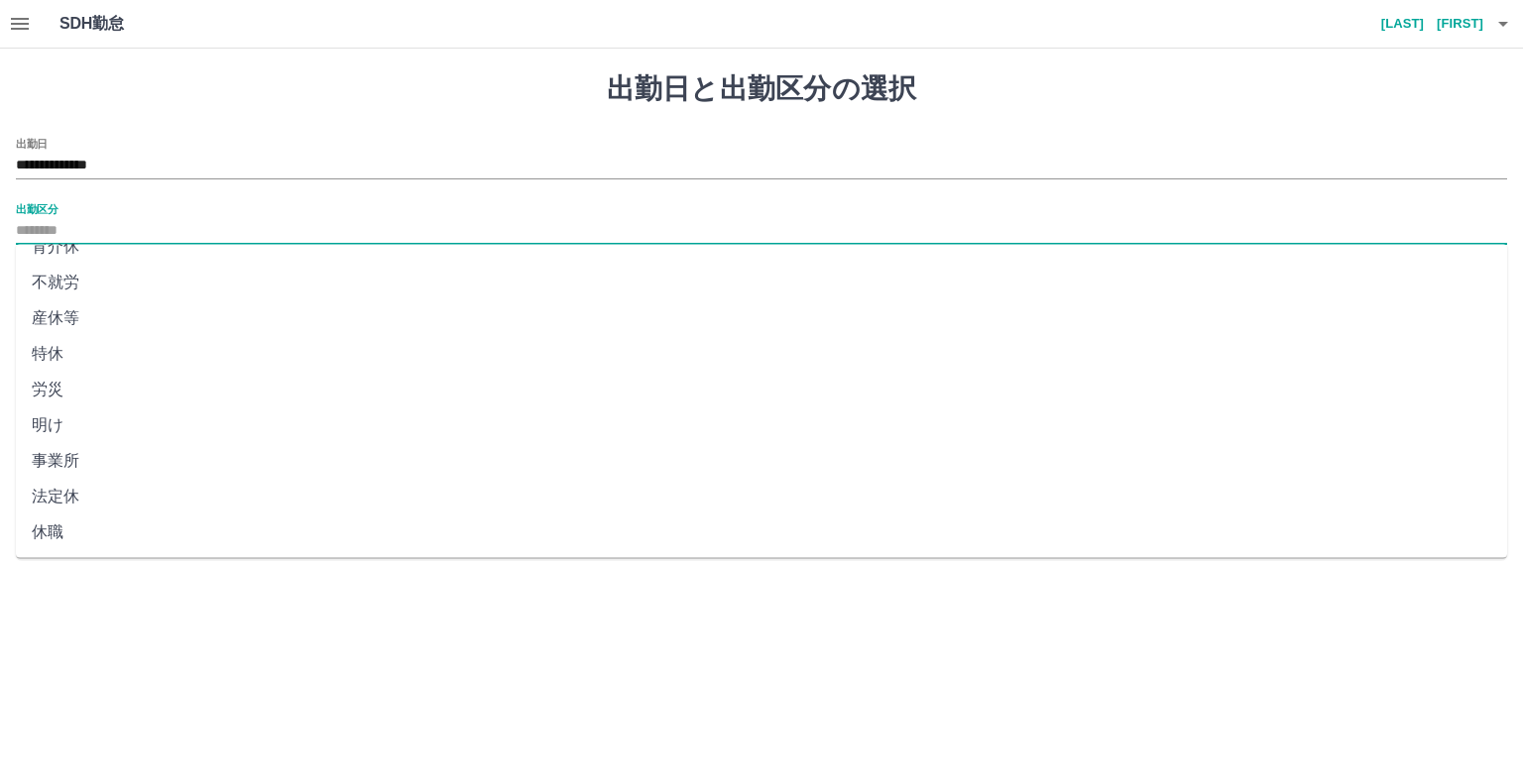 click on "法定休" at bounding box center [762, 497] 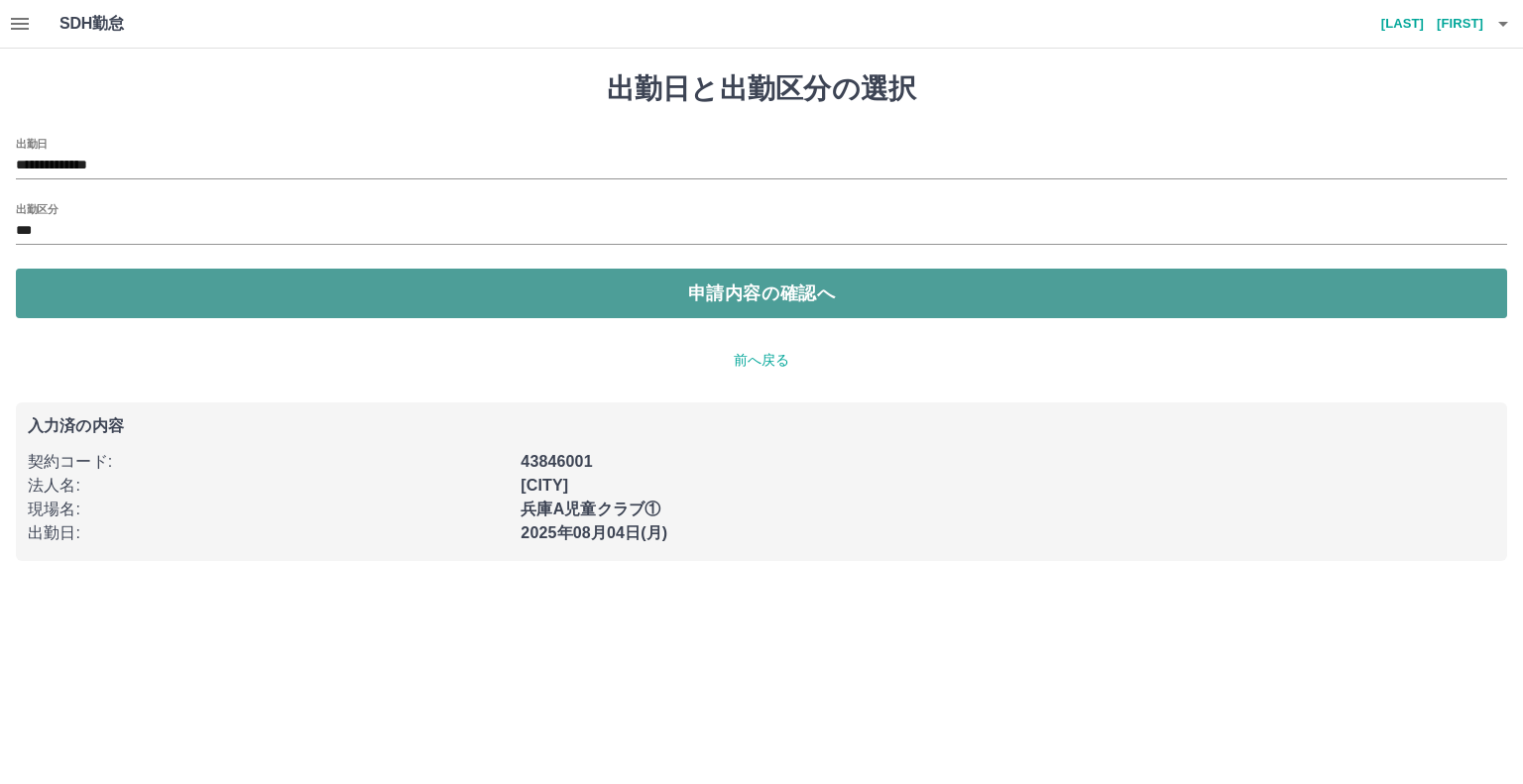 click on "申請内容の確認へ" at bounding box center [762, 293] 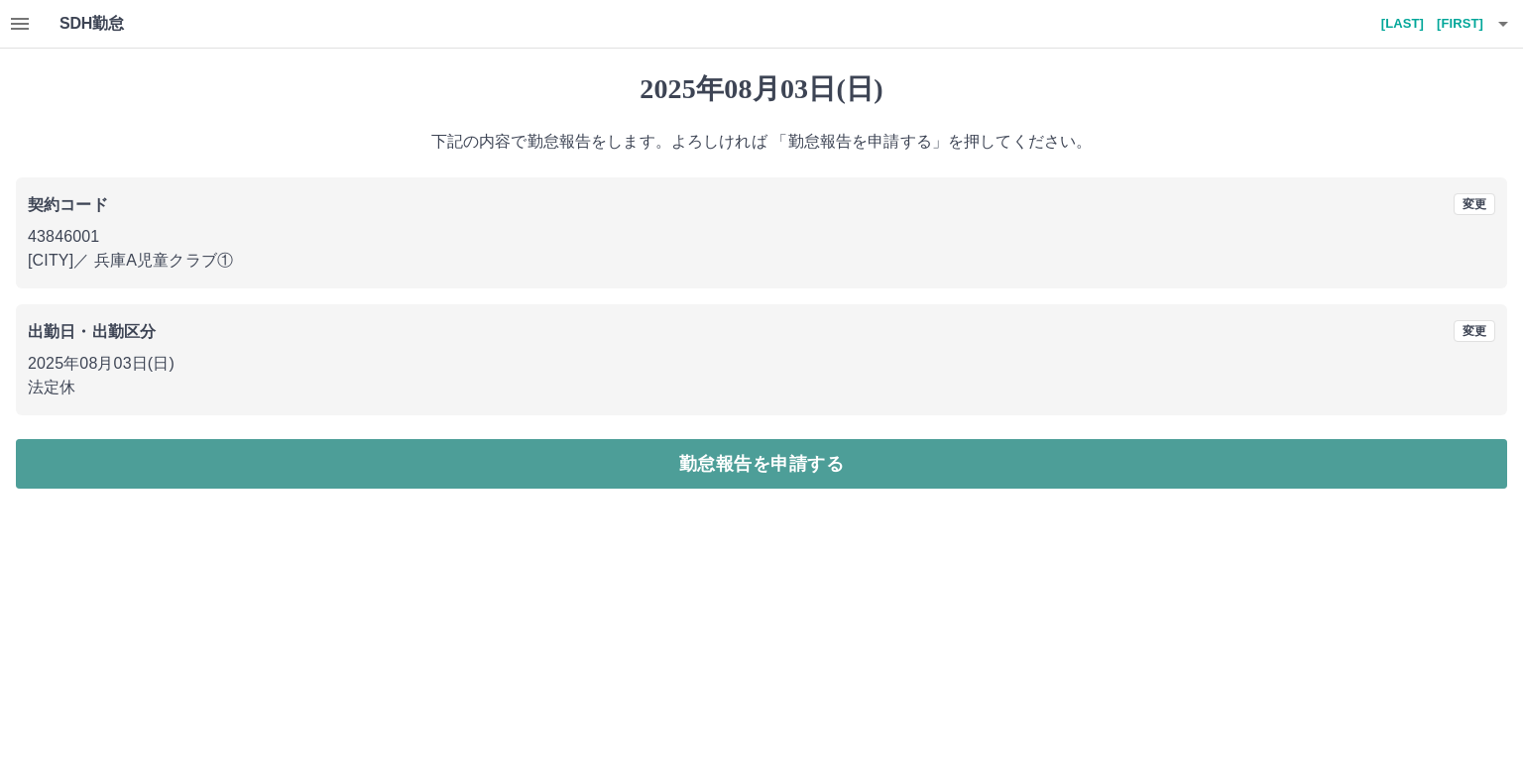 click on "勤怠報告を申請する" at bounding box center [762, 464] 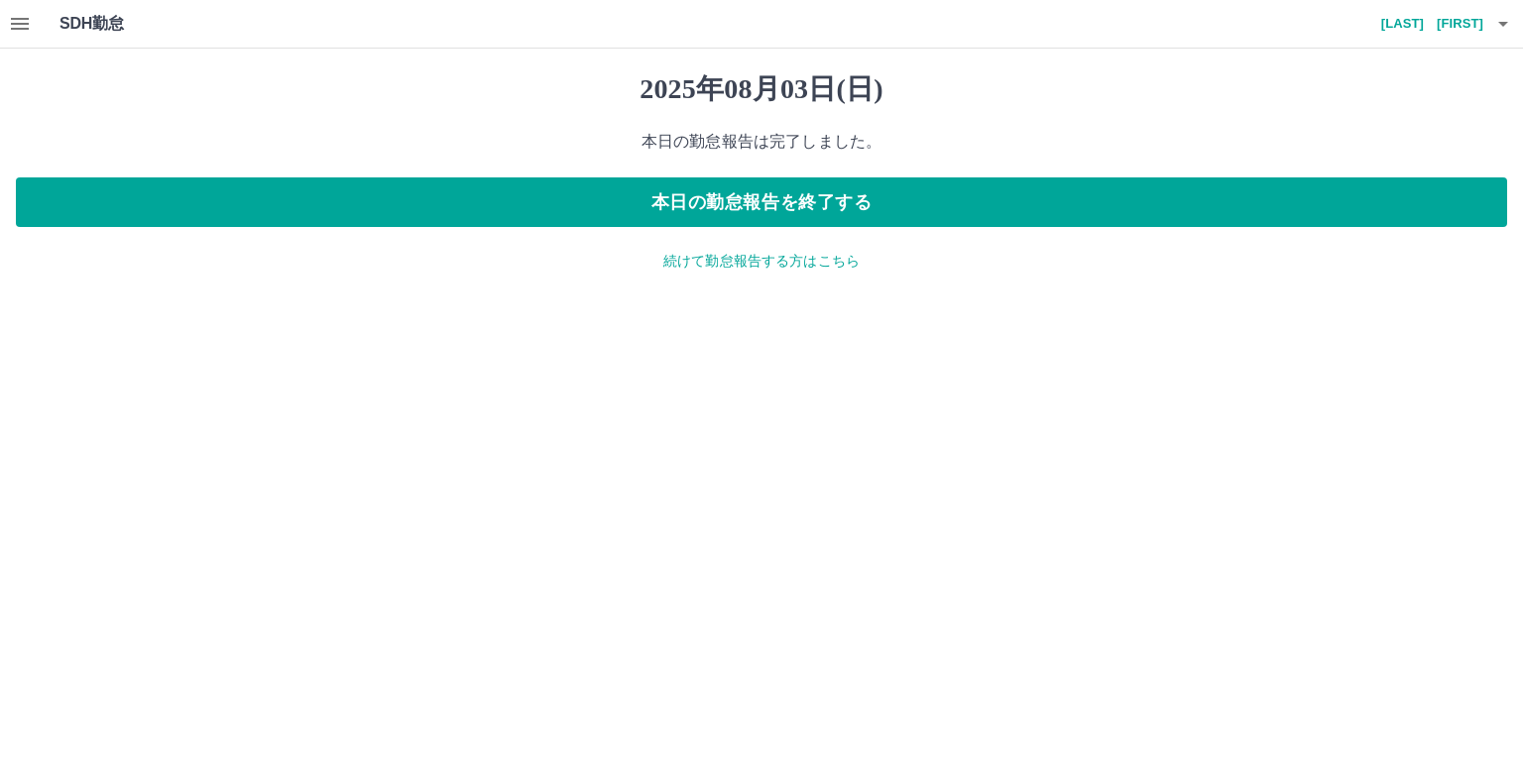 click on "続けて勤怠報告する方はこちら" at bounding box center (762, 261) 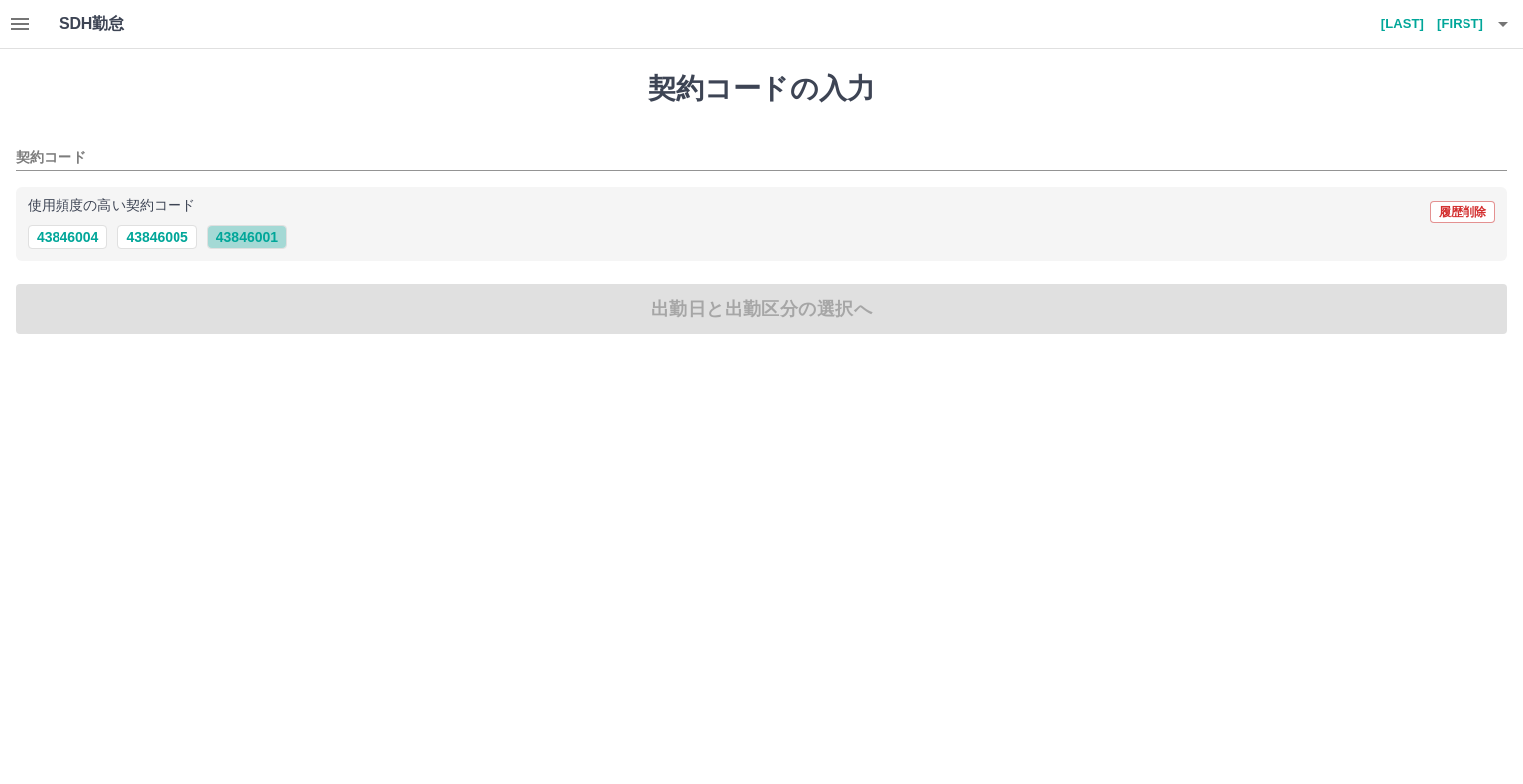 click on "43846001" at bounding box center (247, 237) 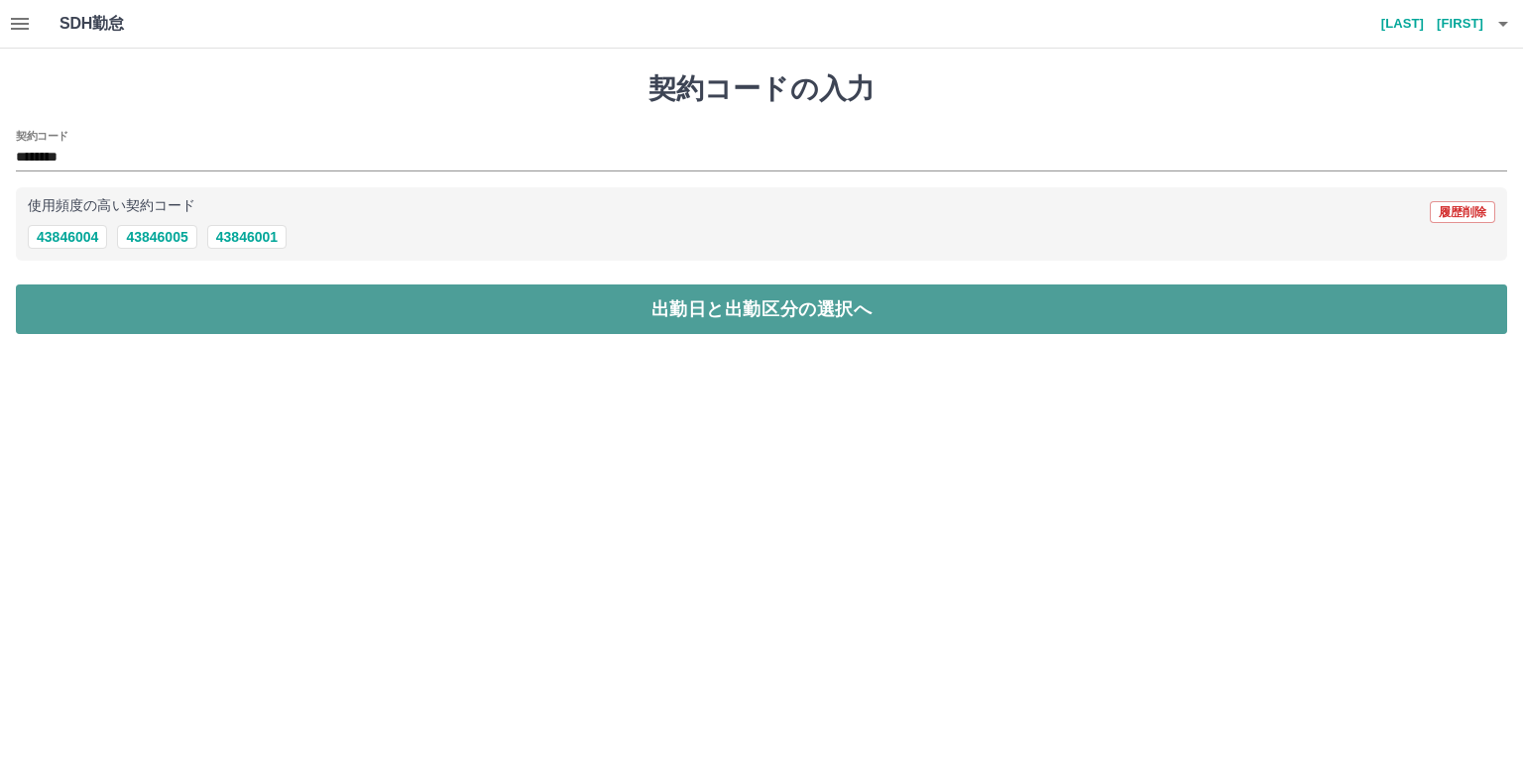 click on "出勤日と出勤区分の選択へ" at bounding box center [762, 309] 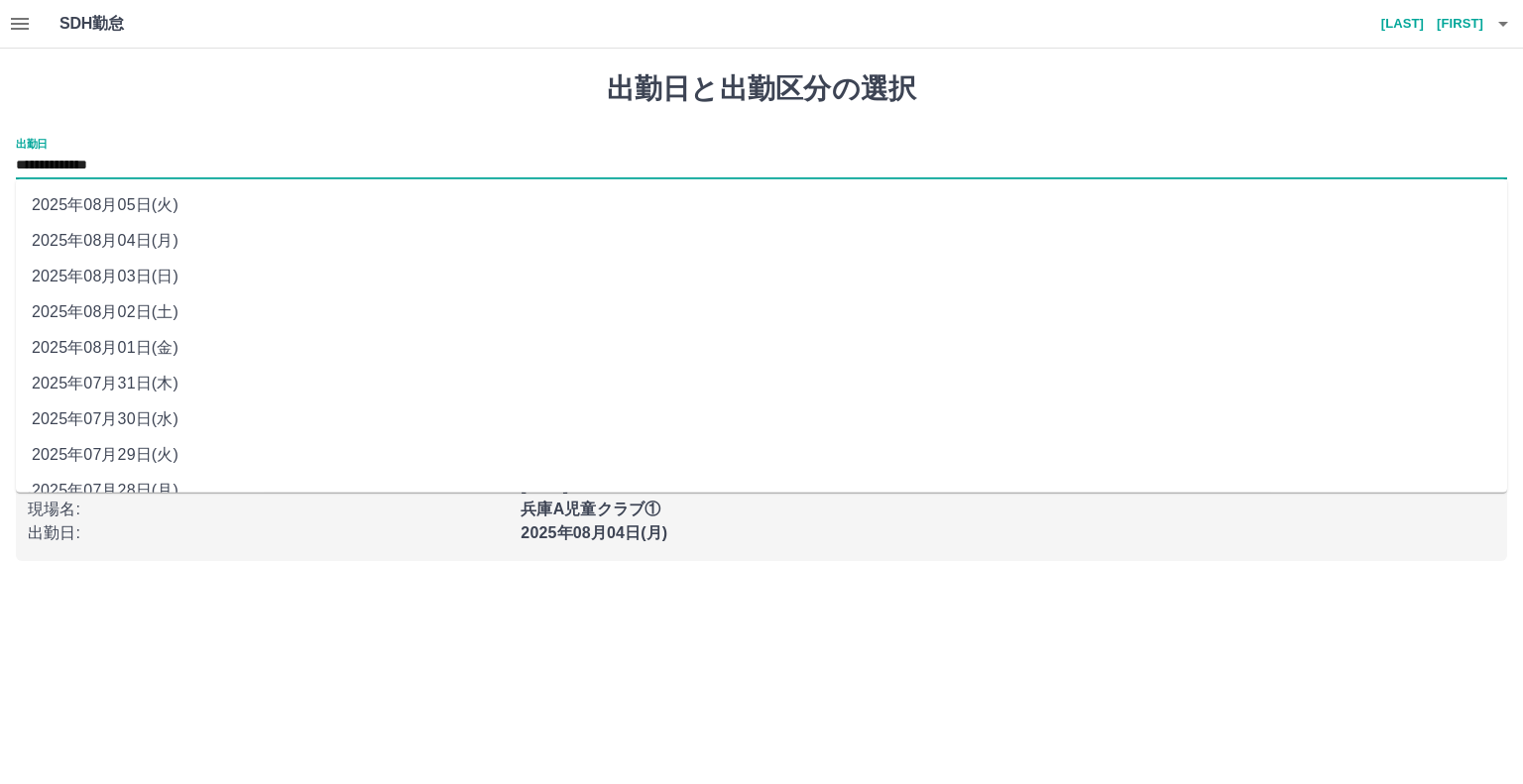 click on "**********" at bounding box center (762, 166) 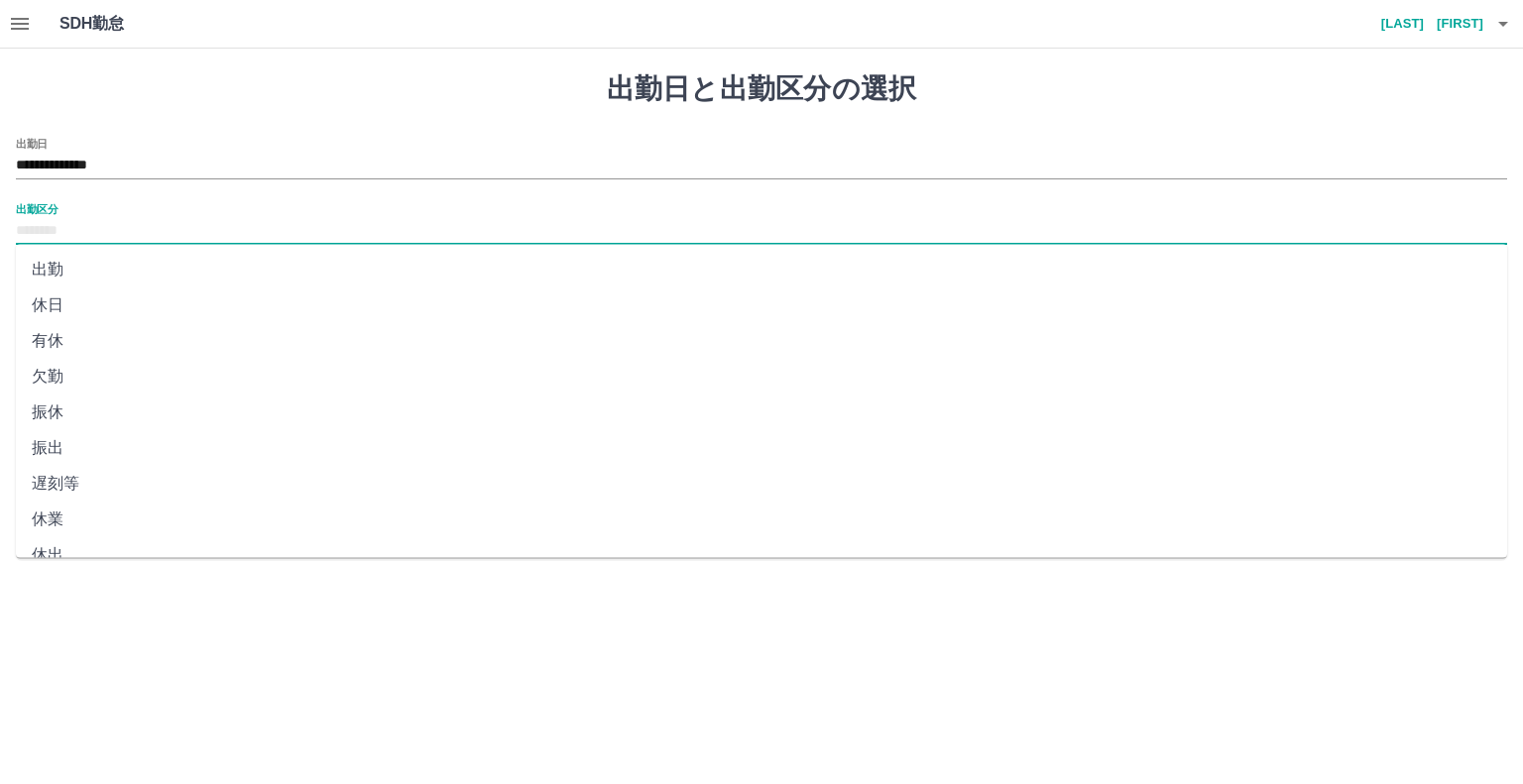 click on "出勤区分" at bounding box center (762, 231) 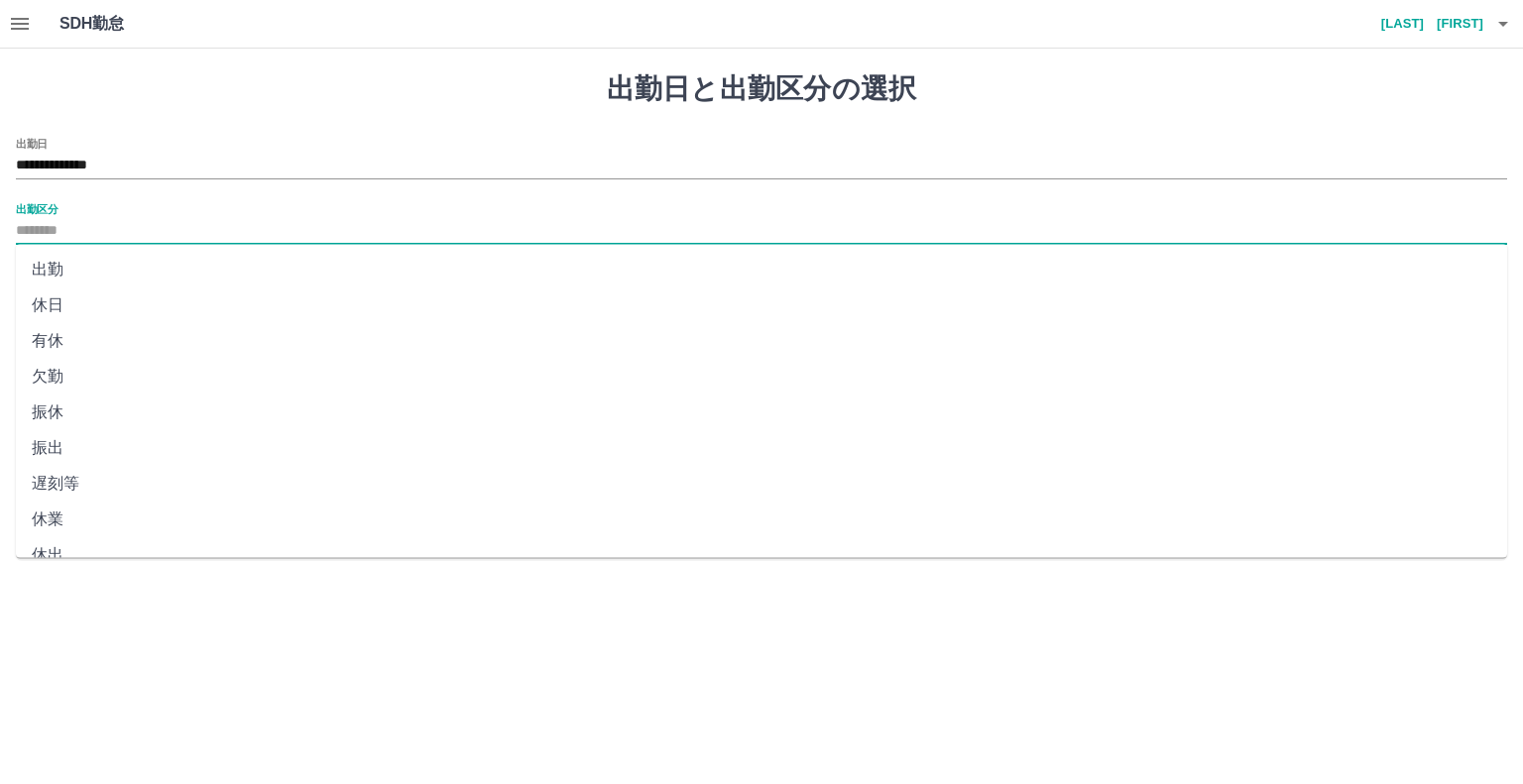click on "休日" at bounding box center (762, 305) 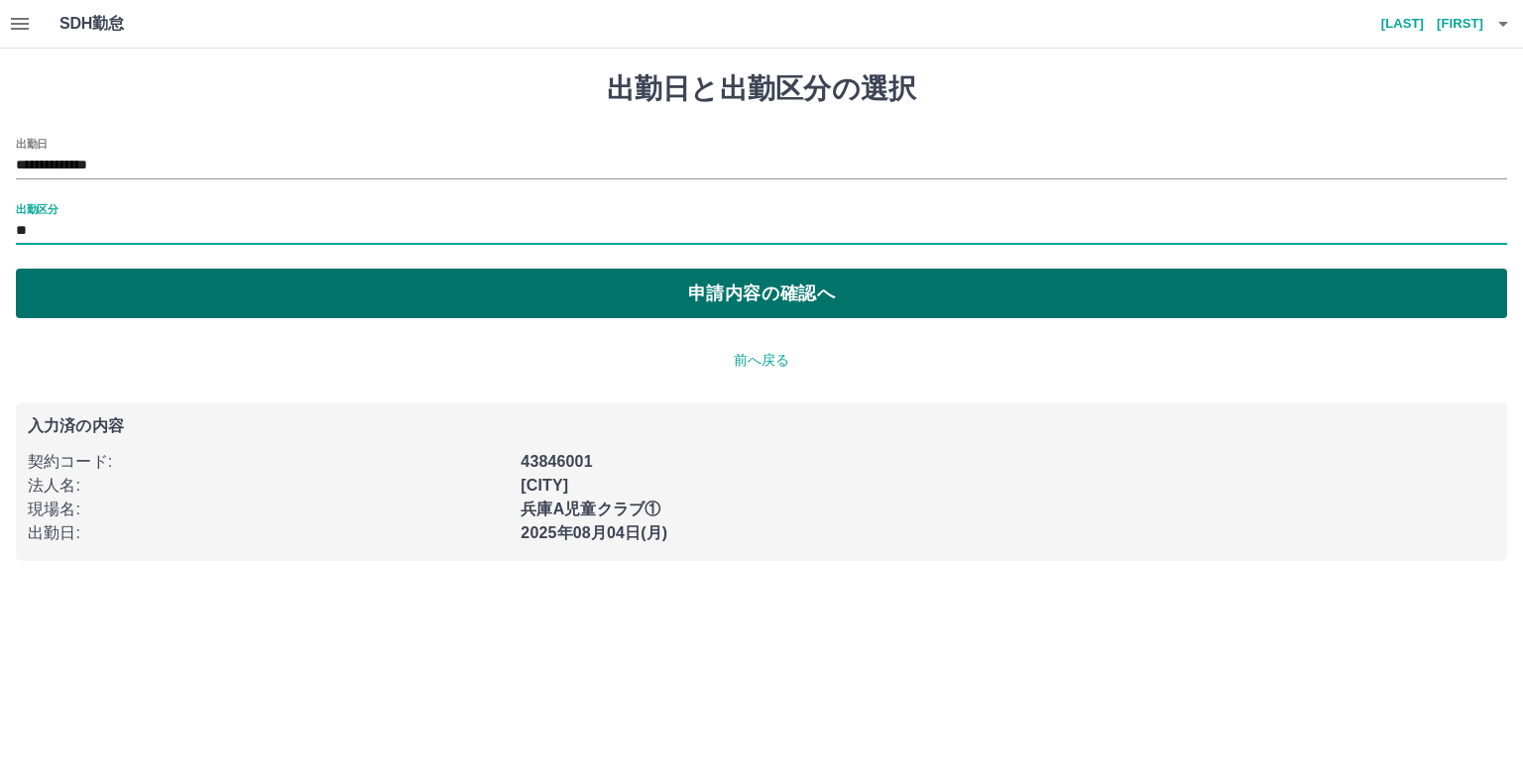 click on "申請内容の確認へ" at bounding box center (762, 293) 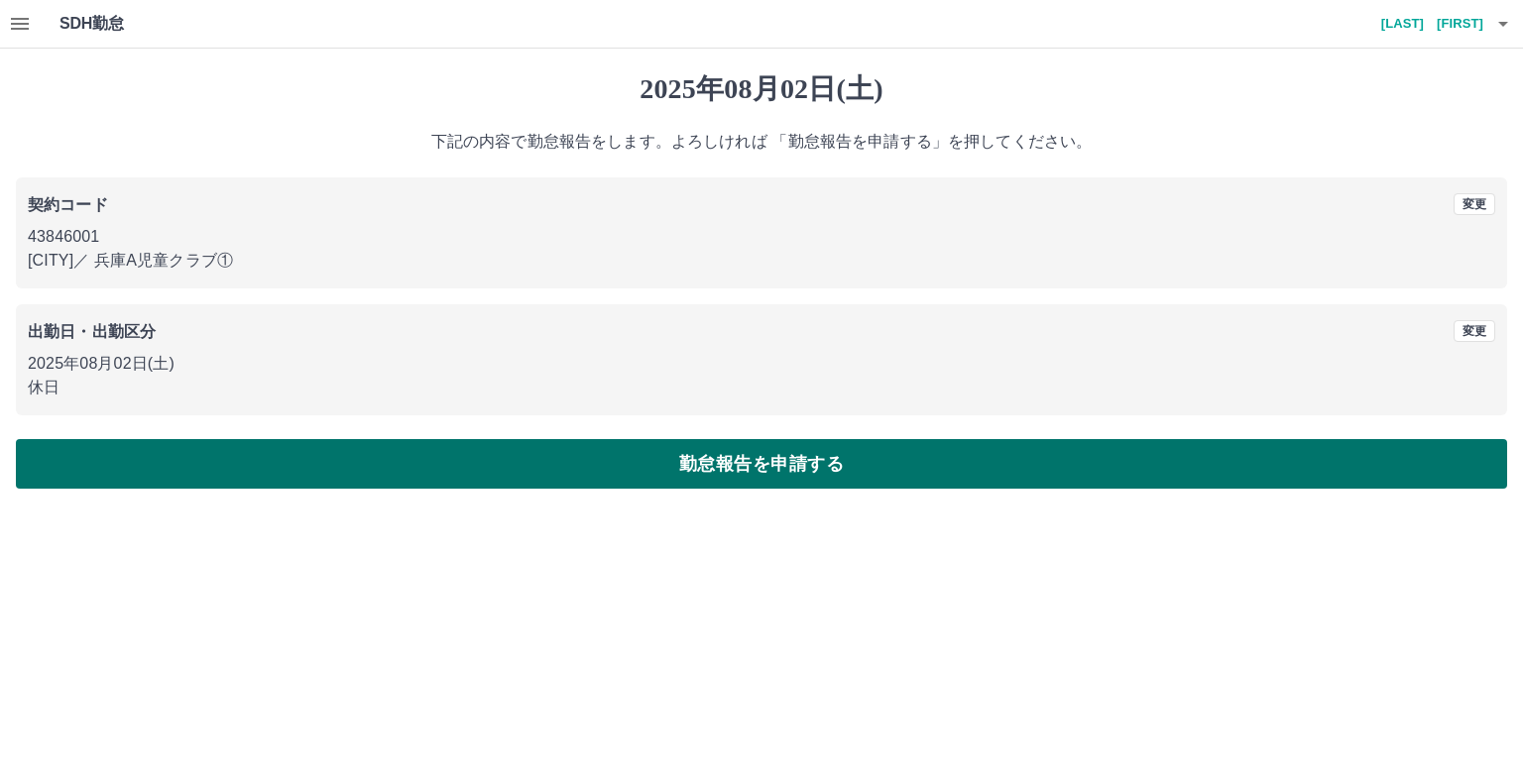 click on "勤怠報告を申請する" at bounding box center (762, 464) 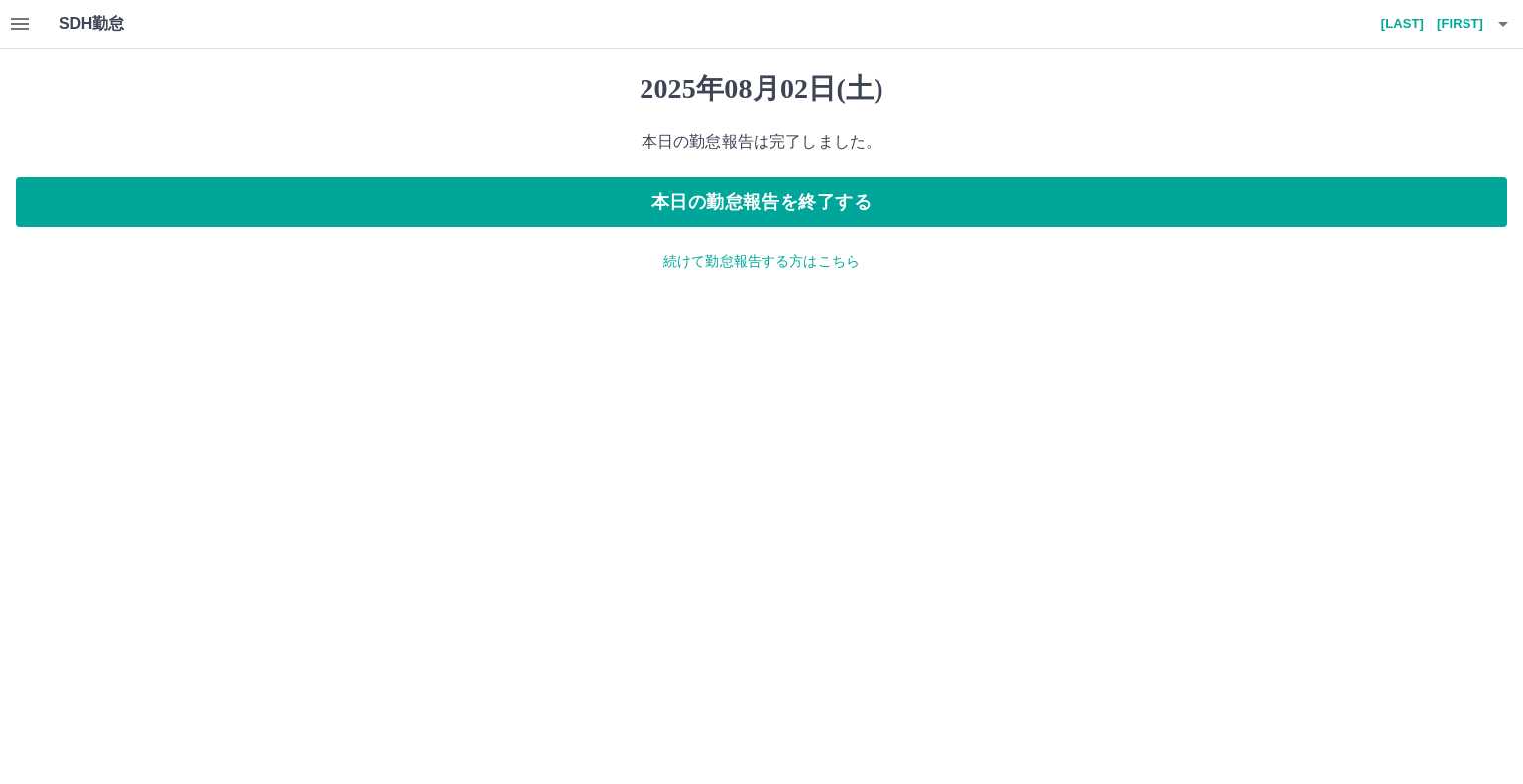 click on "2025年08月02日(土) 本日の勤怠報告は完了しました。 本日の勤怠報告を終了する 続けて勤怠報告する方はこちら" at bounding box center (762, 171) 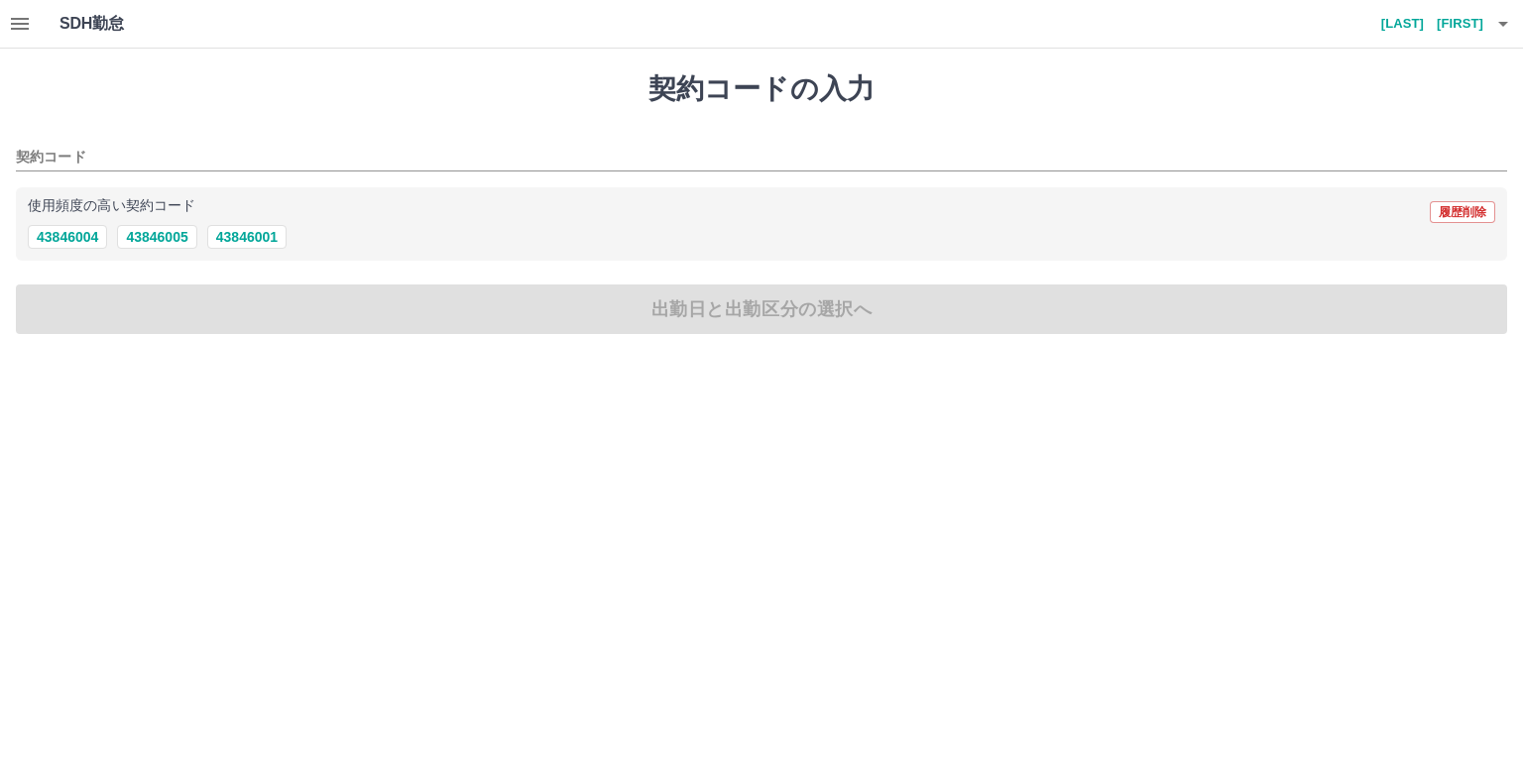 click at bounding box center [20, 24] 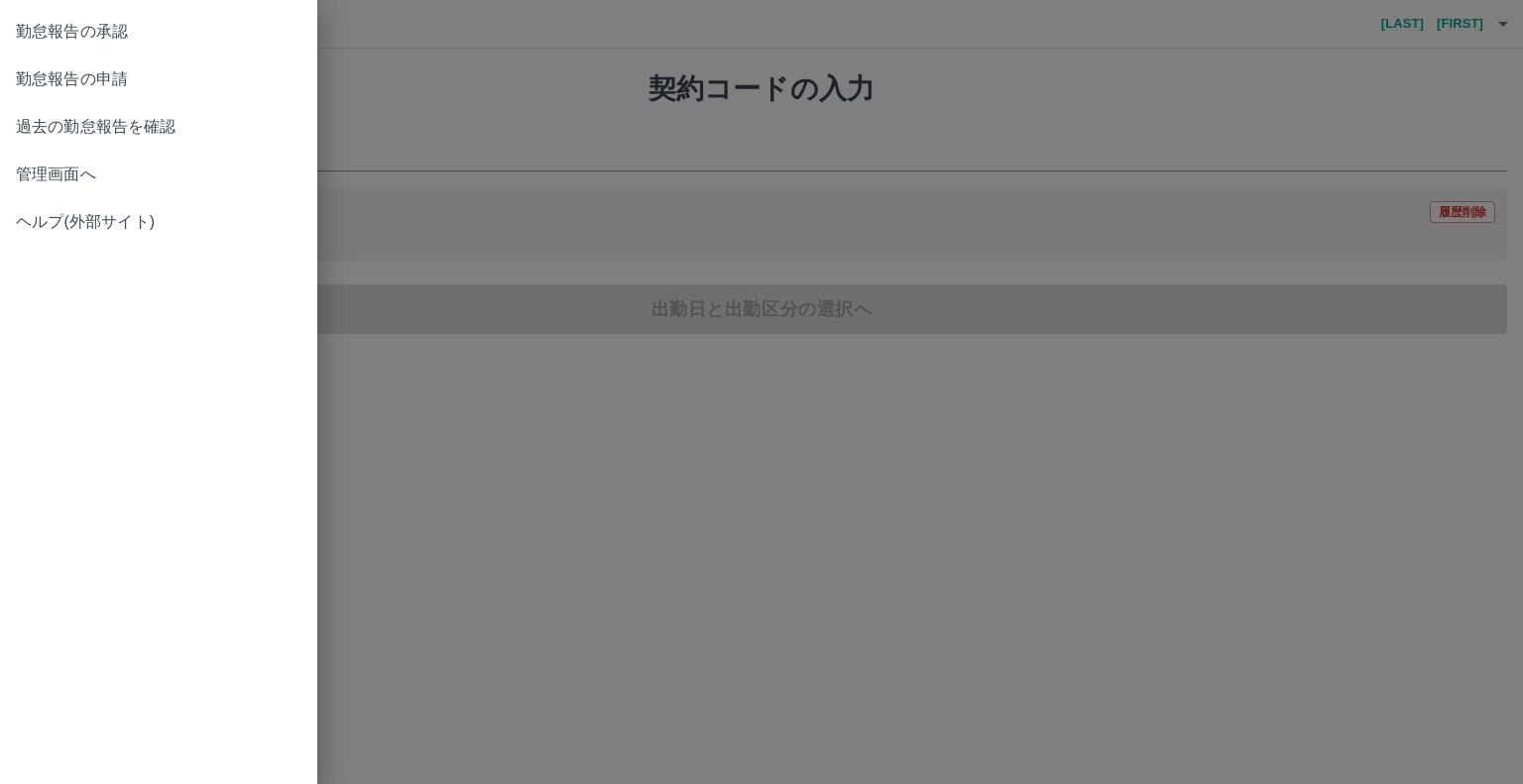 click on "過去の勤怠報告を確認" at bounding box center (159, 127) 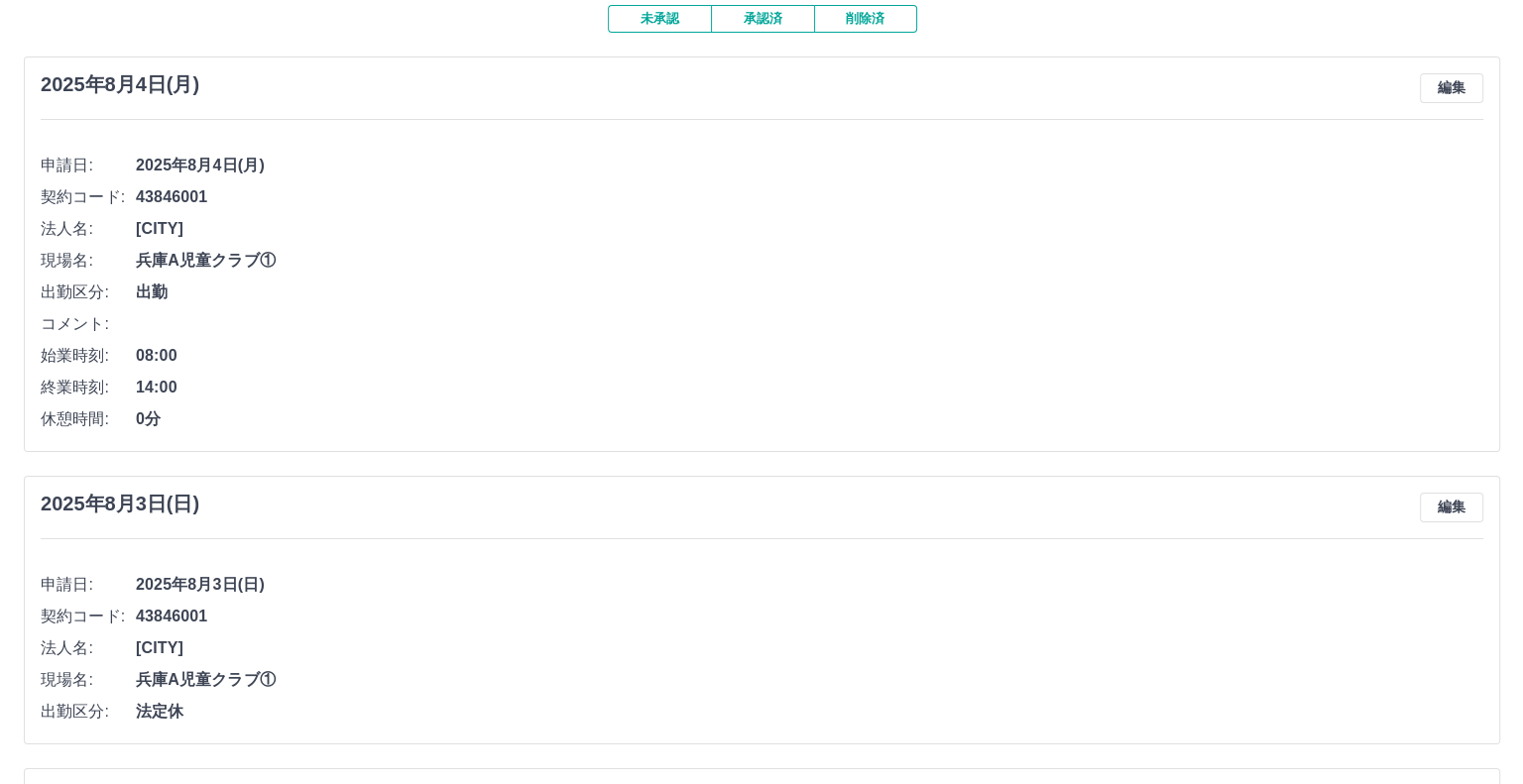 scroll, scrollTop: 0, scrollLeft: 0, axis: both 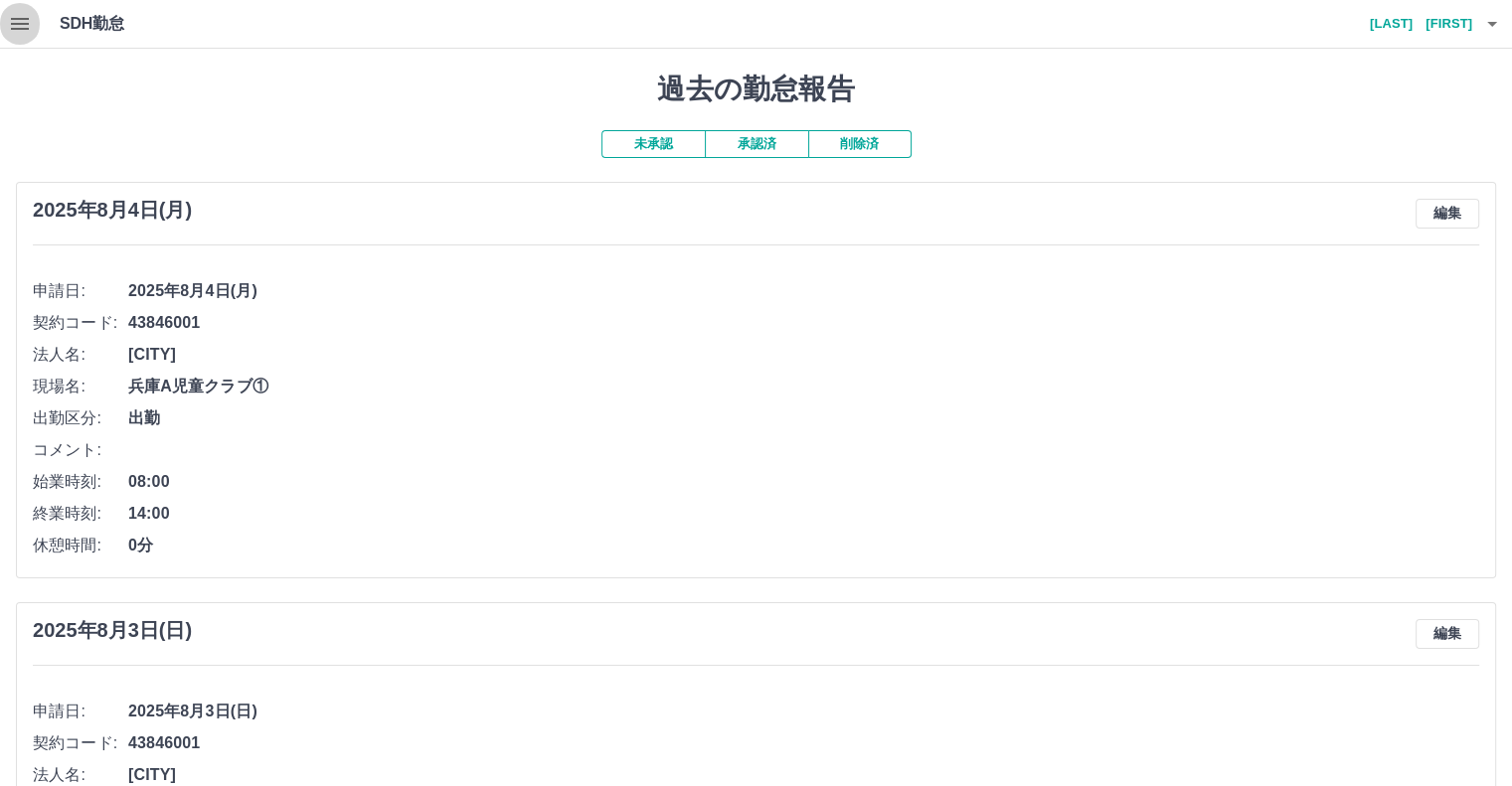 click 